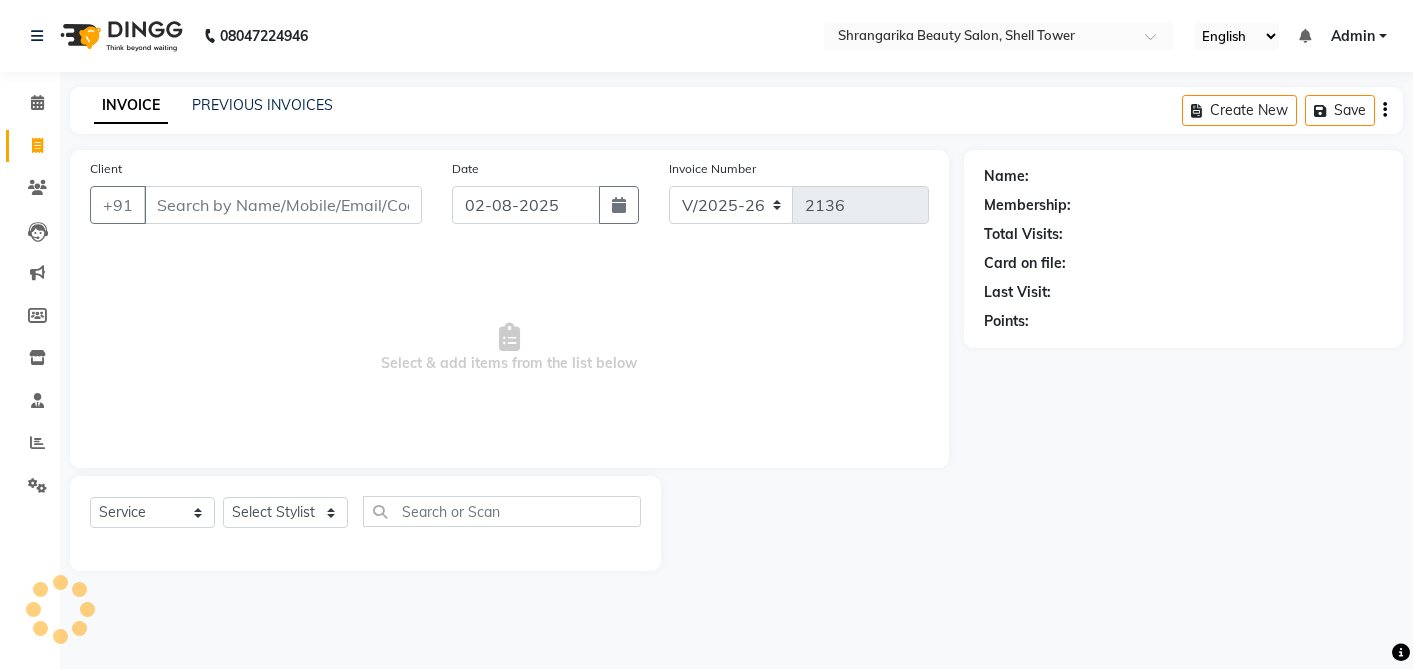 select on "5168" 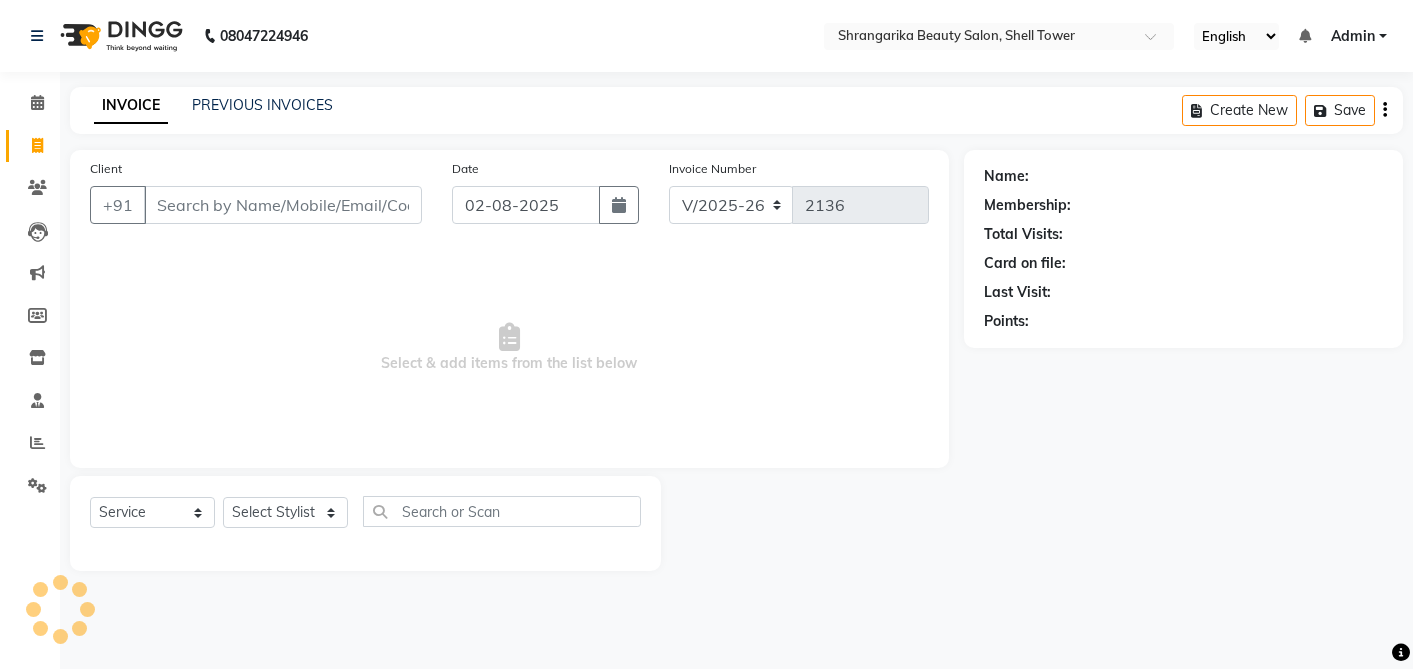 select on "service" 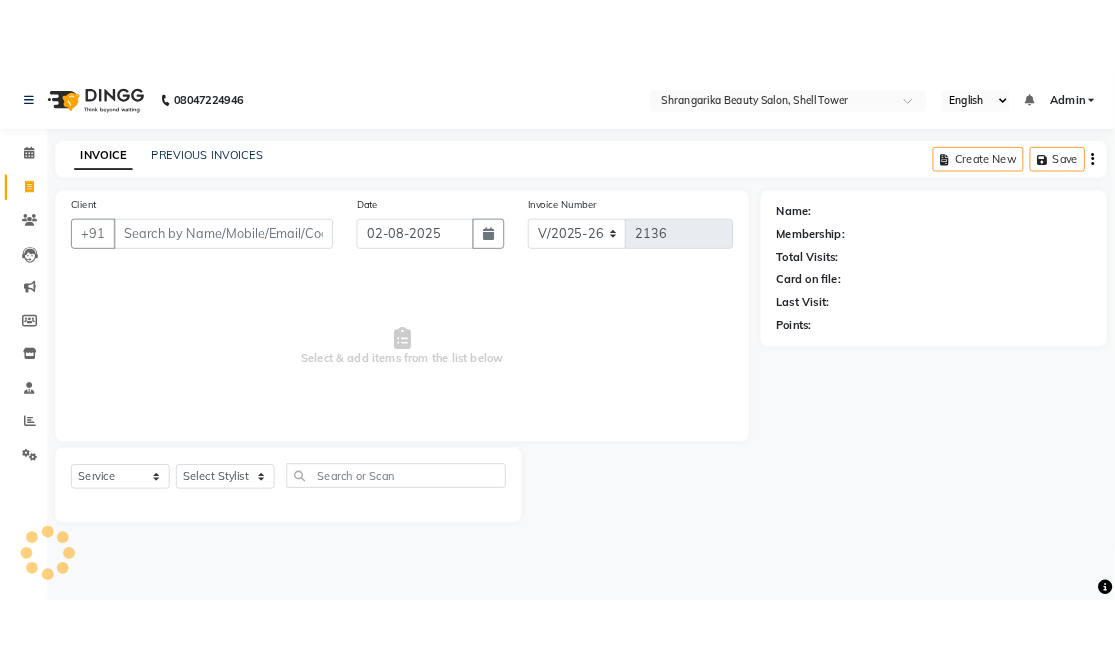 scroll, scrollTop: 0, scrollLeft: 0, axis: both 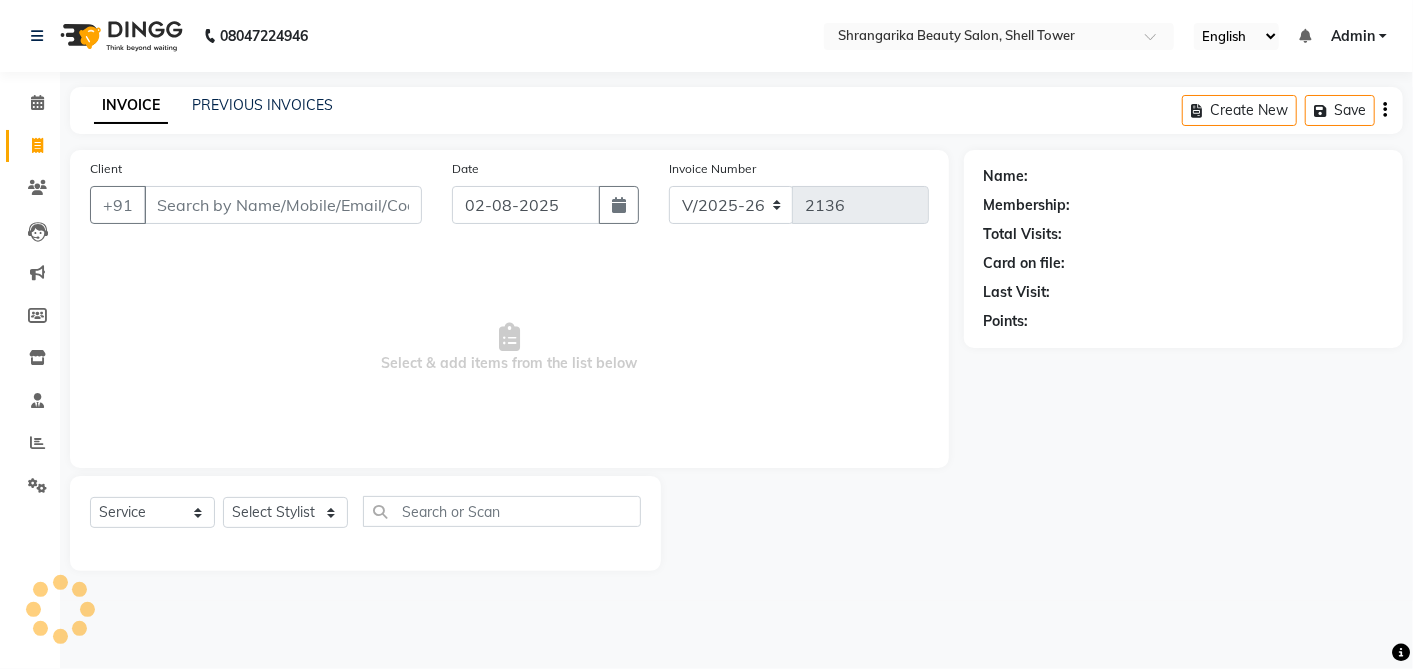 click on "Client" at bounding box center [283, 205] 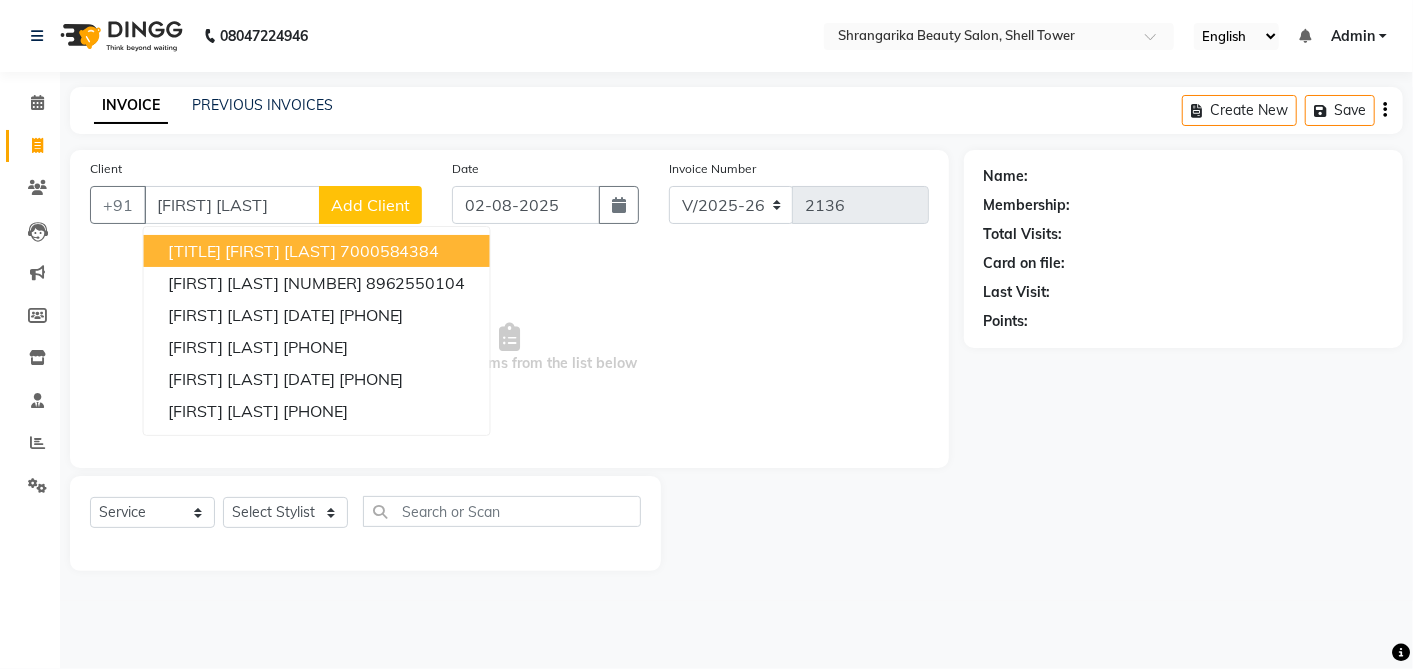 type on "SHIVANI PAR" 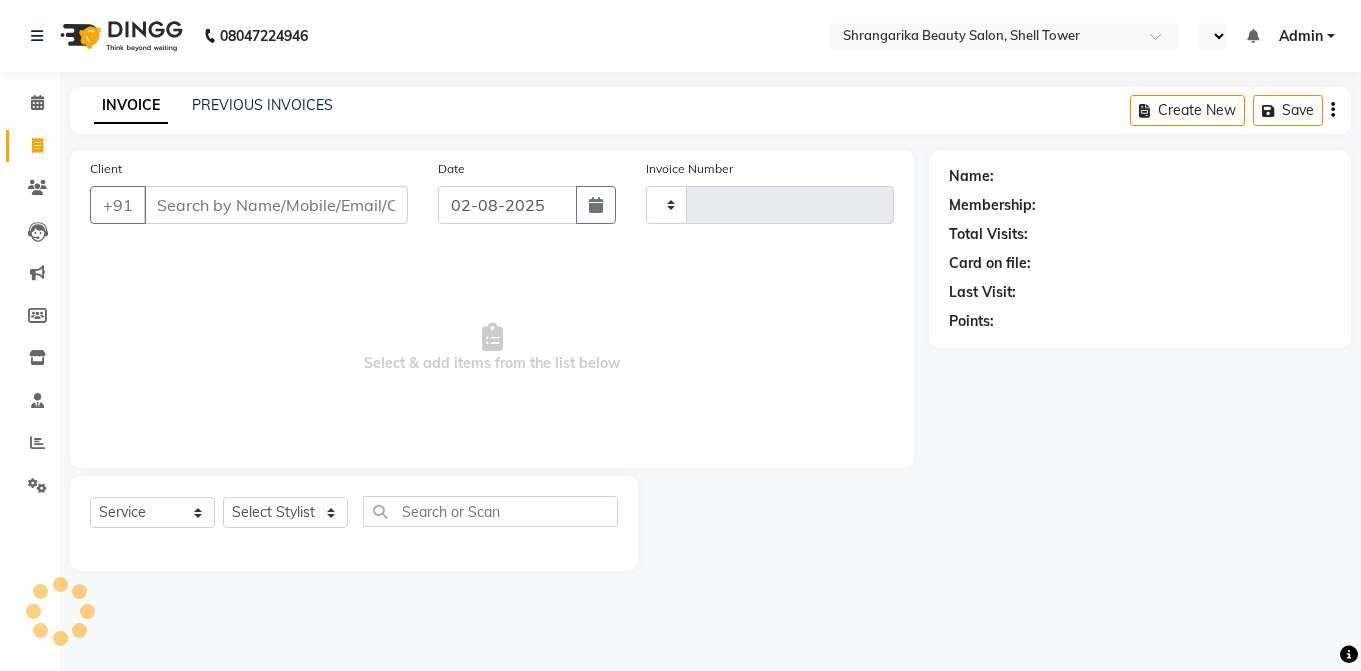 select on "service" 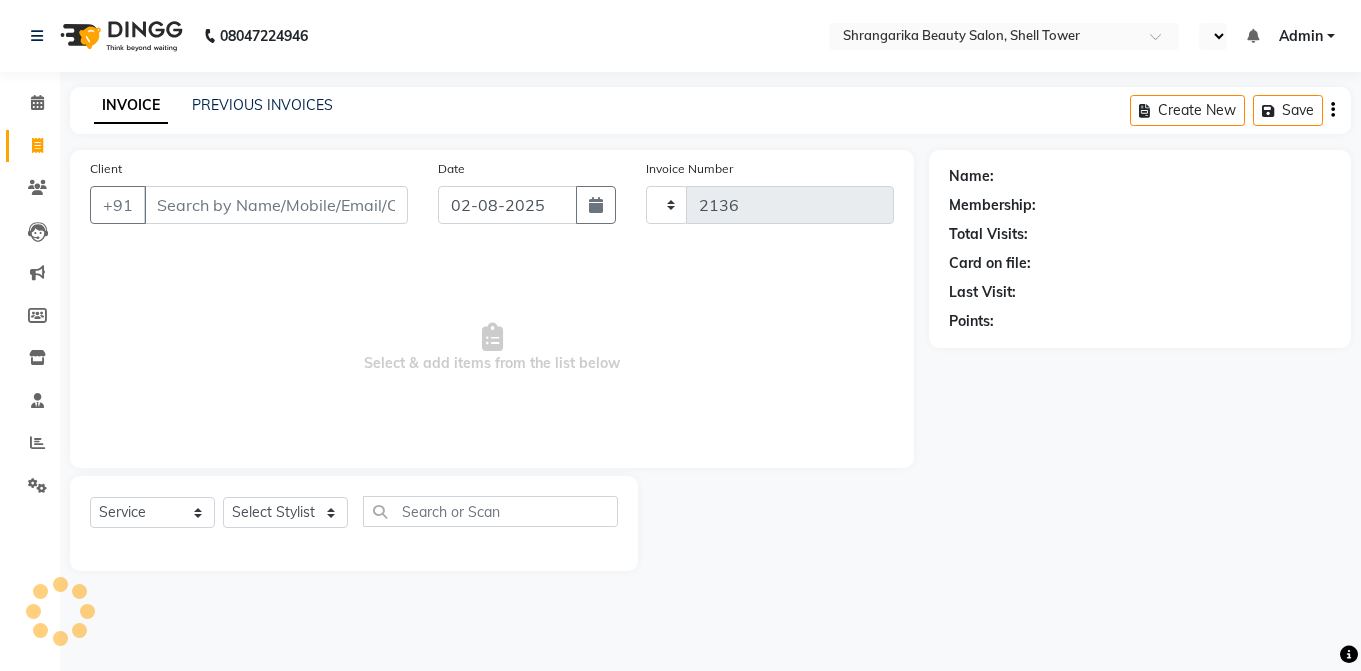 scroll, scrollTop: 0, scrollLeft: 0, axis: both 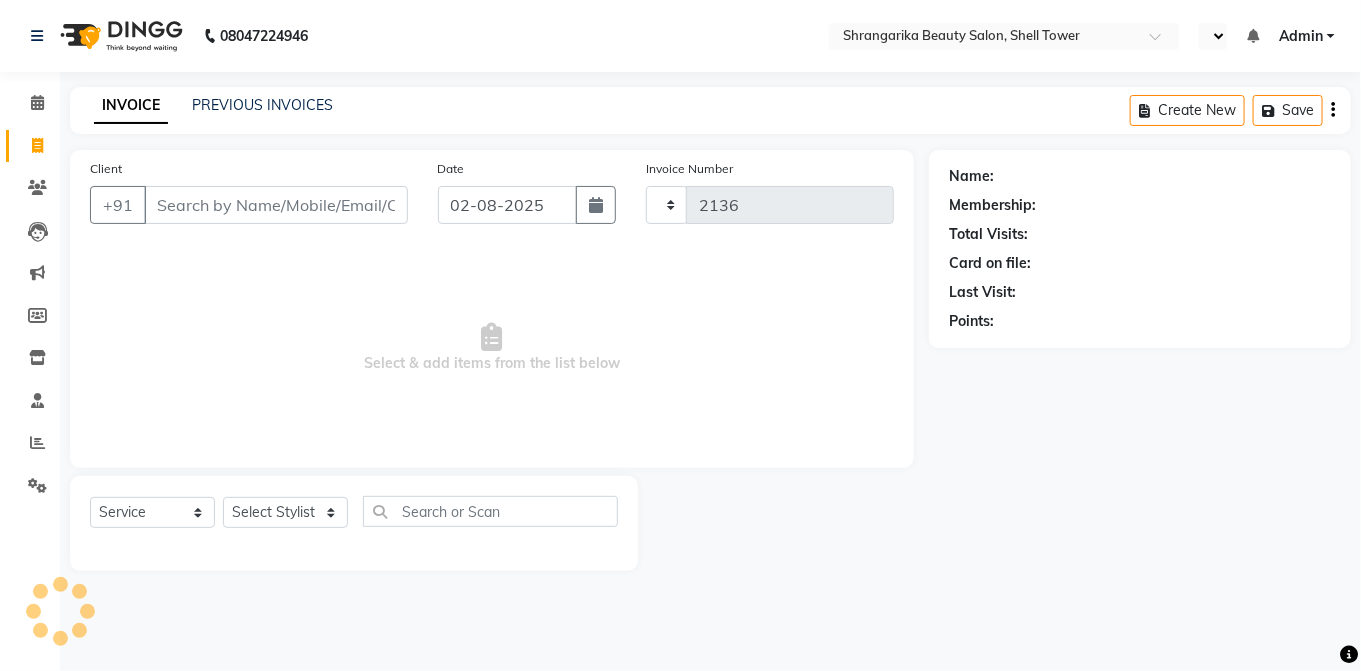 select on "en" 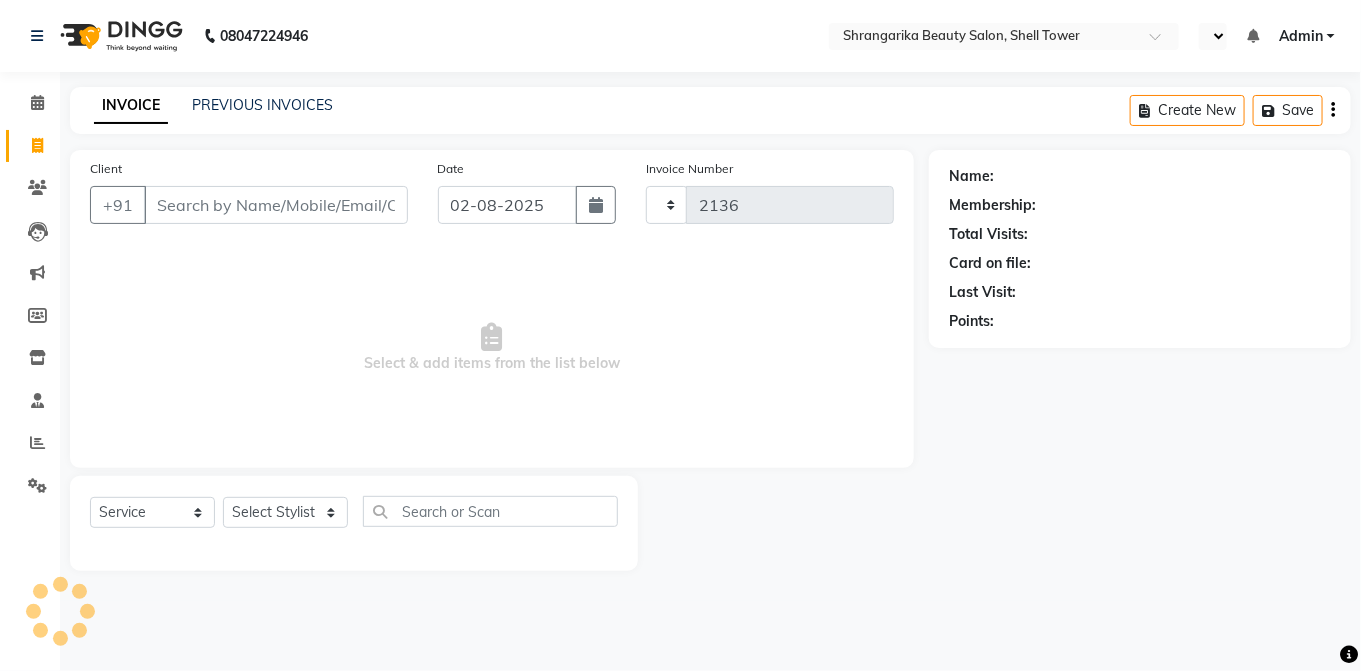 select on "5168" 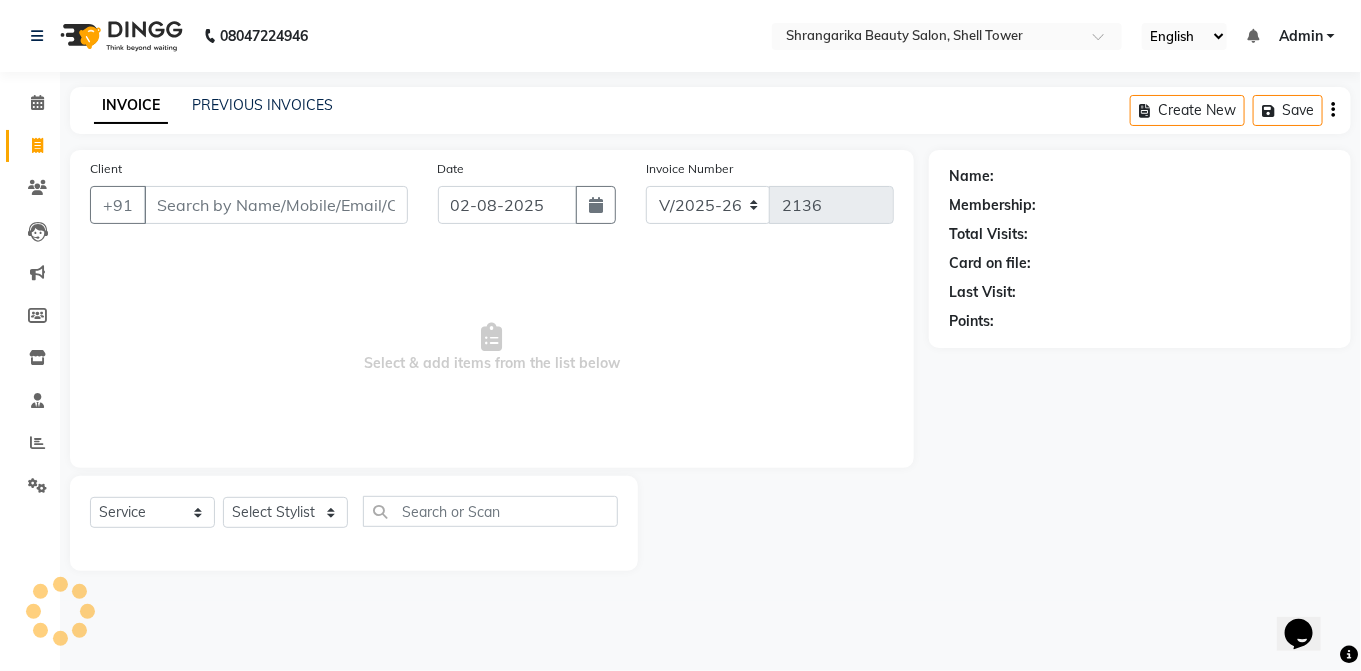 scroll, scrollTop: 0, scrollLeft: 0, axis: both 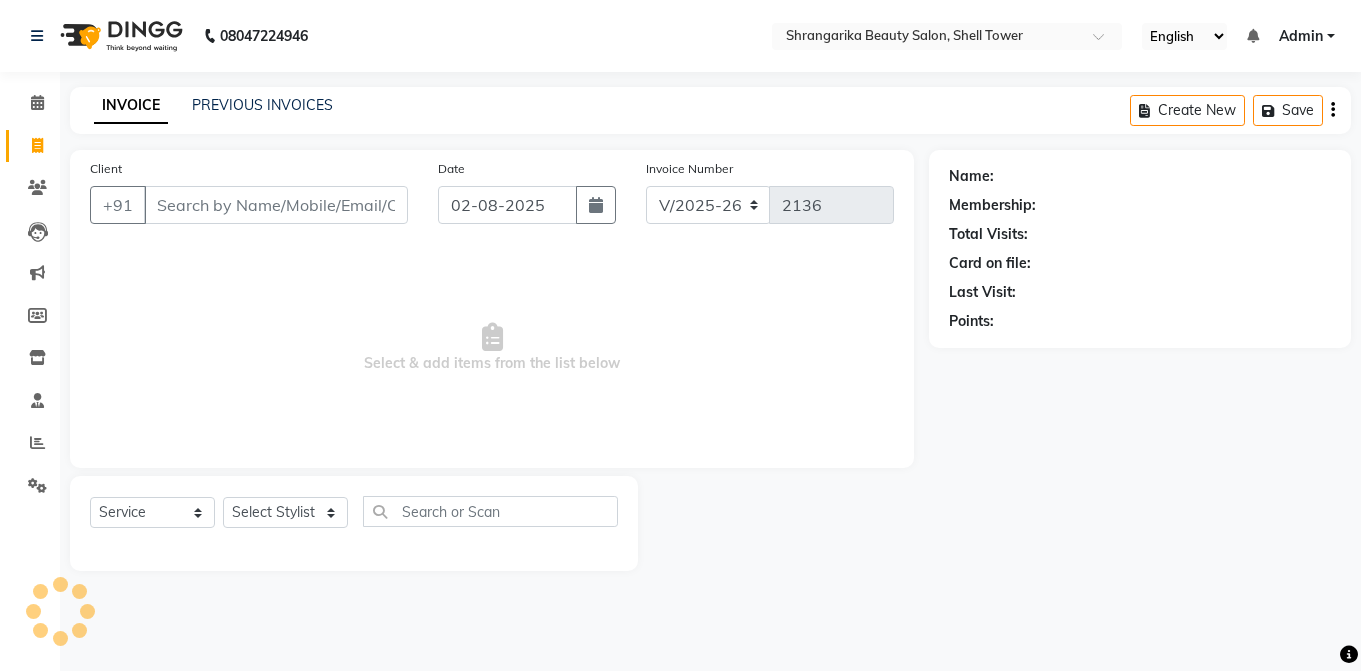 select on "5168" 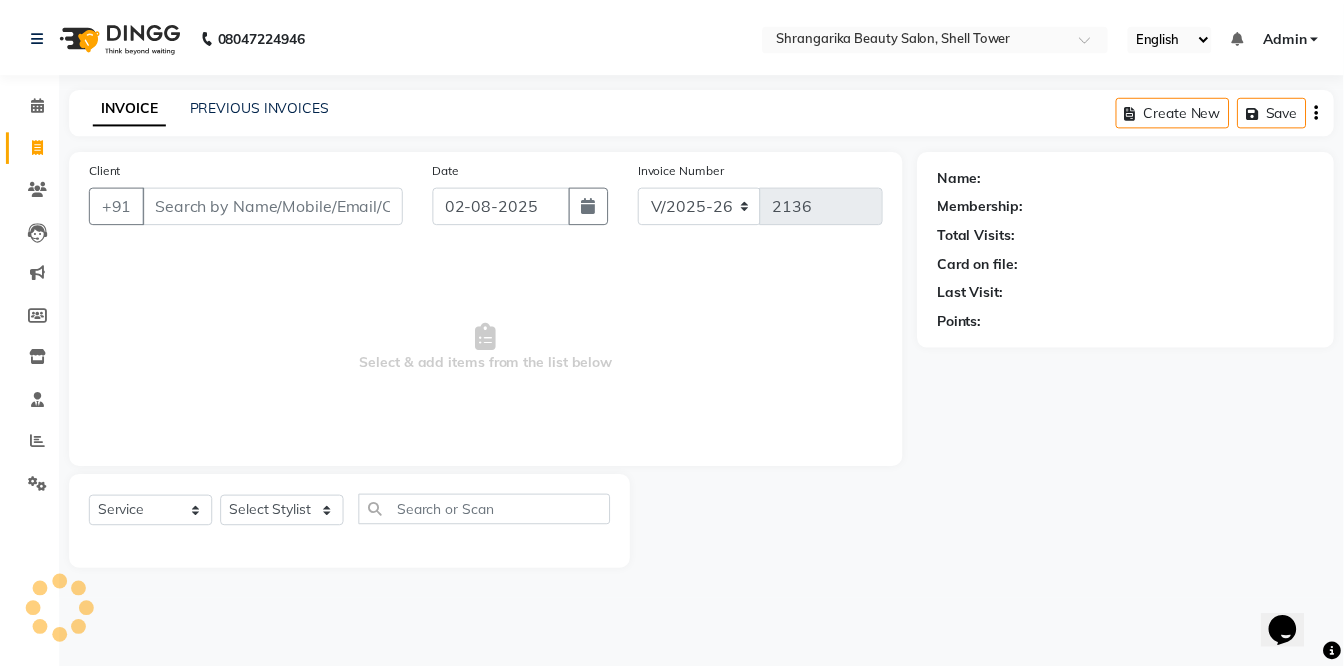 scroll, scrollTop: 0, scrollLeft: 0, axis: both 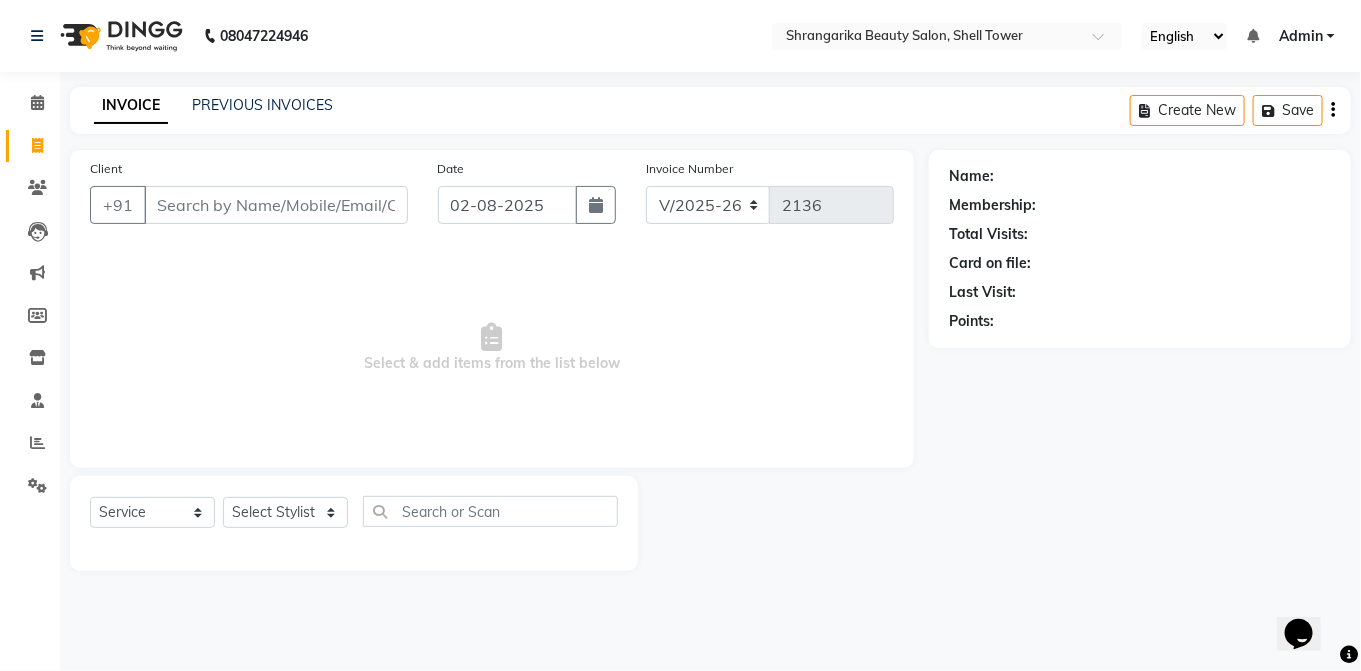click on "Client" at bounding box center (276, 205) 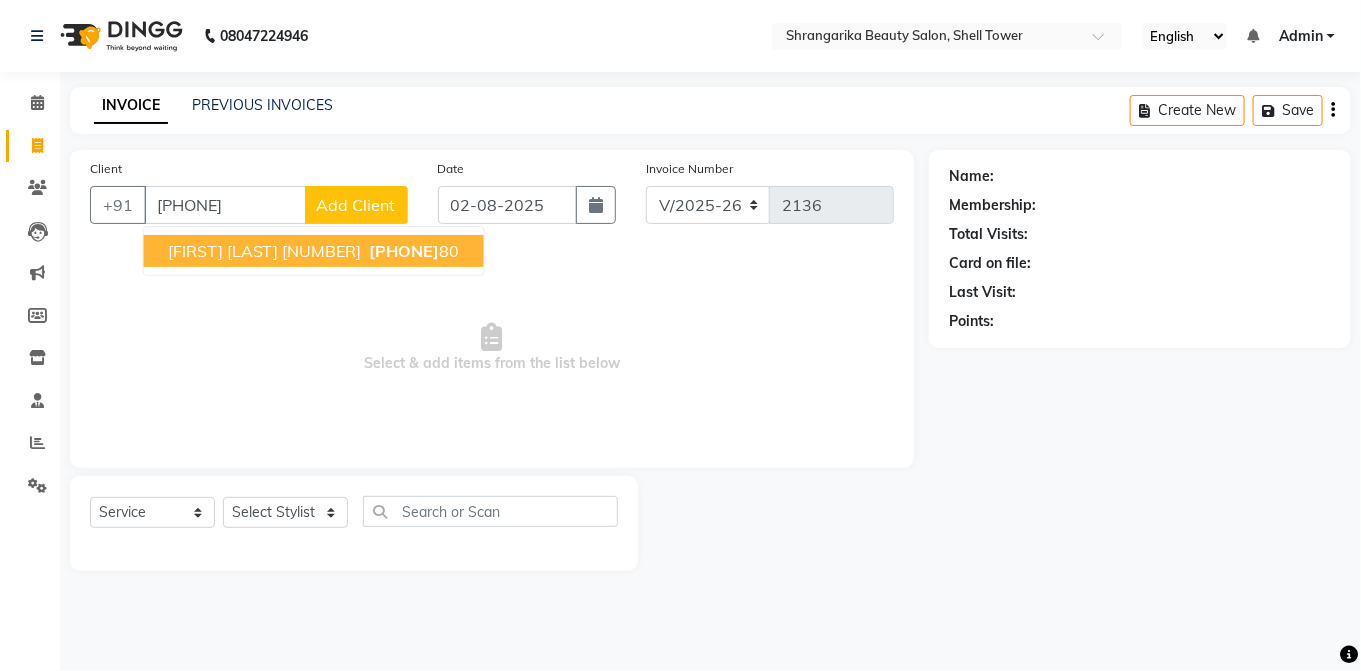 click on "[PHONE]" at bounding box center (405, 251) 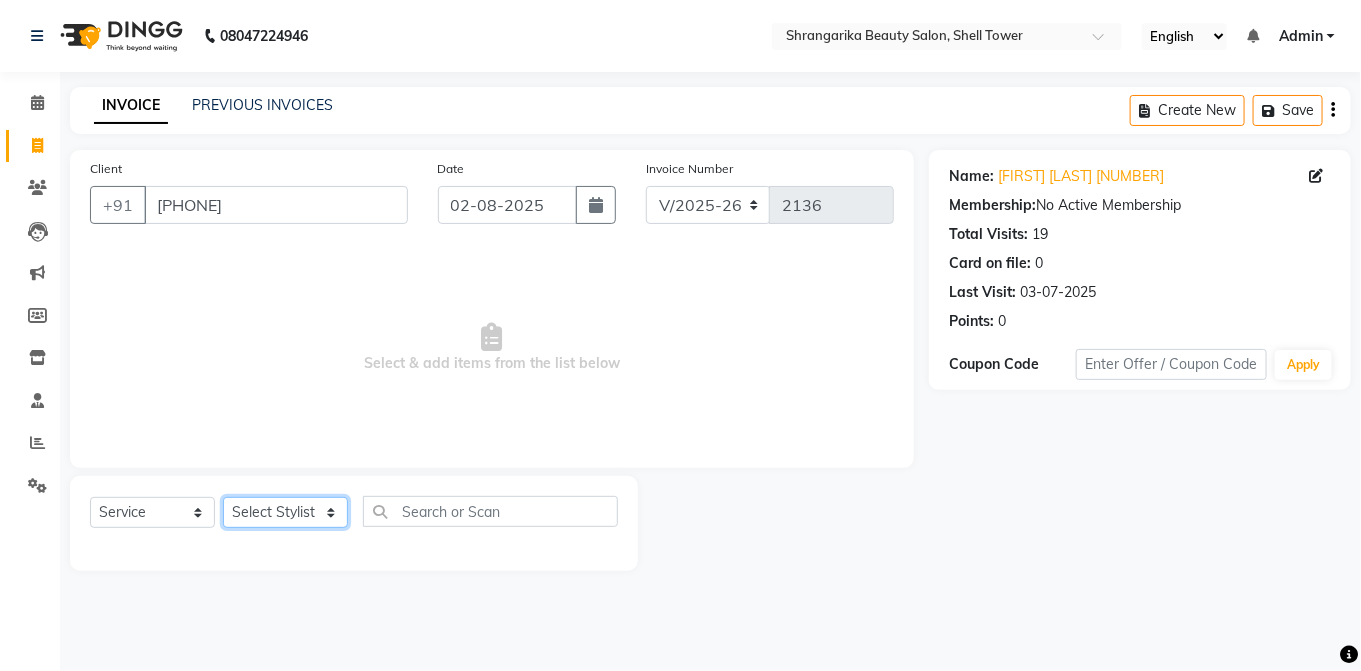 click on "Select Stylist aarti  ANJALI Anuja Shukla	 LALITA MANISHA Bhabhi muskan OTHER Paridhi Shukla	 ROSHNI 1 ROSHNI 2 sangeeta seema SONU DI SUNITA TINA vanita" 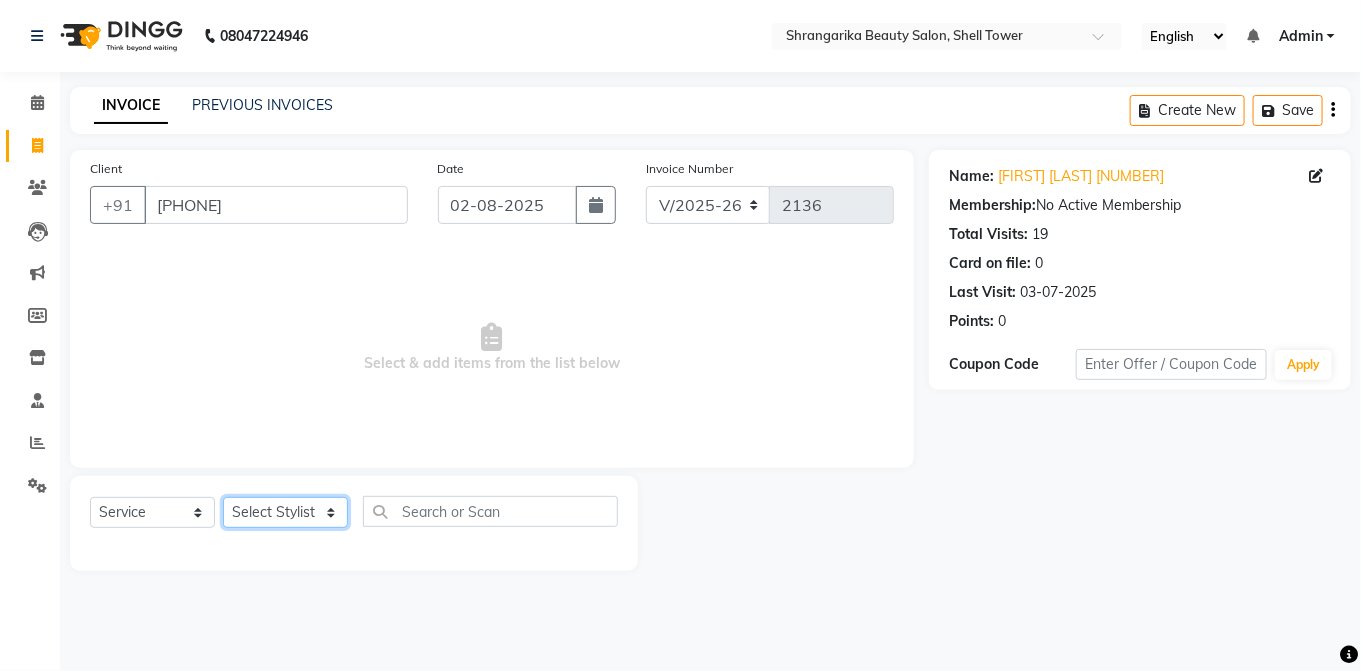 select on "32943" 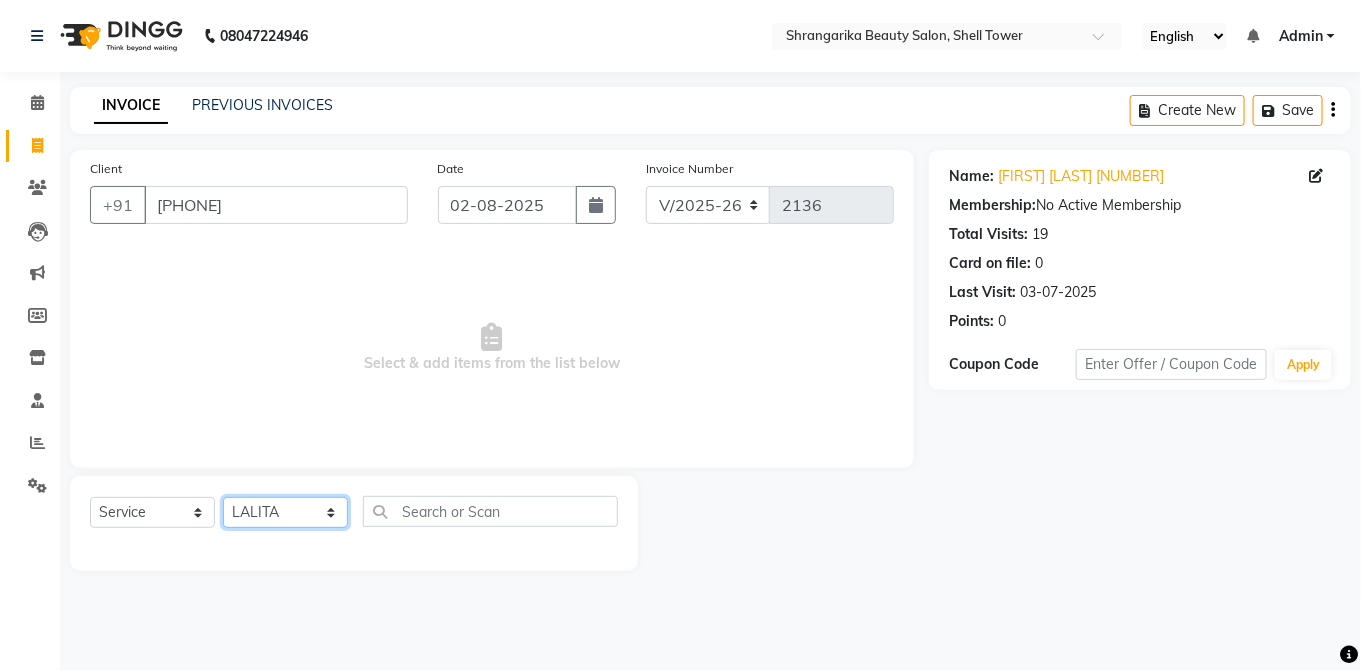 click on "Select Stylist aarti  ANJALI Anuja Shukla	 LALITA MANISHA Bhabhi muskan OTHER Paridhi Shukla	 ROSHNI 1 ROSHNI 2 sangeeta seema SONU DI SUNITA TINA vanita" 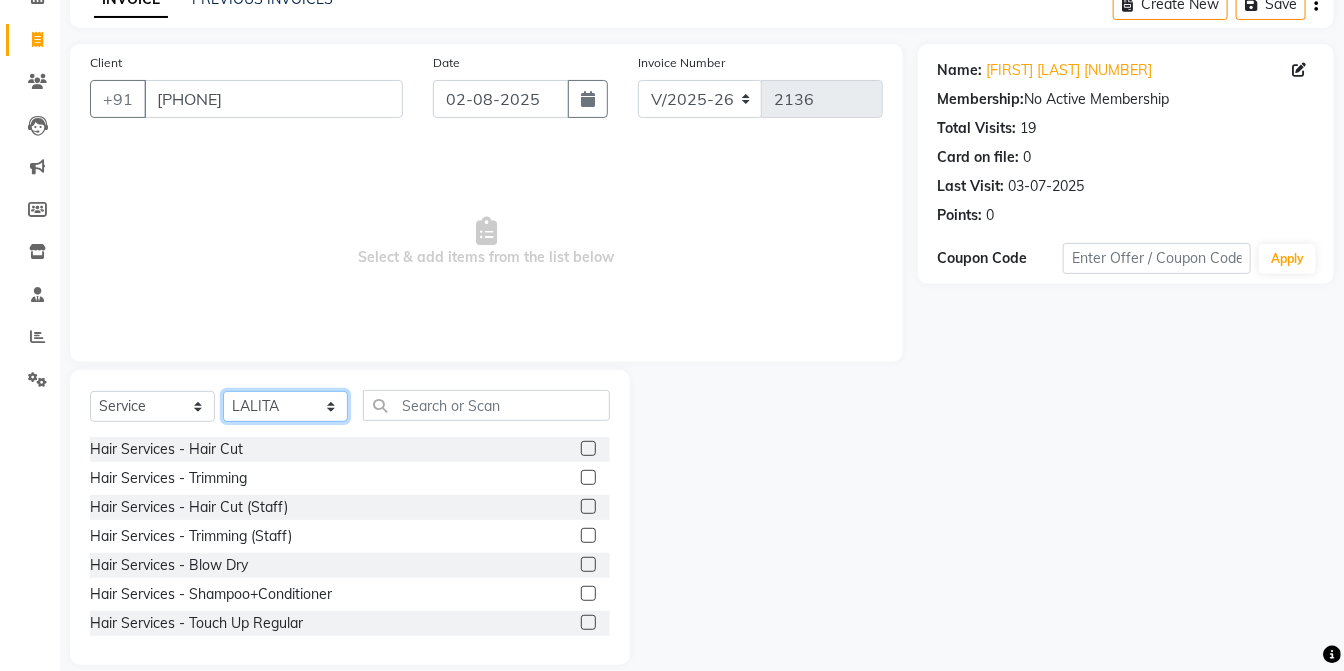 scroll, scrollTop: 129, scrollLeft: 0, axis: vertical 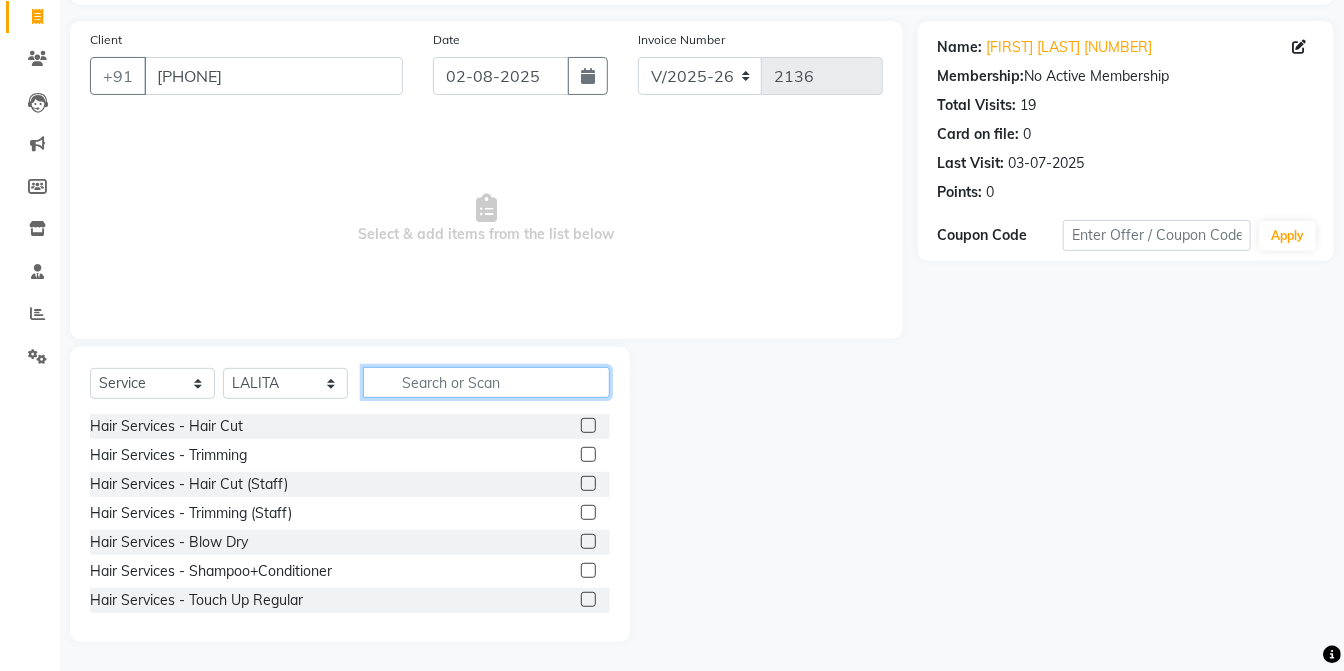 click 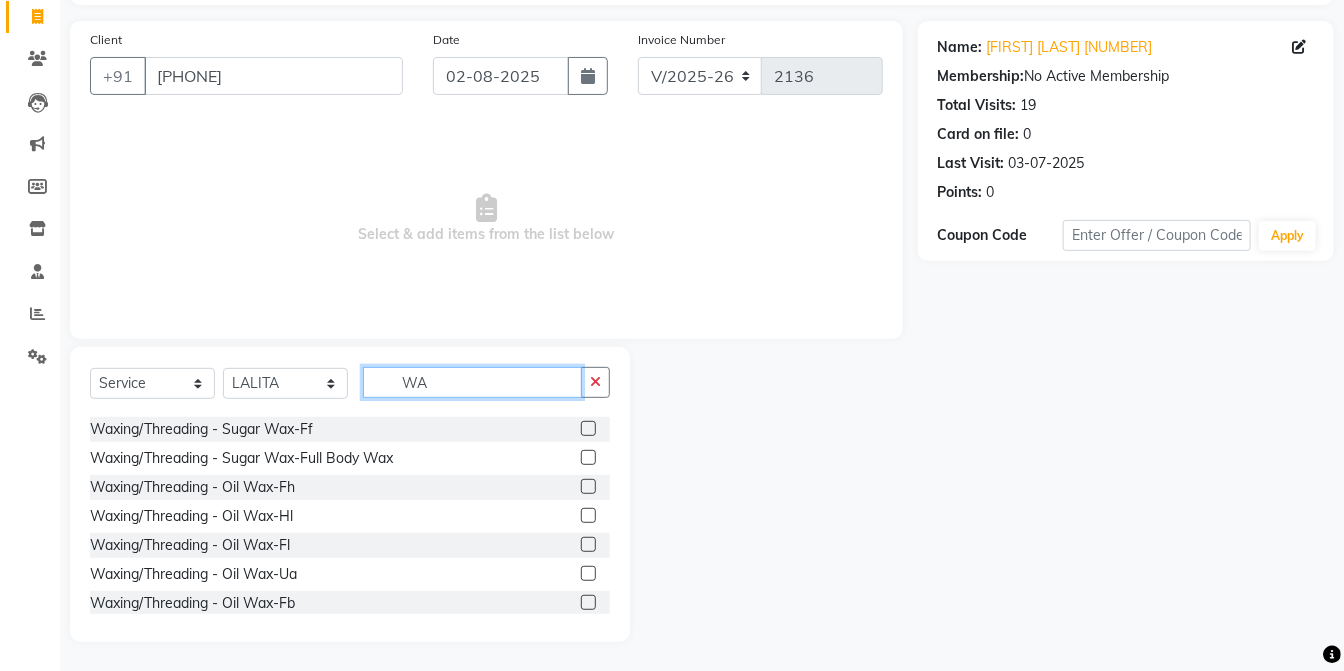 scroll, scrollTop: 409, scrollLeft: 0, axis: vertical 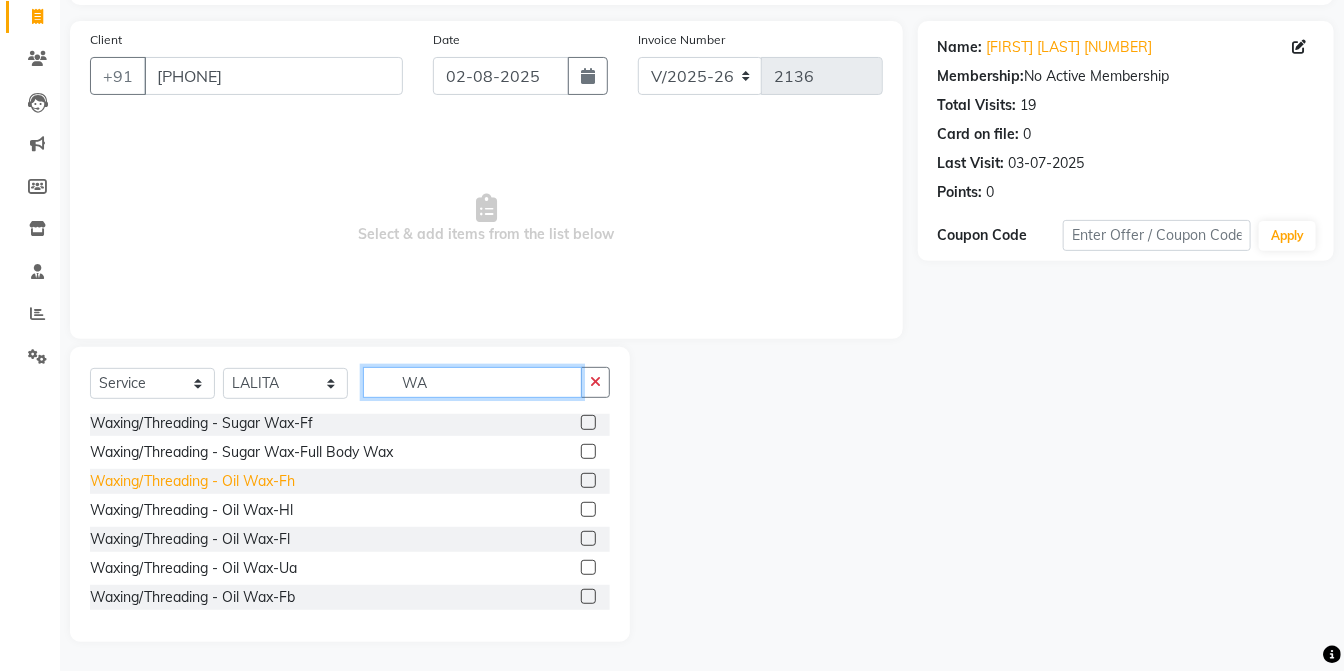 type on "WA" 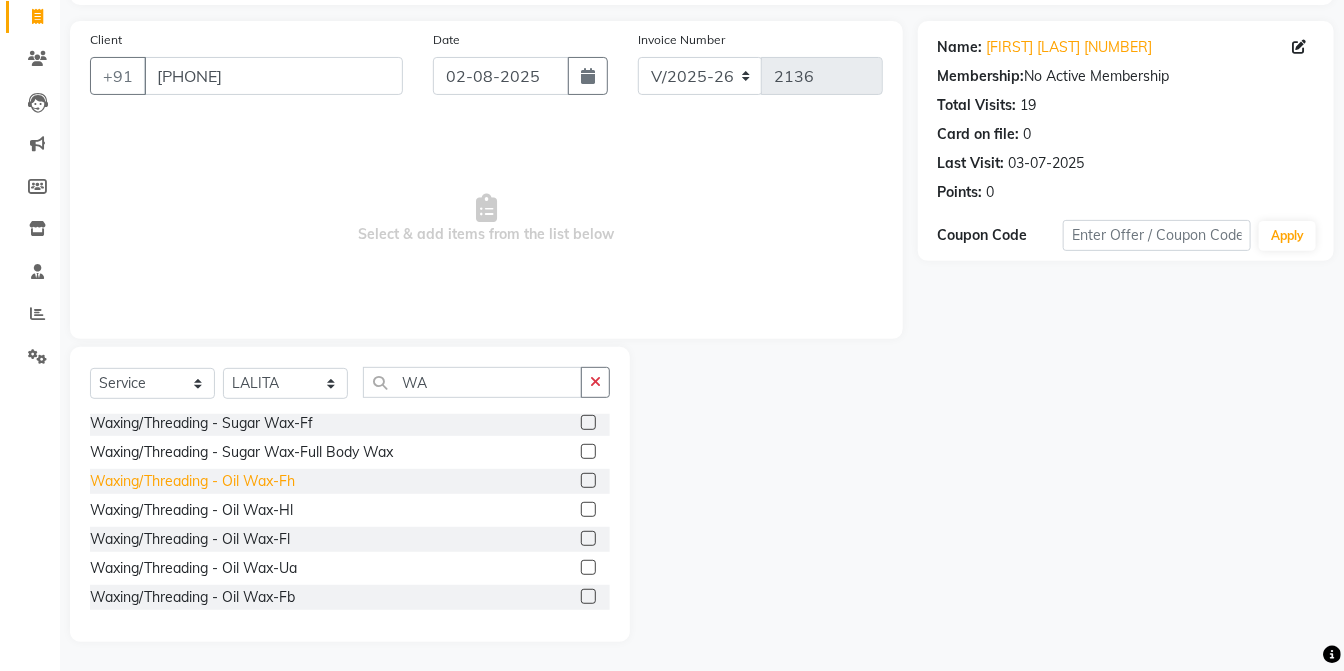 click on "Waxing/Threading - Oil Wax-Fh" 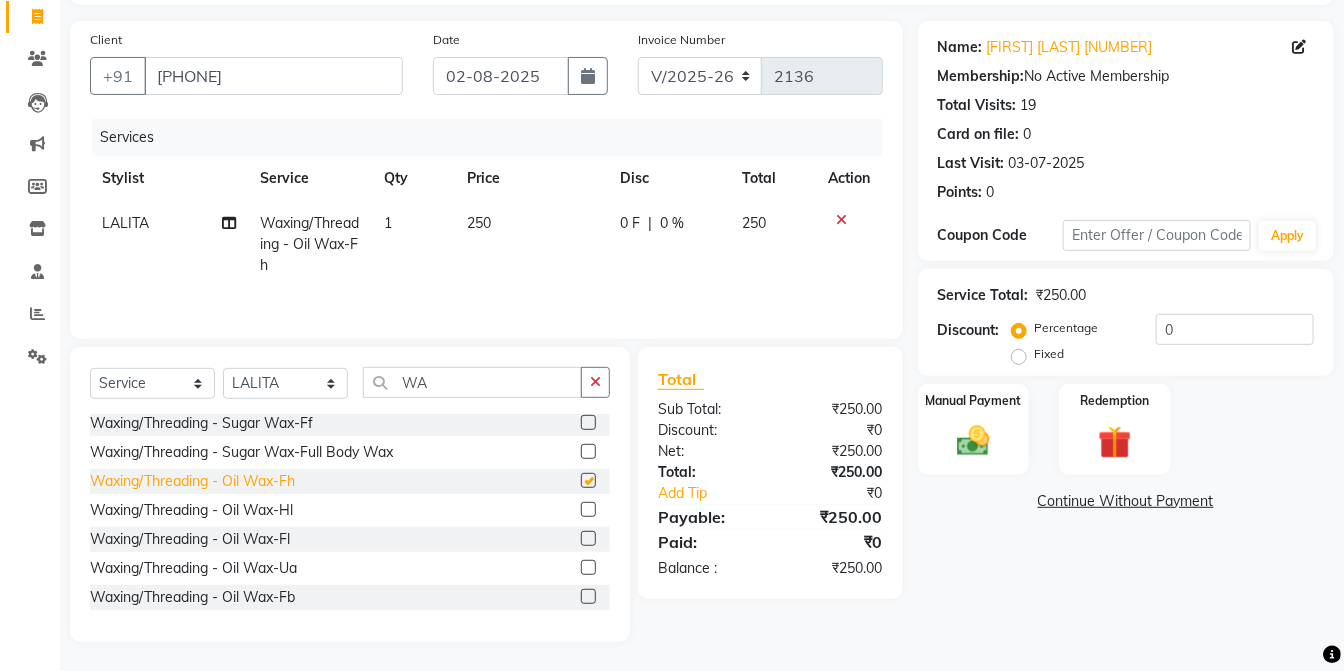 checkbox on "false" 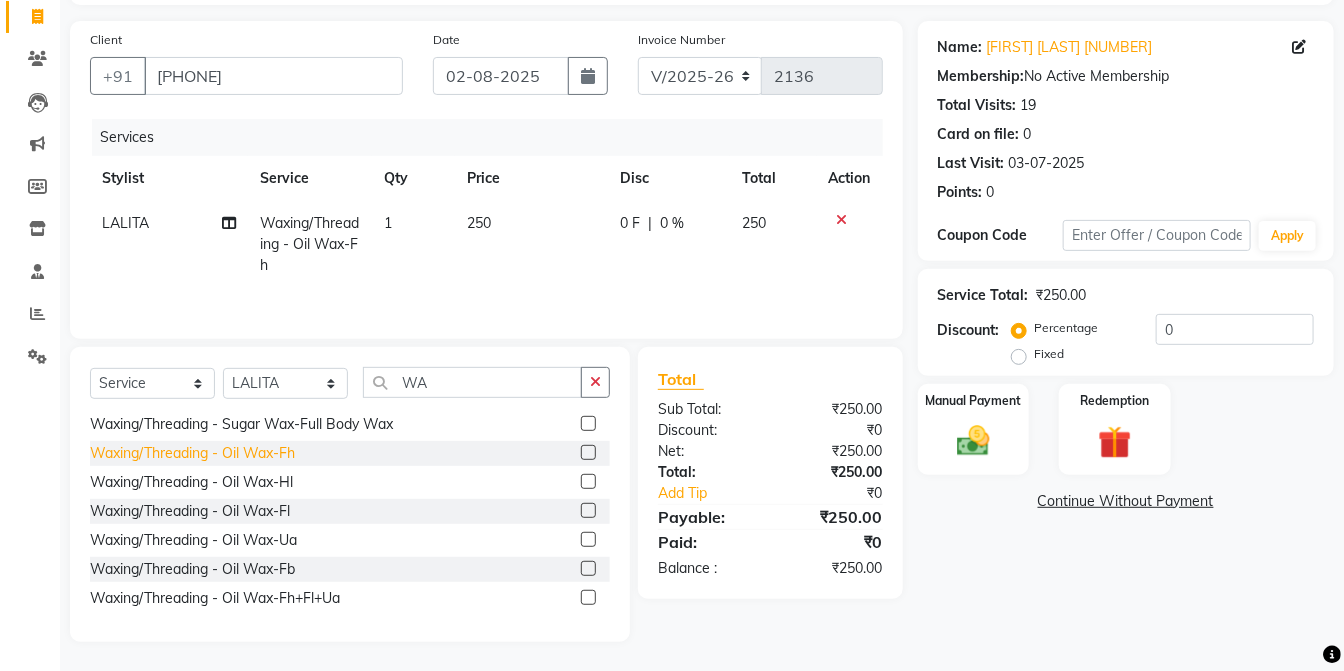 scroll, scrollTop: 448, scrollLeft: 0, axis: vertical 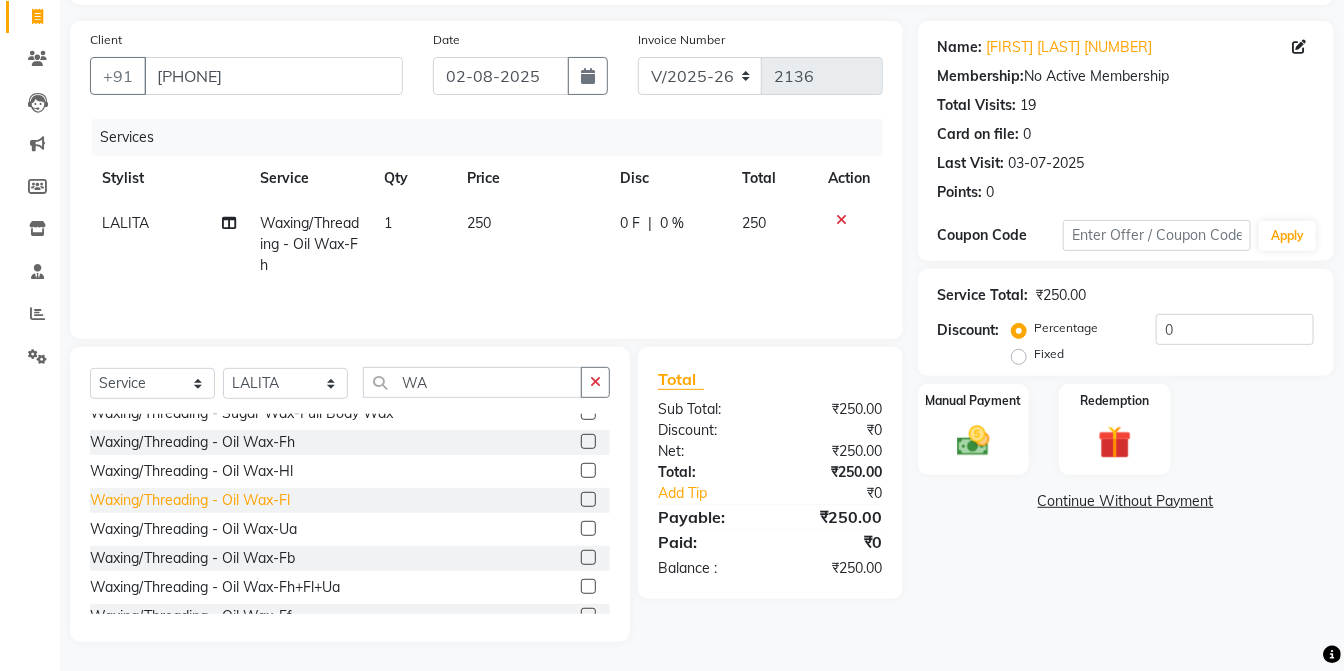 click on "Waxing/Threading - Oil Wax-Fl" 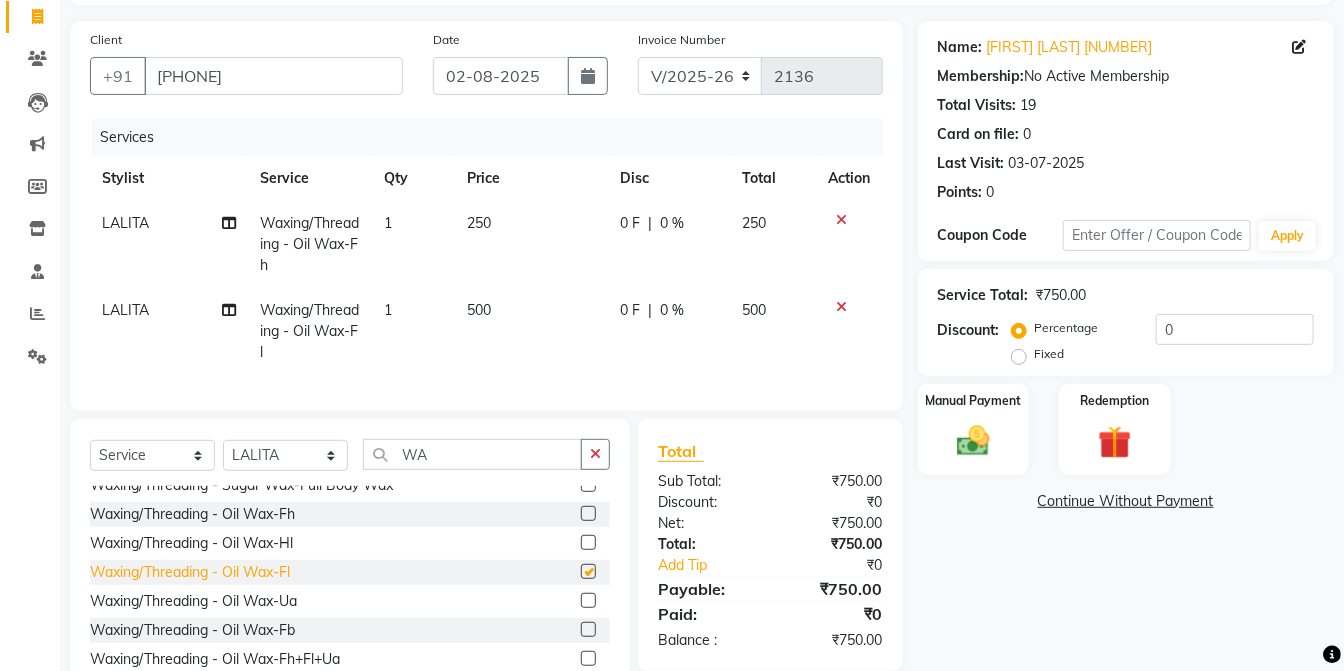 checkbox on "false" 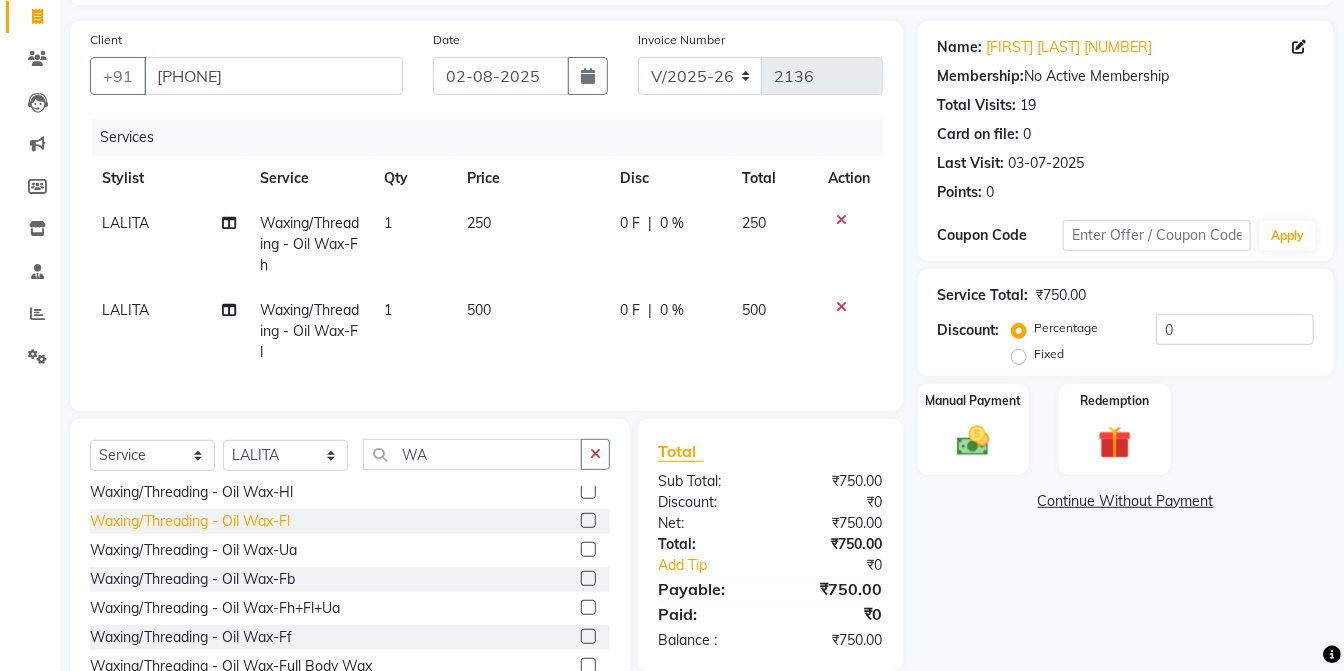 scroll, scrollTop: 504, scrollLeft: 0, axis: vertical 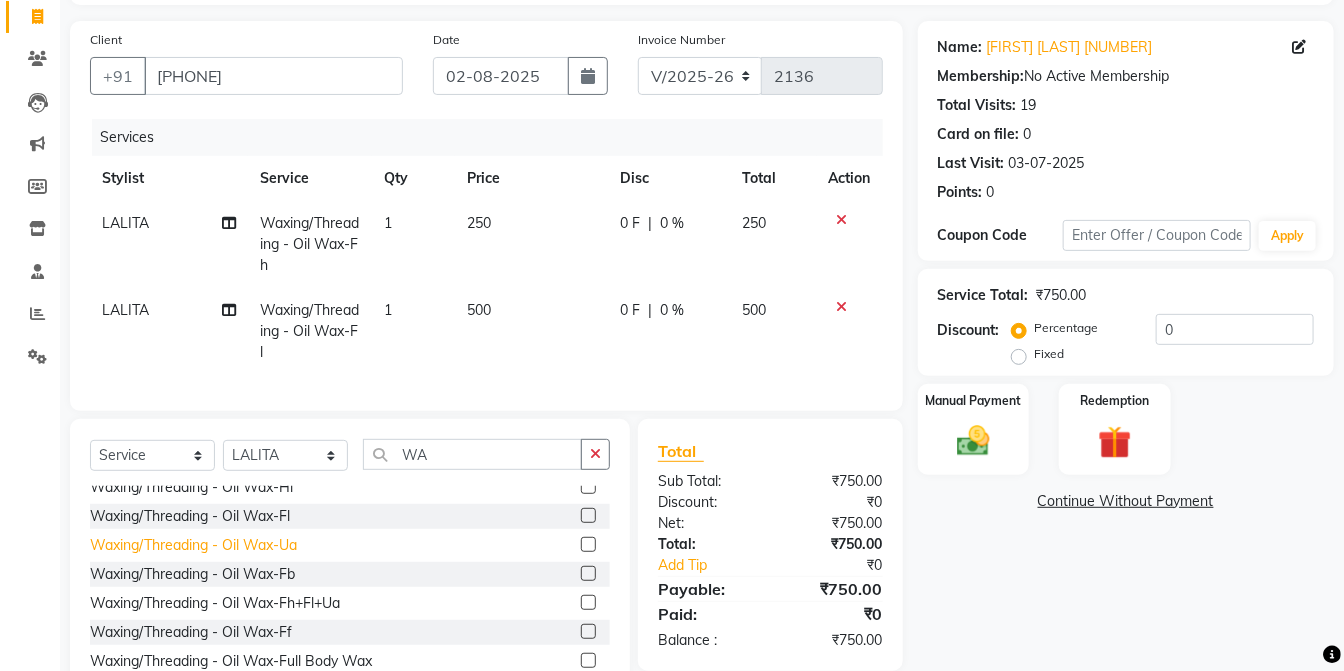 click on "Waxing/Threading - Oil Wax-Ua" 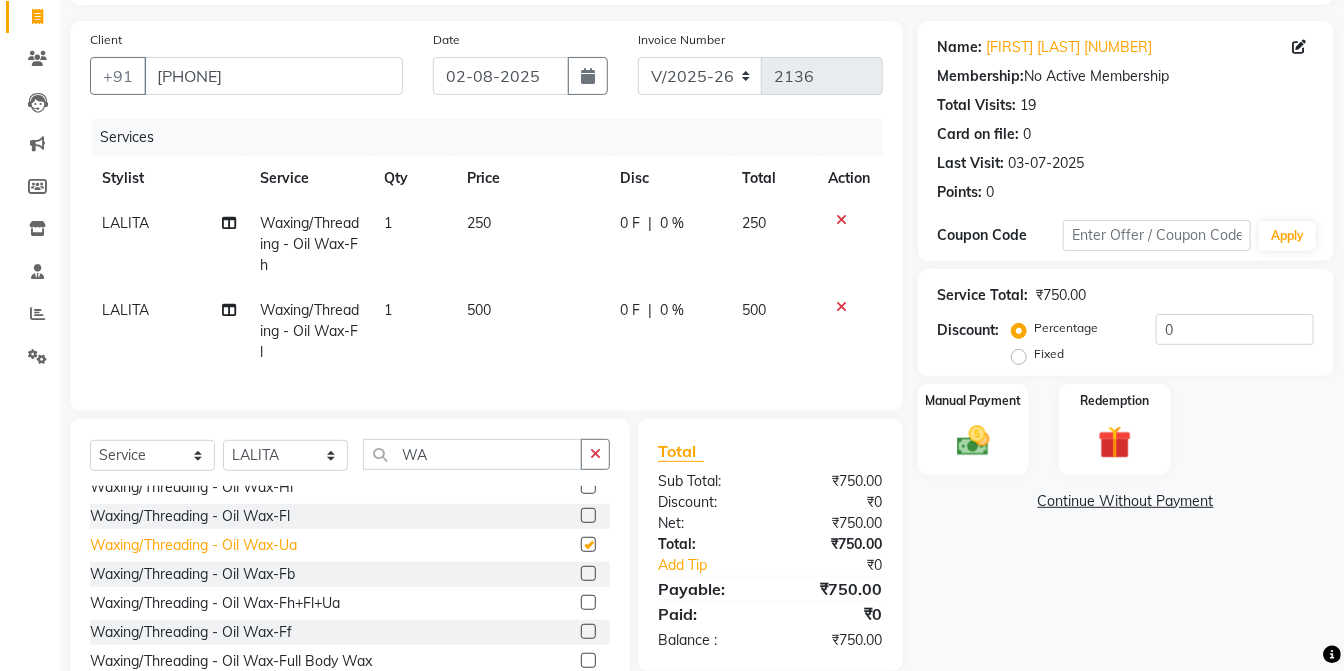 checkbox on "false" 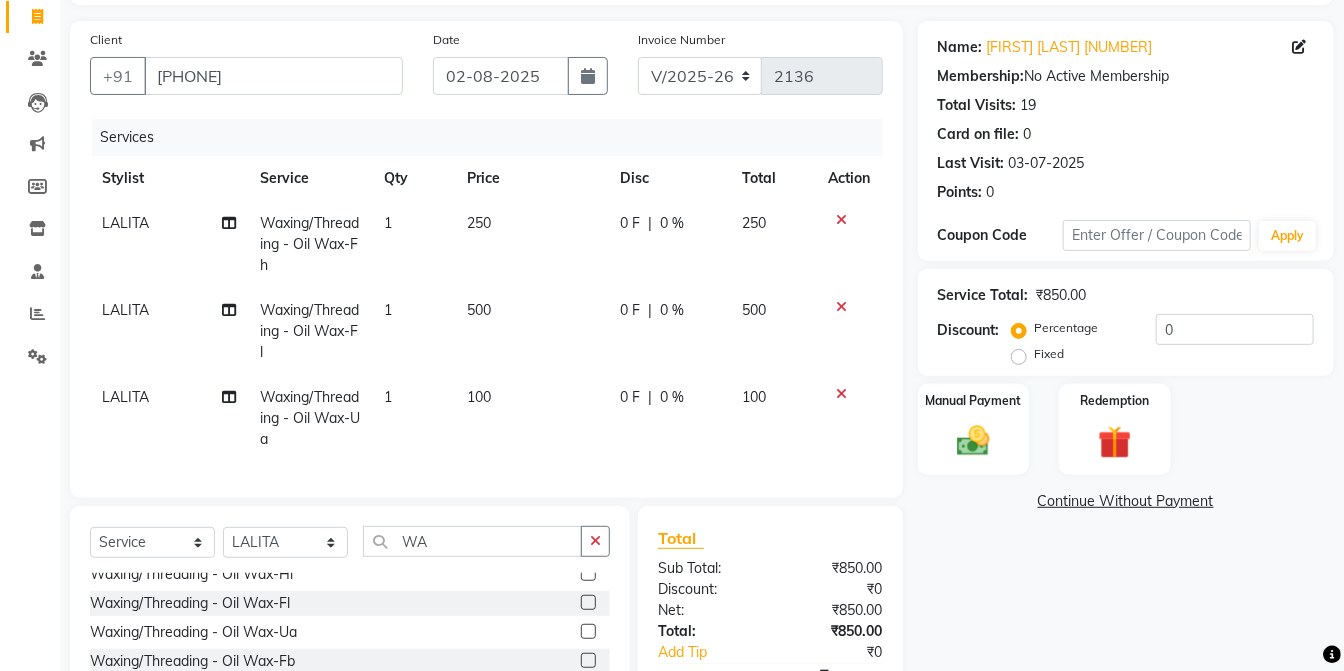 click on "0 %" 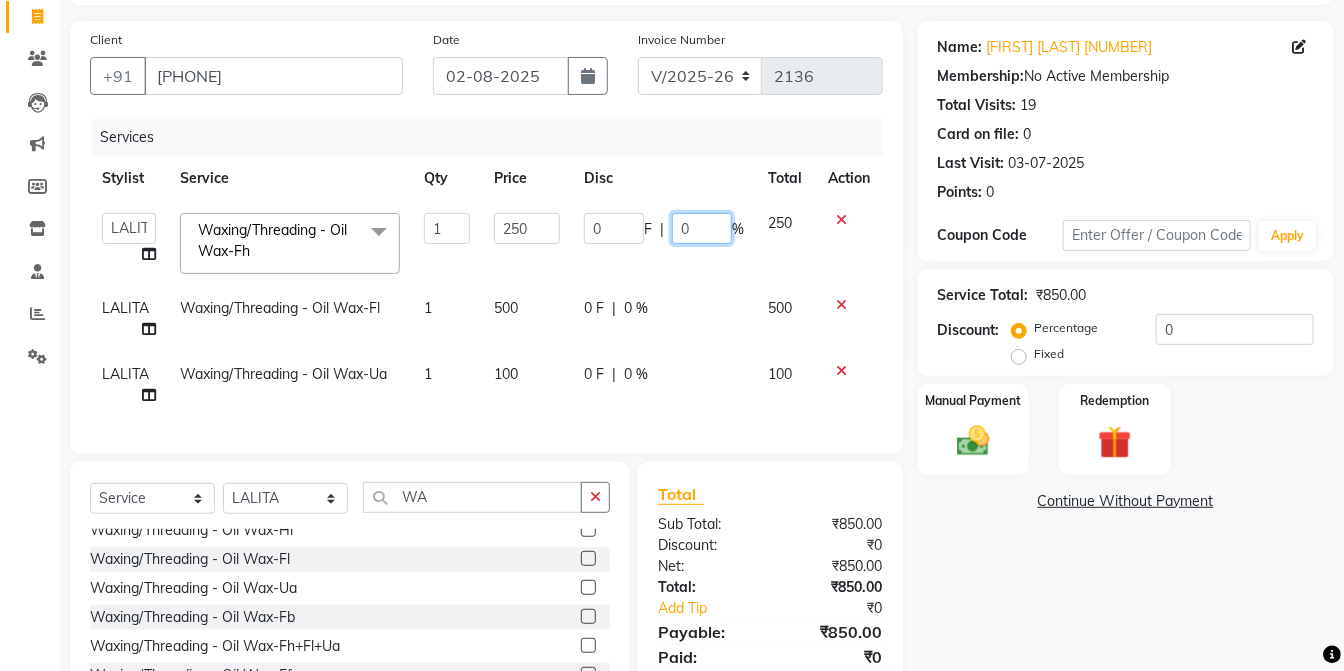 click on "0" 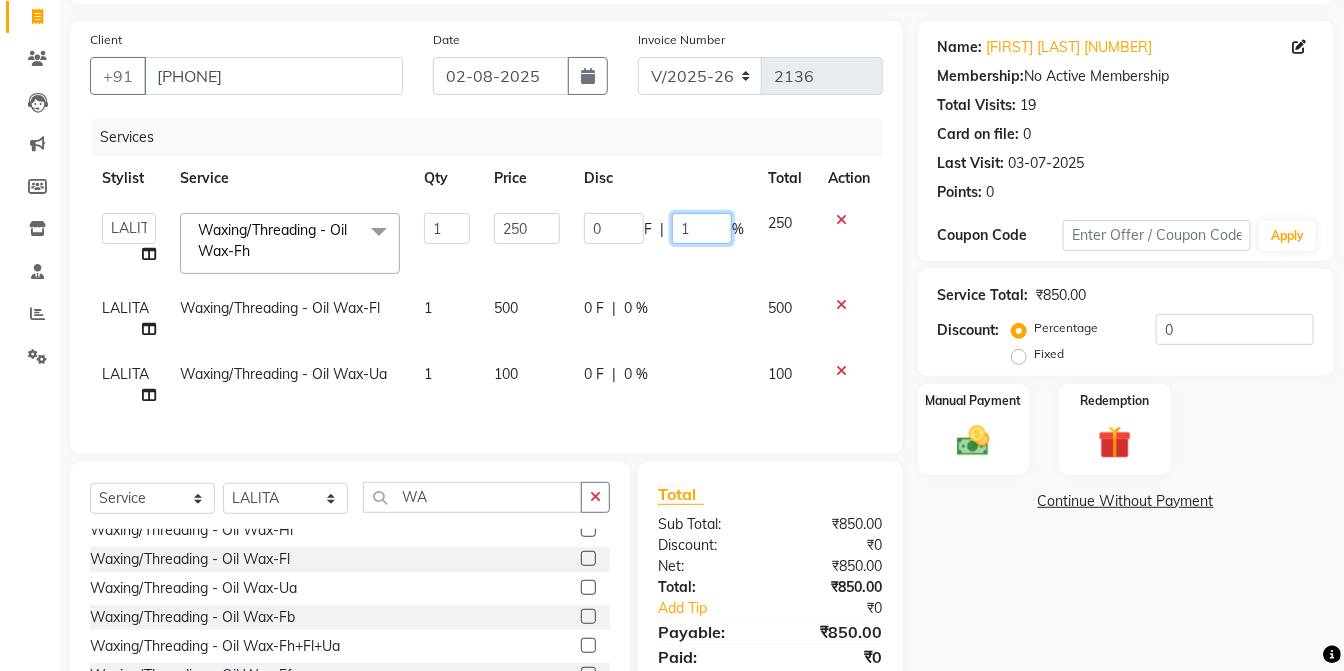 type on "15" 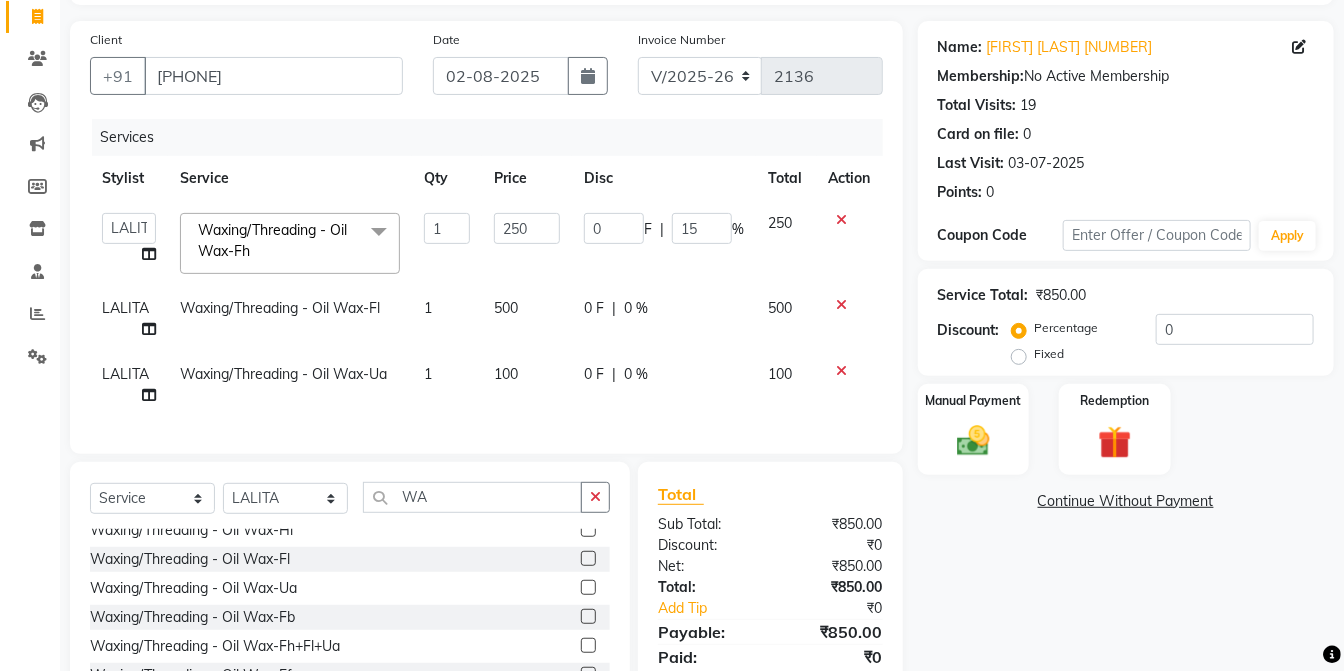 click on "0 F | 0 %" 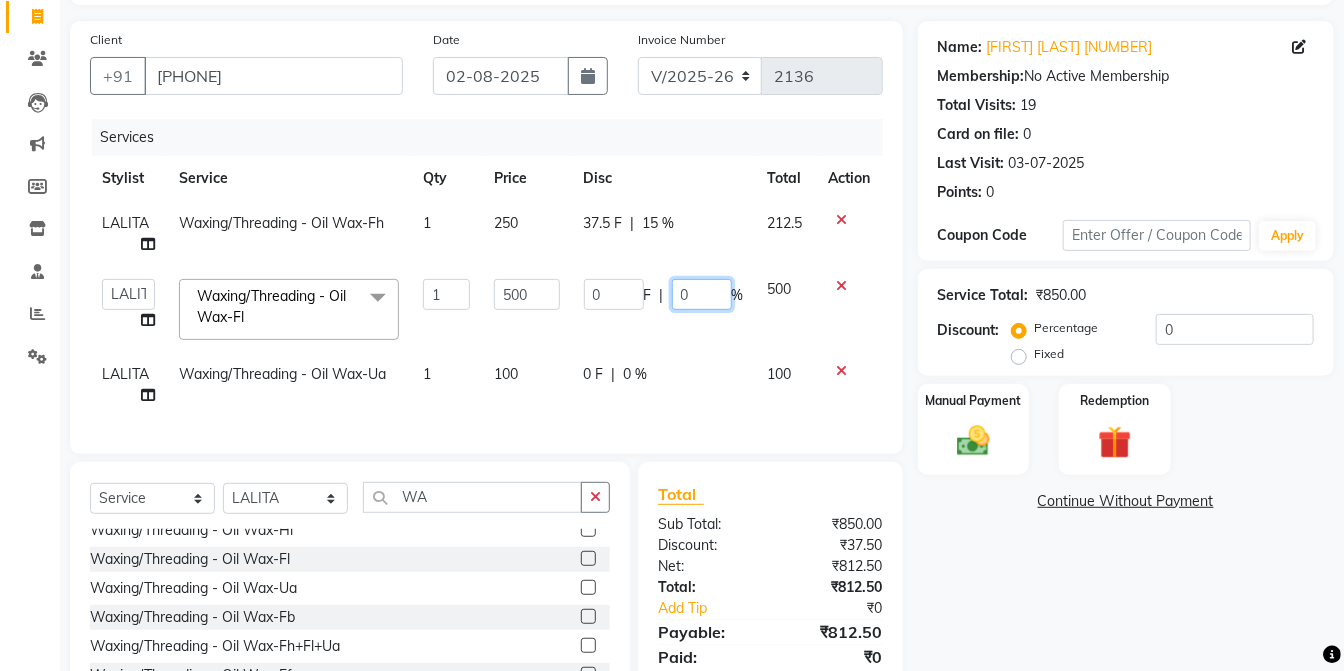 click on "0" 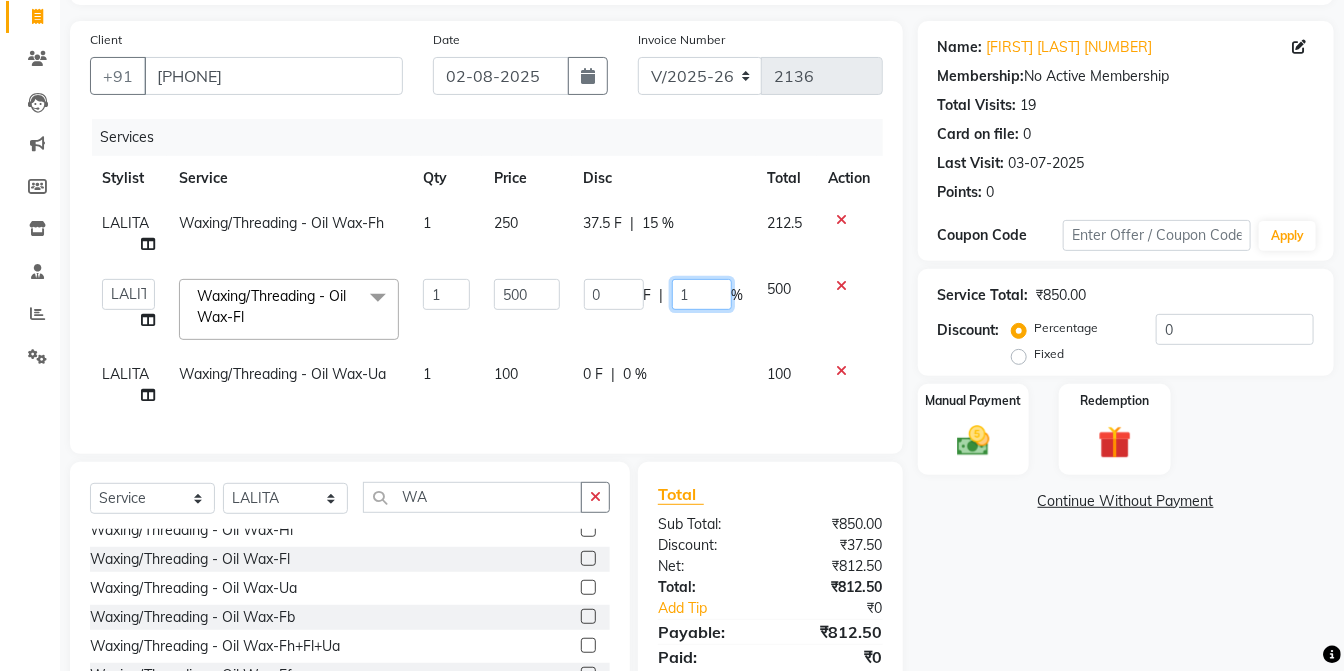 type on "15" 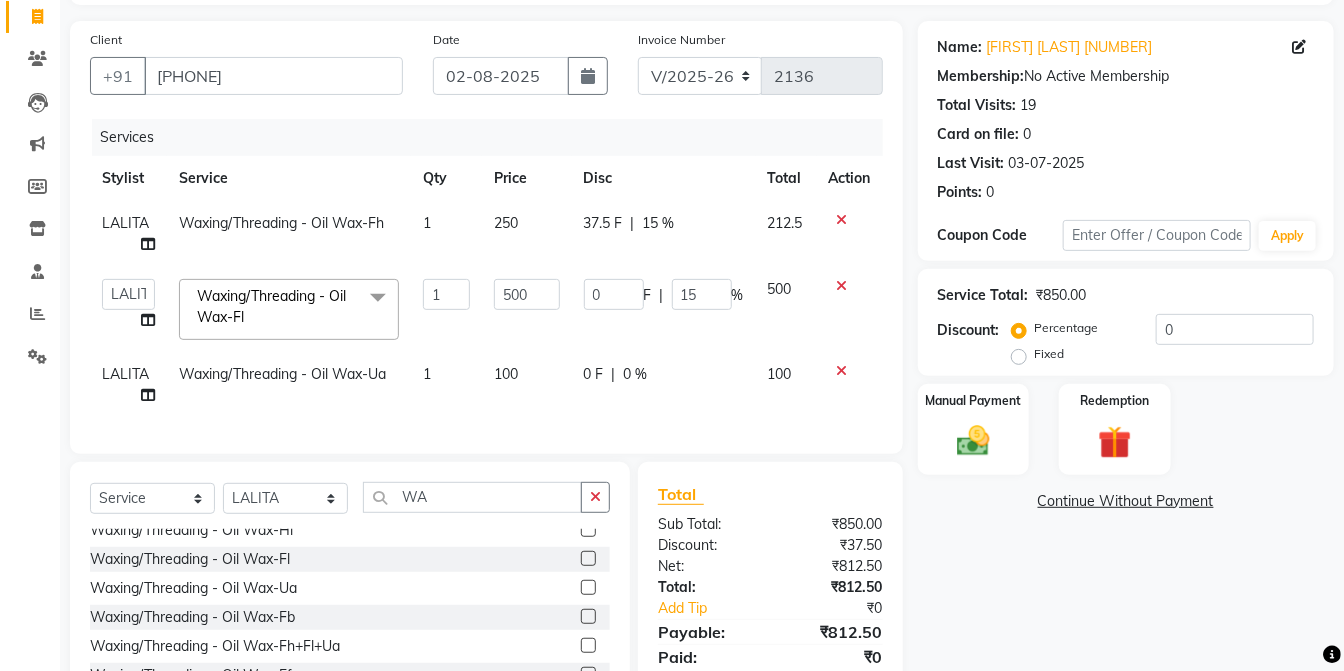 click on "0 F | 0 %" 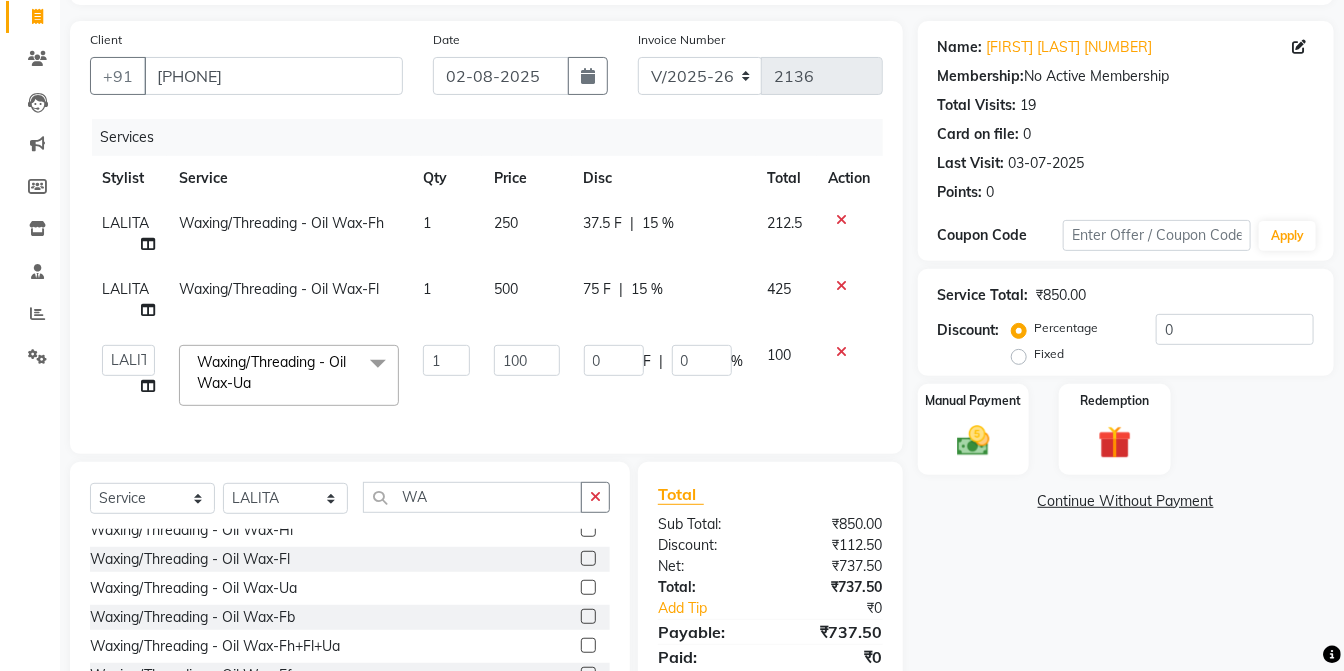 click on "0 F | 0 %" 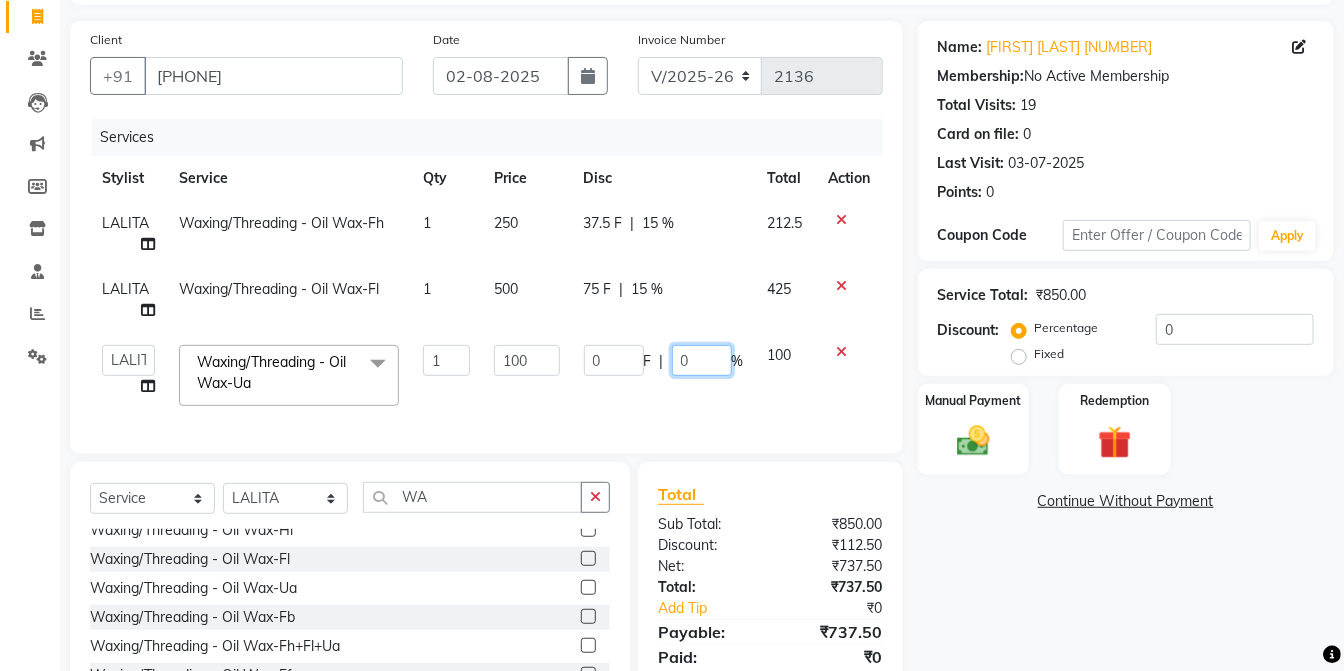 click on "0" 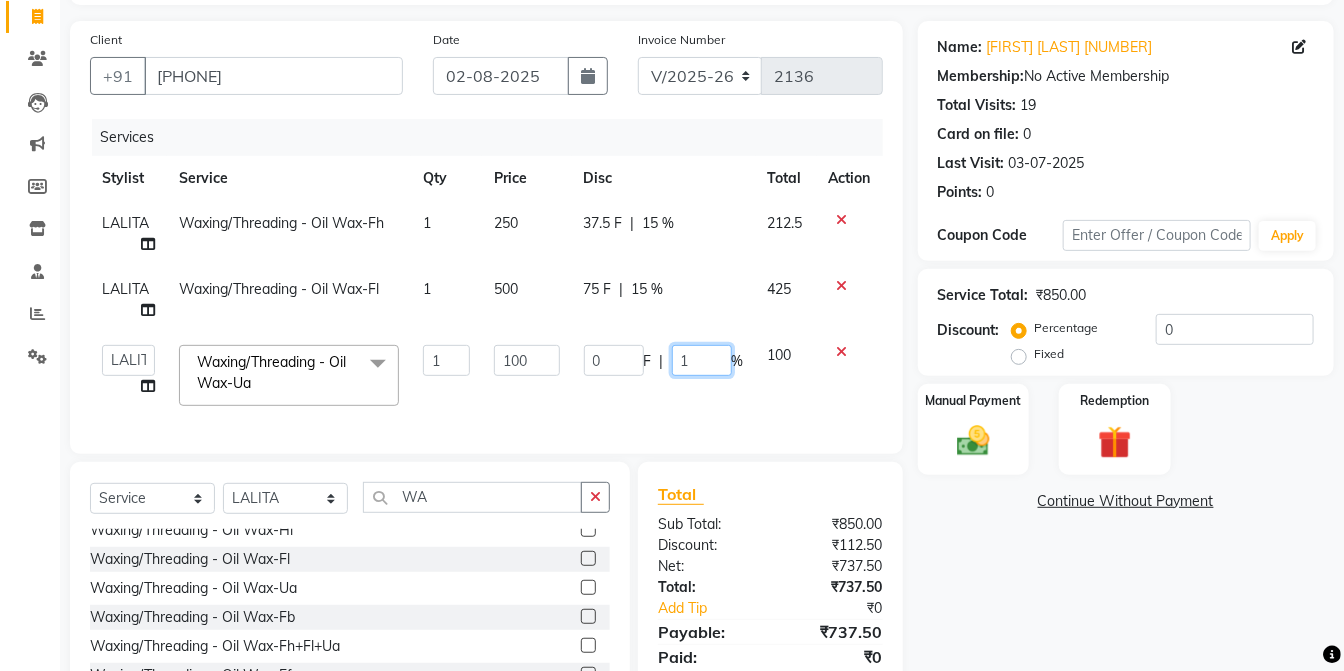 type on "15" 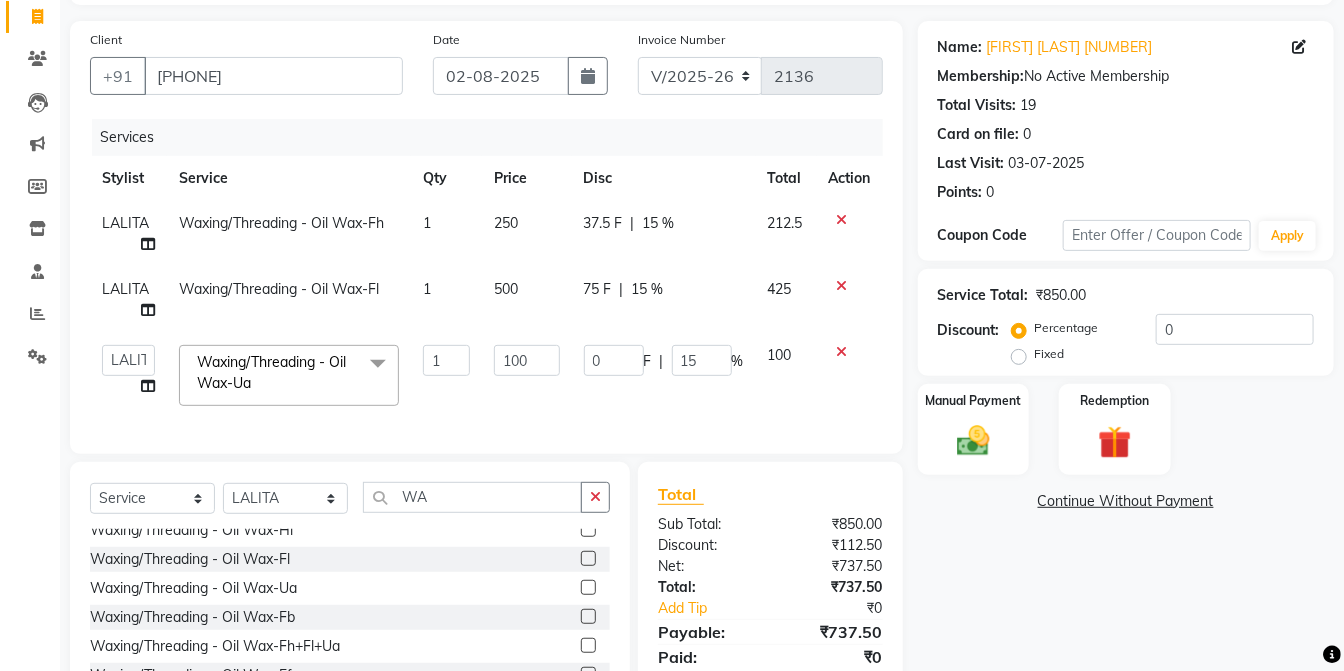 click on "0 F | 15 %" 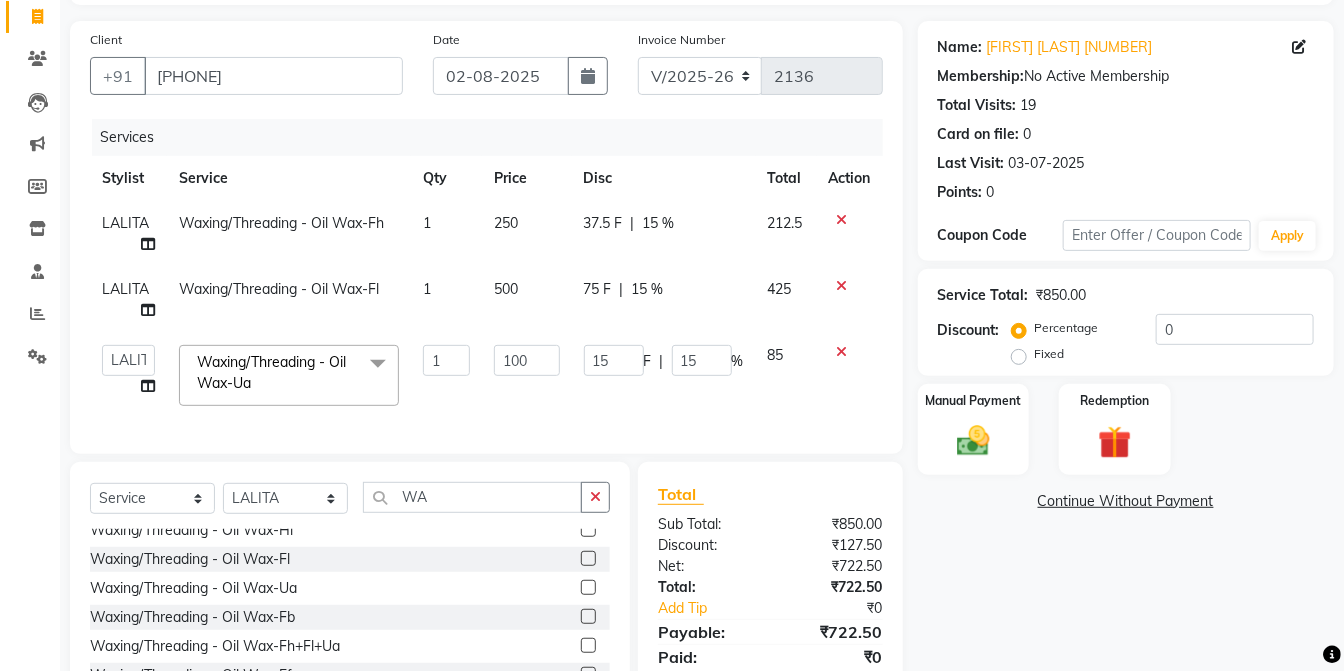 click on "37.5 F" 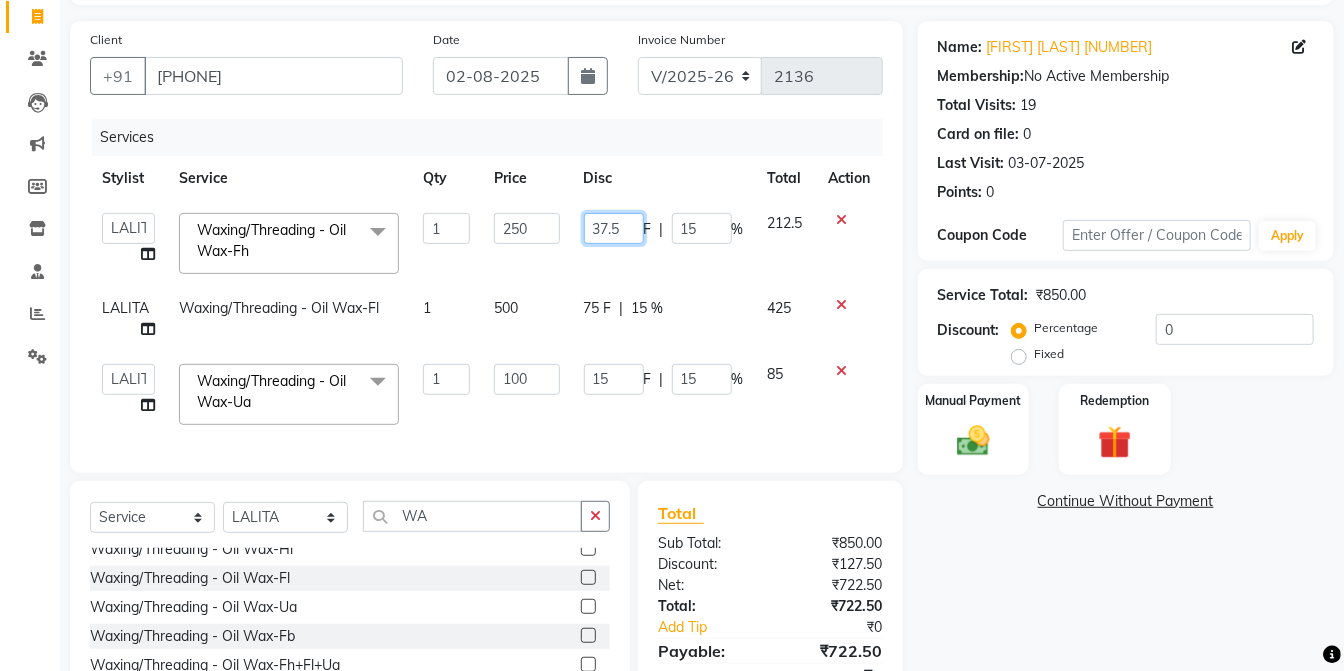 click on "37.5" 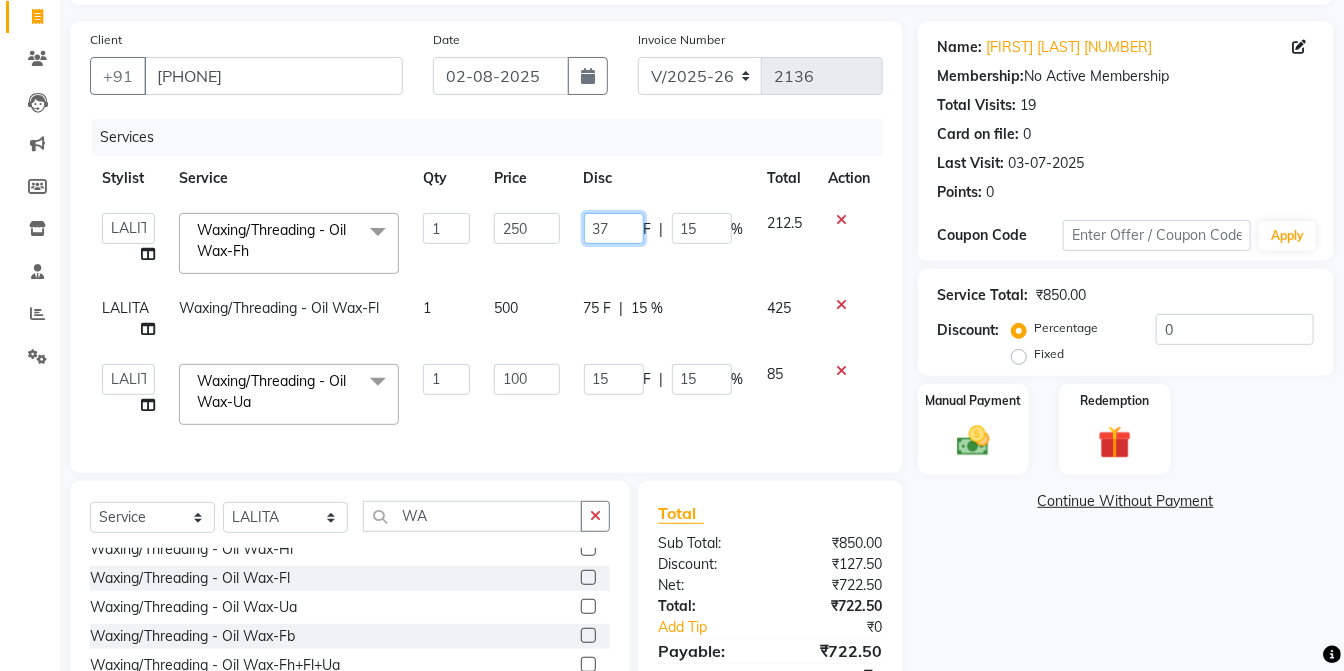 type on "3" 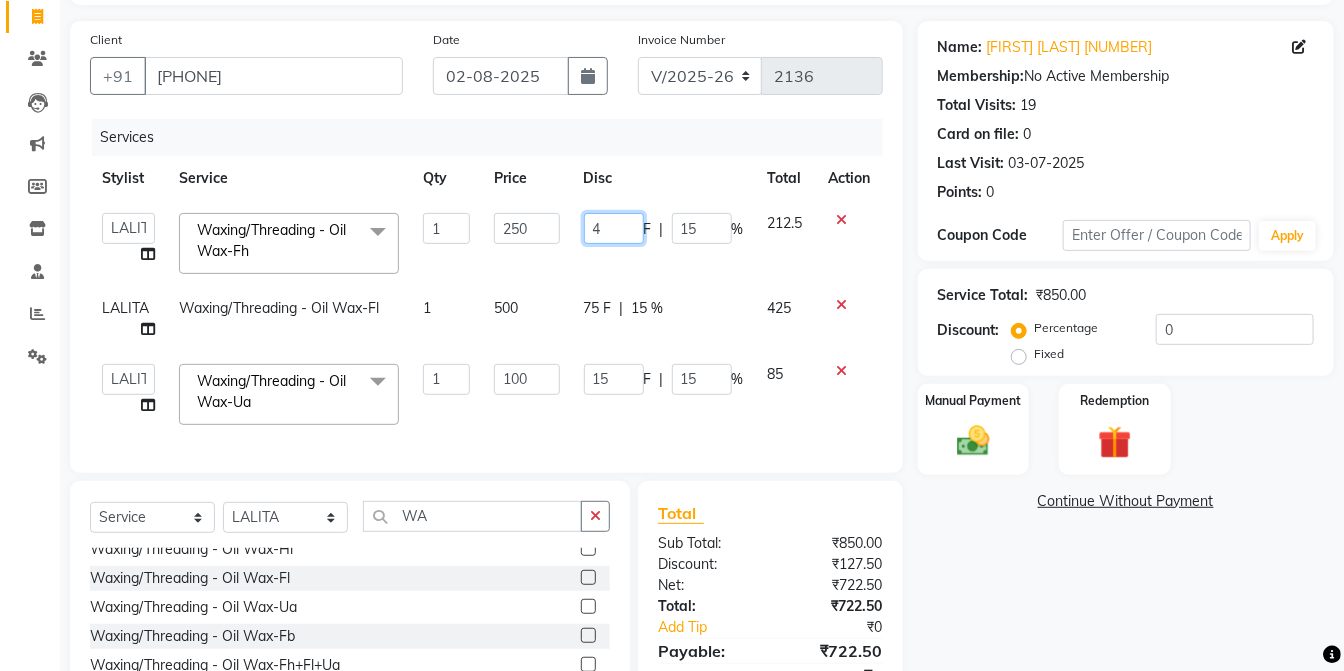 type on "40" 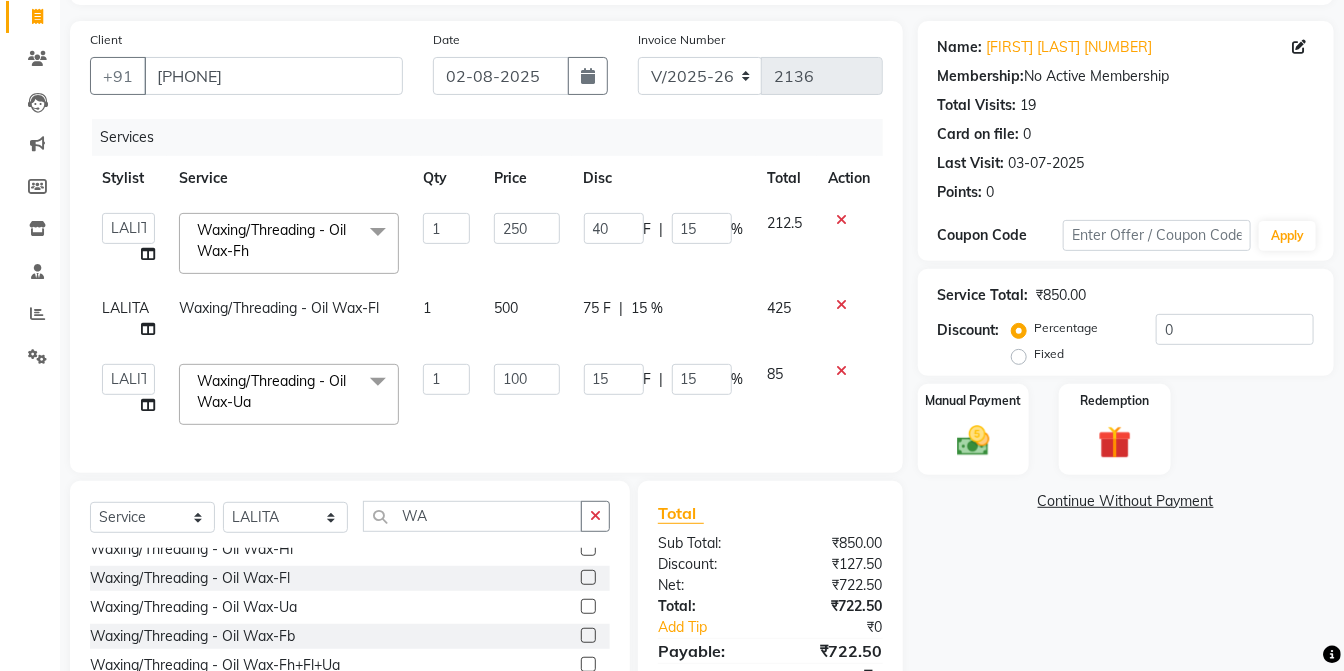 click on "Services Stylist Service Qty Price Disc Total Action  aarti    ANJALI   Anuja Shukla	   LALITA   MANISHA Bhabhi   muskan   OTHER   Paridhi Shukla	   ROSHNI 1   ROSHNI 2   sangeeta   seema   SONU DI   SUNITA   TINA   vanita  Waxing/Threading - Oil Wax-Fh  x Hair Services - Hair Cut Hair Services - Trimming Hair Services - Hair Cut (Staff) Hair Services - Trimming (Staff) Hair Services - Blow Dry Hair Services - Shampoo+Conditioner Hair Services - Touch Up Regular Hair Services - Touch Up Long Regrowth Hair Services - Touch Up Regular - Inoa Hair Services - Touch Up Long Regrowth - Inoa Hair Services - Global Sl Hair Services - Global Ml Hair Services - Global Ll Hair Services - Highlights Sl Hair Services - Highlights Ml Hair Services - Highlights Ll Hair Services - Loral Spa Hair Services - Sp Wella Hair Services - Gold Hair Spa Hair Services - Protien Spa Hair Services - Protien Spa + Hair Services - Scalp Peel Hair Services - Rekeratin Hair Services - Degrease Treatment Hair Services - Prolong Treatment 1" 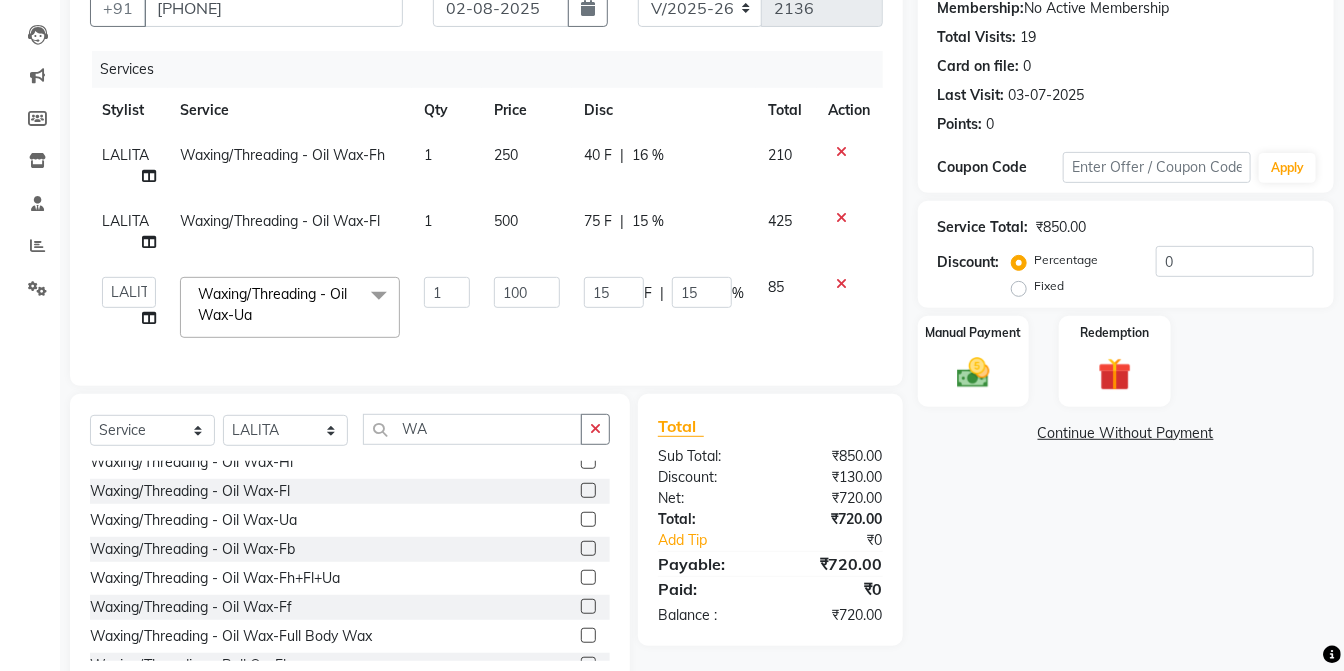 scroll, scrollTop: 260, scrollLeft: 0, axis: vertical 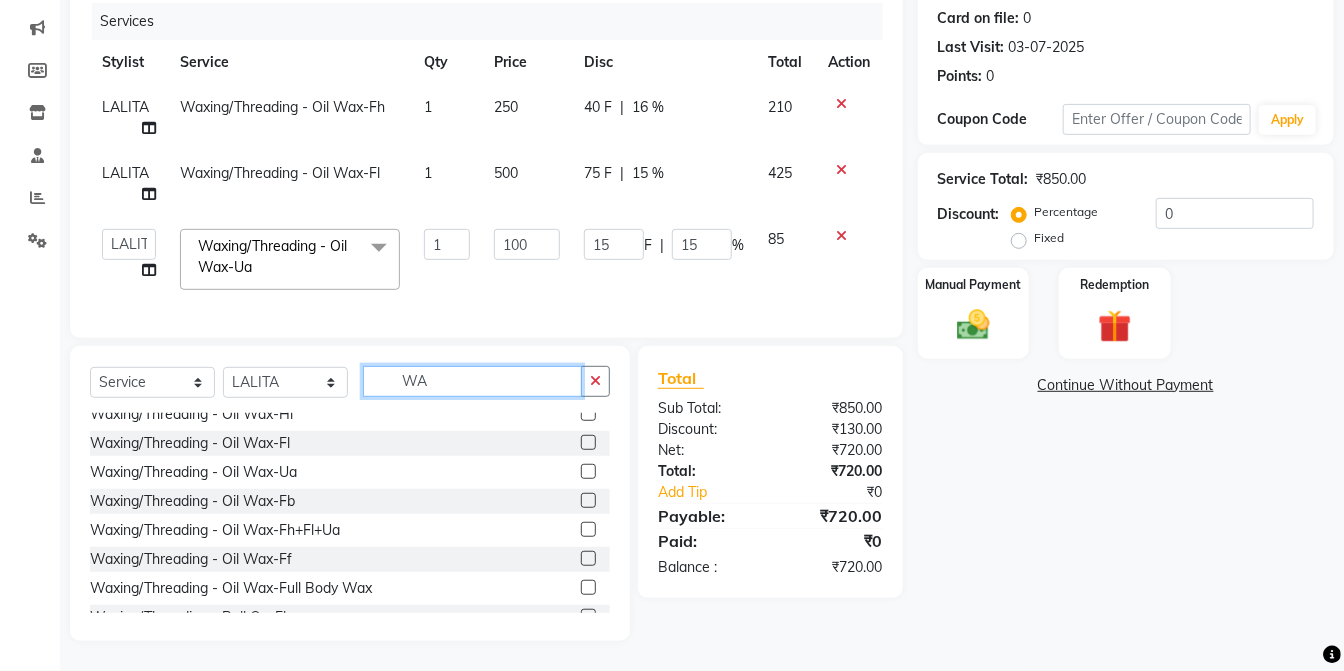 click on "WA" 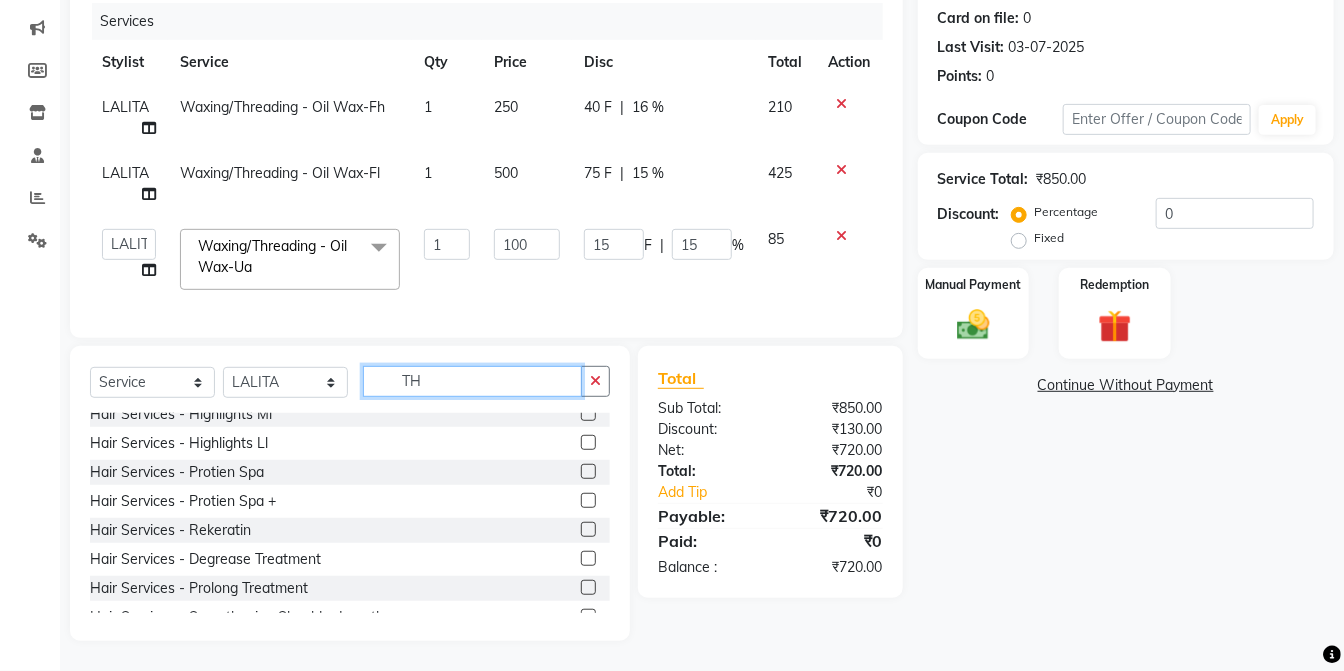 scroll, scrollTop: 0, scrollLeft: 0, axis: both 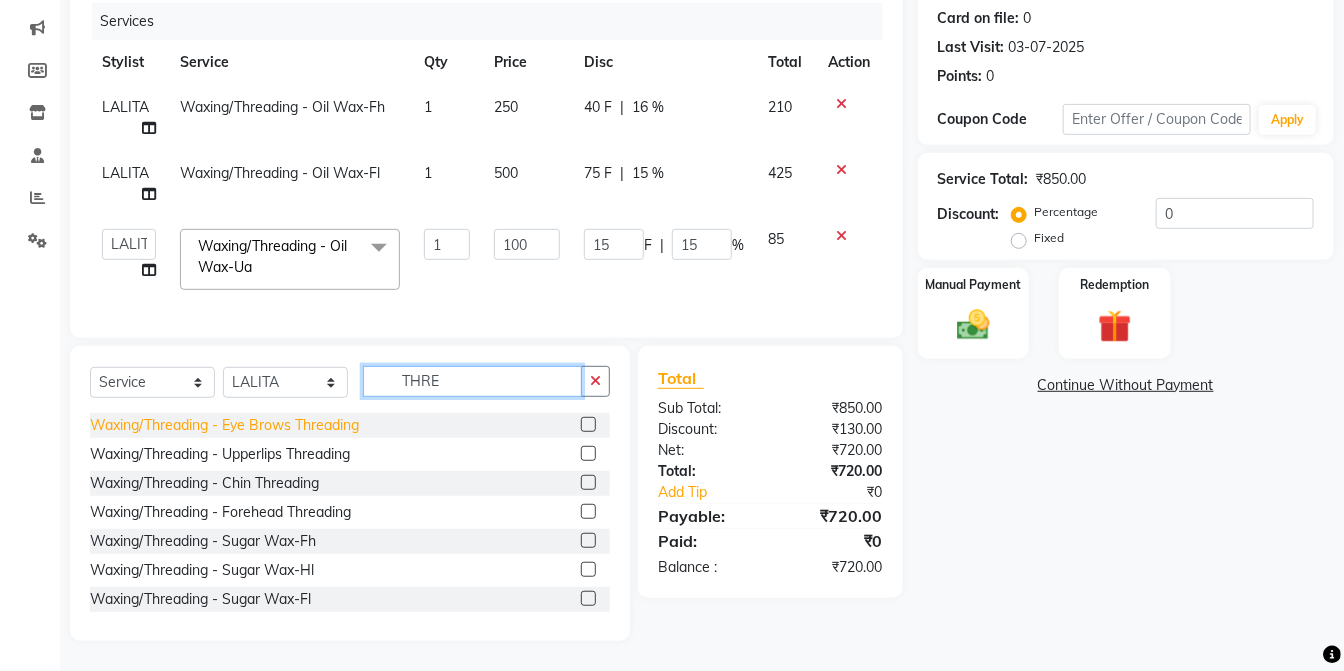 type on "THRE" 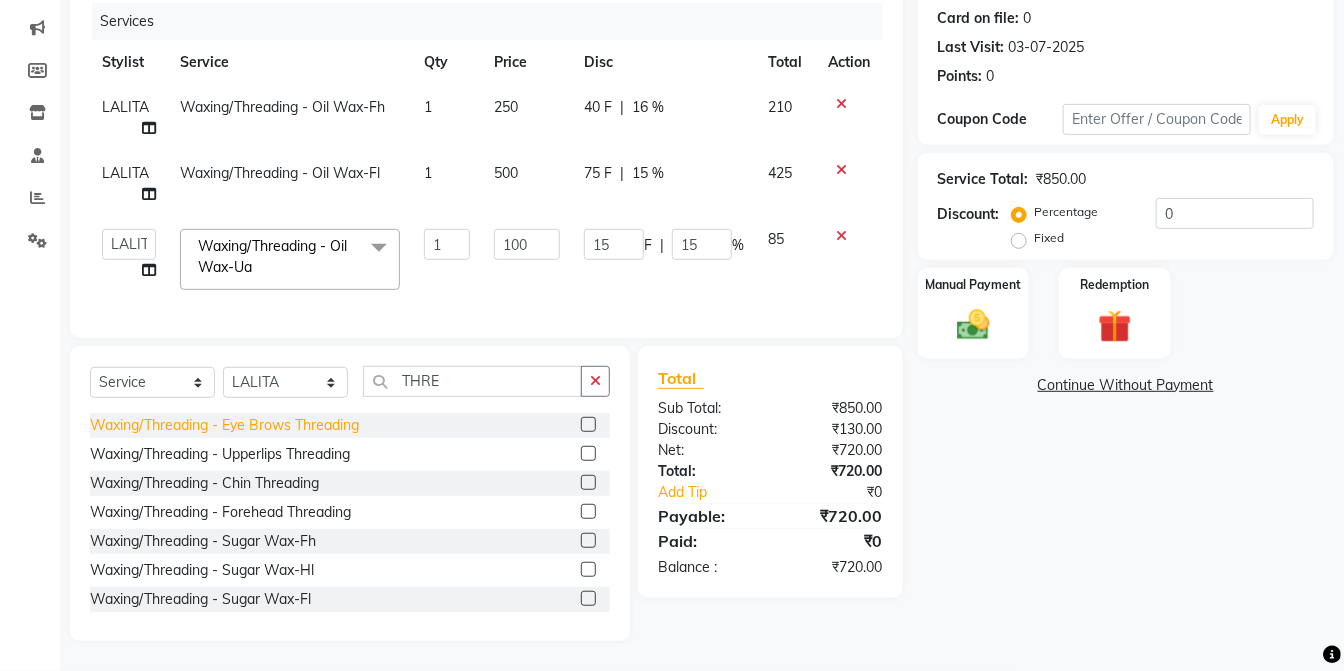 click on "Waxing/Threading - Eye Brows Threading" 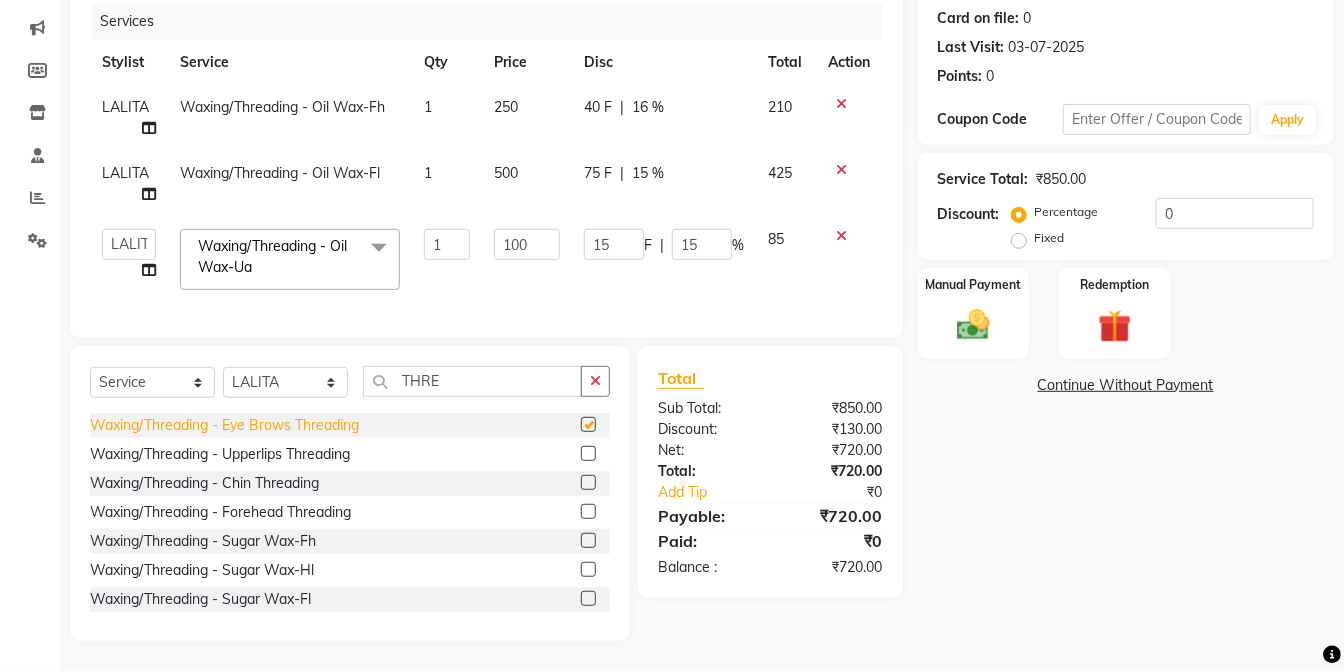 checkbox on "false" 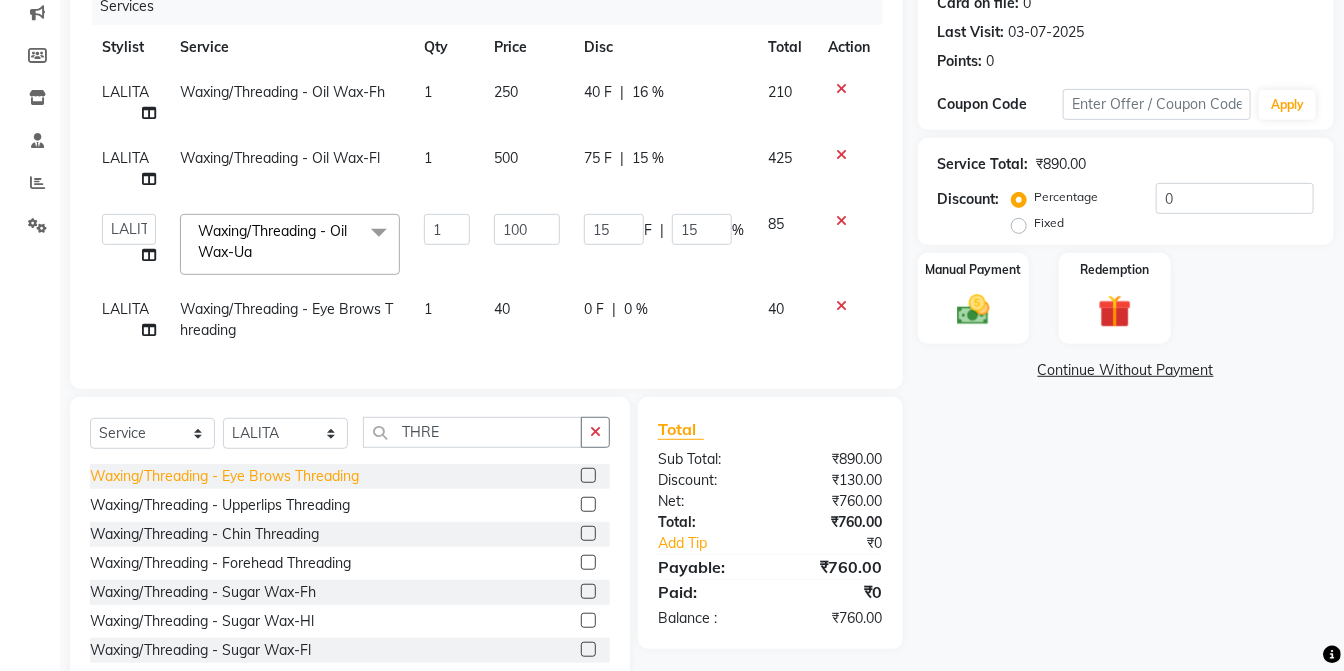 scroll, scrollTop: 0, scrollLeft: 14, axis: horizontal 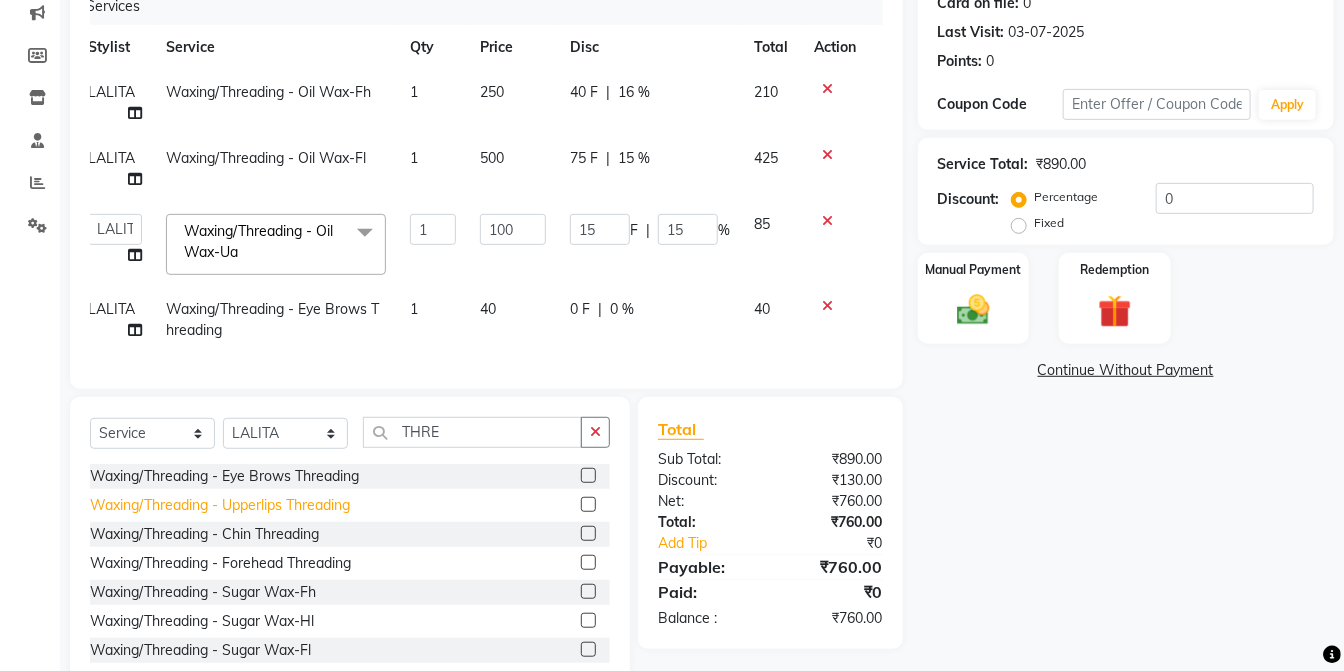 click on "Waxing/Threading - Upperlips Threading" 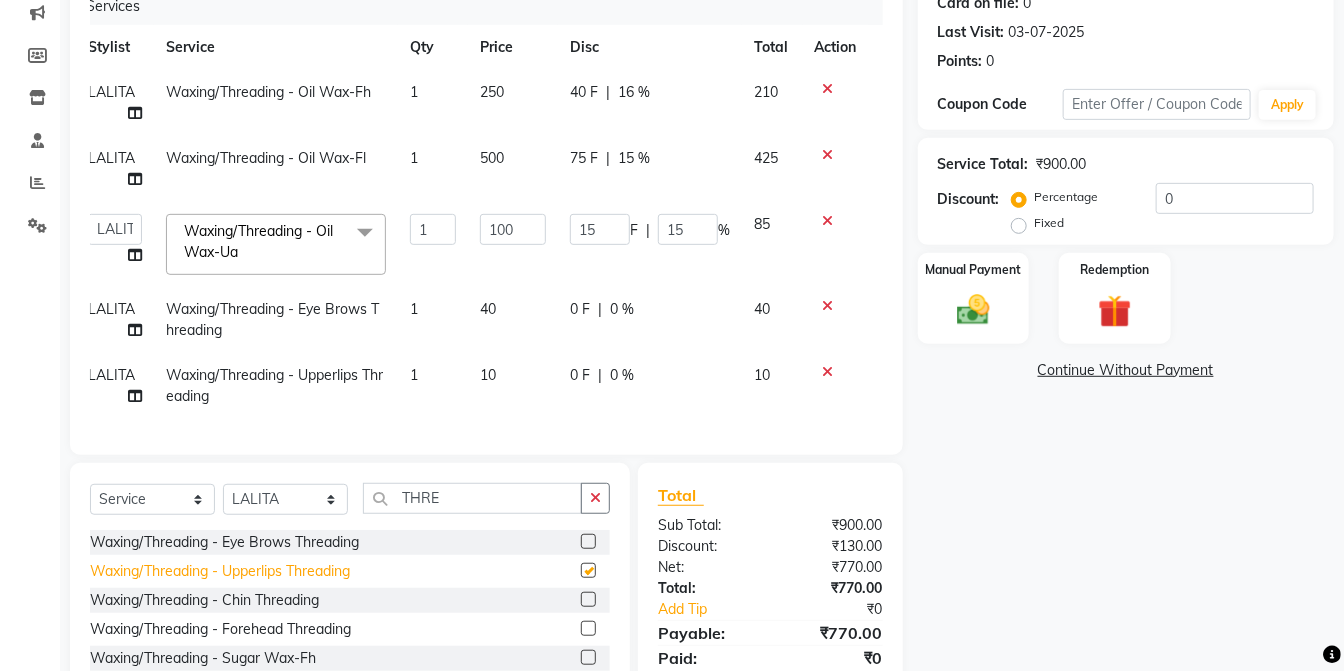 checkbox on "false" 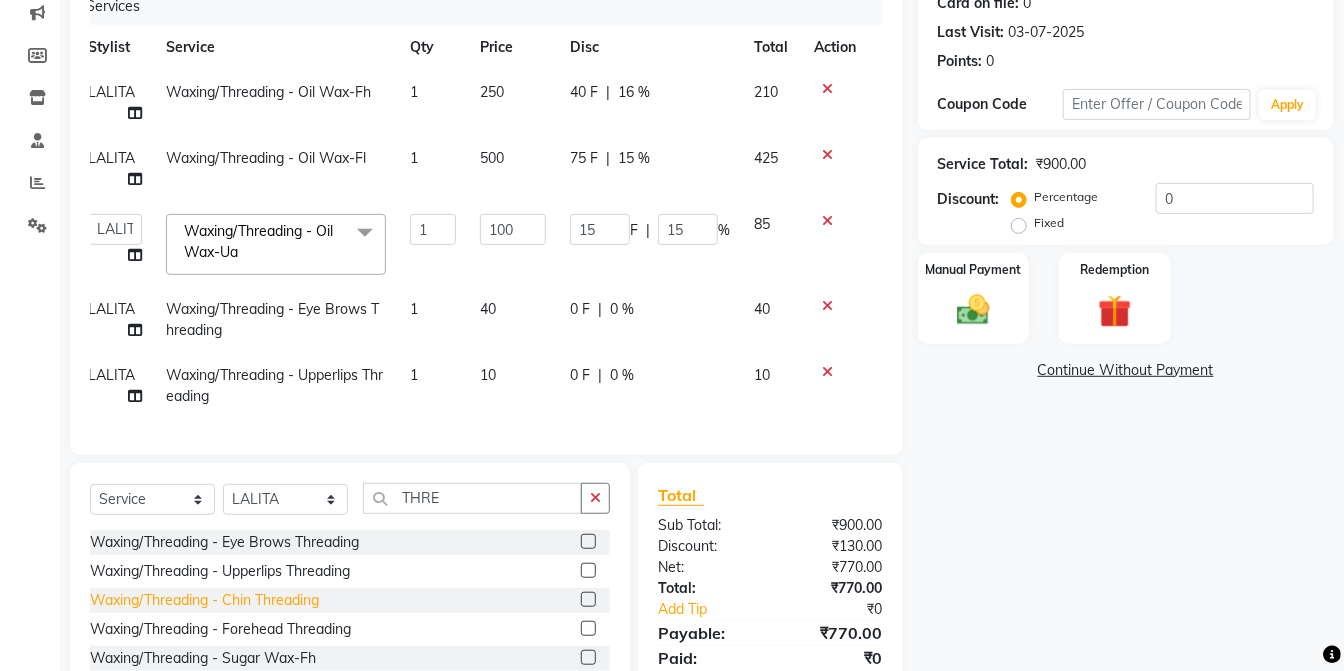 click on "Waxing/Threading - Chin Threading" 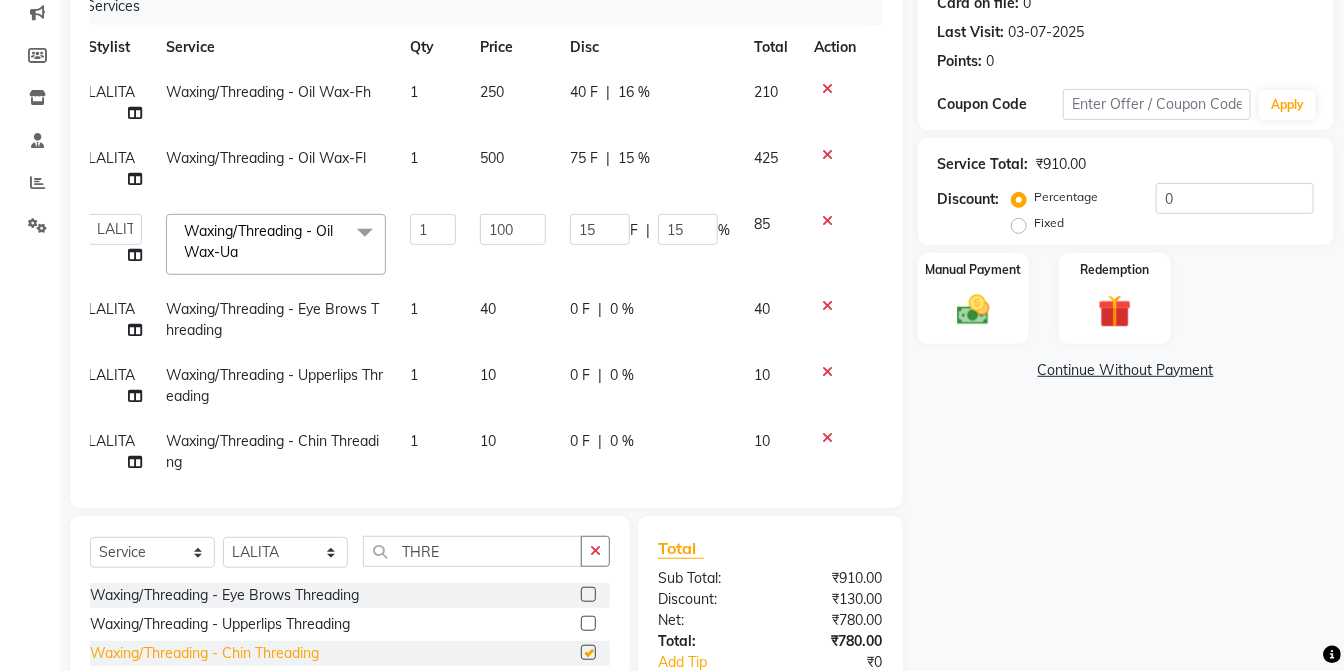 checkbox on "false" 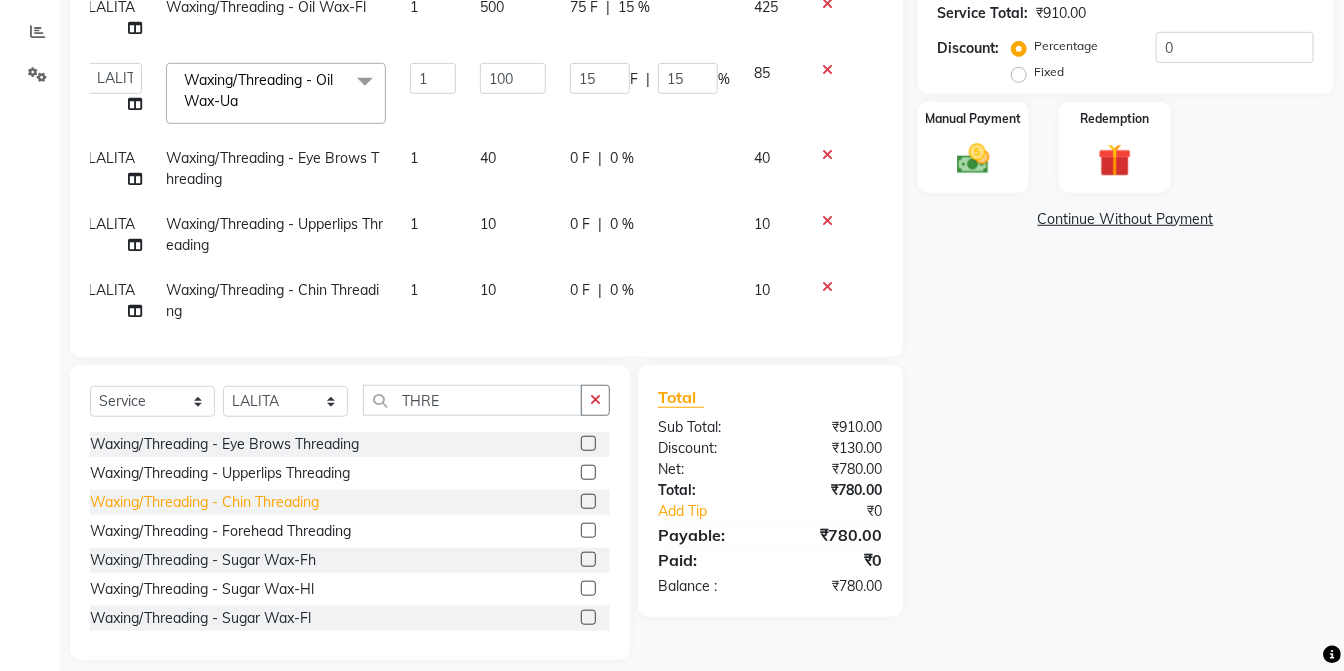 scroll, scrollTop: 413, scrollLeft: 0, axis: vertical 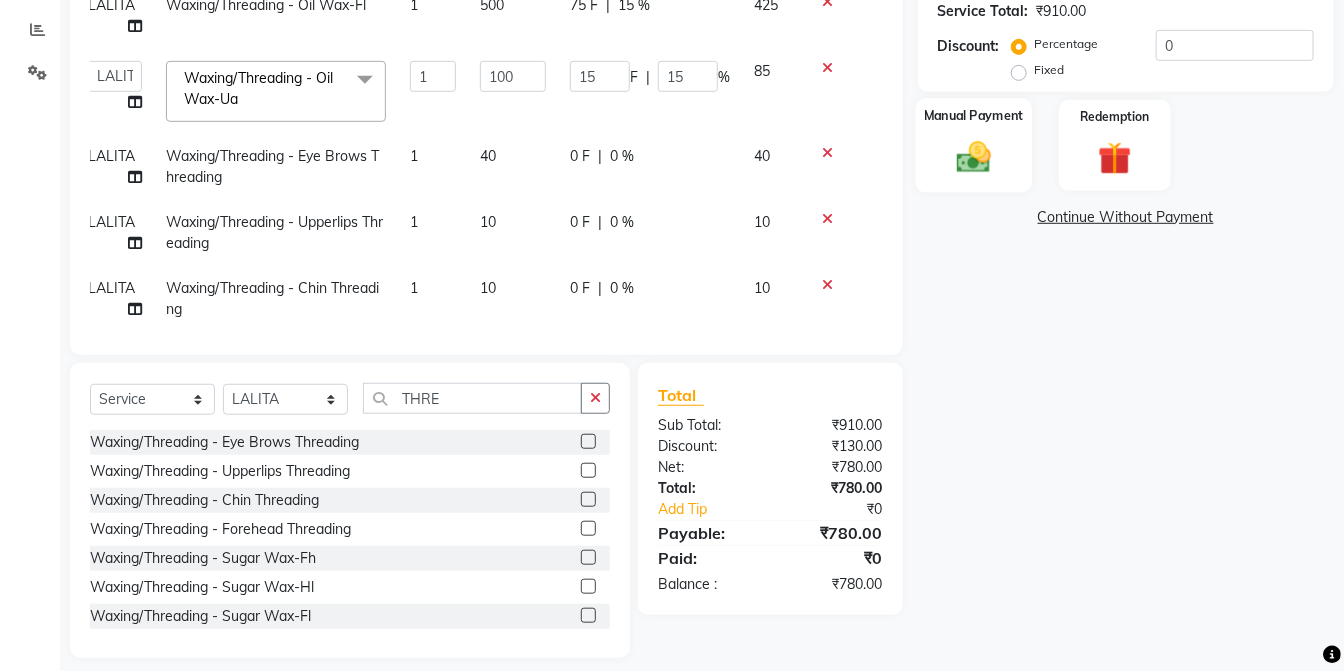 click 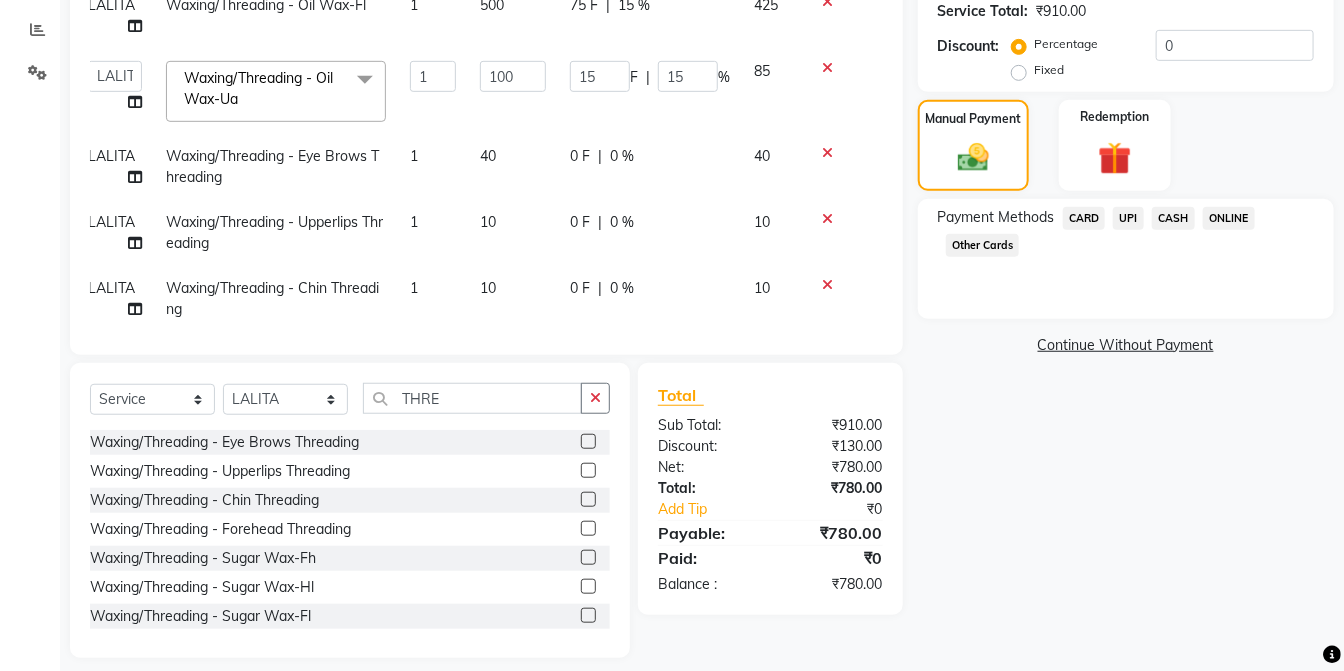 click on "UPI" 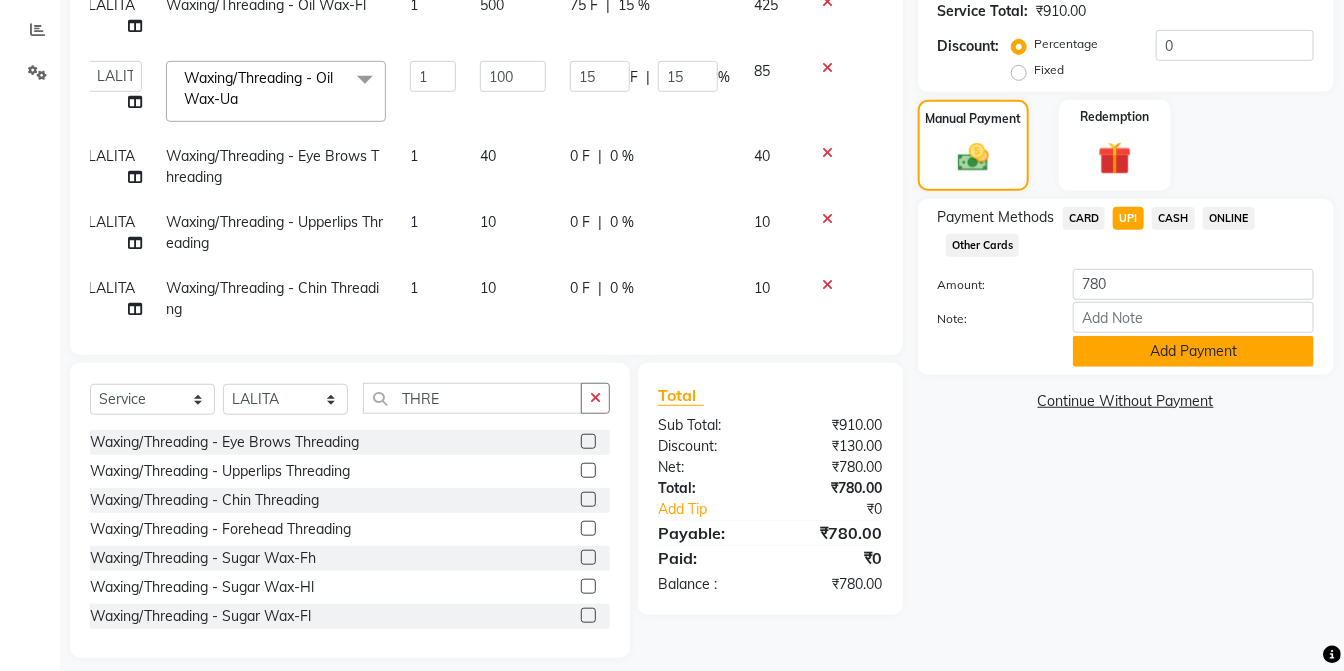click on "Add Payment" 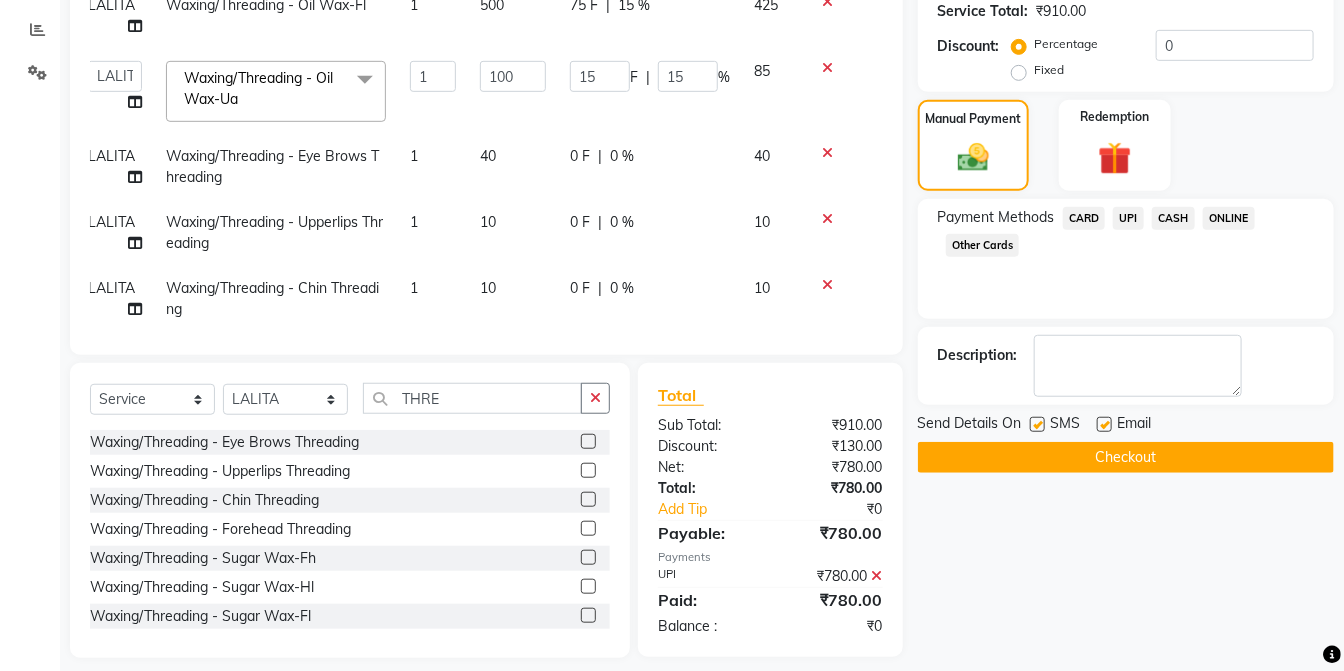 click 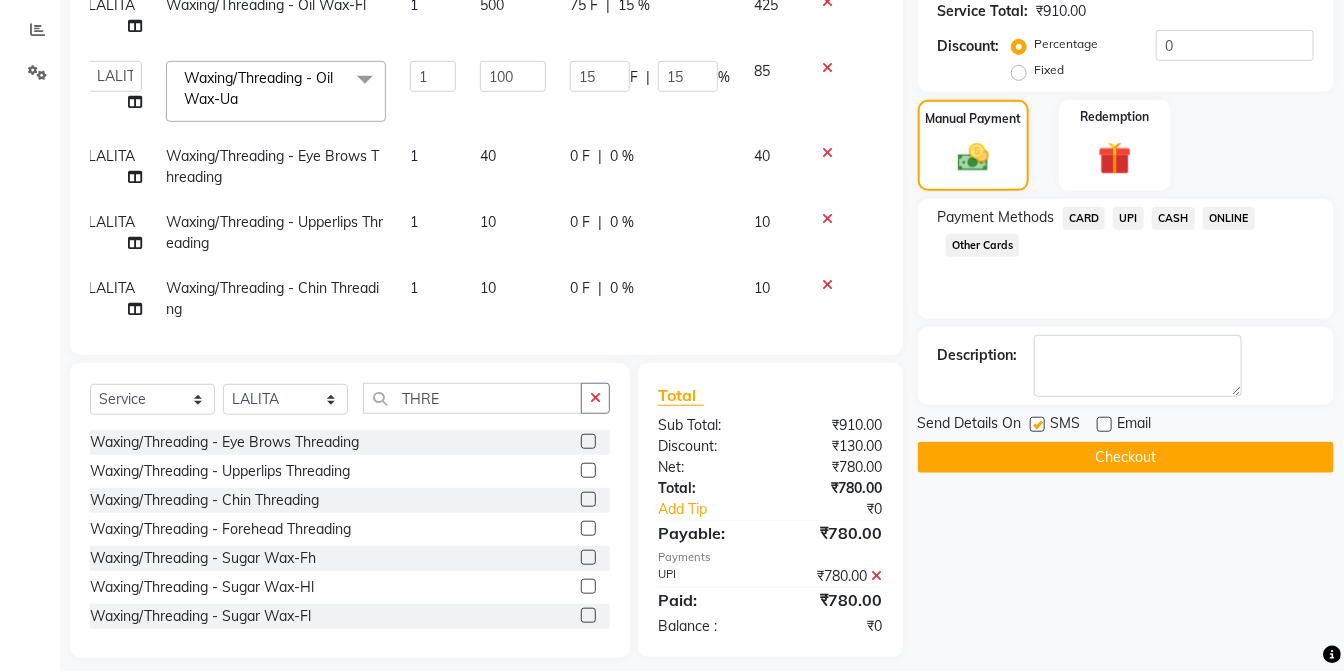 click 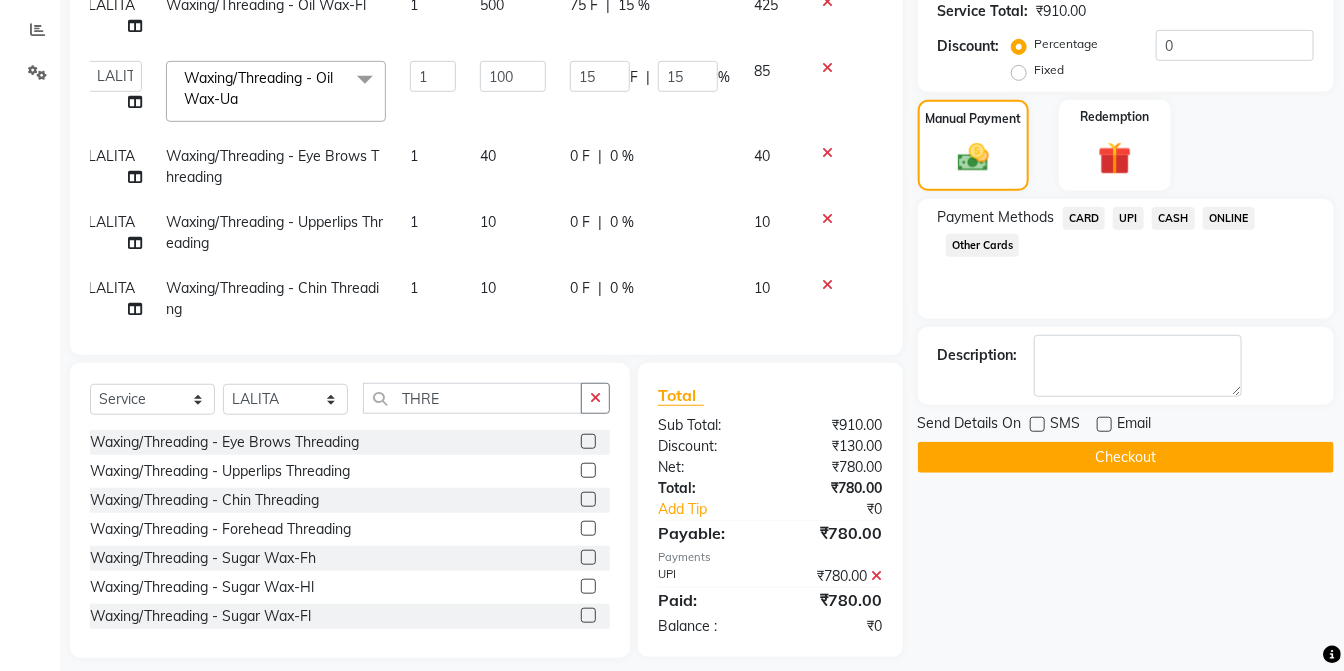 click on "Checkout" 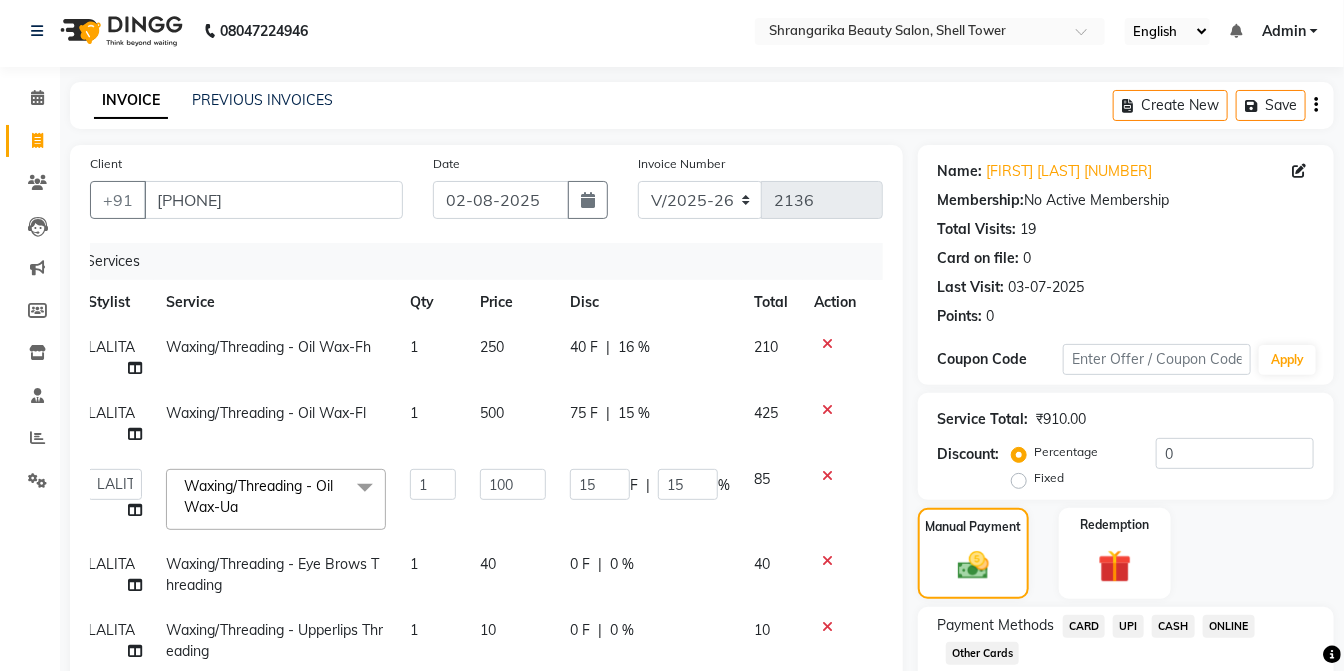 scroll, scrollTop: 0, scrollLeft: 0, axis: both 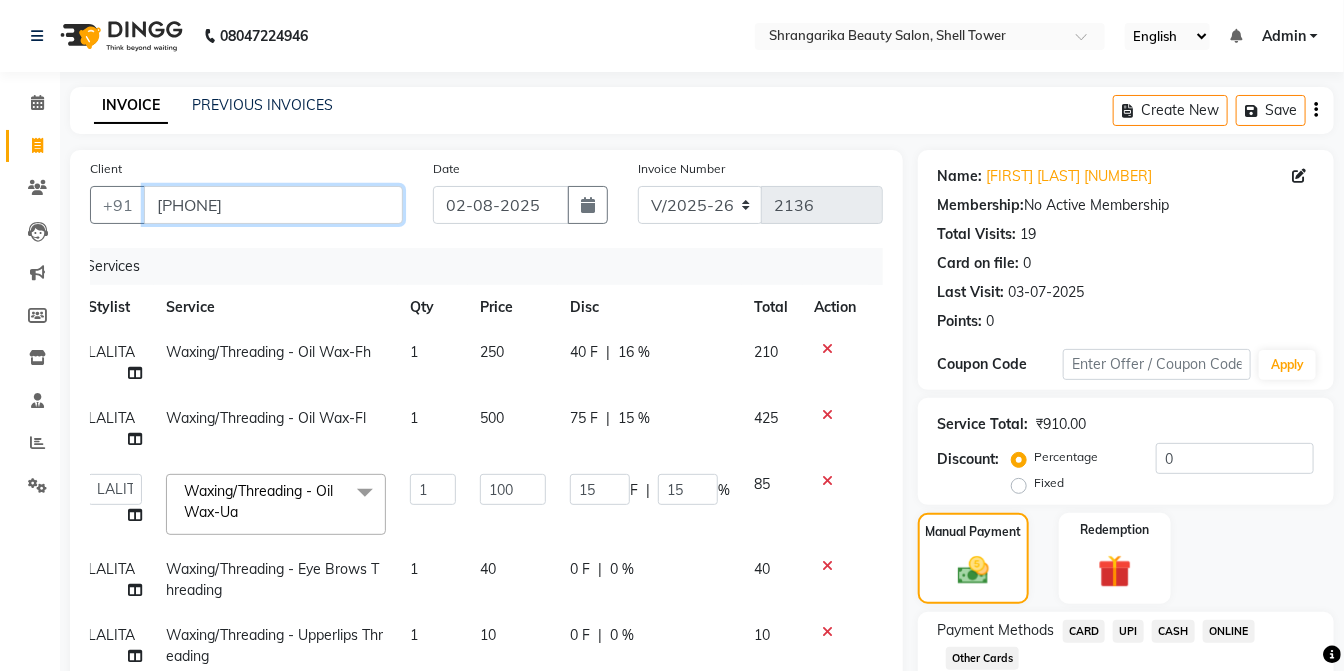 click on "9755082380" at bounding box center (273, 205) 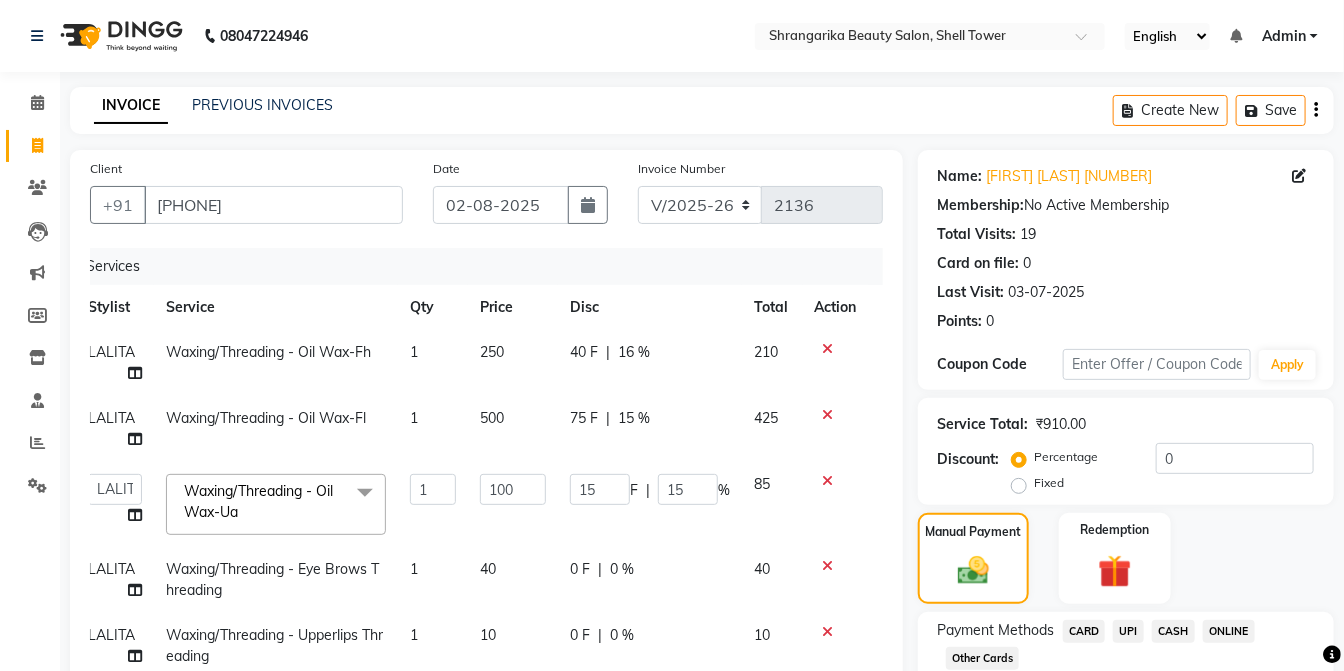 click 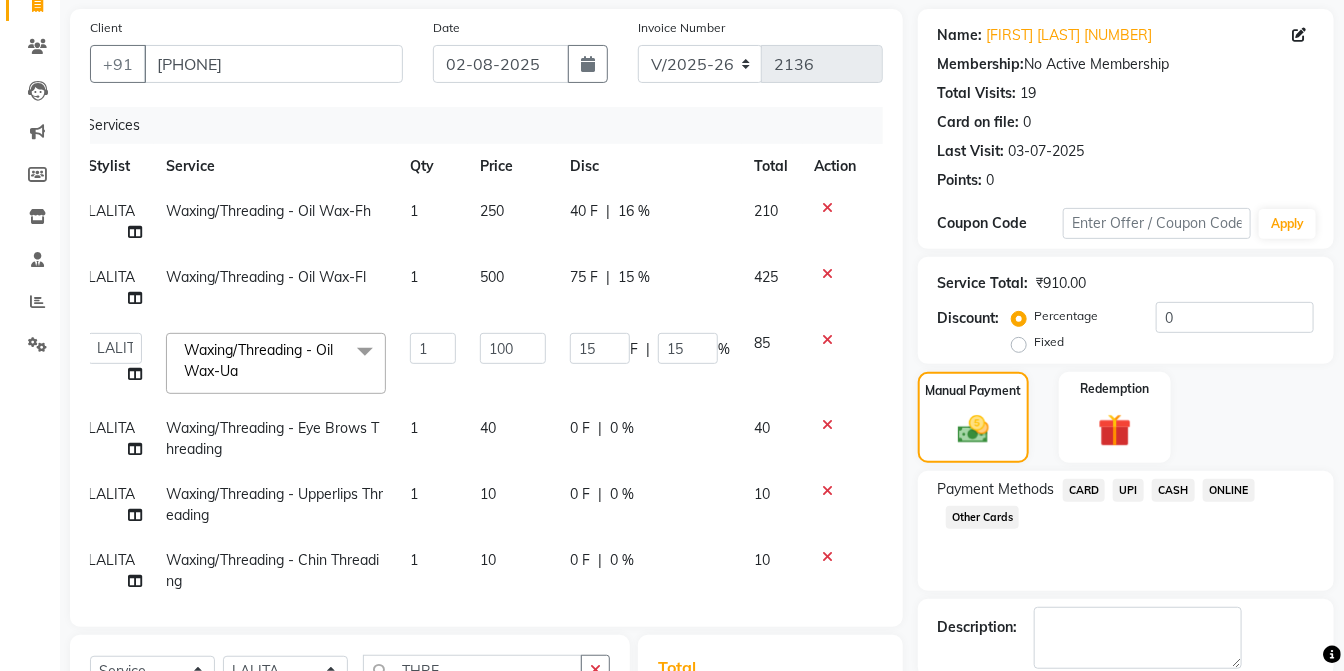 scroll, scrollTop: 429, scrollLeft: 0, axis: vertical 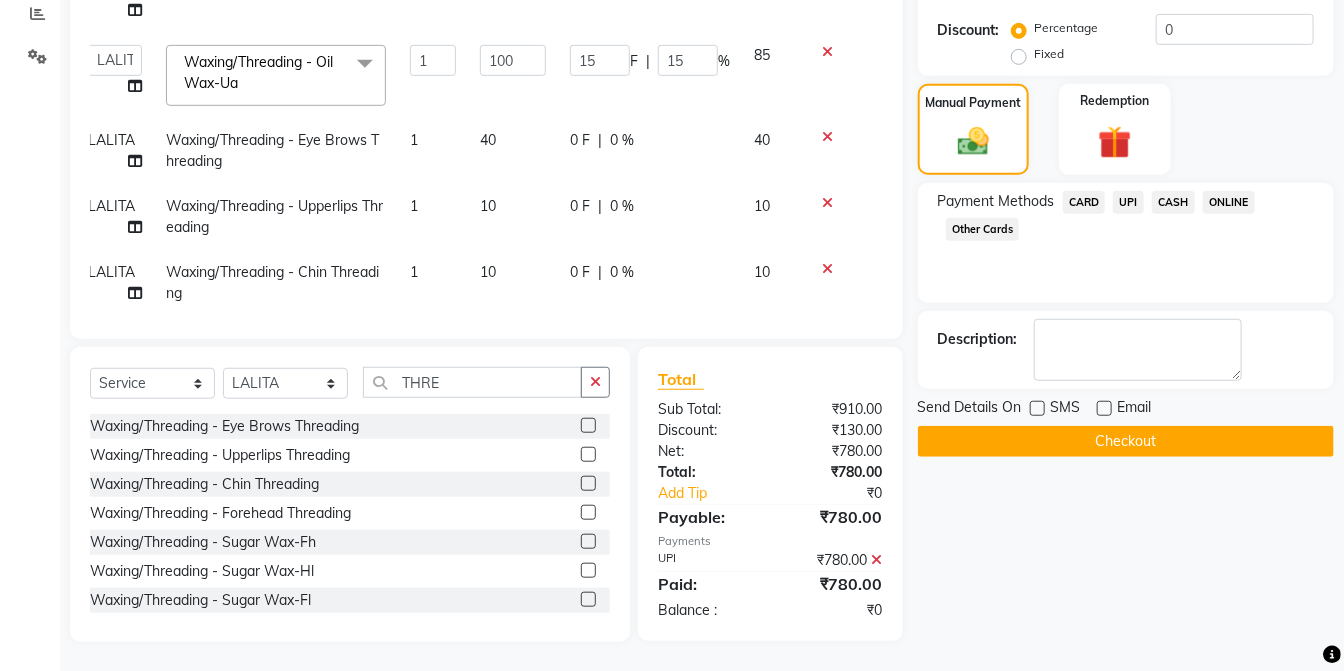 click on "Checkout" 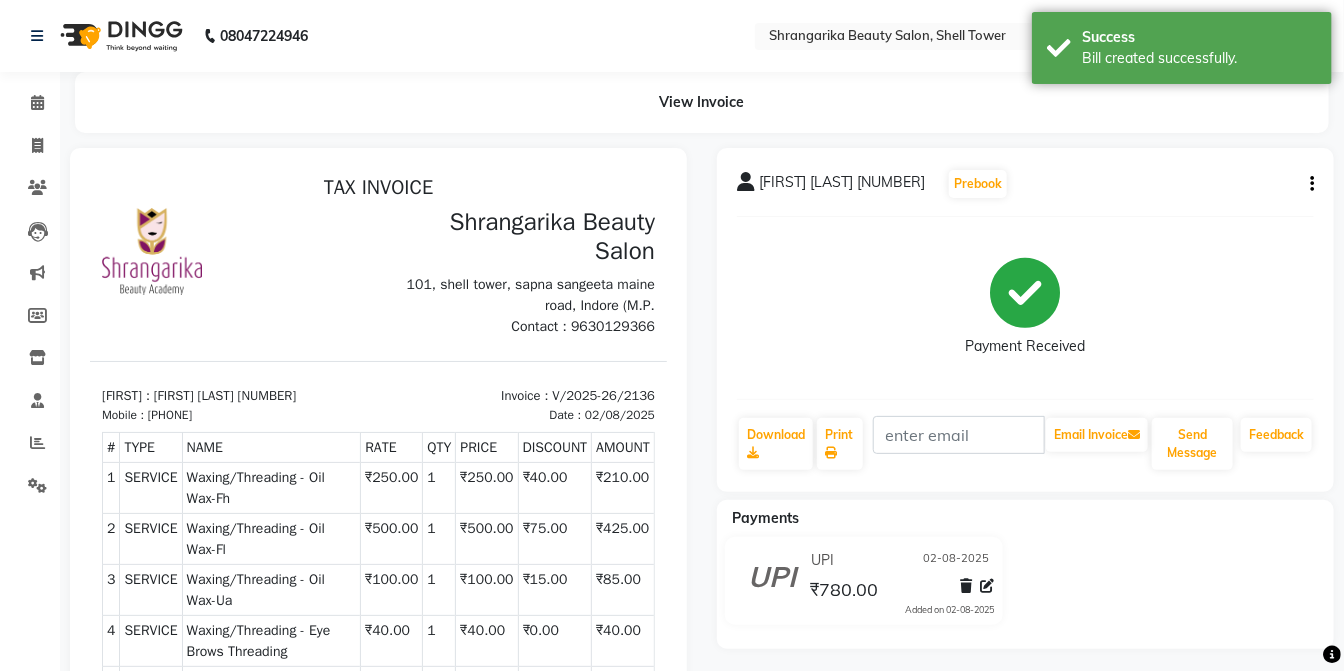 scroll, scrollTop: 0, scrollLeft: 0, axis: both 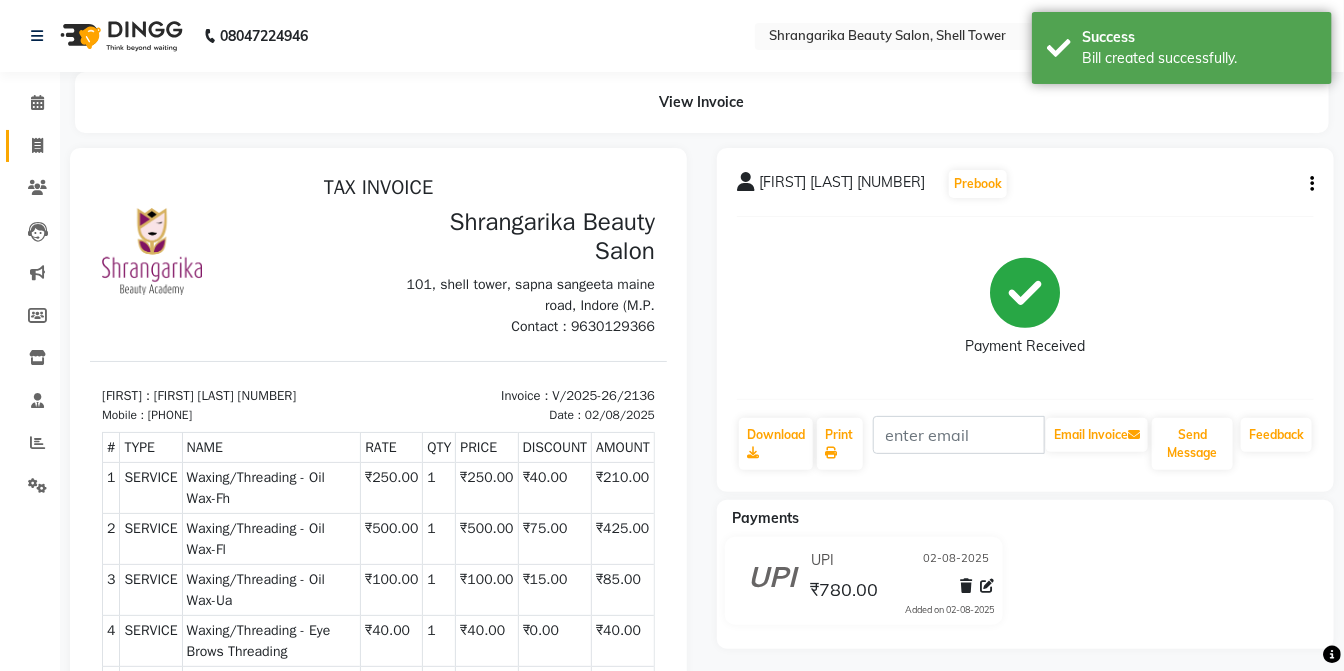 click 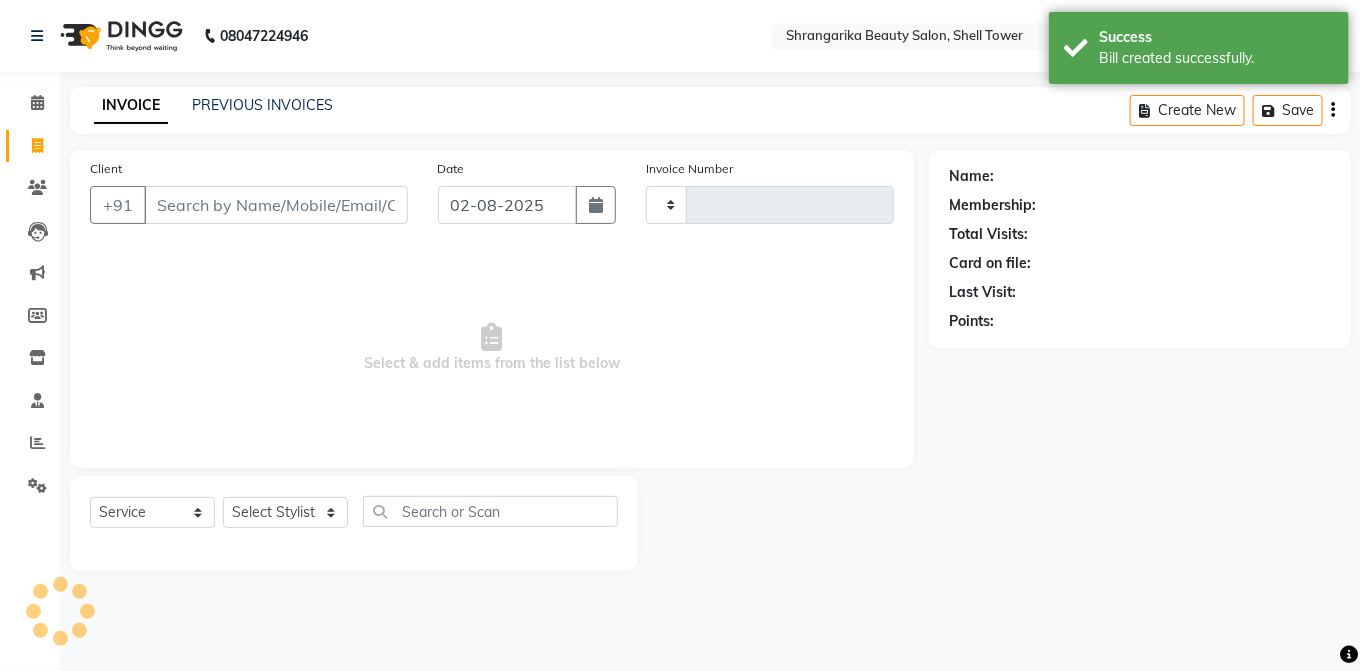 type on "2137" 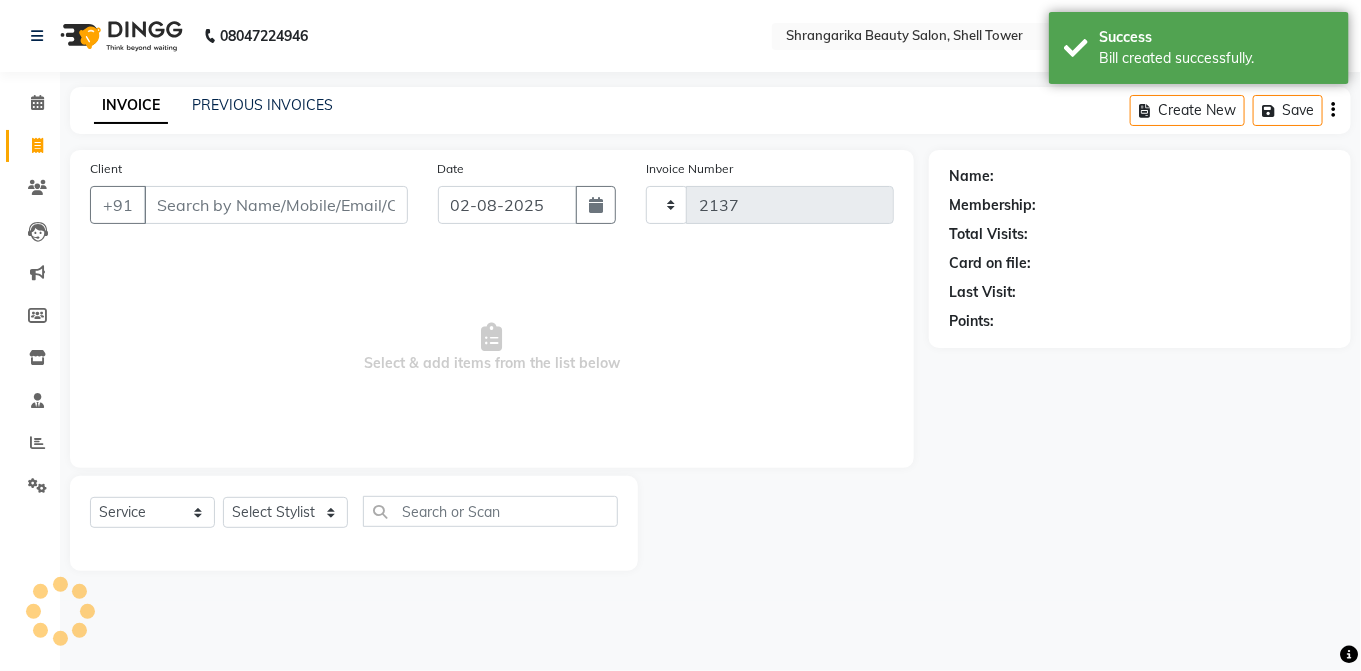select on "5168" 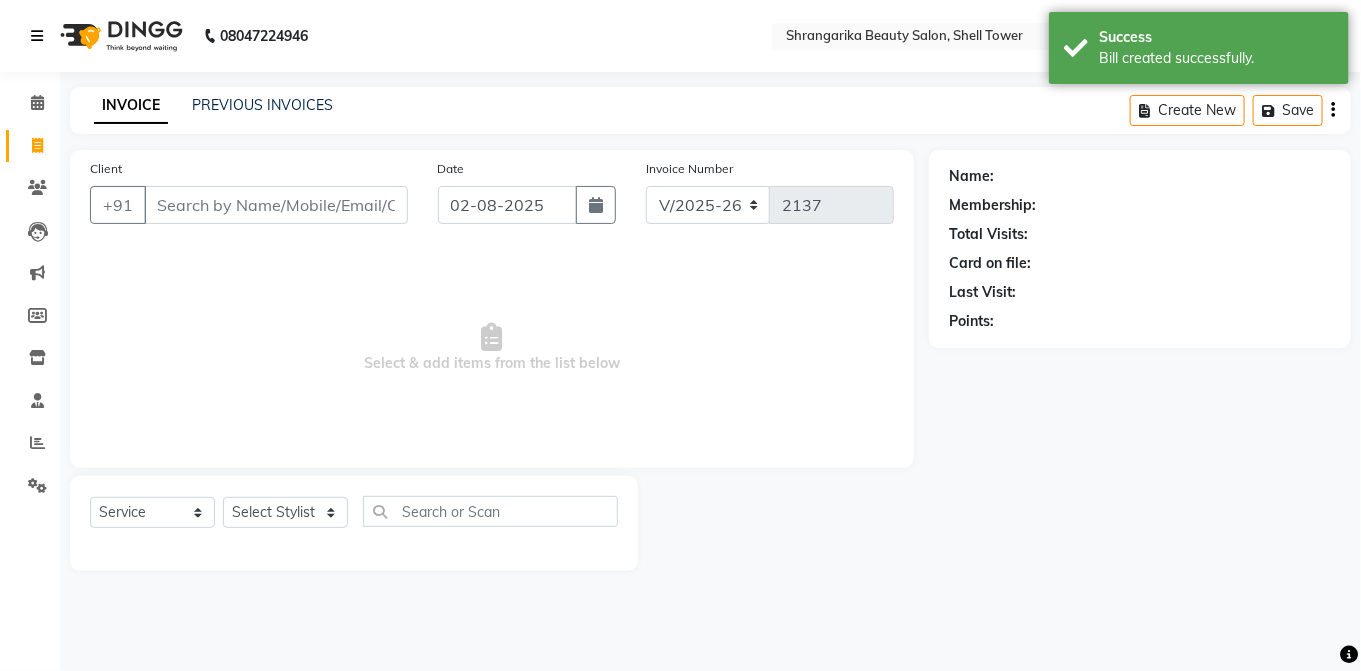click at bounding box center [37, 36] 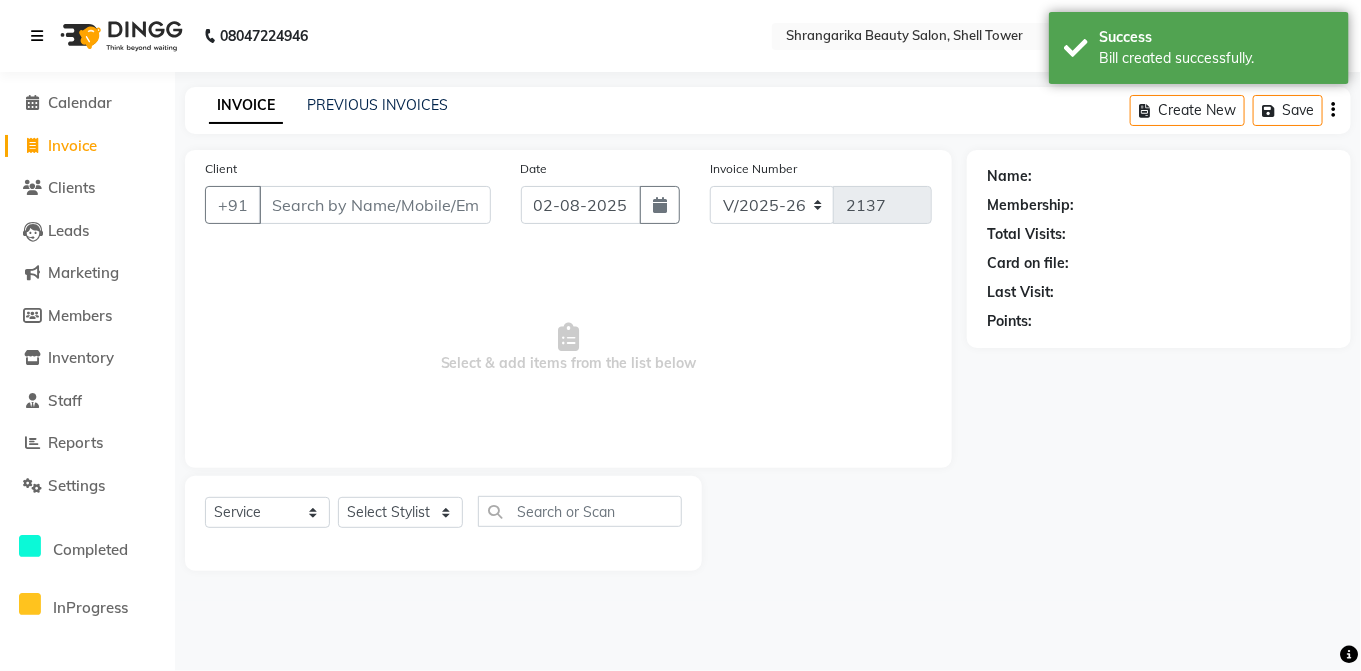 click at bounding box center [37, 36] 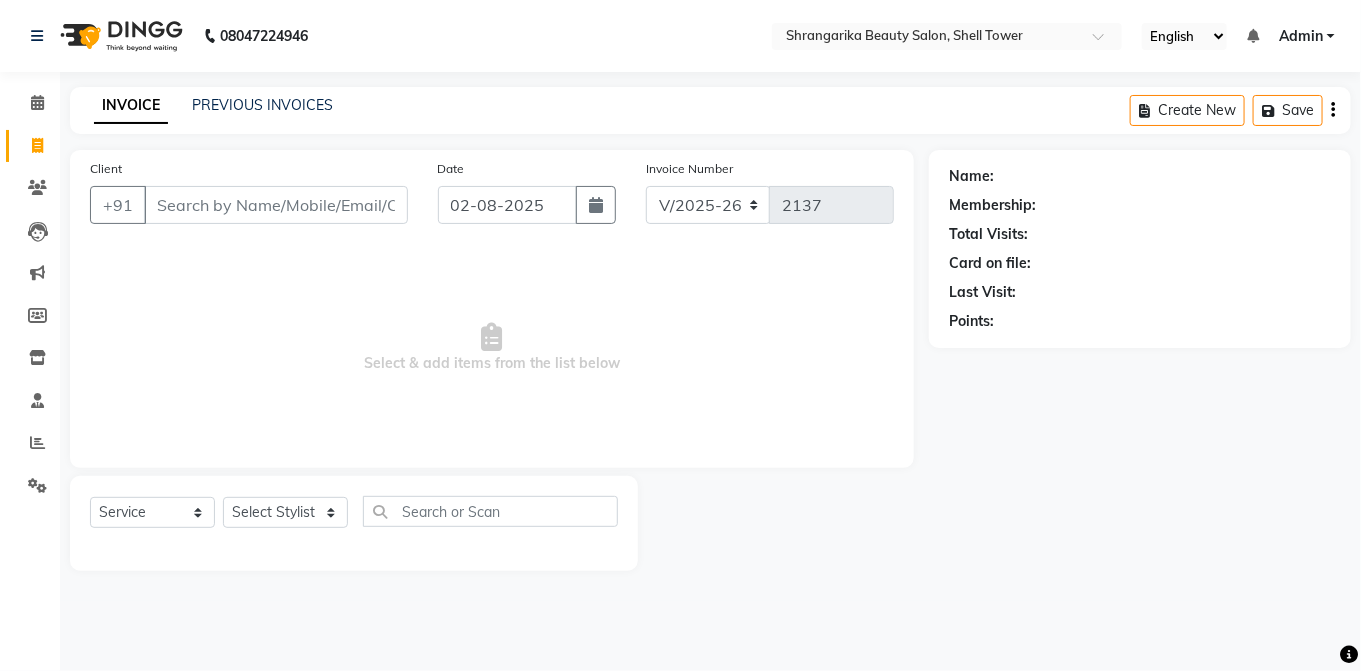 click on "08047224946" 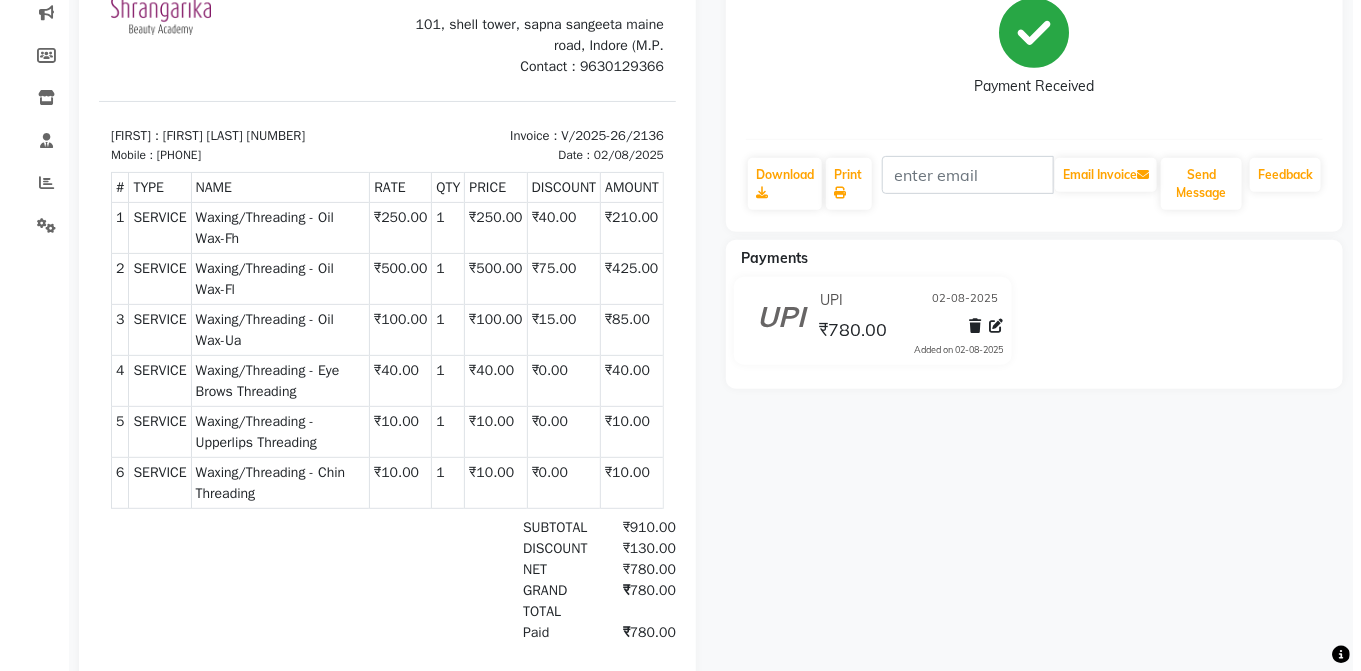 scroll, scrollTop: 0, scrollLeft: 0, axis: both 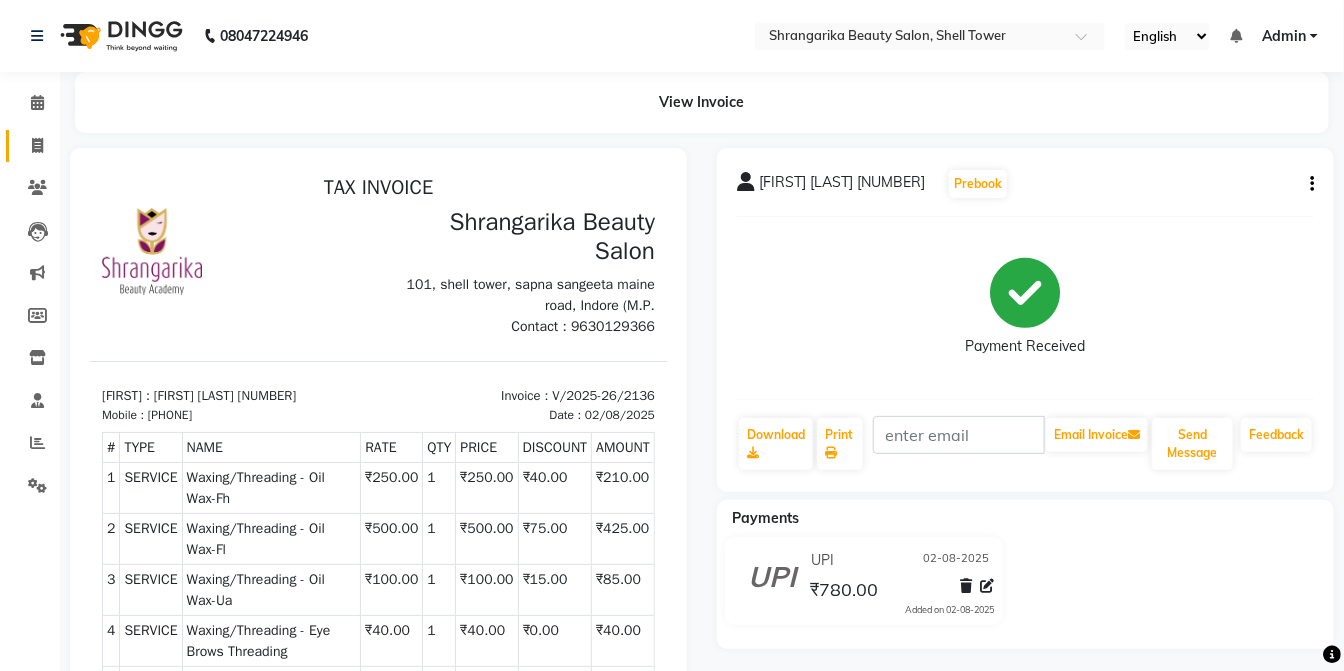 click 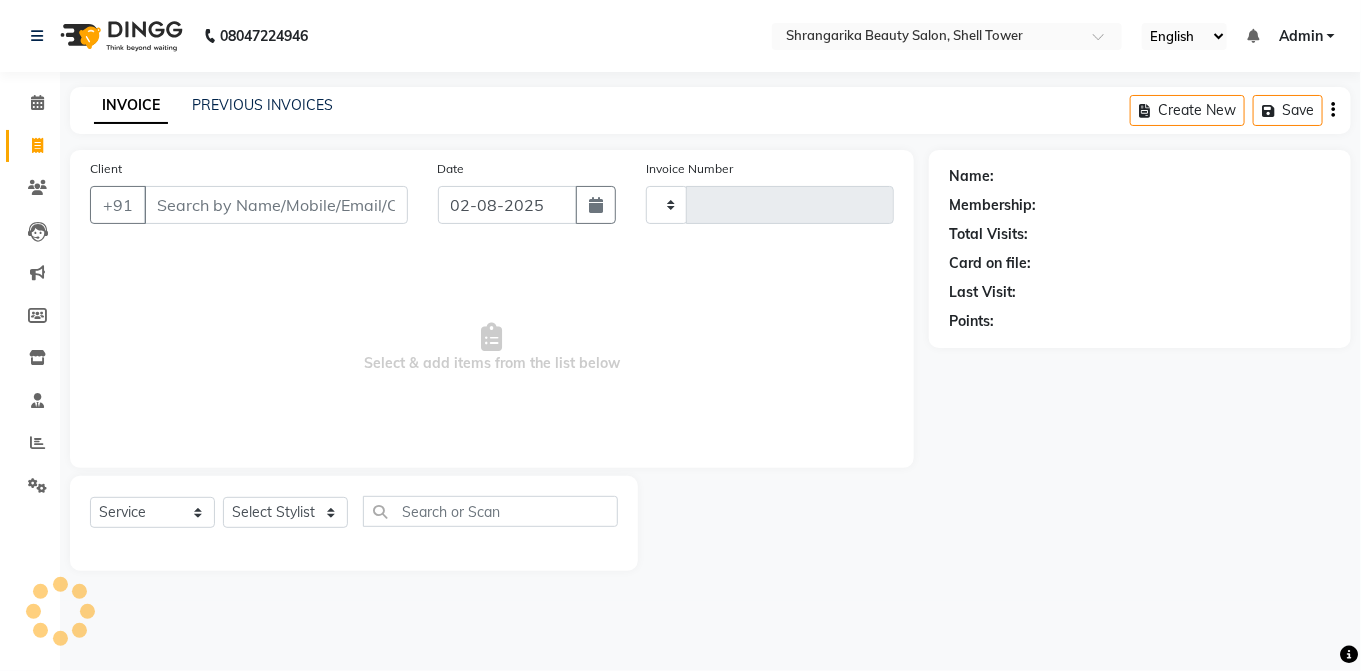 type on "2137" 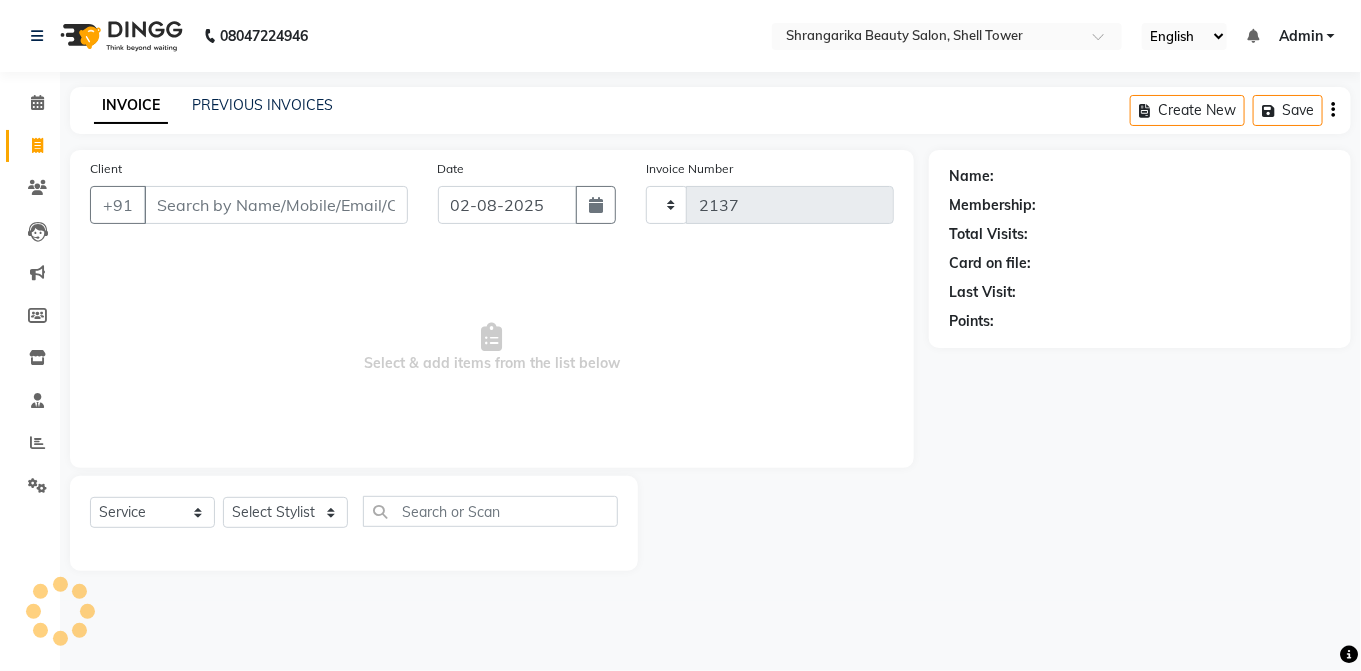 select on "5168" 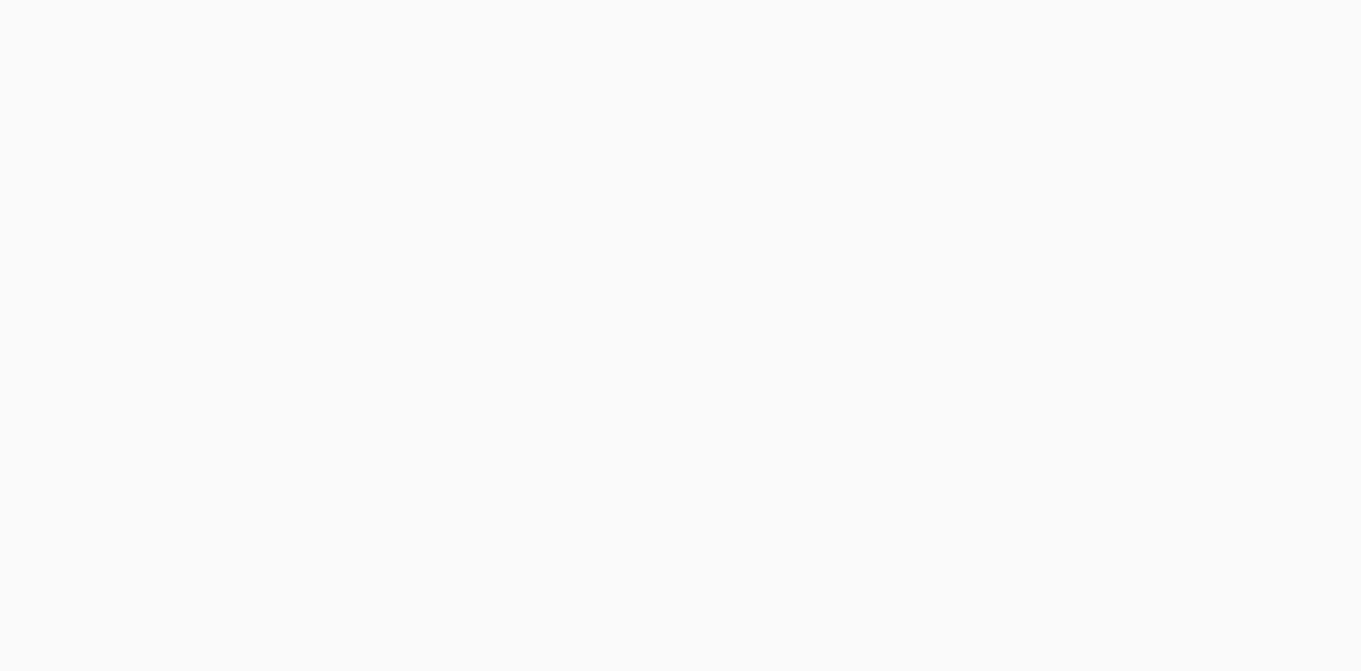 scroll, scrollTop: 0, scrollLeft: 0, axis: both 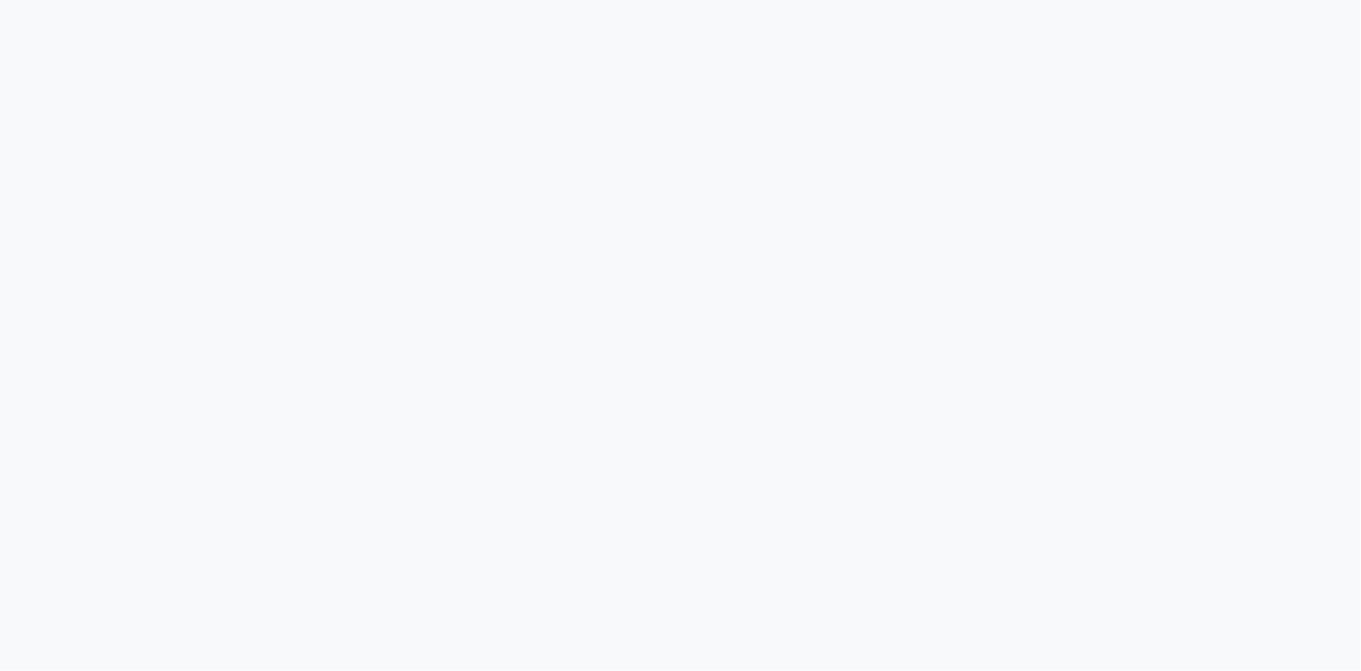 select on "service" 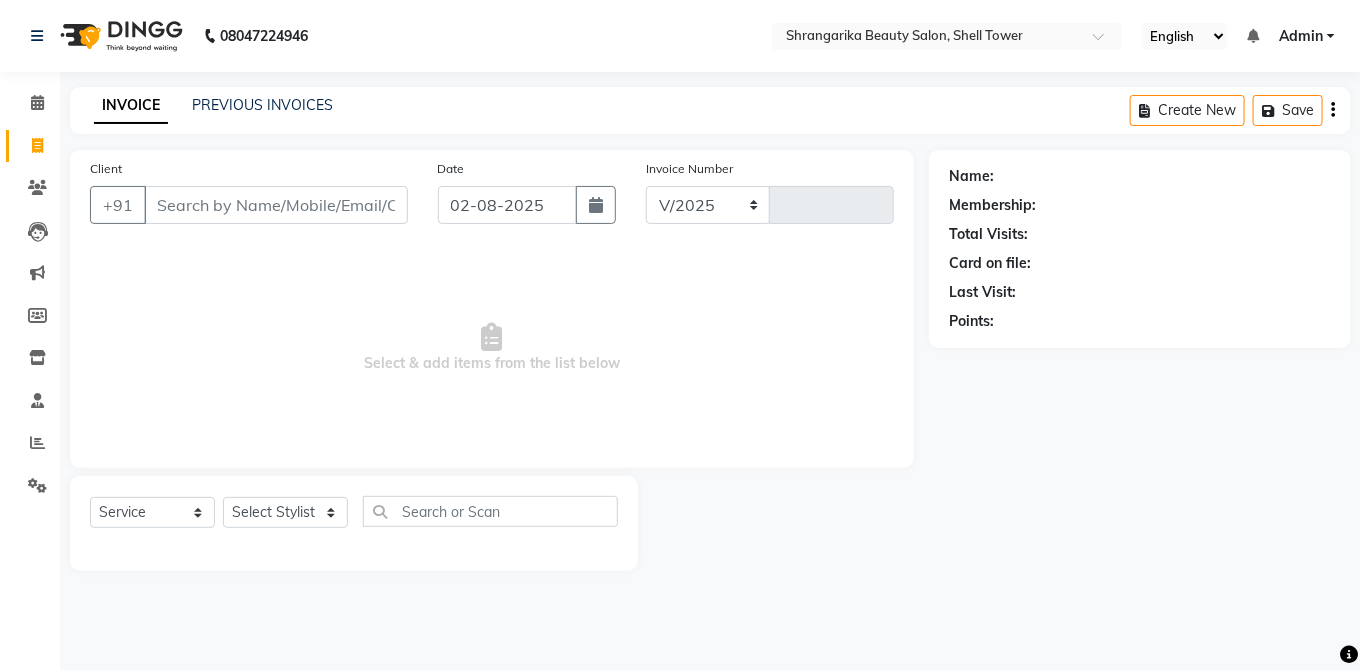 select on "5168" 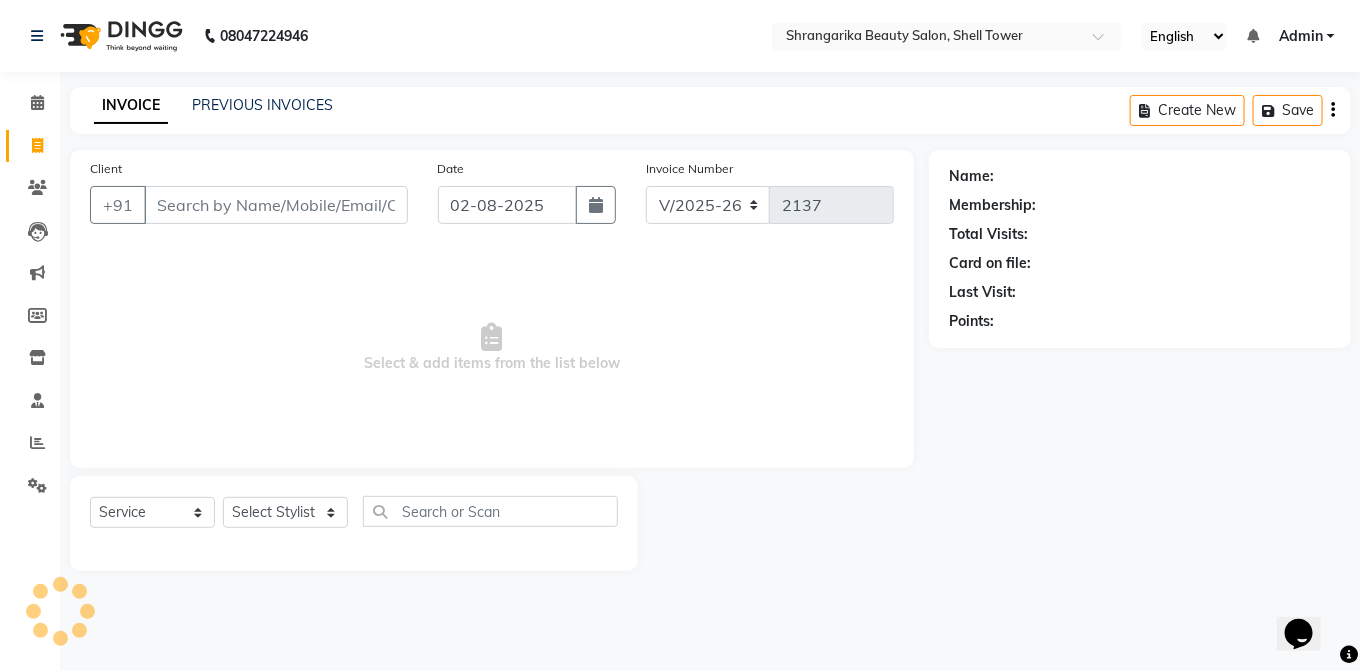 scroll, scrollTop: 0, scrollLeft: 0, axis: both 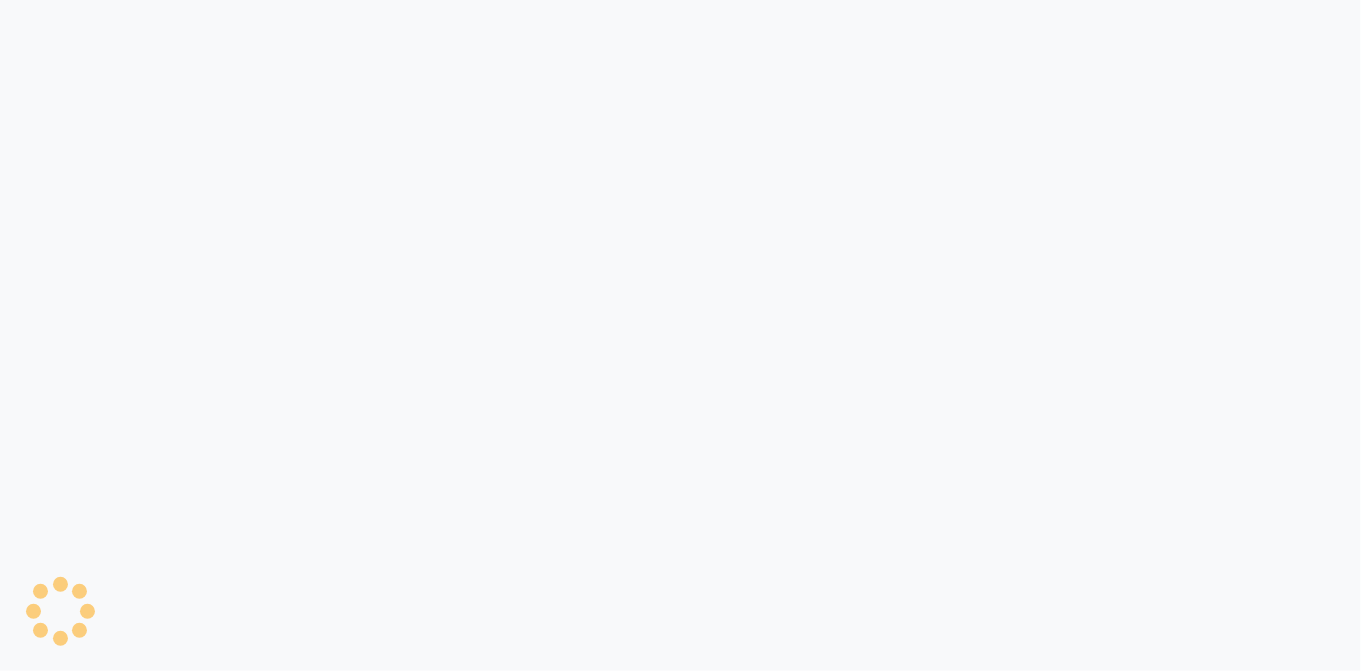 select on "service" 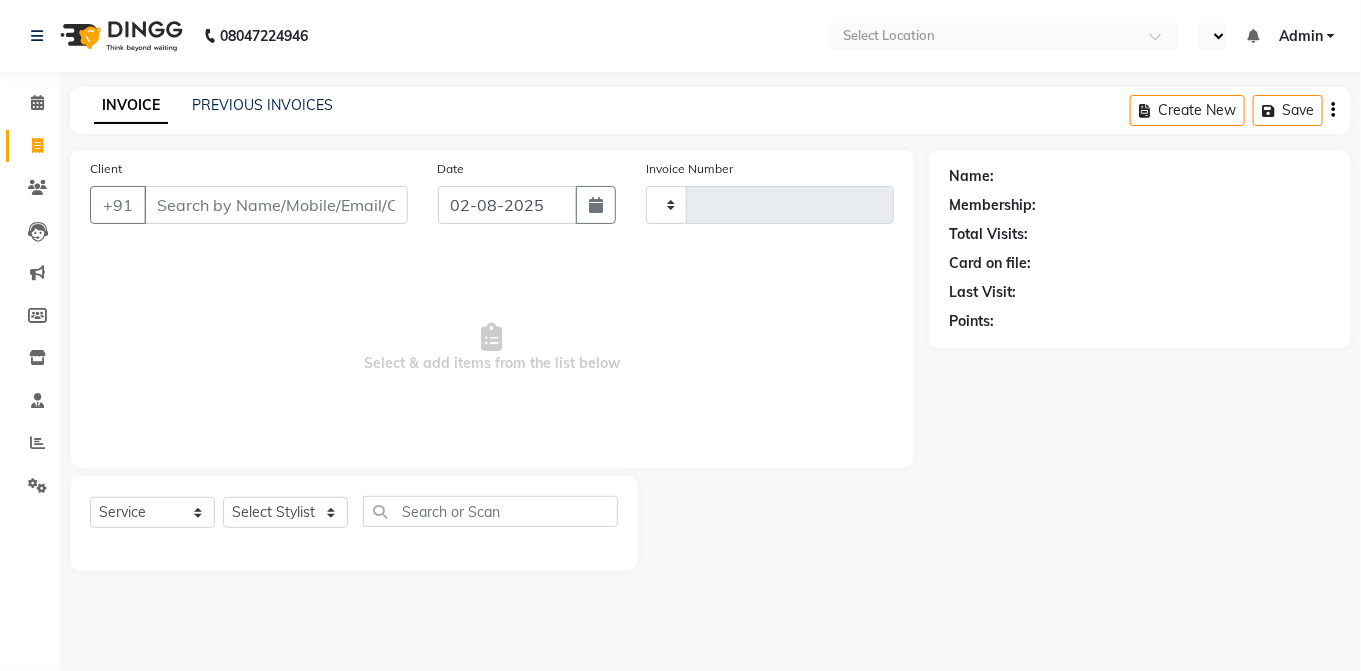 type on "2137" 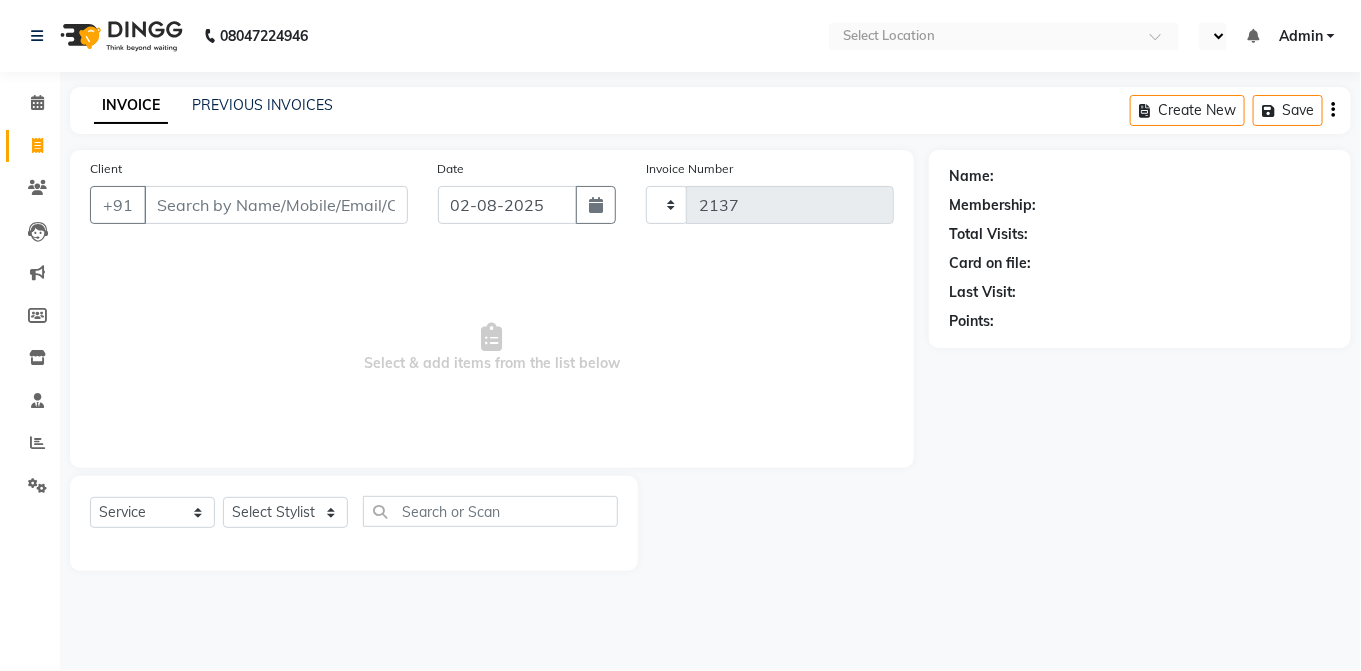 select on "en" 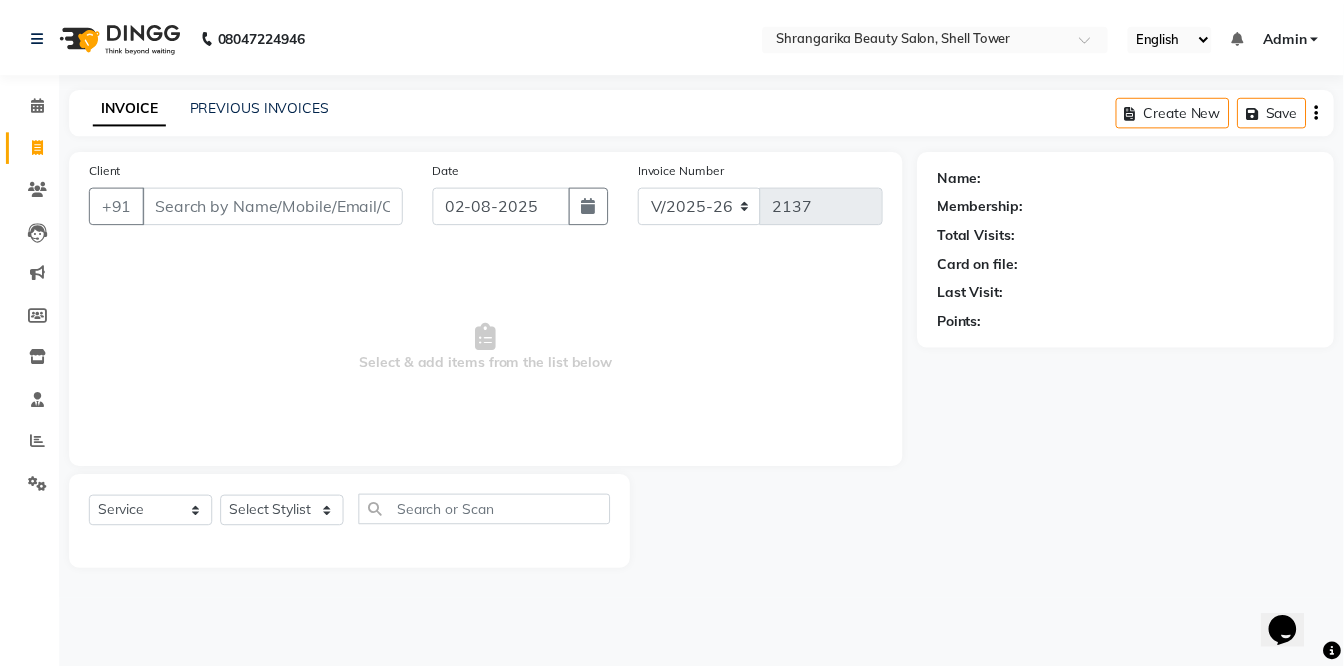 scroll, scrollTop: 0, scrollLeft: 0, axis: both 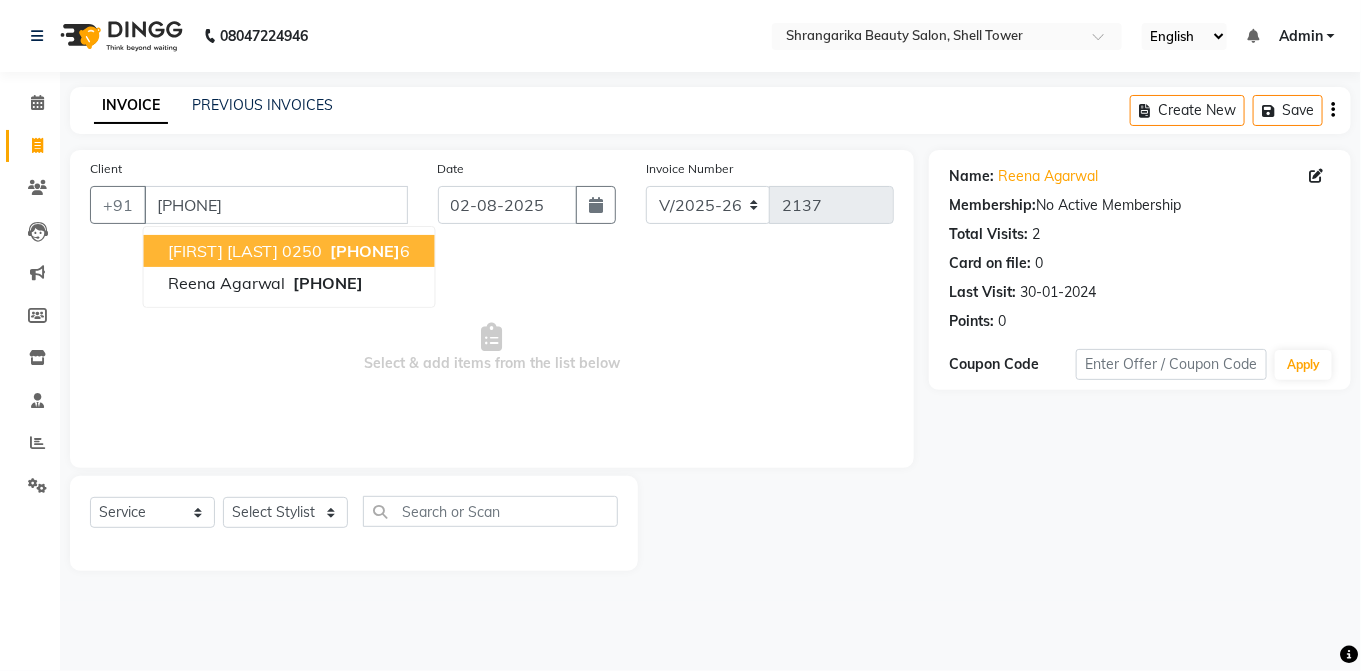 click on "[FIRST] [LAST] 0250 [PHONE] 6" at bounding box center [289, 251] 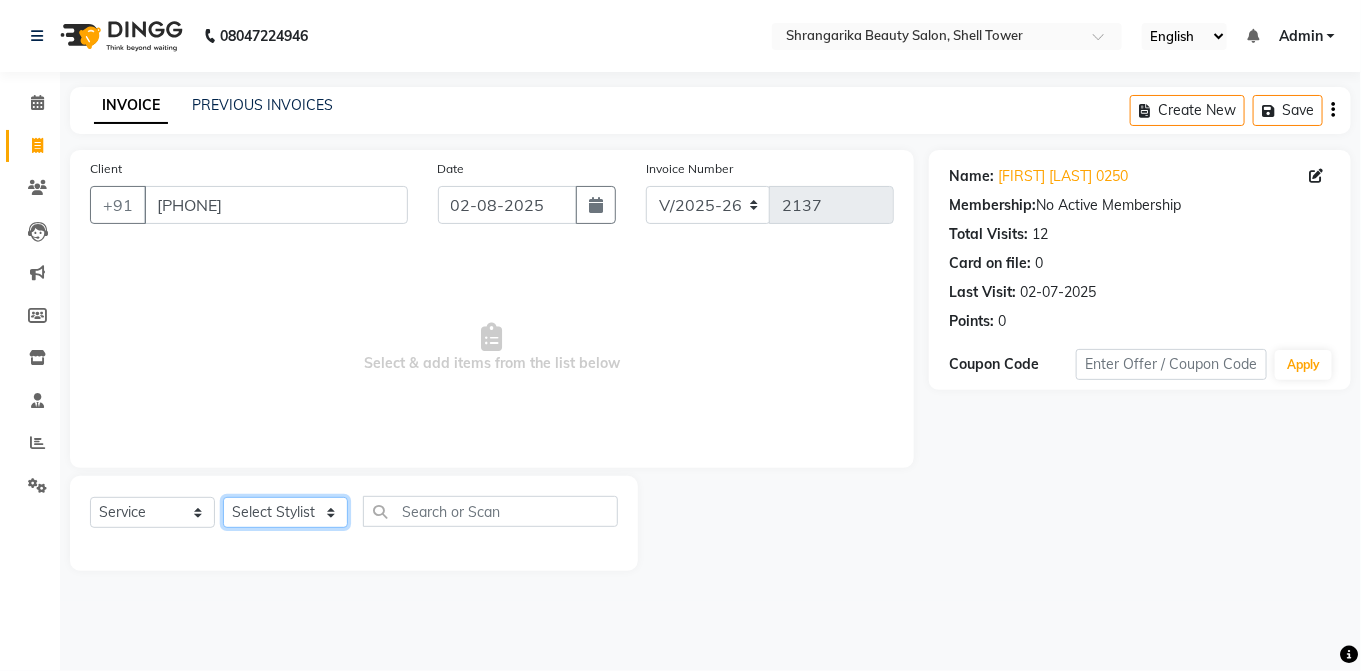click on "Select Stylist aarti  ANJALI Anuja Shukla	 LALITA MANISHA Bhabhi muskan OTHER Paridhi Shukla	 ROSHNI 1 ROSHNI 2 sangeeta seema SONU DI SUNITA TINA vanita" 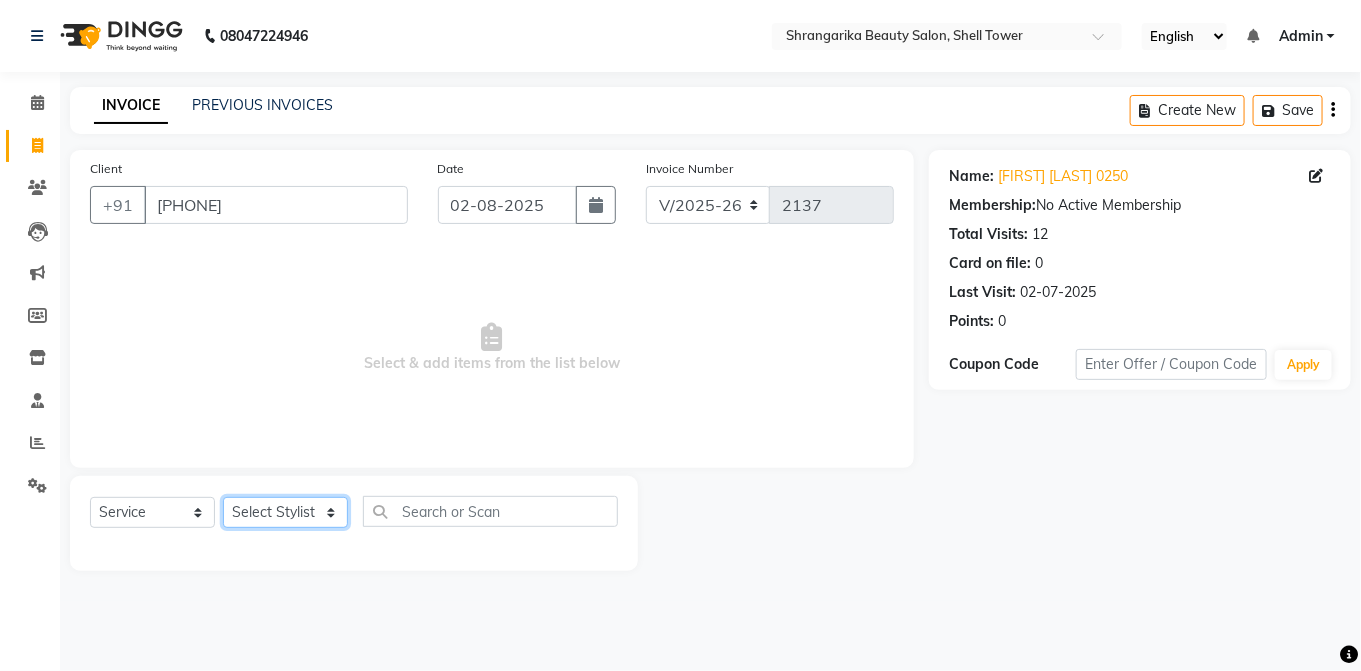 select on "47061" 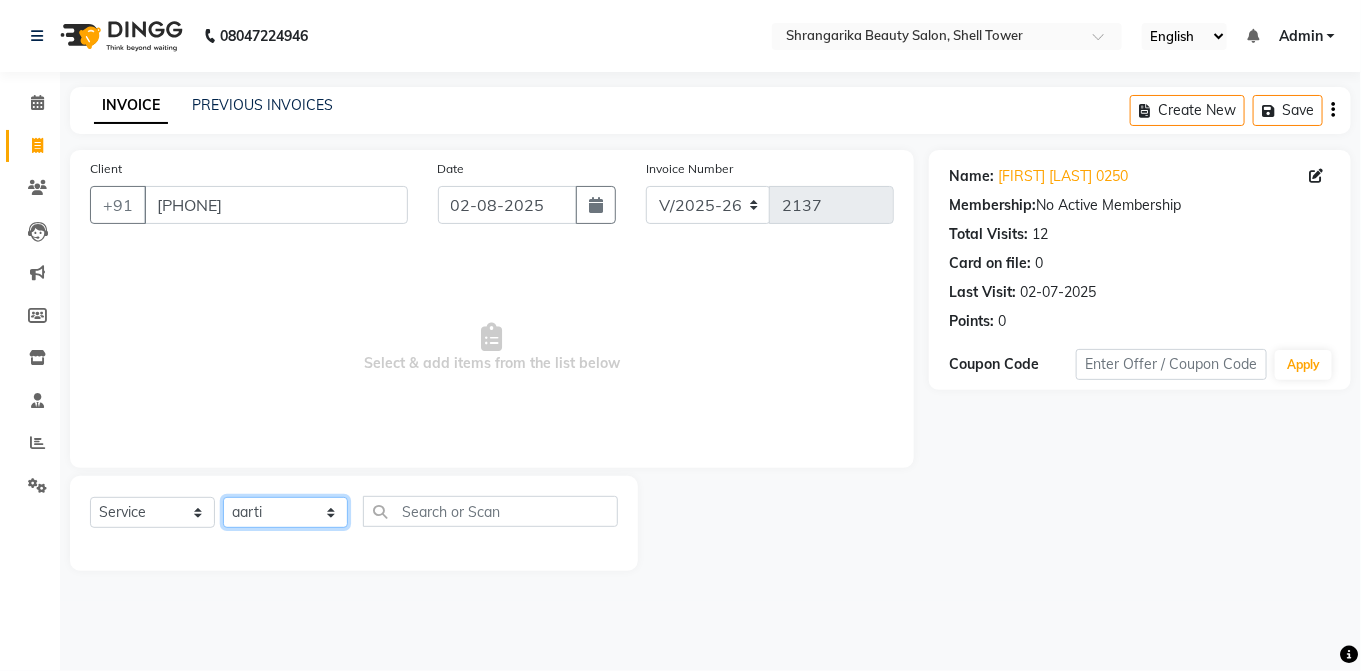 click on "Select Stylist aarti  ANJALI Anuja Shukla	 LALITA MANISHA Bhabhi muskan OTHER Paridhi Shukla	 ROSHNI 1 ROSHNI 2 sangeeta seema SONU DI SUNITA TINA vanita" 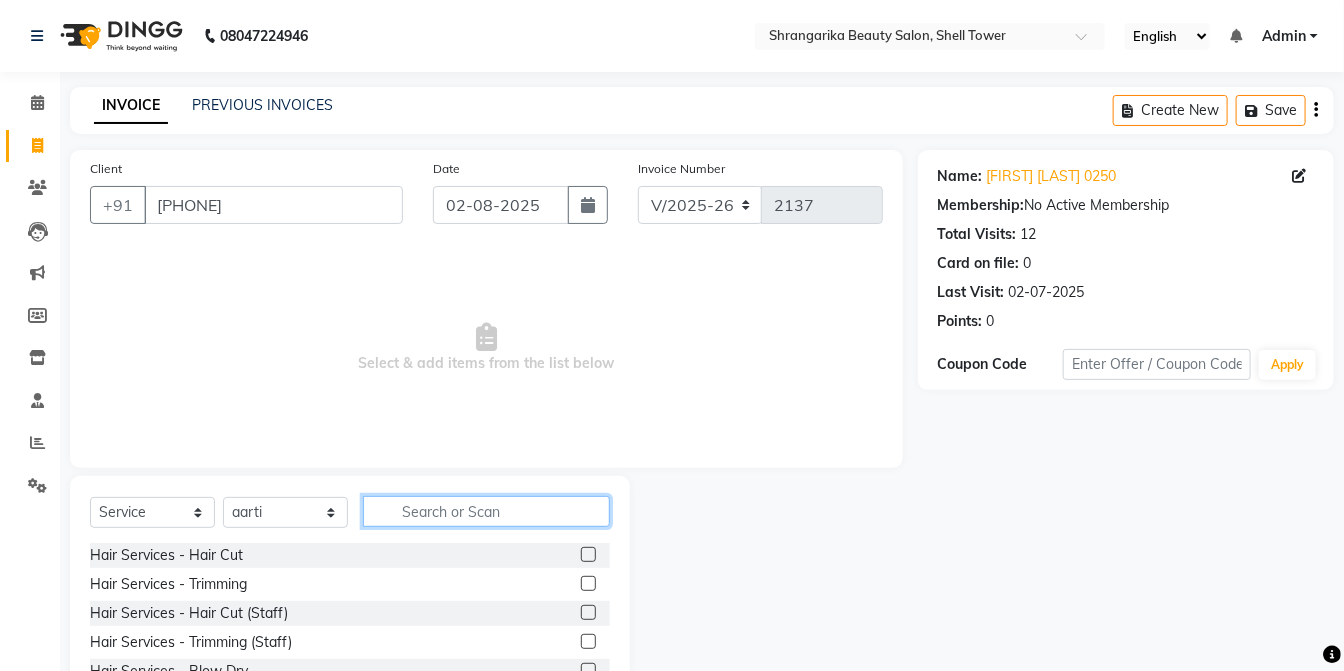 click 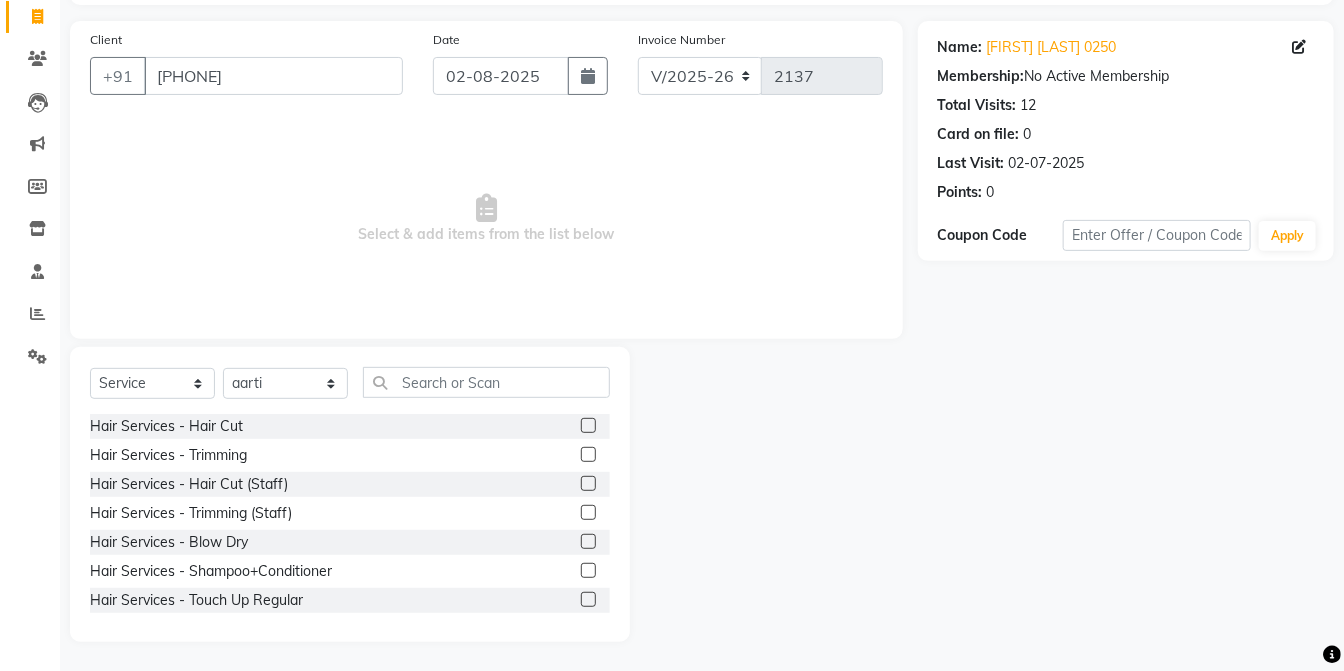 click on "Name: Rina Agrawal  0250 Membership:  No Active Membership  Total Visits:  12 Card on file:  0 Last Visit:   02-07-2025 Points:   0  Coupon Code Apply" 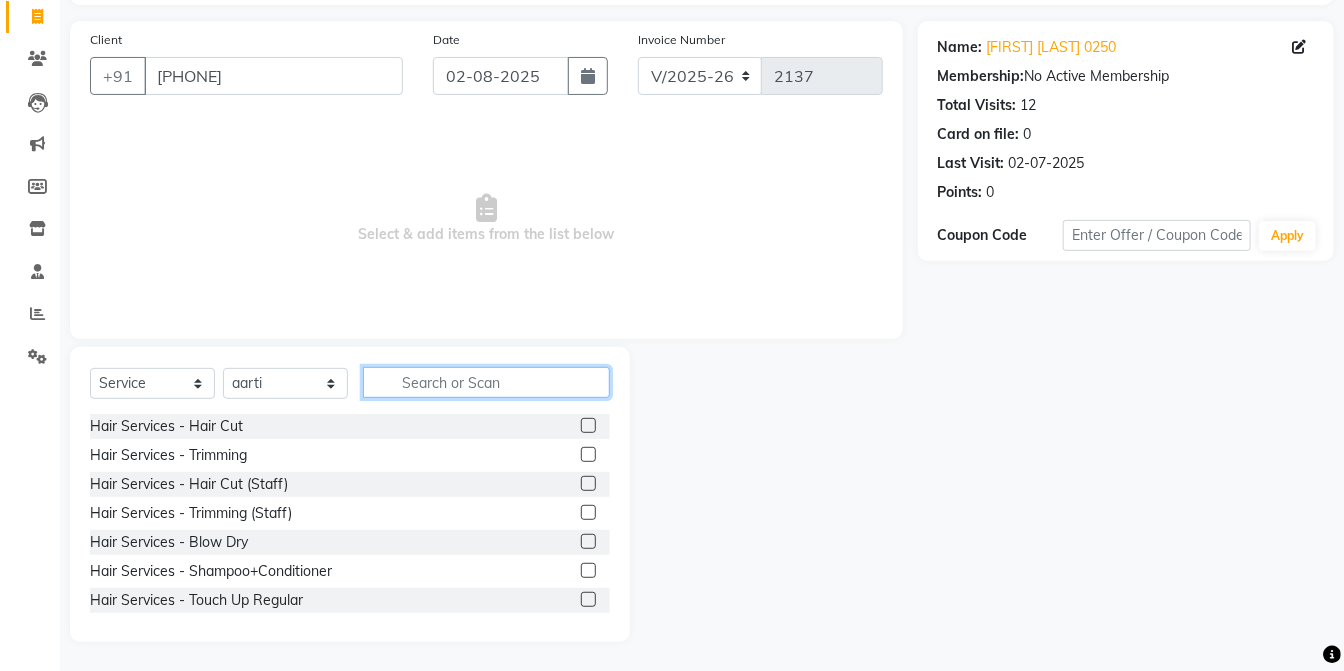 click 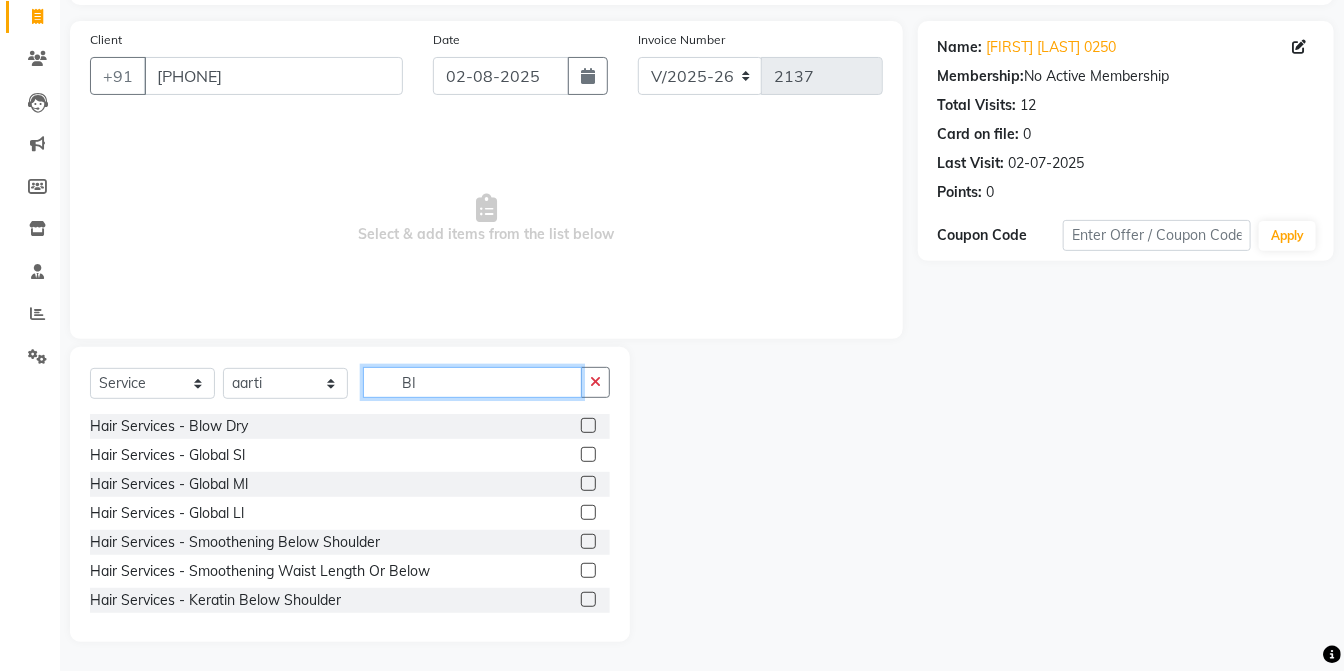 scroll, scrollTop: 45, scrollLeft: 0, axis: vertical 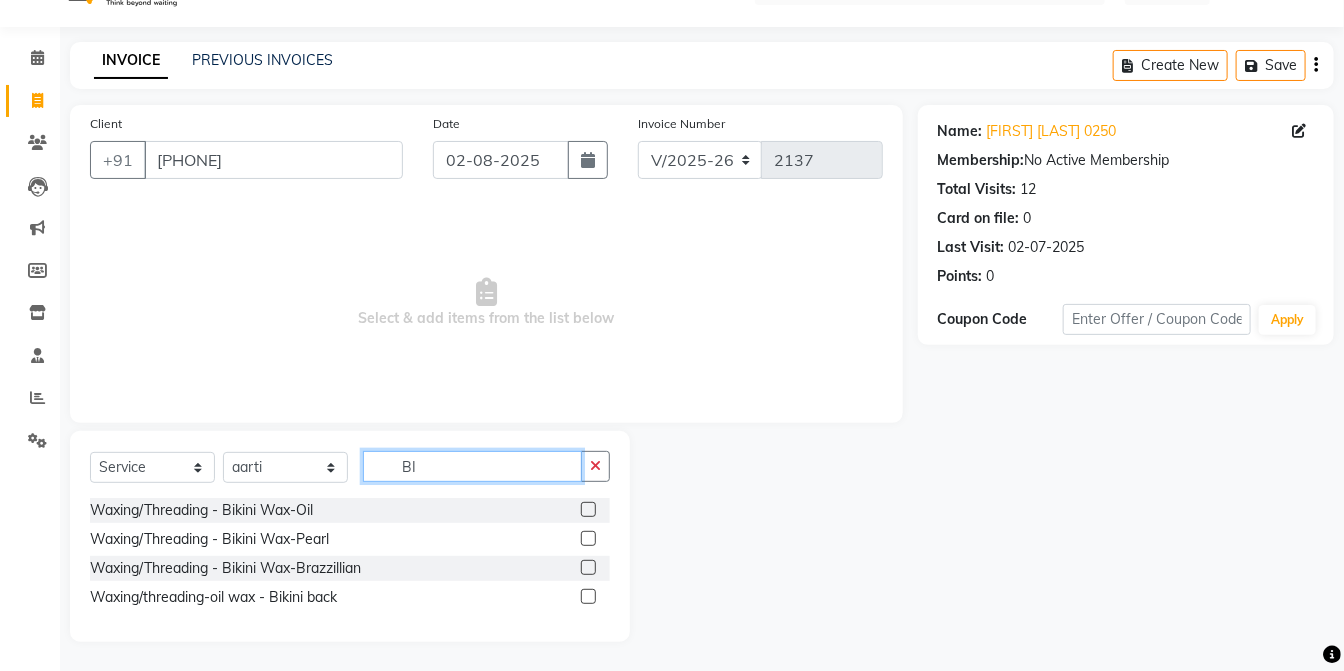 type on "BI" 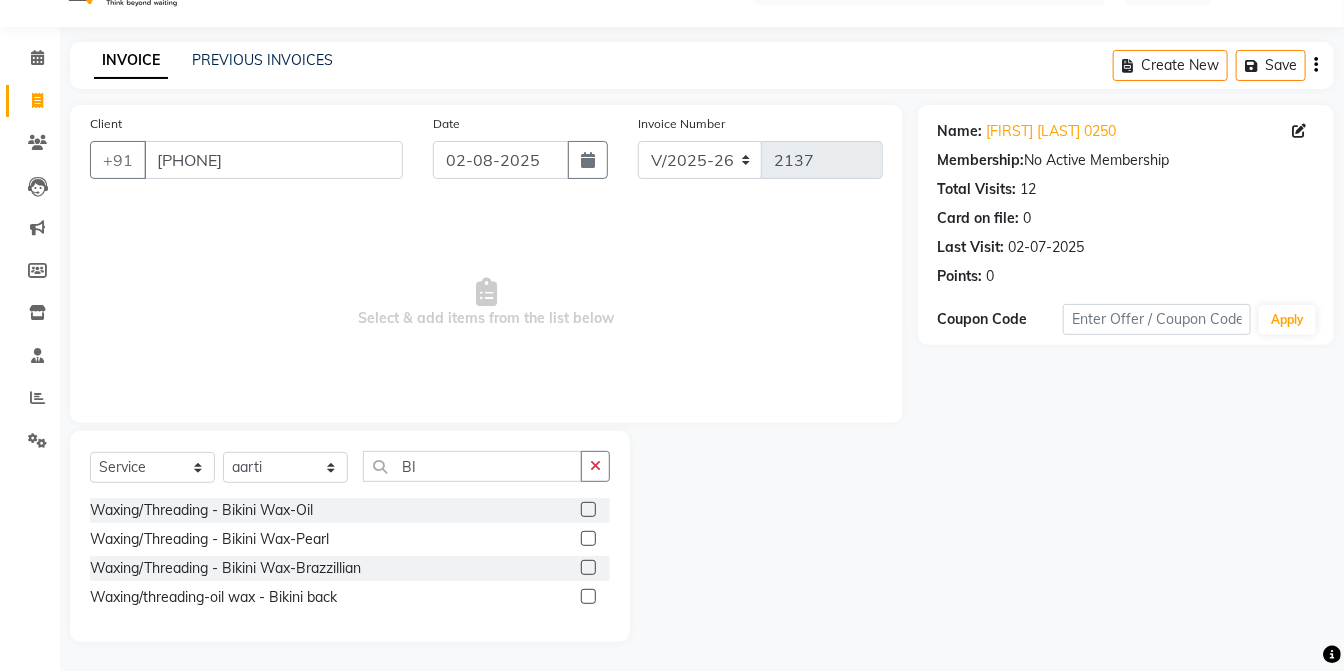 click on "Waxing/Threading - Bikini Wax-Oil" 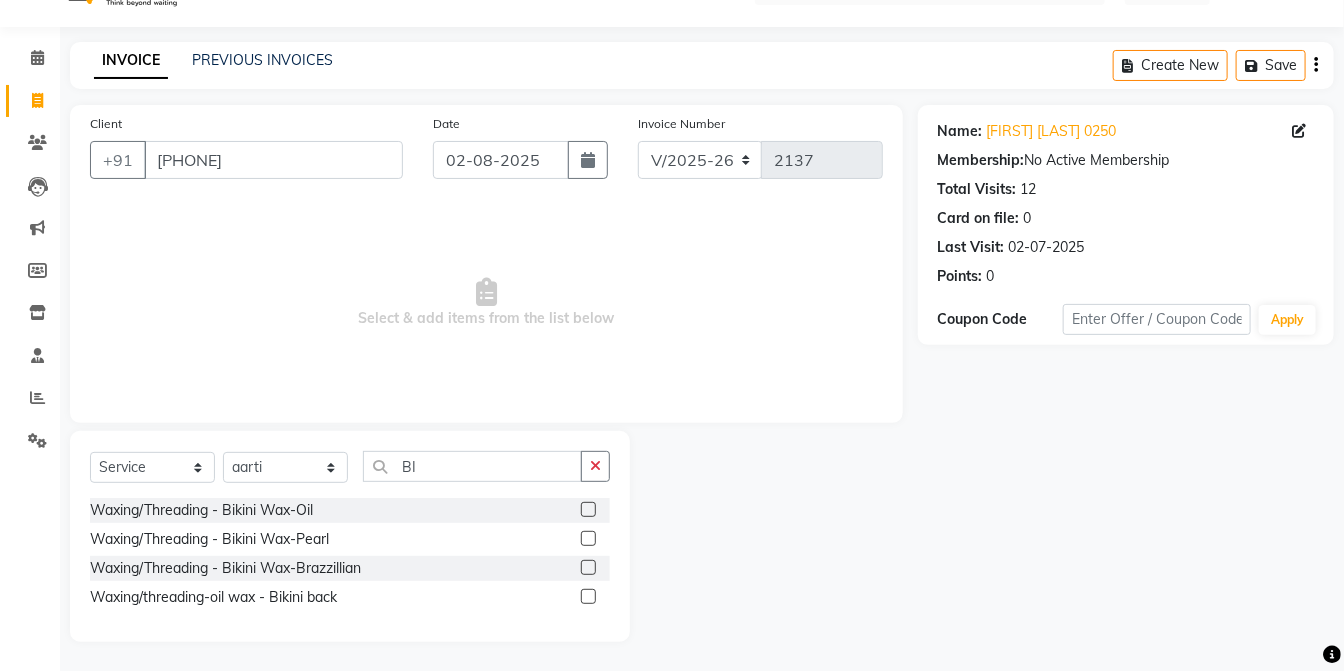 click on "Waxing/Threading - Bikini Wax-Oil" 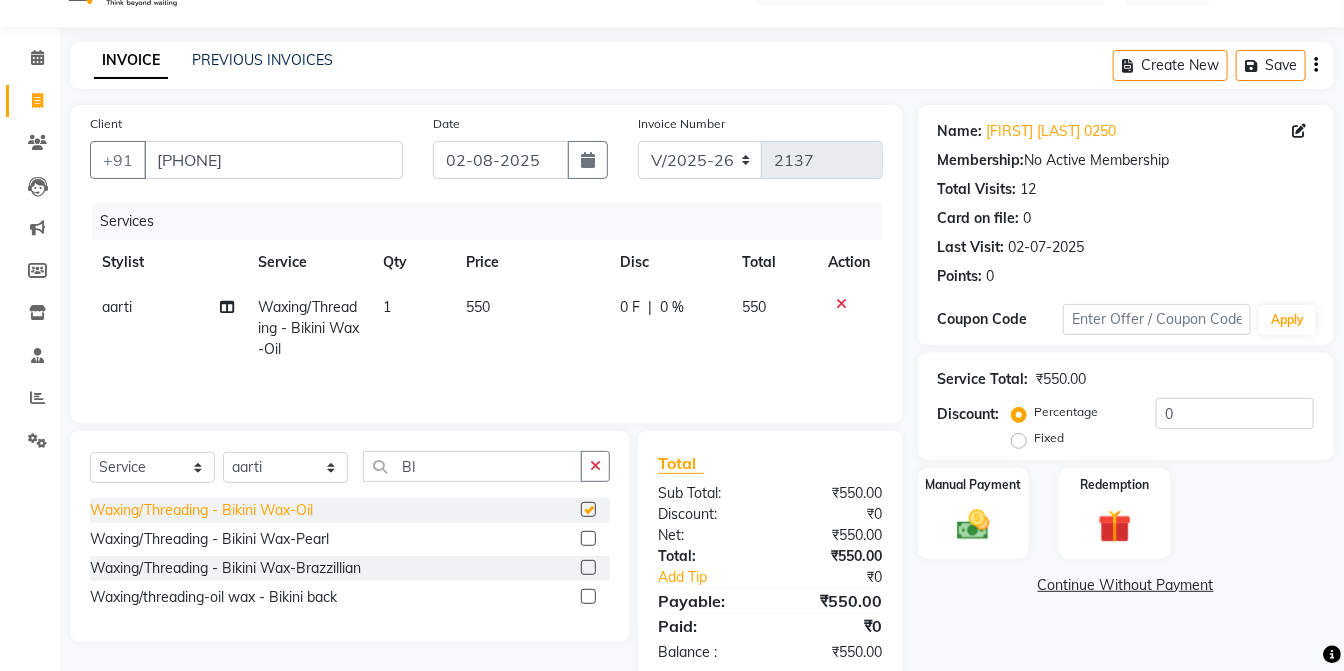 checkbox on "false" 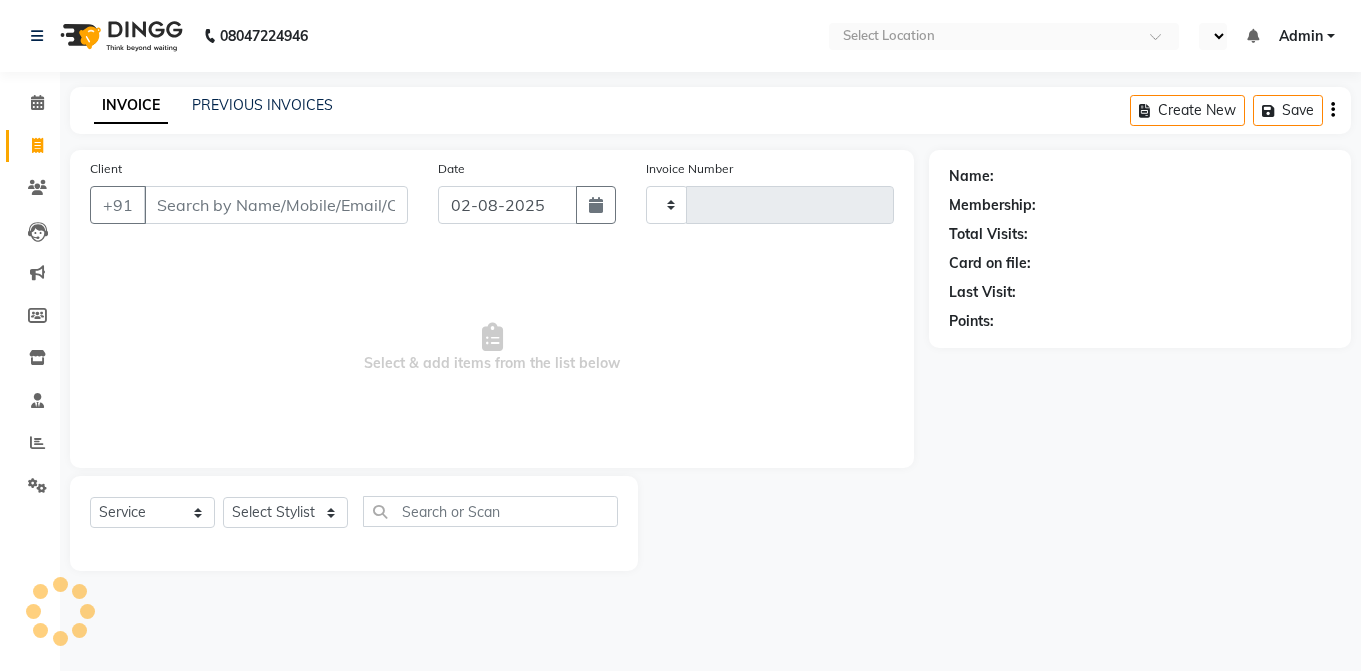 select on "service" 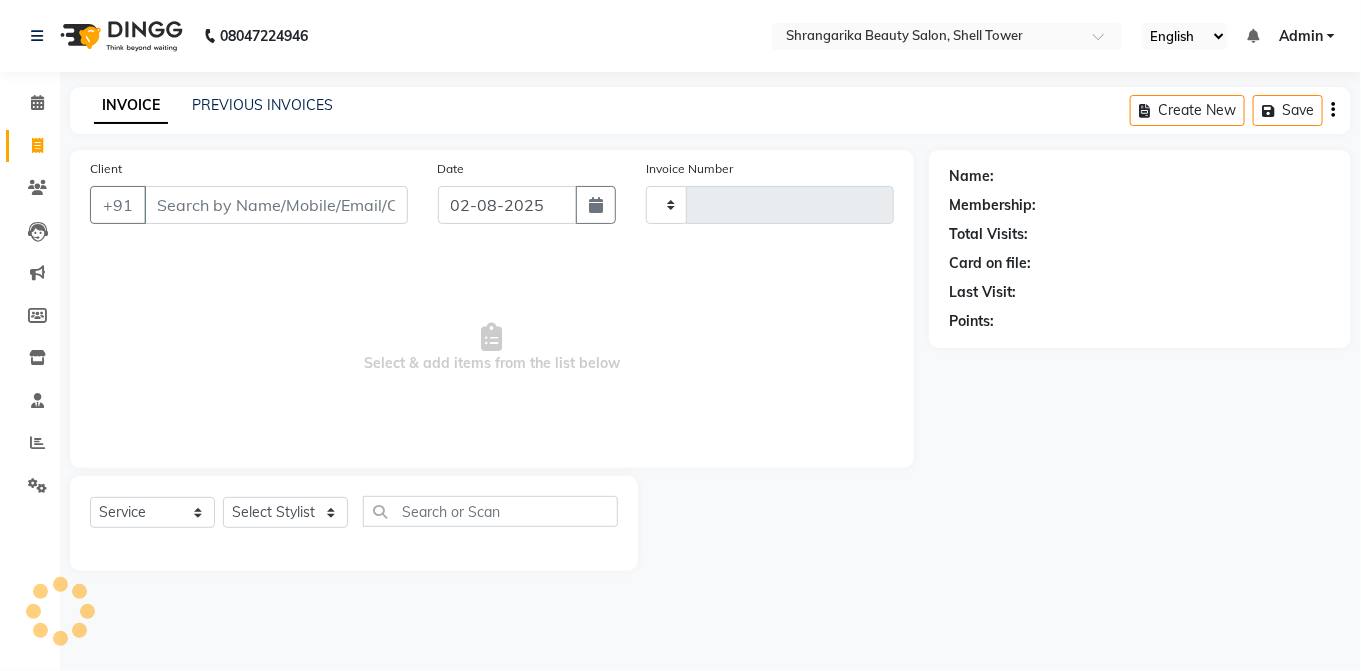 select on "en" 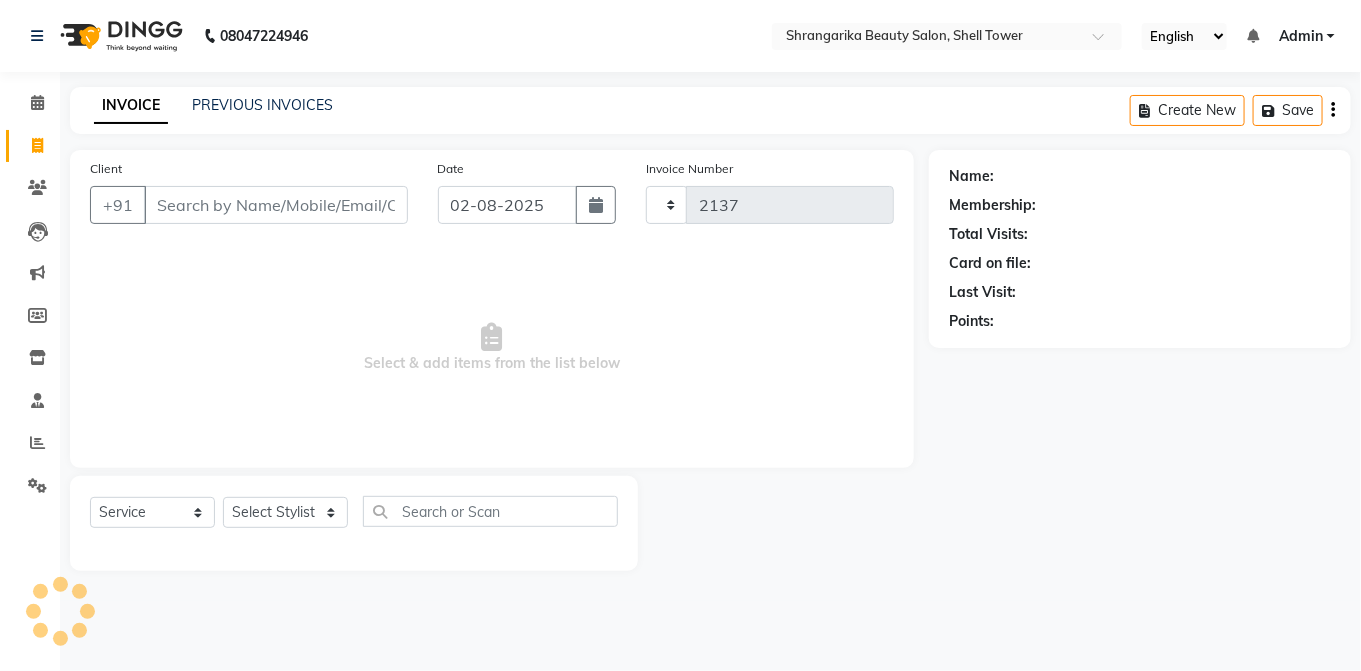 select on "5168" 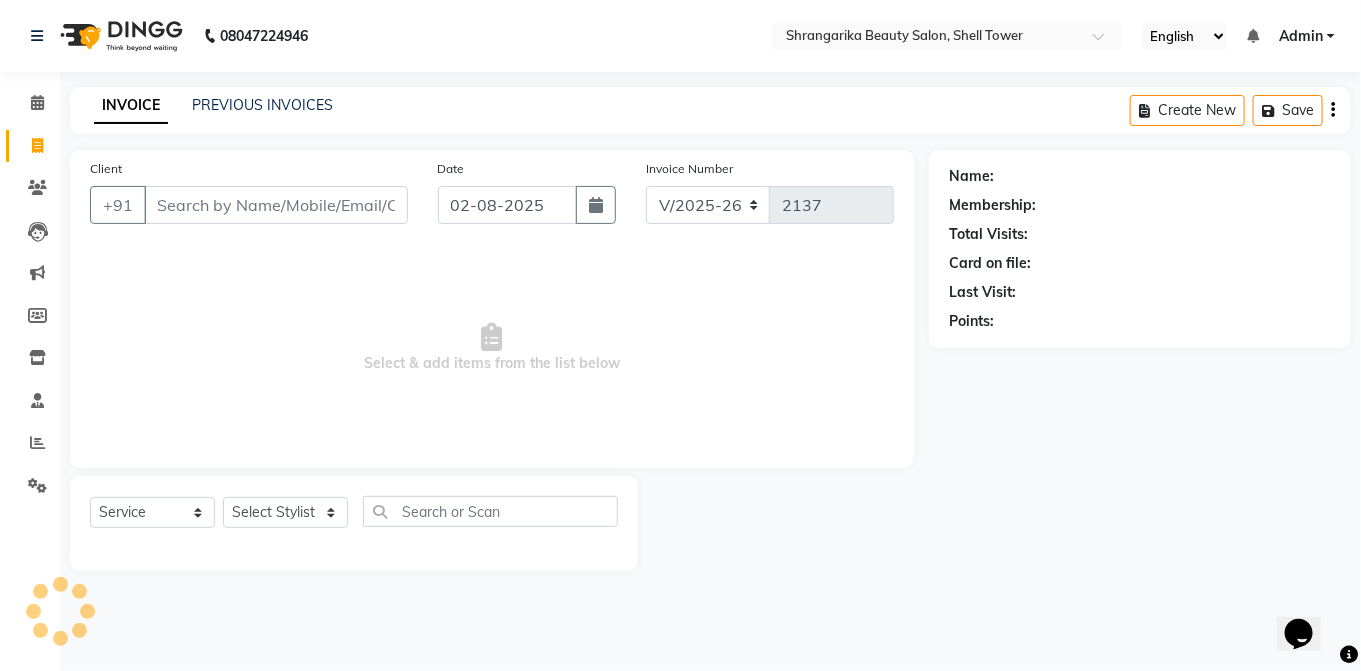 scroll, scrollTop: 0, scrollLeft: 0, axis: both 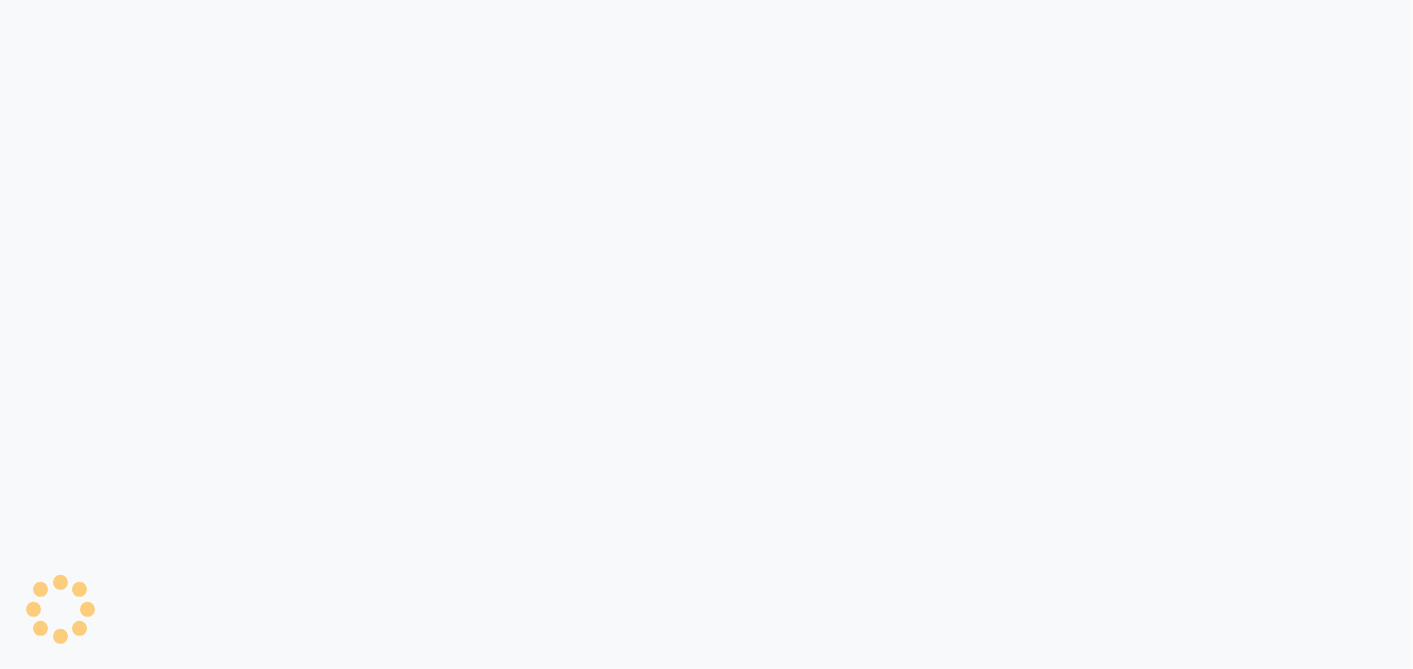 select on "5168" 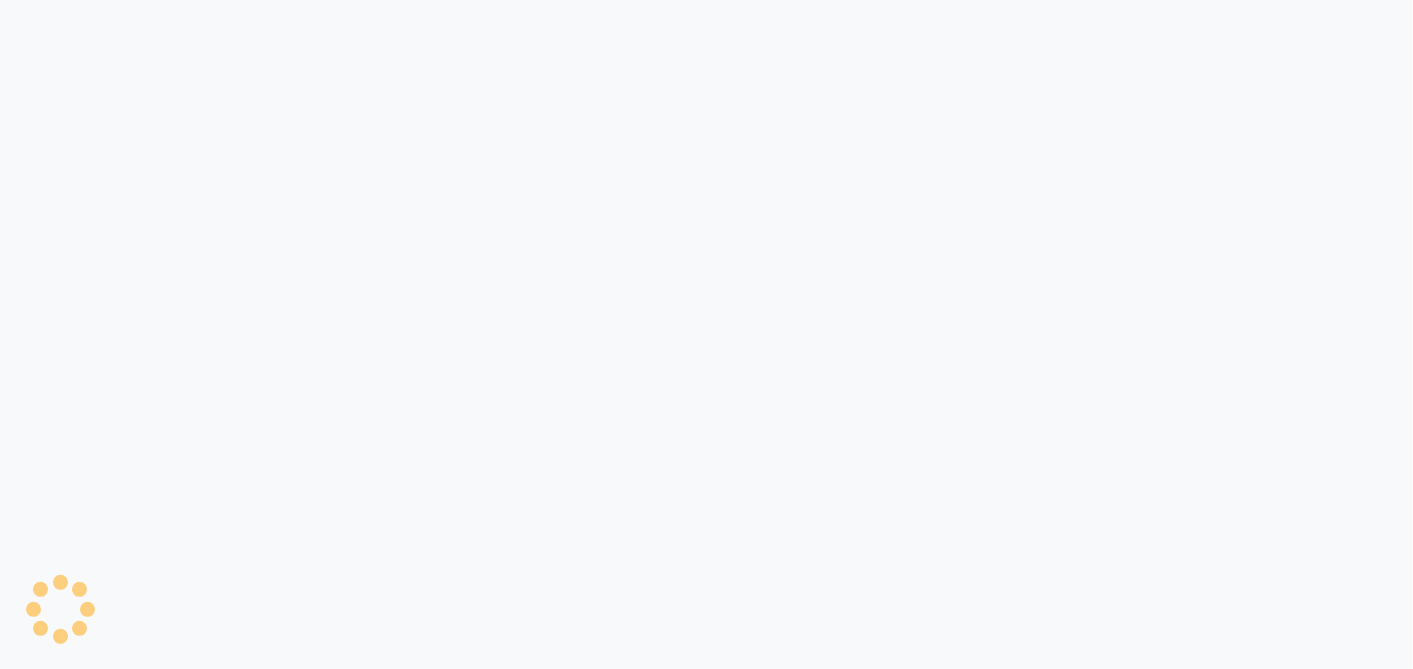 select on "service" 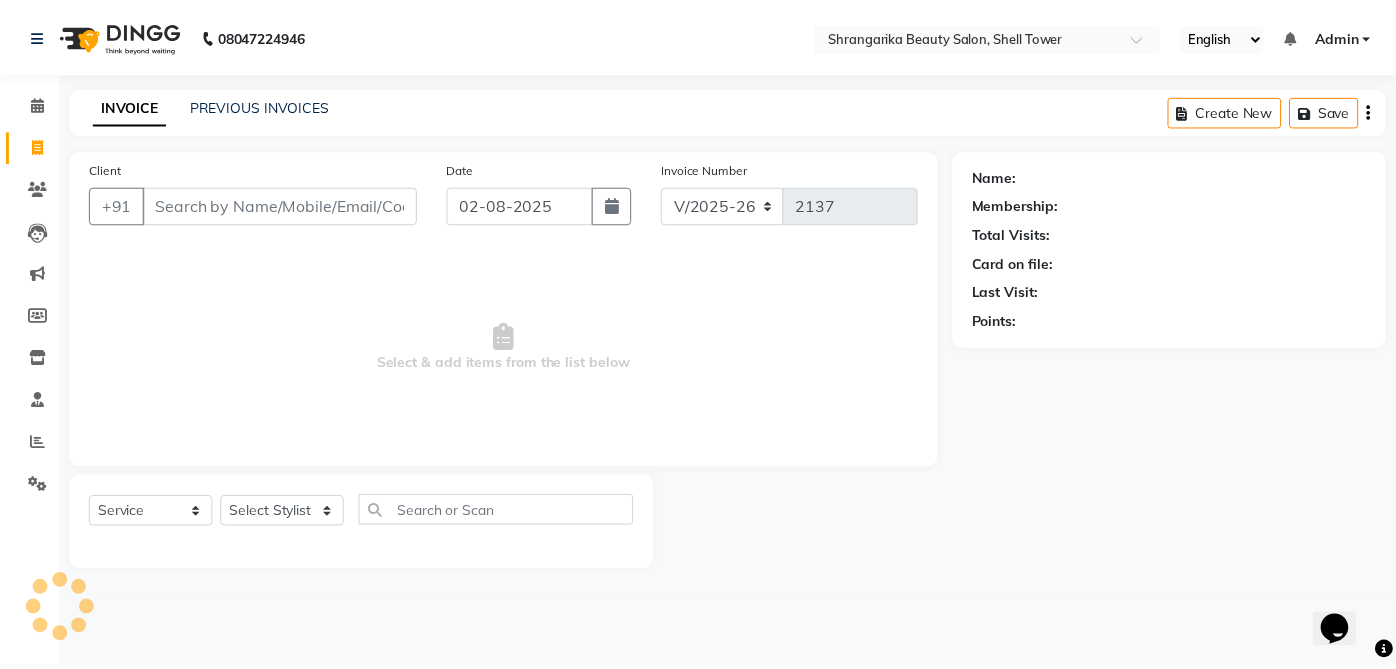 scroll, scrollTop: 0, scrollLeft: 0, axis: both 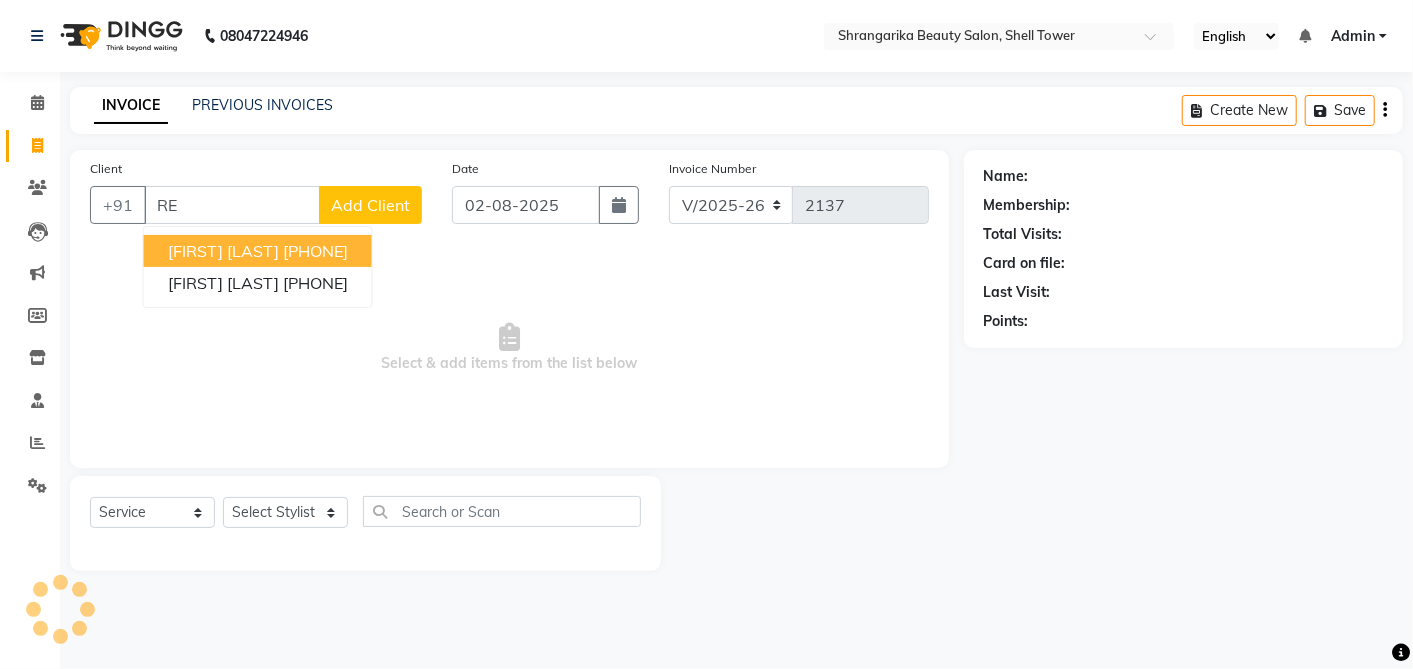 type on "R" 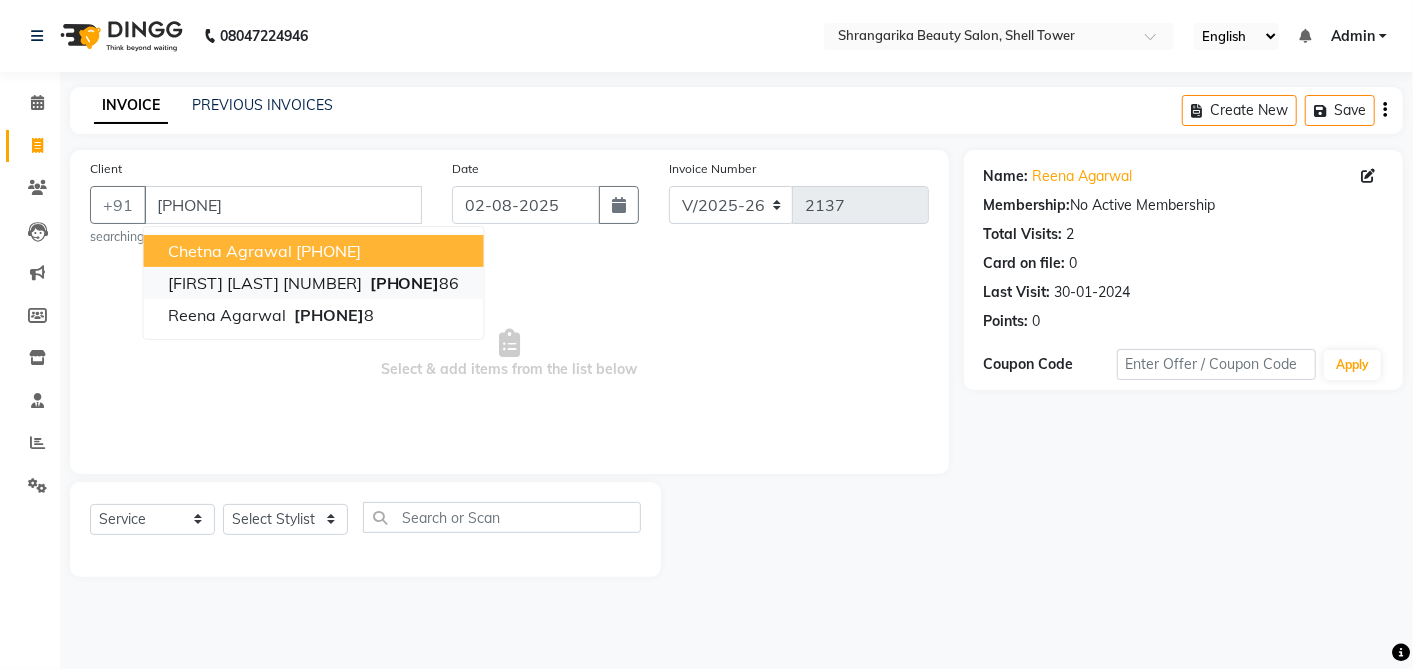 click on "[FIRST] [LAST]  [NUMBER] [PHONE]" at bounding box center [314, 283] 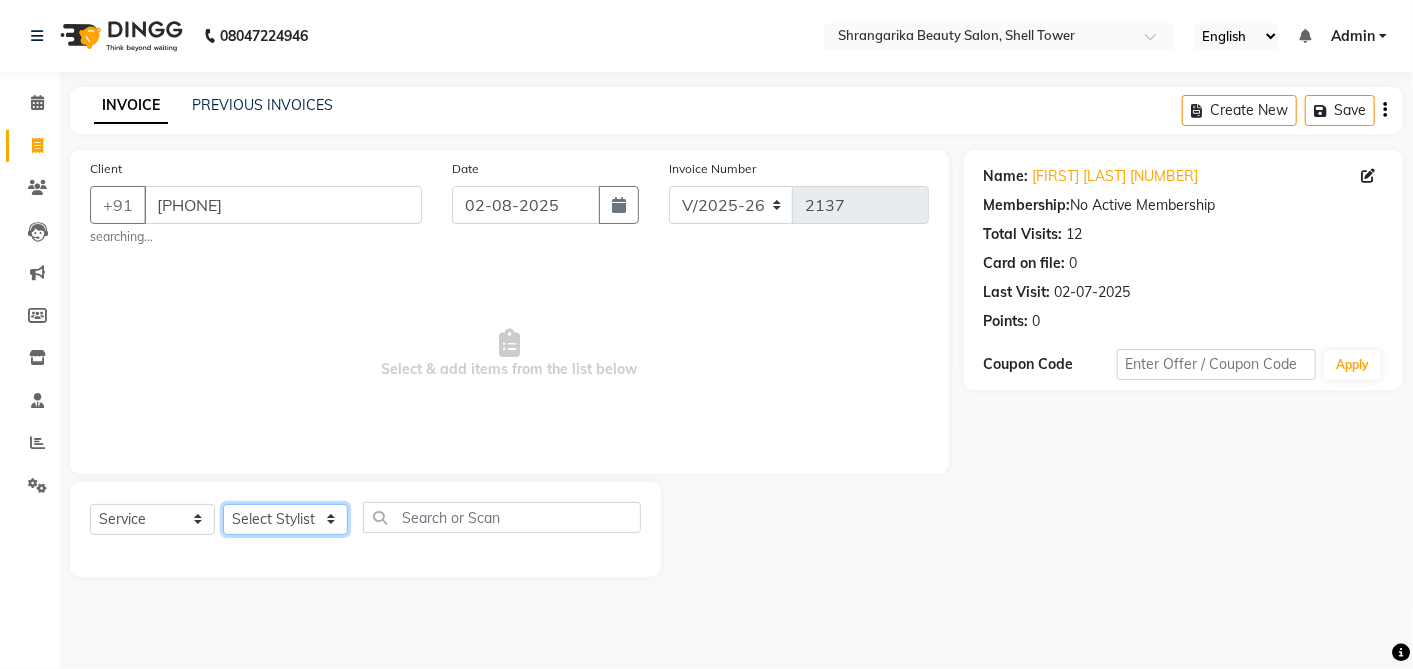 click on "Select Stylist aarti  ANJALI Anuja Shukla	 LALITA MANISHA Bhabhi muskan OTHER Paridhi Shukla	 ROSHNI 1 ROSHNI 2 sangeeta seema SONU DI SUNITA TINA vanita" 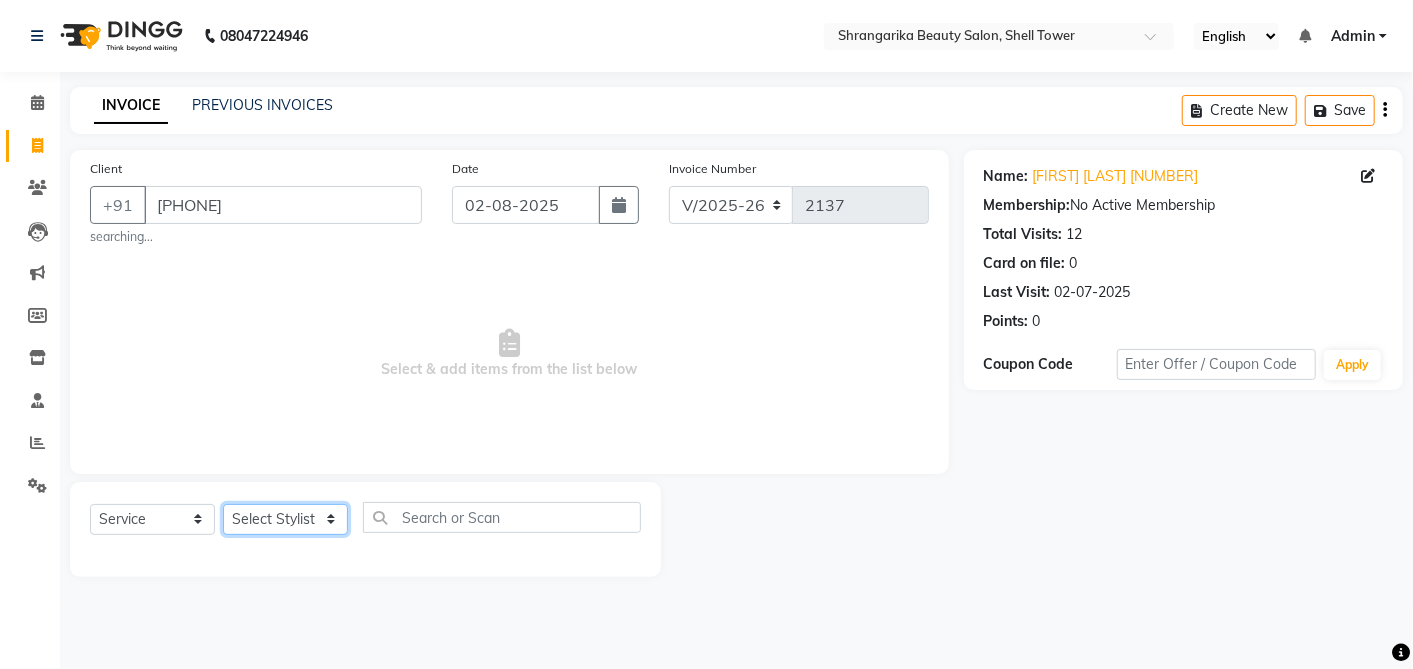 select on "47061" 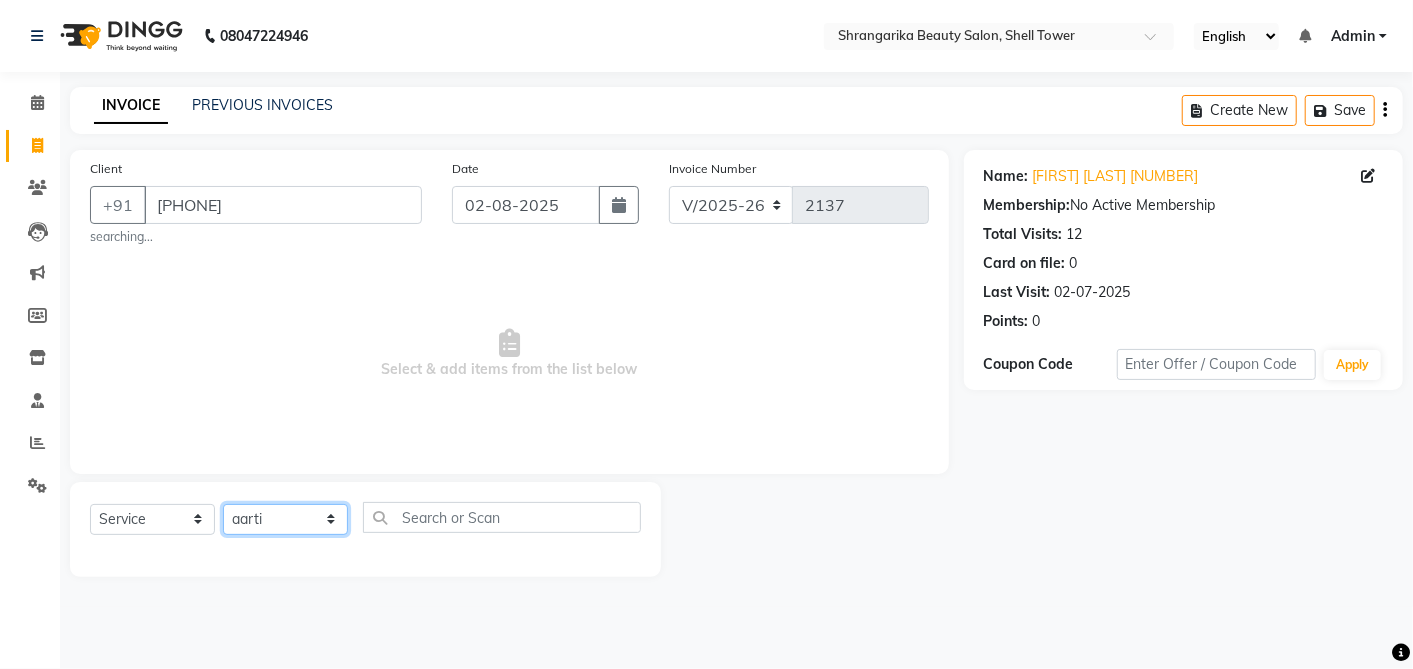 click on "Select Stylist aarti  ANJALI Anuja Shukla	 LALITA MANISHA Bhabhi muskan OTHER Paridhi Shukla	 ROSHNI 1 ROSHNI 2 sangeeta seema SONU DI SUNITA TINA vanita" 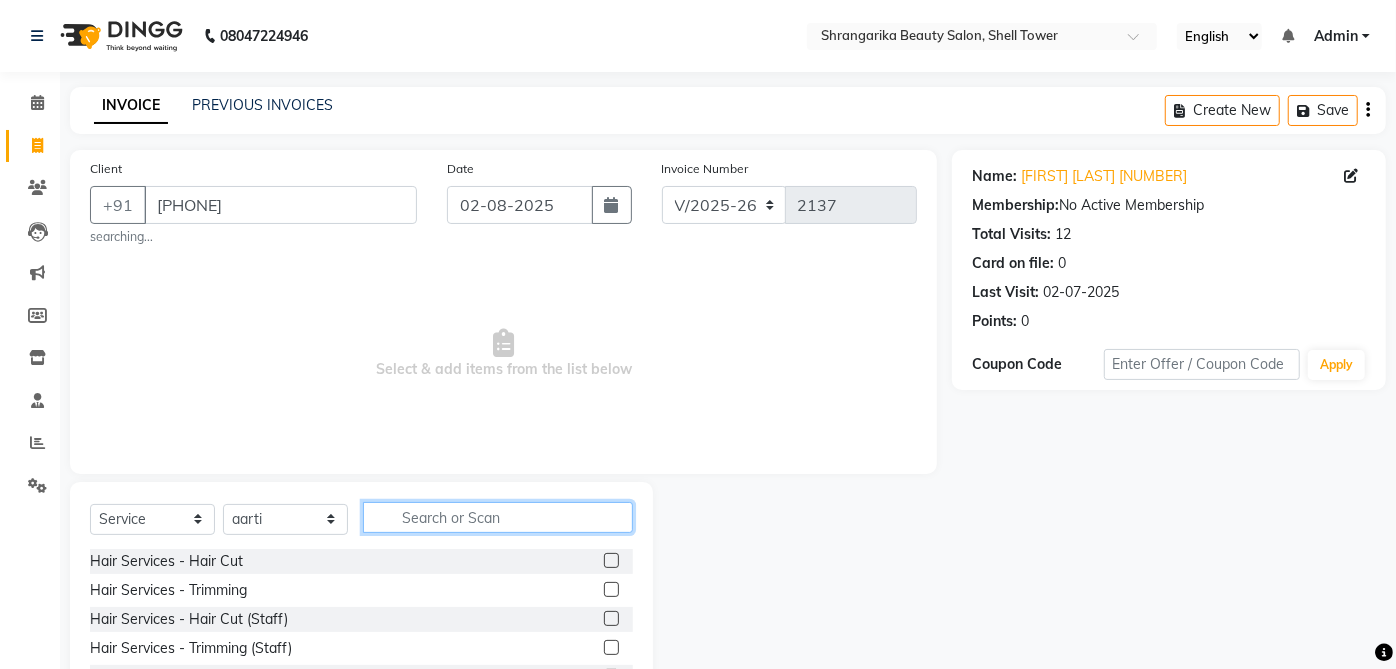 click 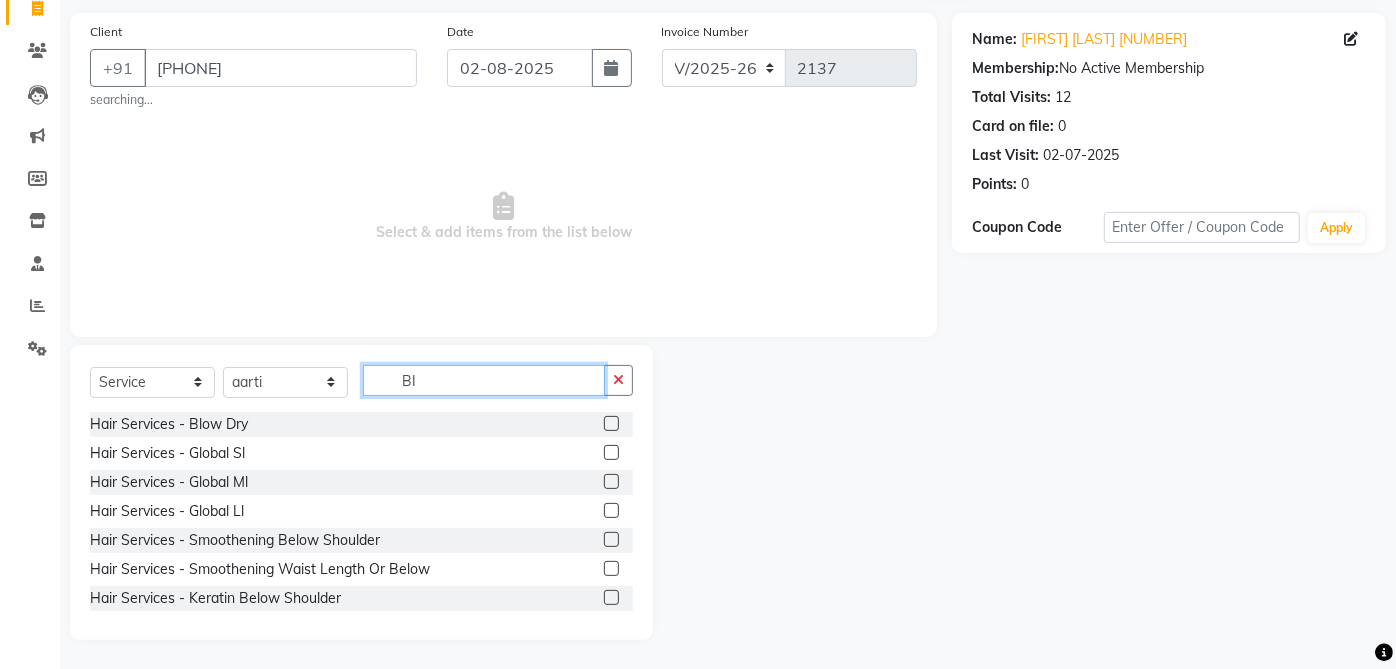 scroll, scrollTop: 54, scrollLeft: 0, axis: vertical 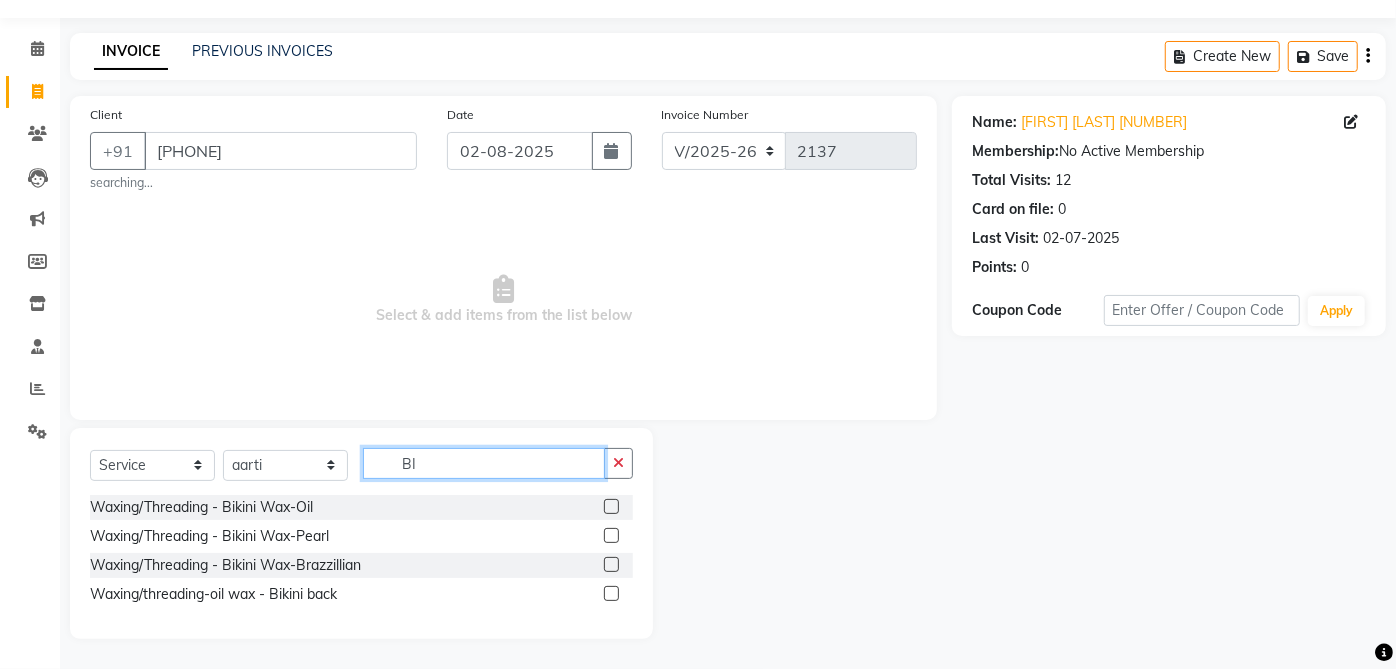 type on "BI" 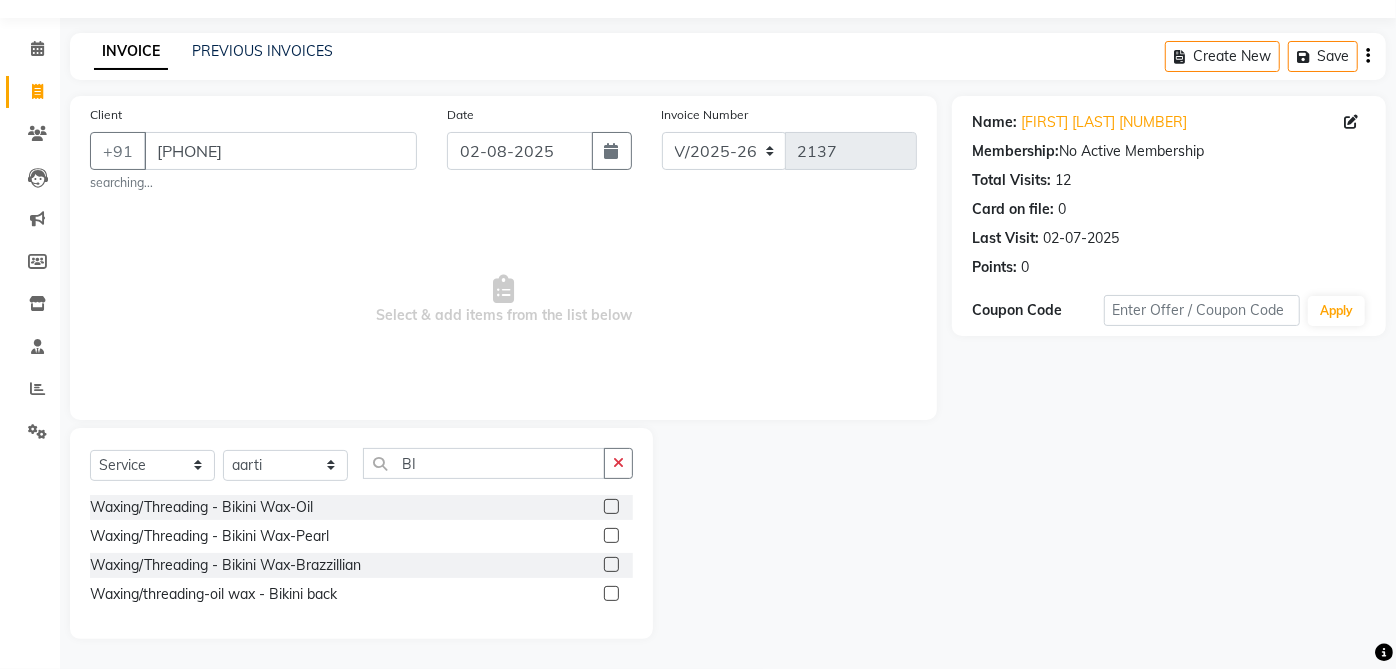 click on "Waxing/Threading - Bikini Wax-Oil" 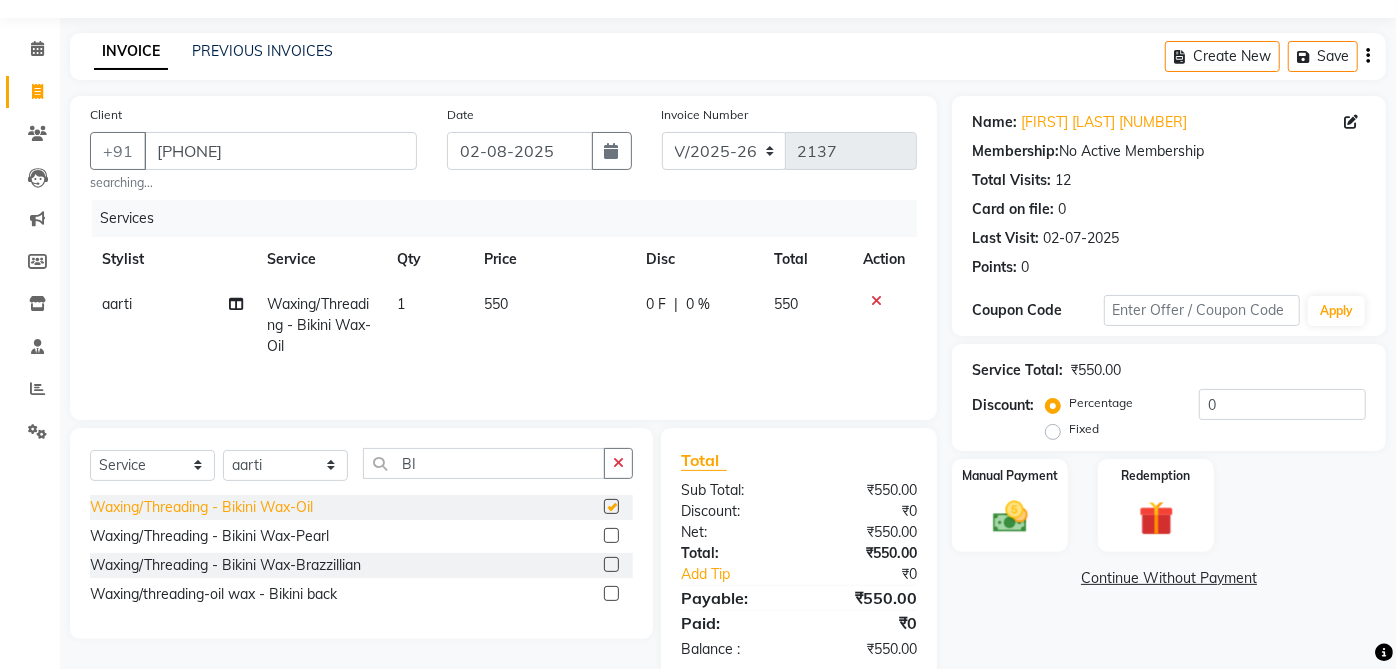 checkbox on "false" 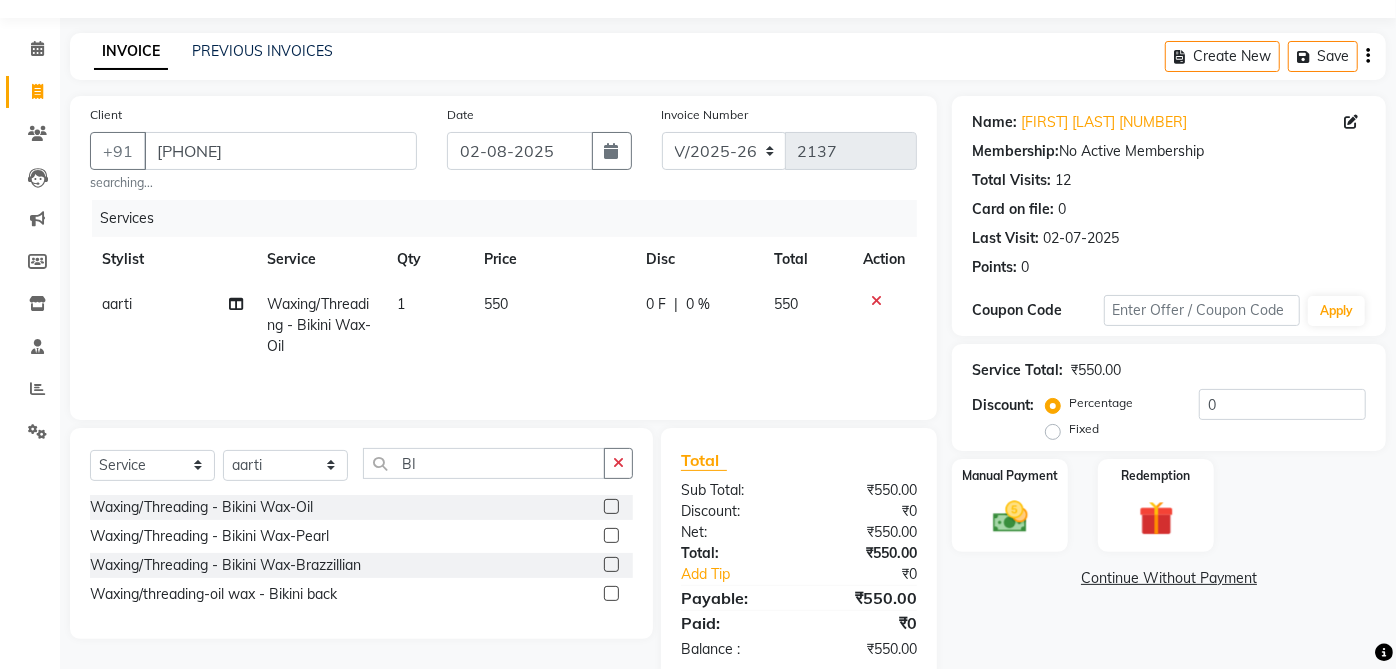 click on "550" 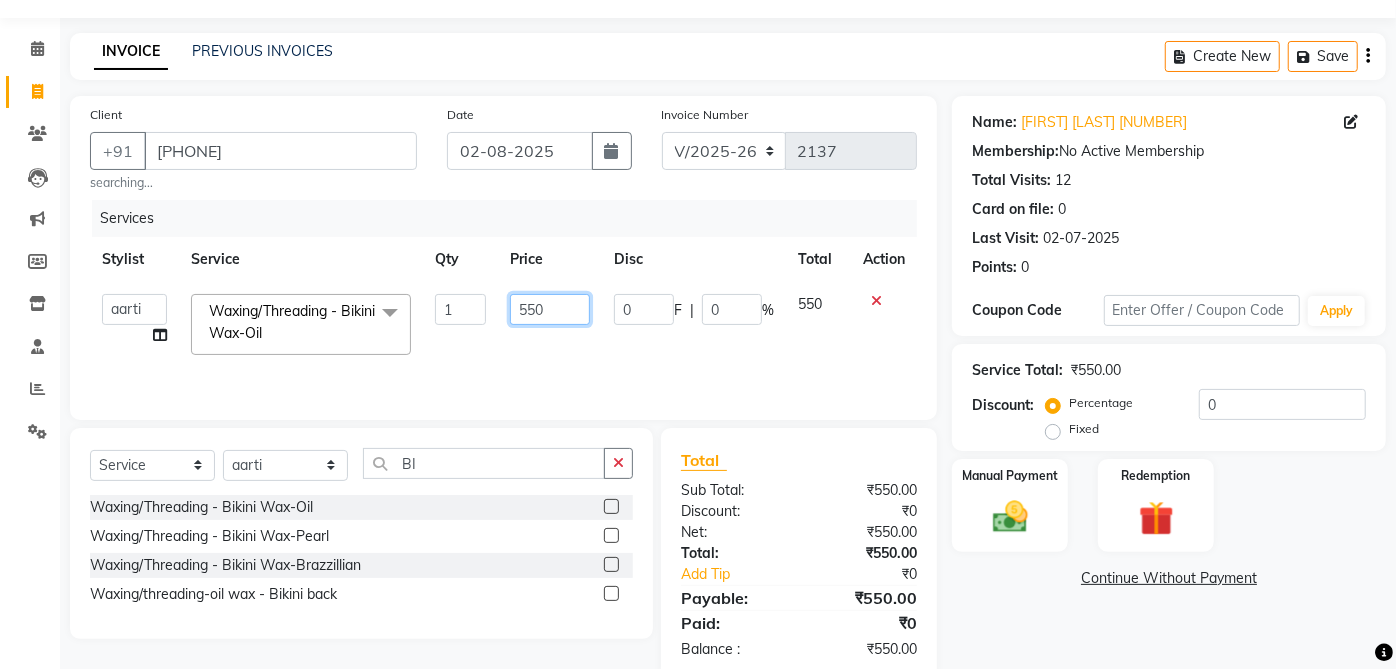 click on "550" 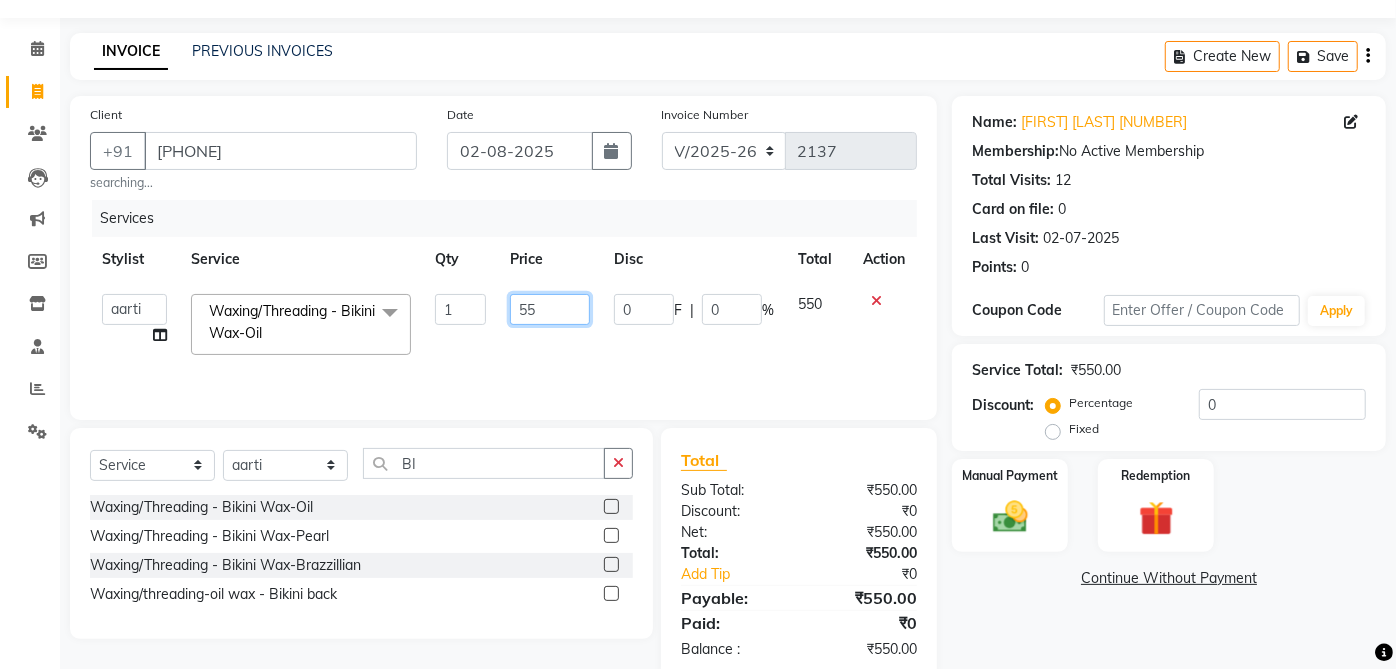 type on "5" 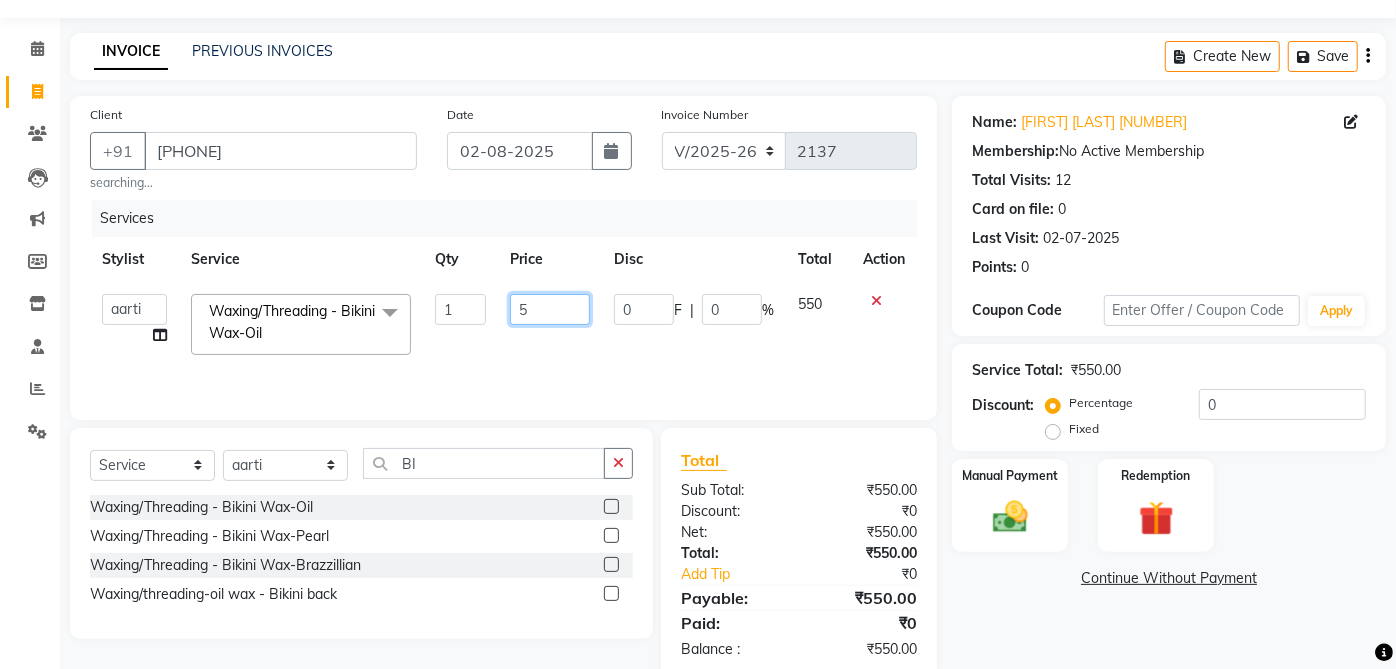 type 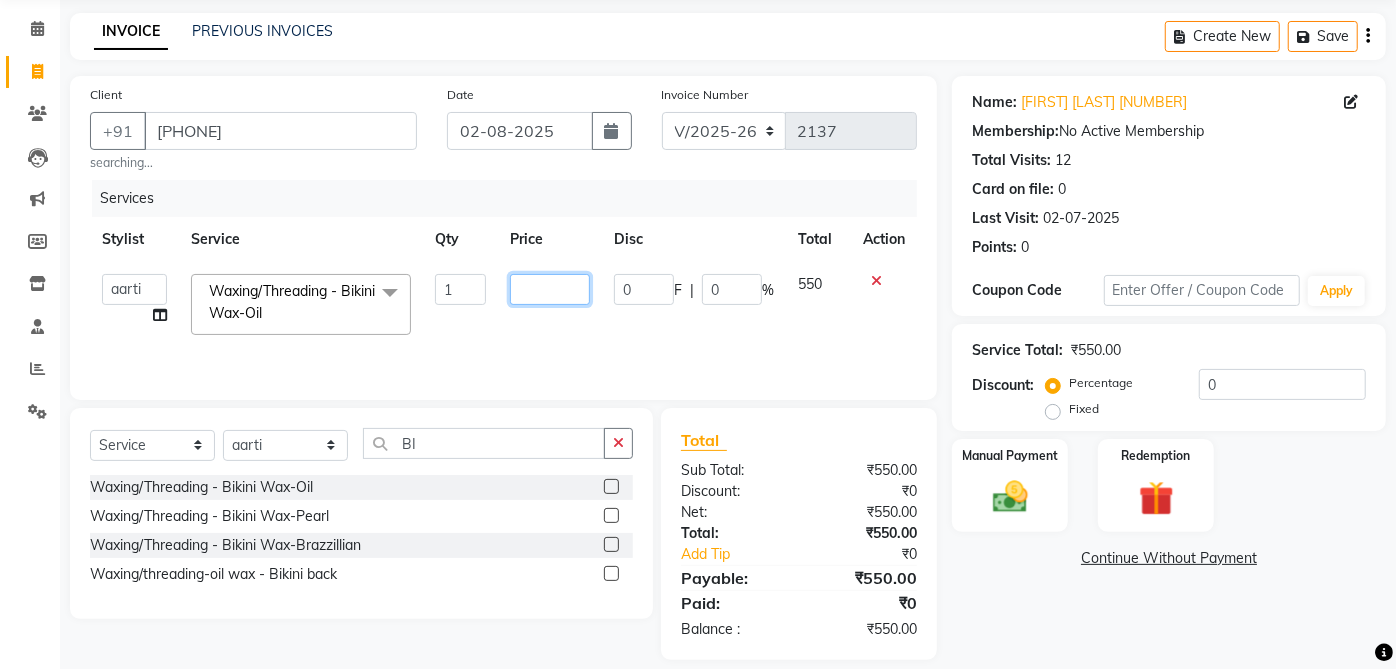 scroll, scrollTop: 94, scrollLeft: 0, axis: vertical 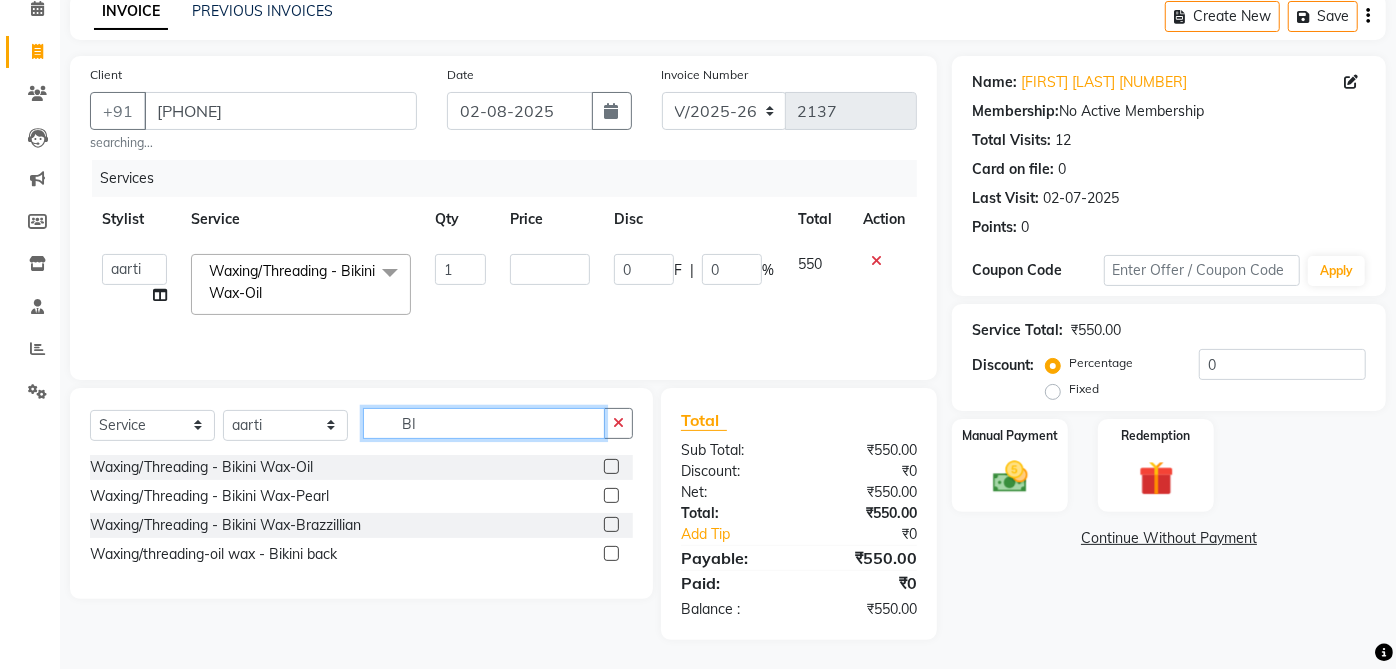 click on "BI" 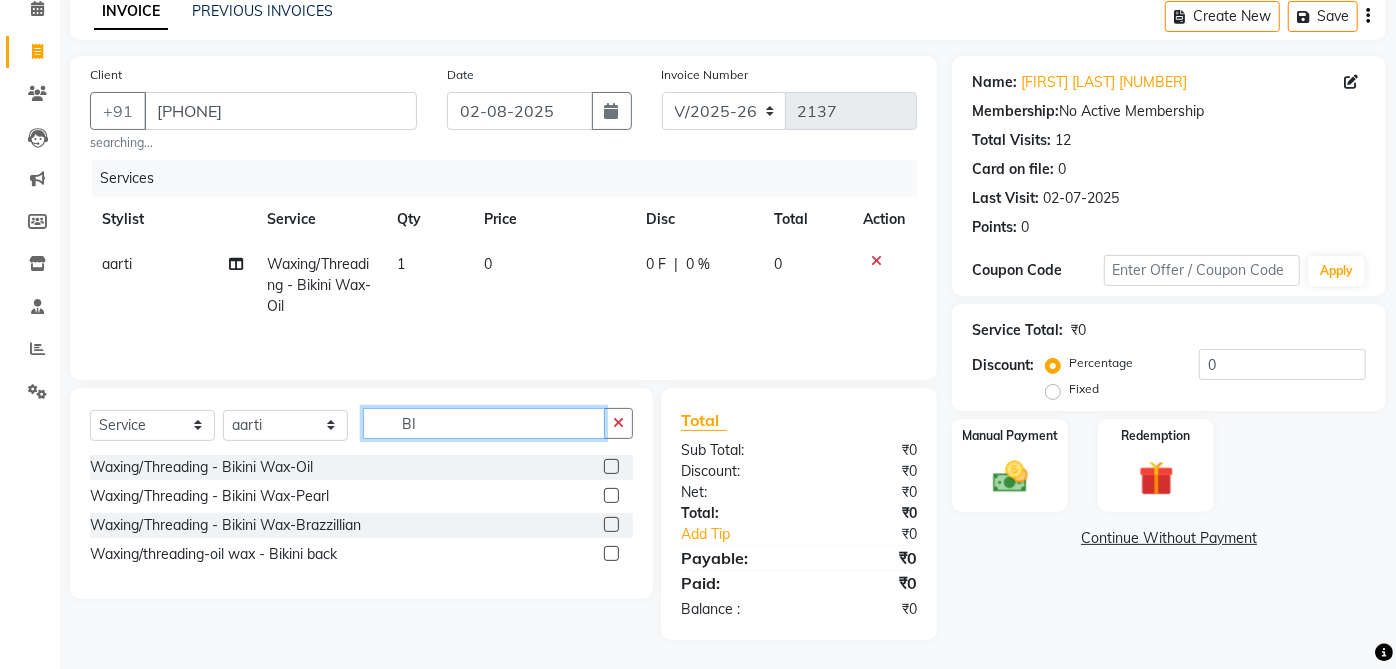 type on "B" 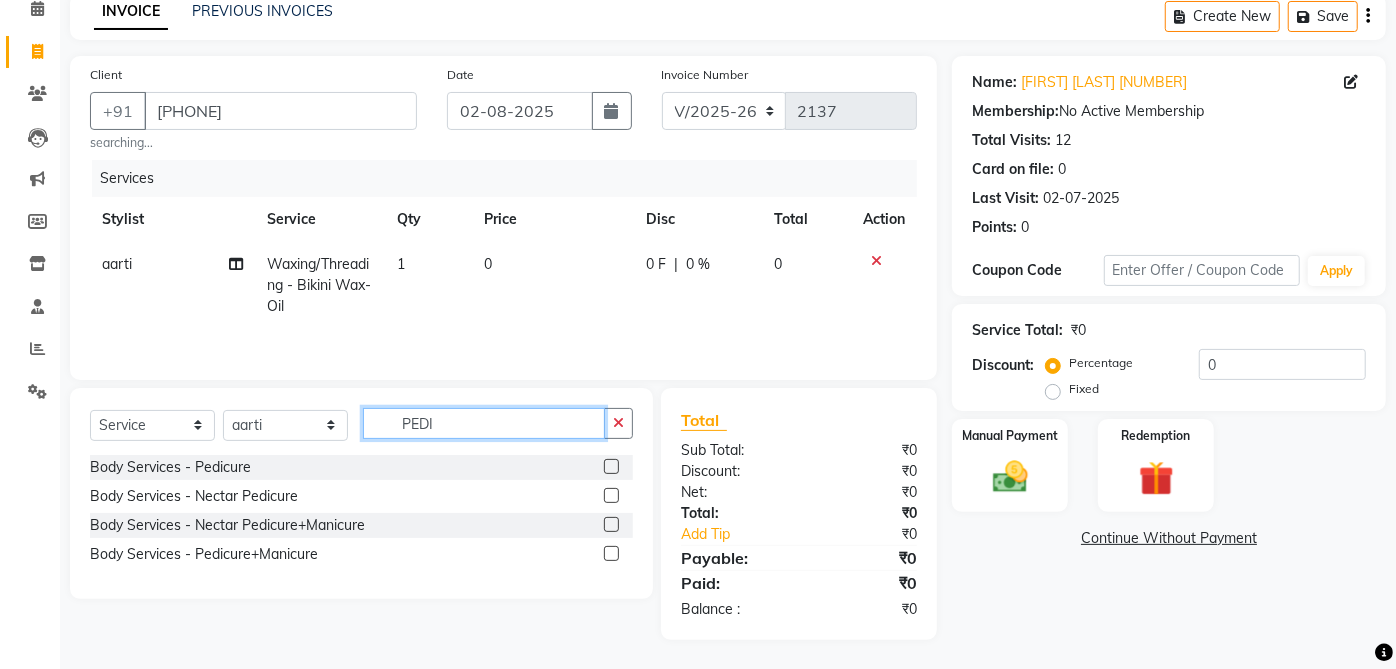type on "PEDI" 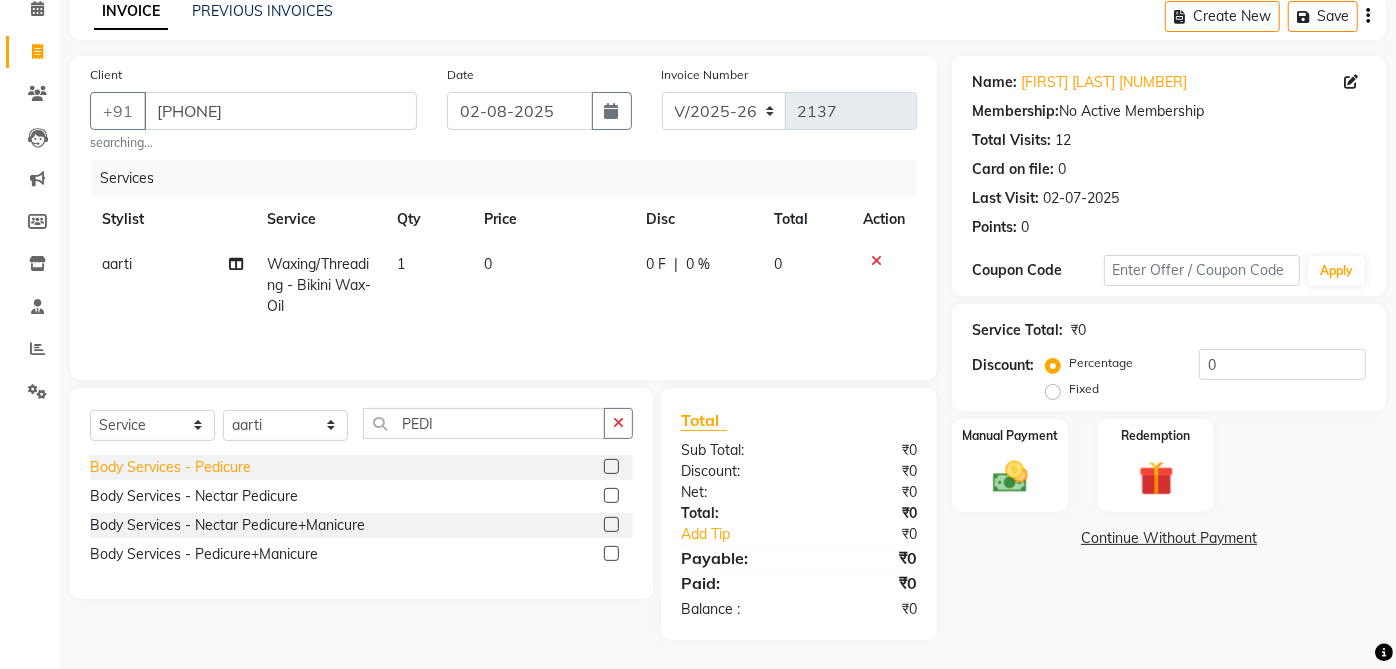click on "Body Services - Pedicure" 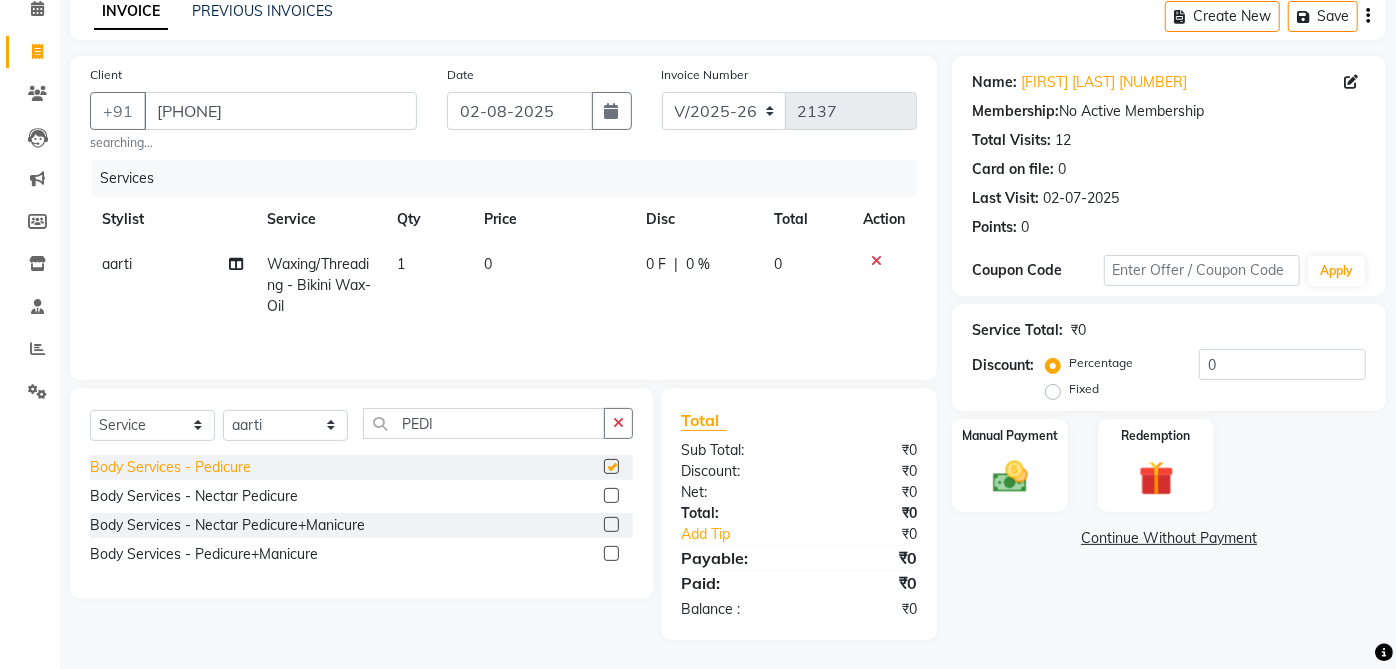 checkbox on "false" 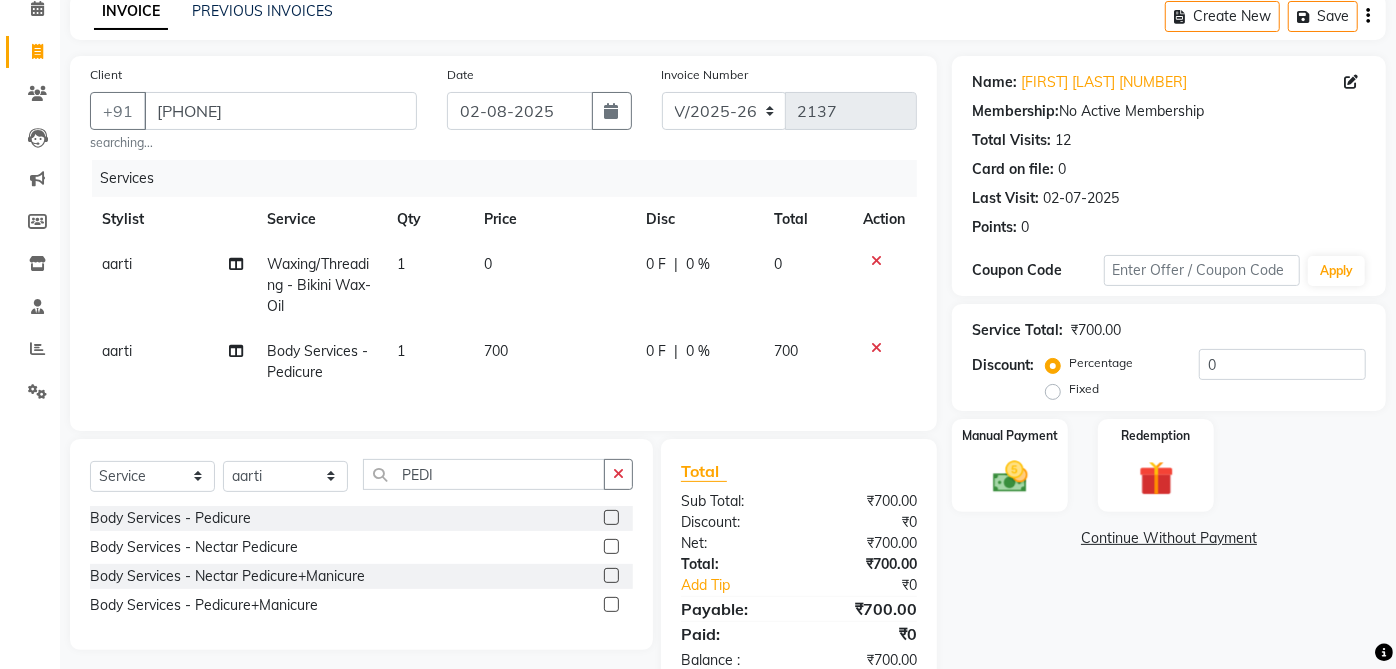 click on "700" 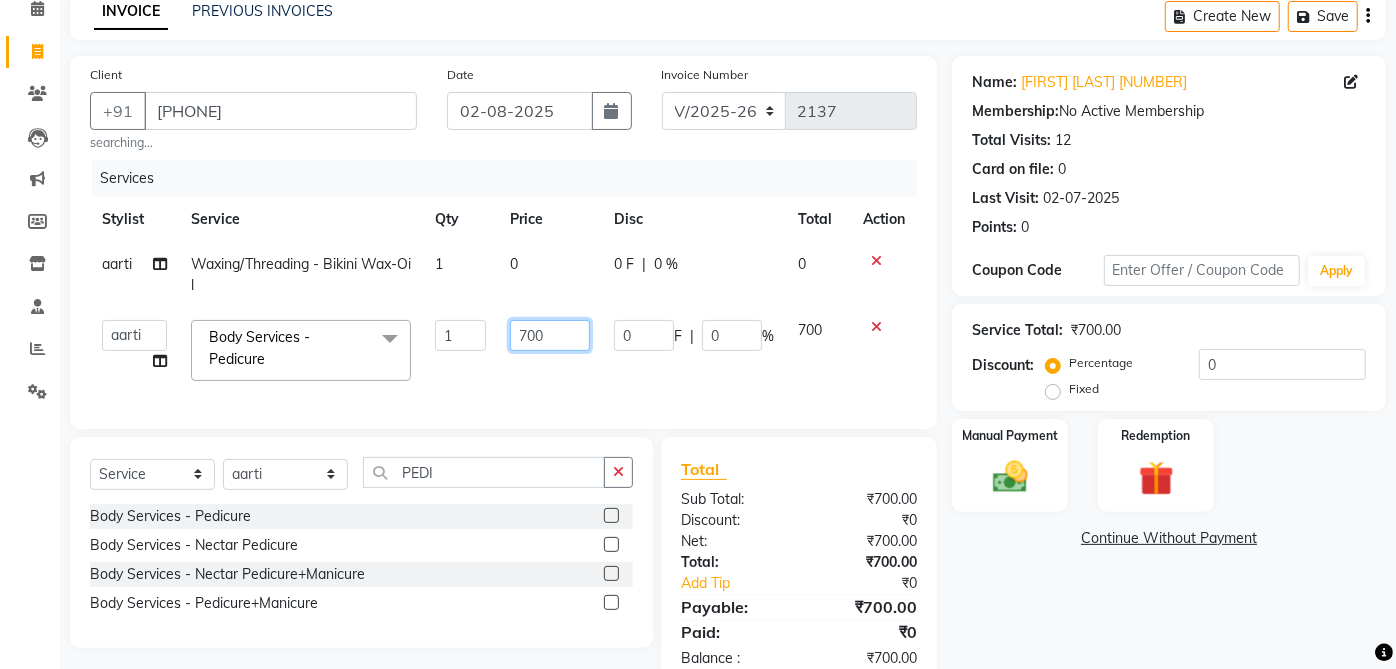 click on "700" 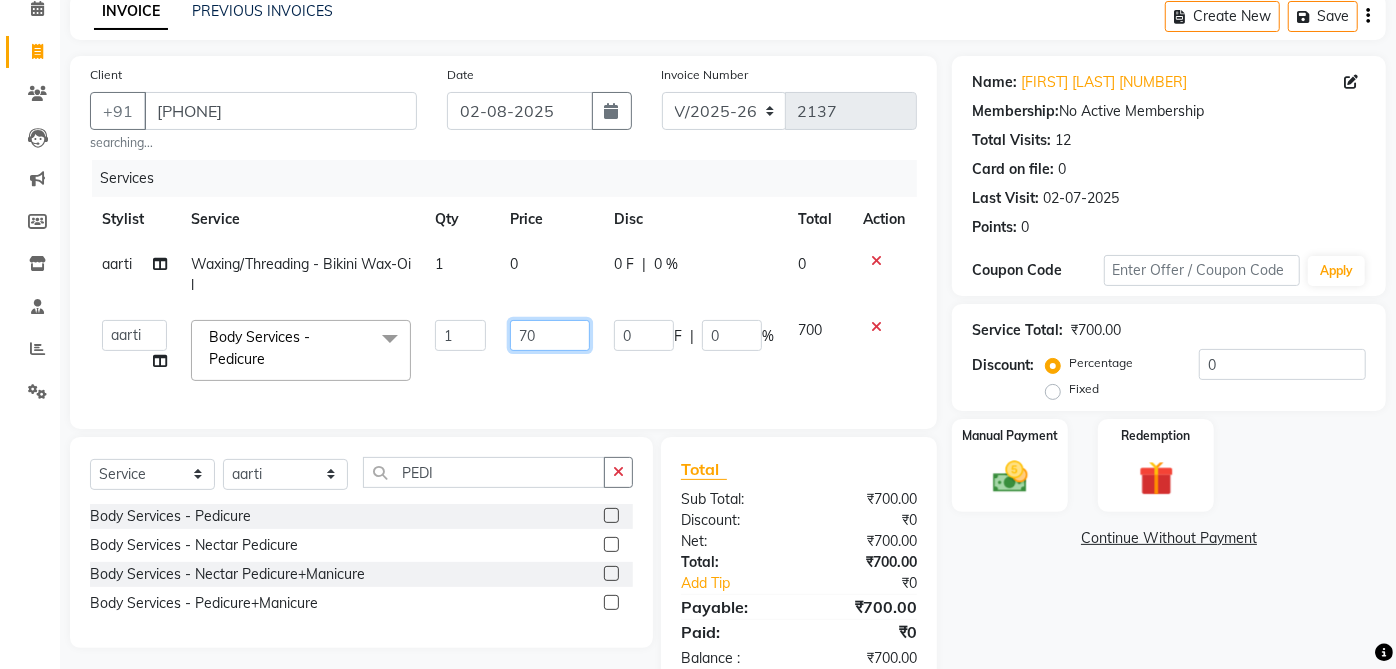 type on "7" 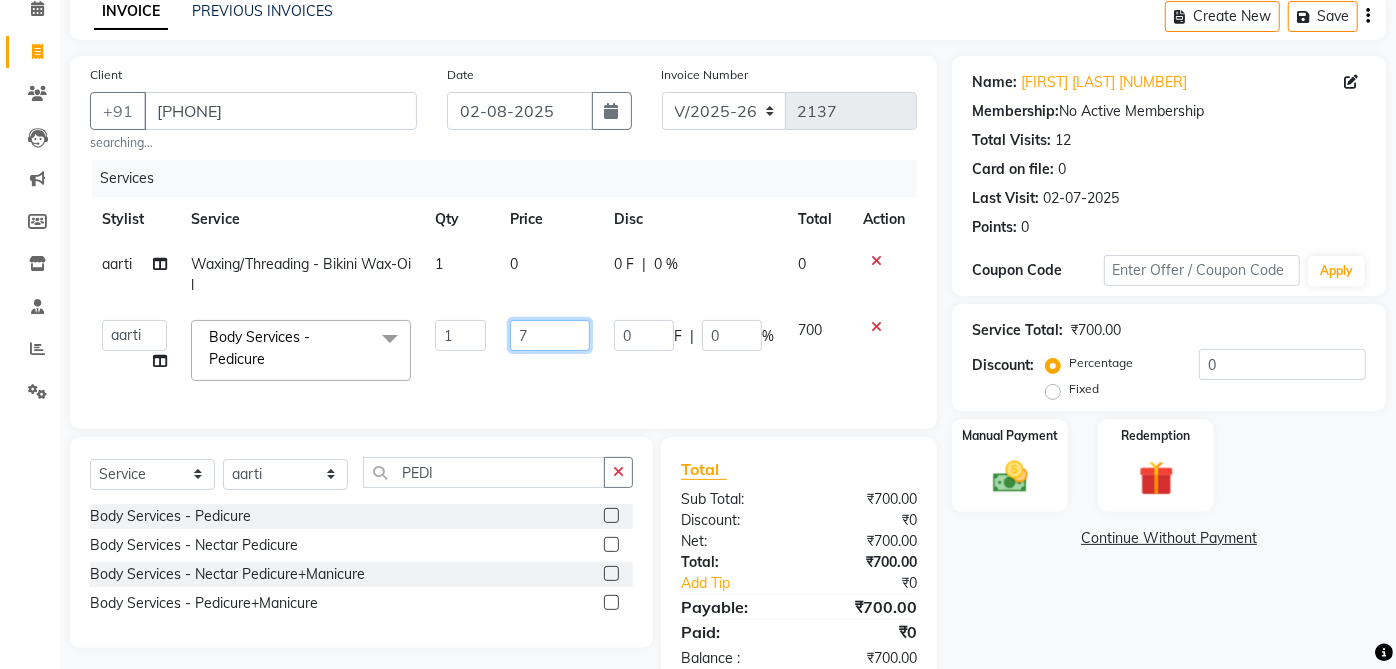 type 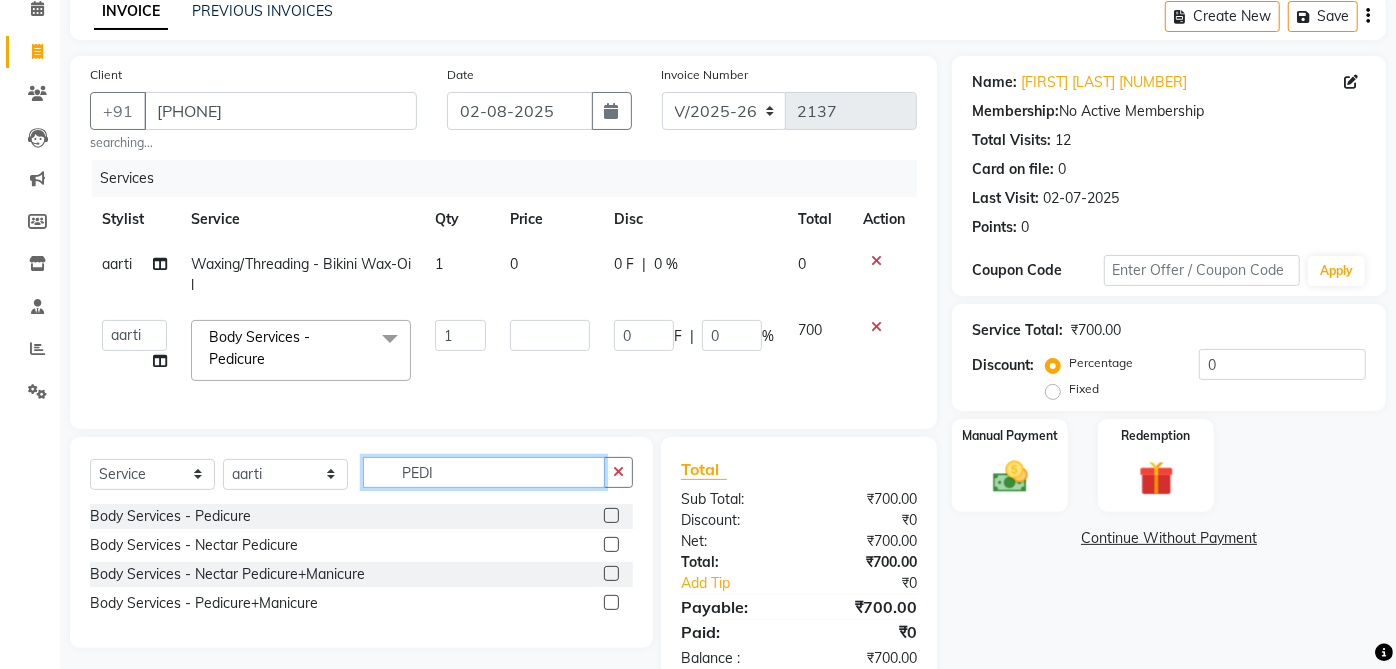 click on "PEDI" 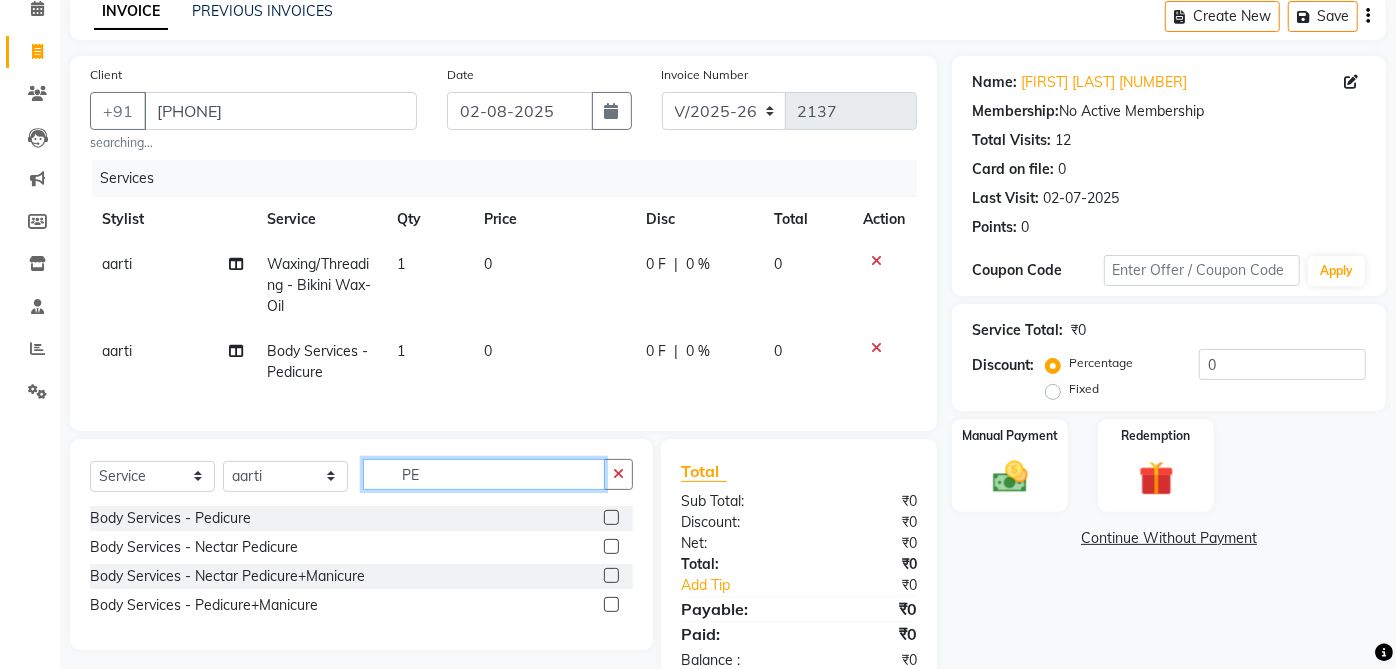 type on "P" 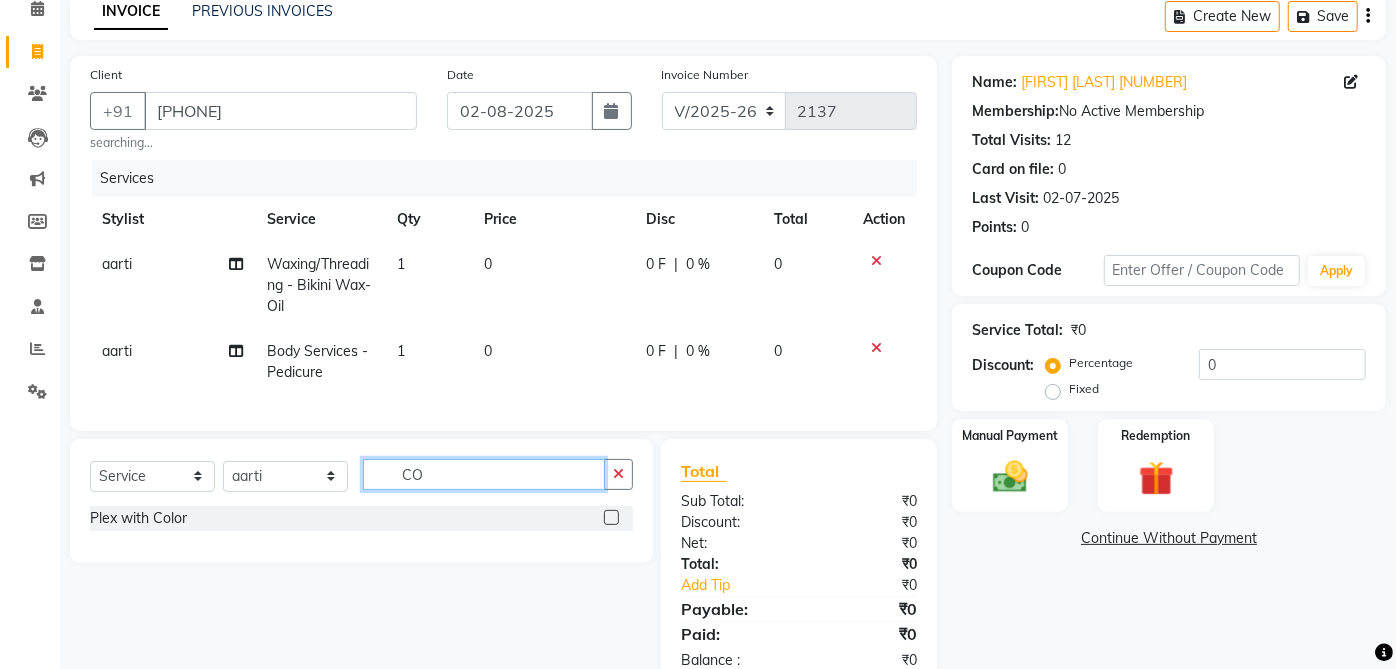 type on "C" 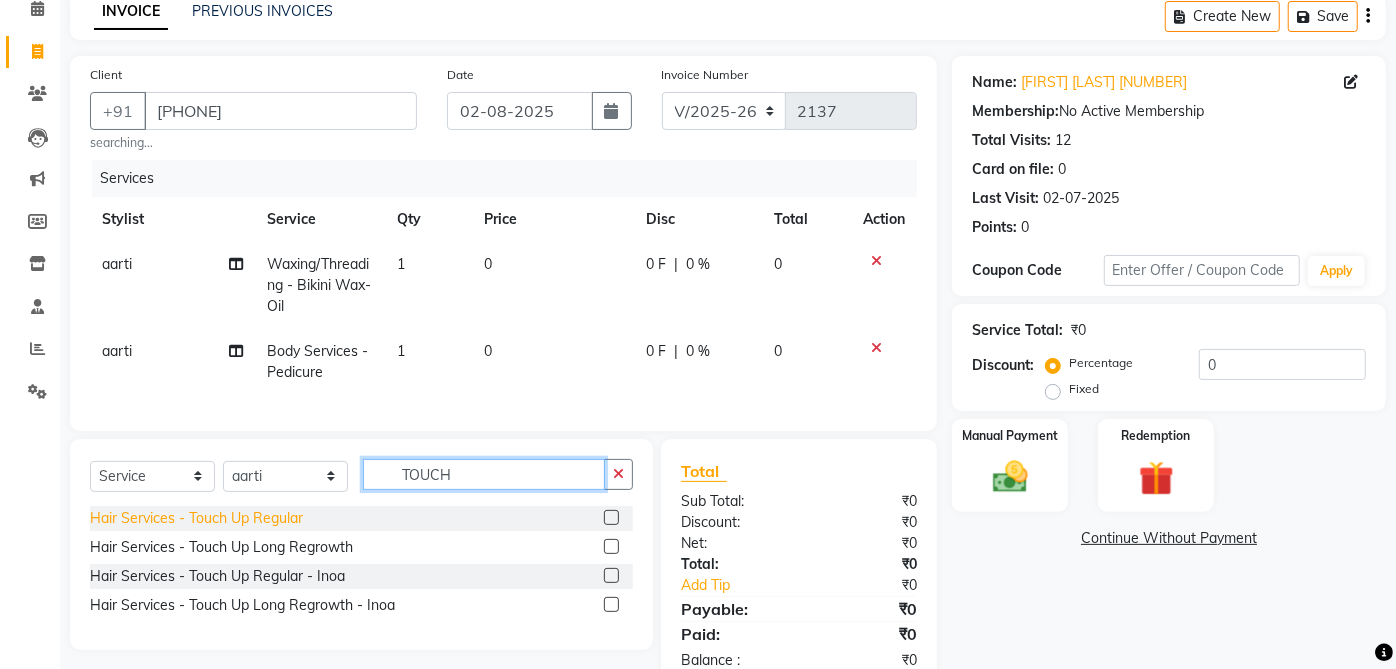 type on "TOUCH" 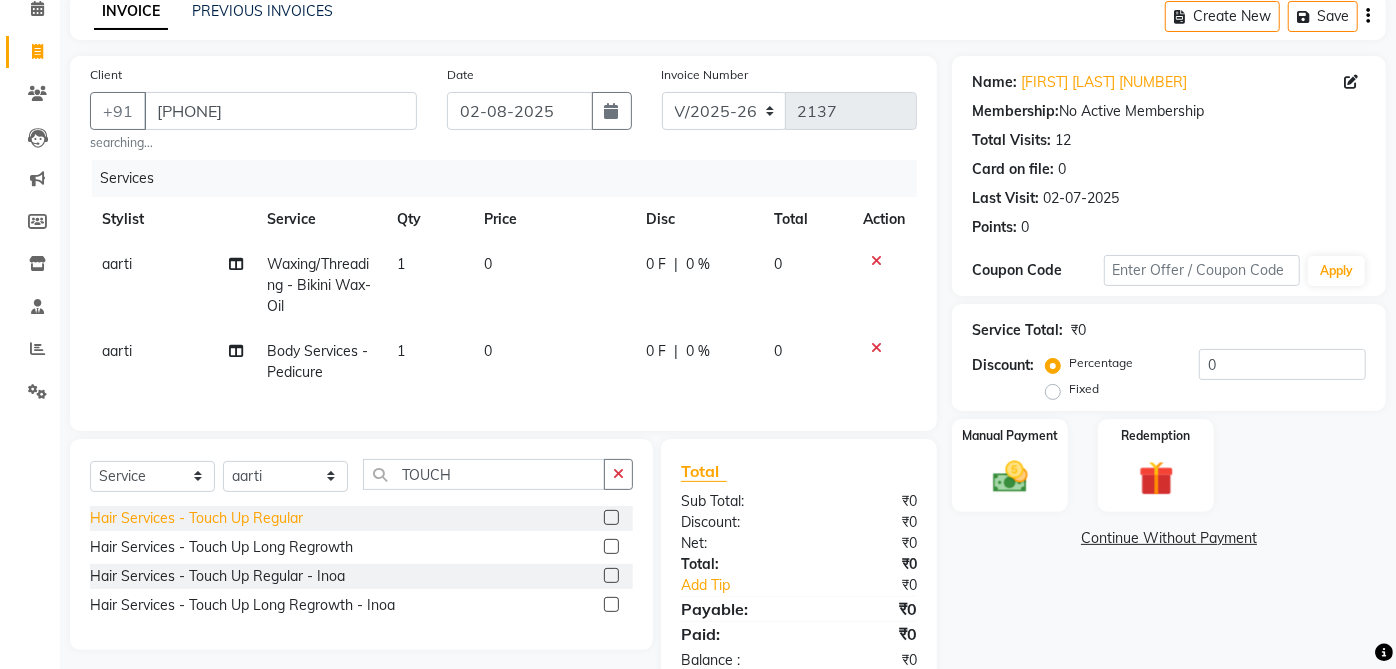 click on "Hair Services - Touch Up Regular" 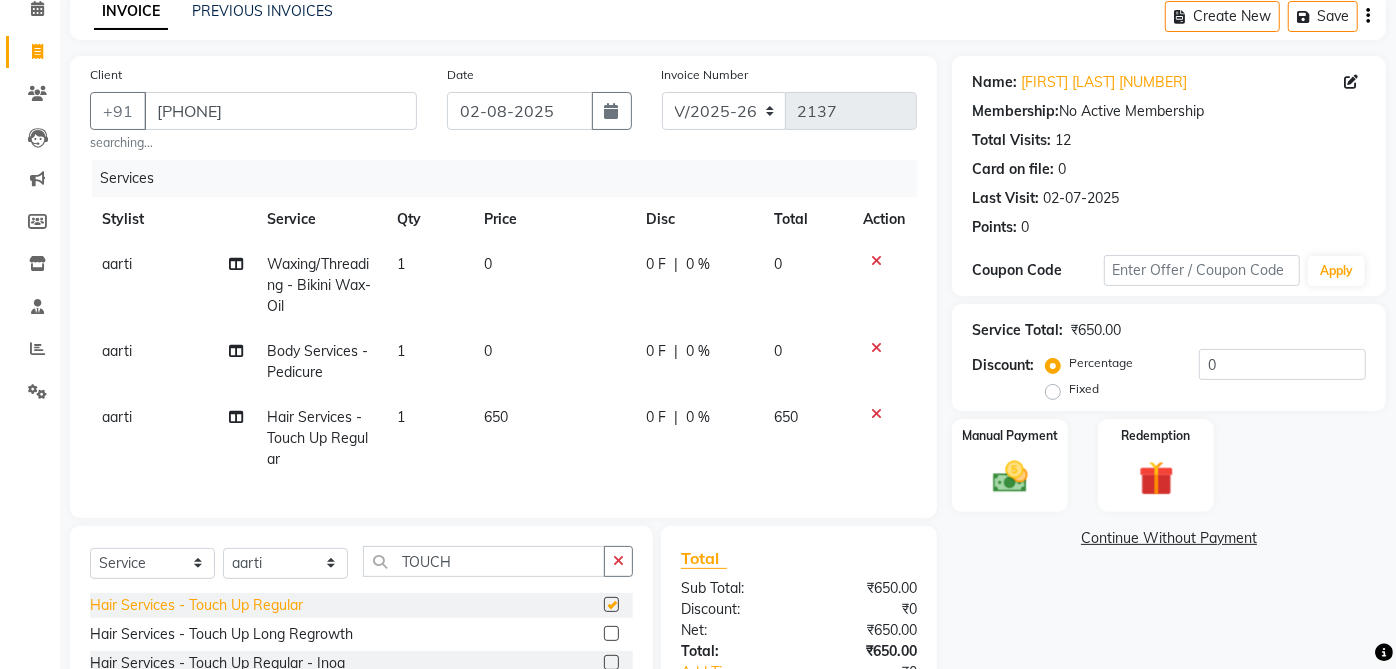 checkbox on "false" 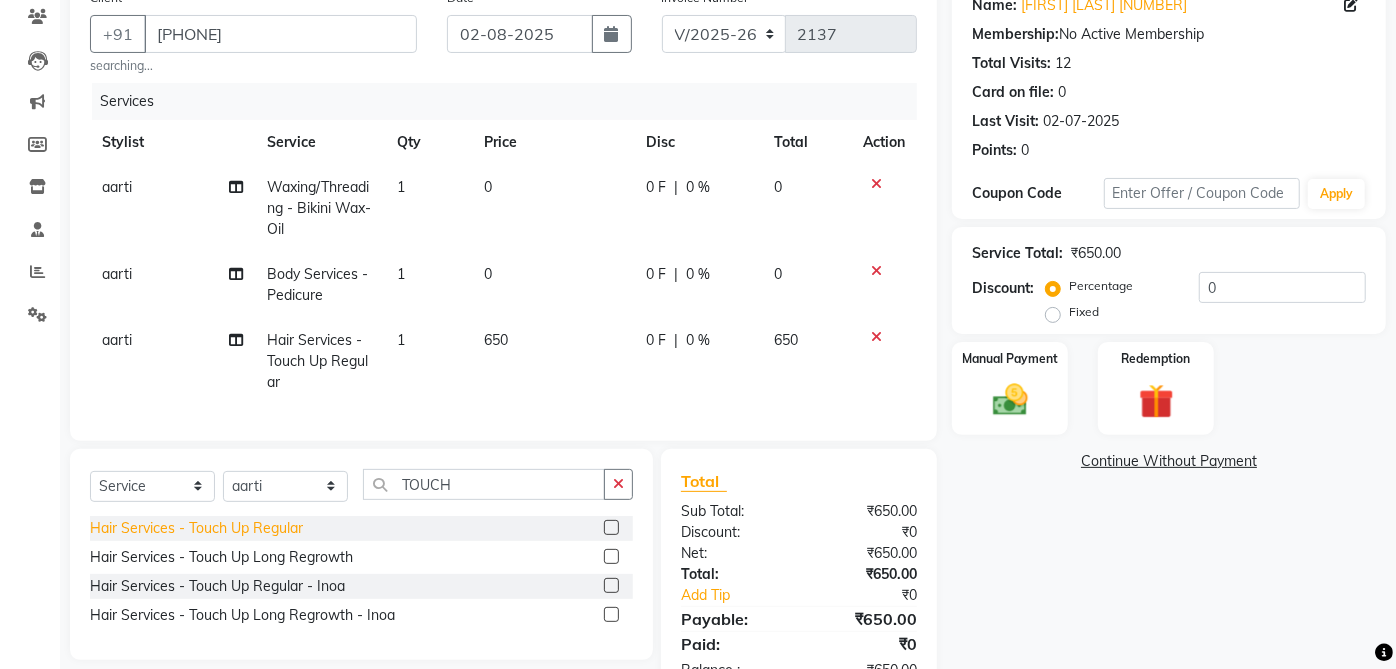 scroll, scrollTop: 180, scrollLeft: 0, axis: vertical 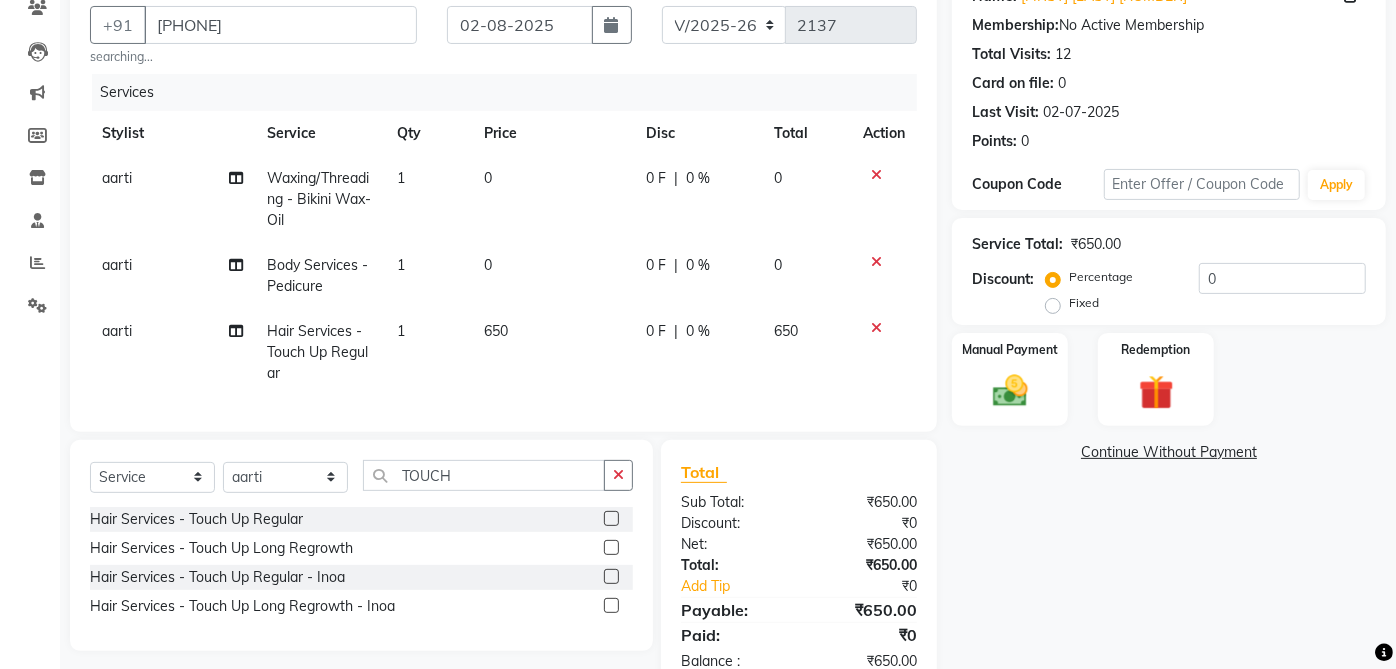 click on "aarti" 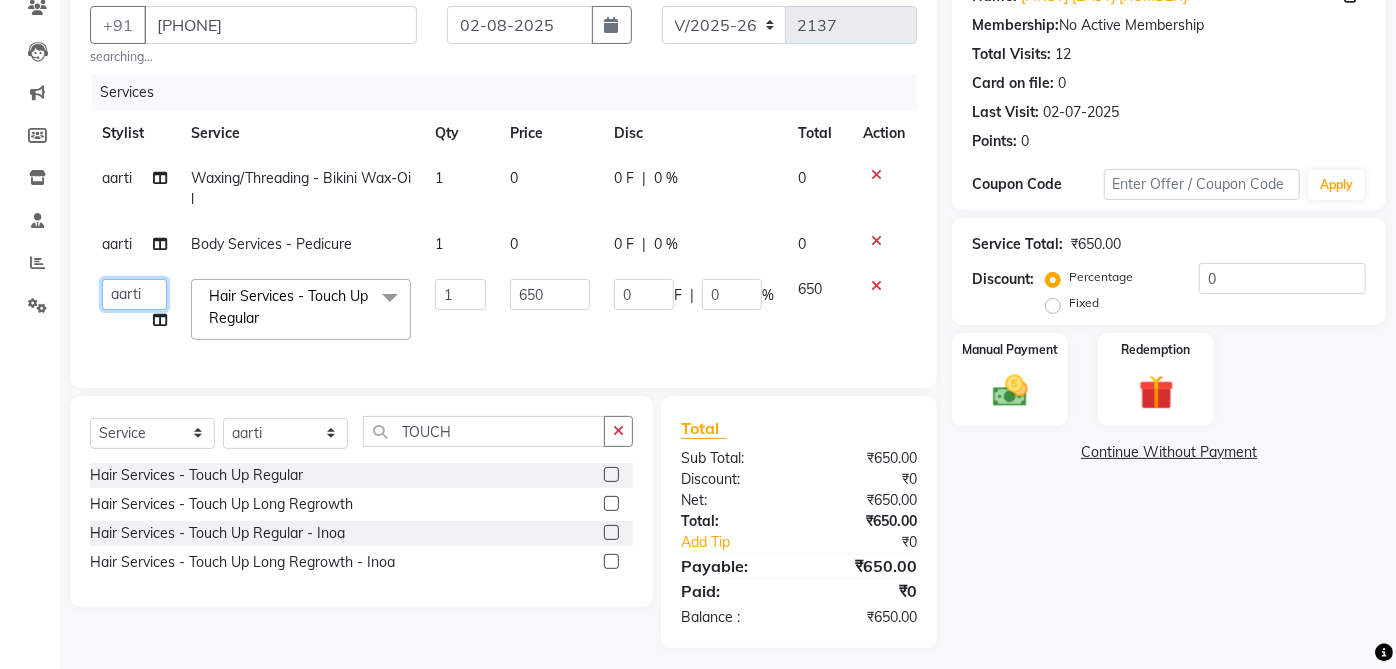 click on "aarti    ANJALI   Anuja Shukla	   LALITA   MANISHA Bhabhi   muskan   OTHER   Paridhi Shukla	   ROSHNI 1   ROSHNI 2   sangeeta   seema   SONU DI   SUNITA   TINA   vanita" 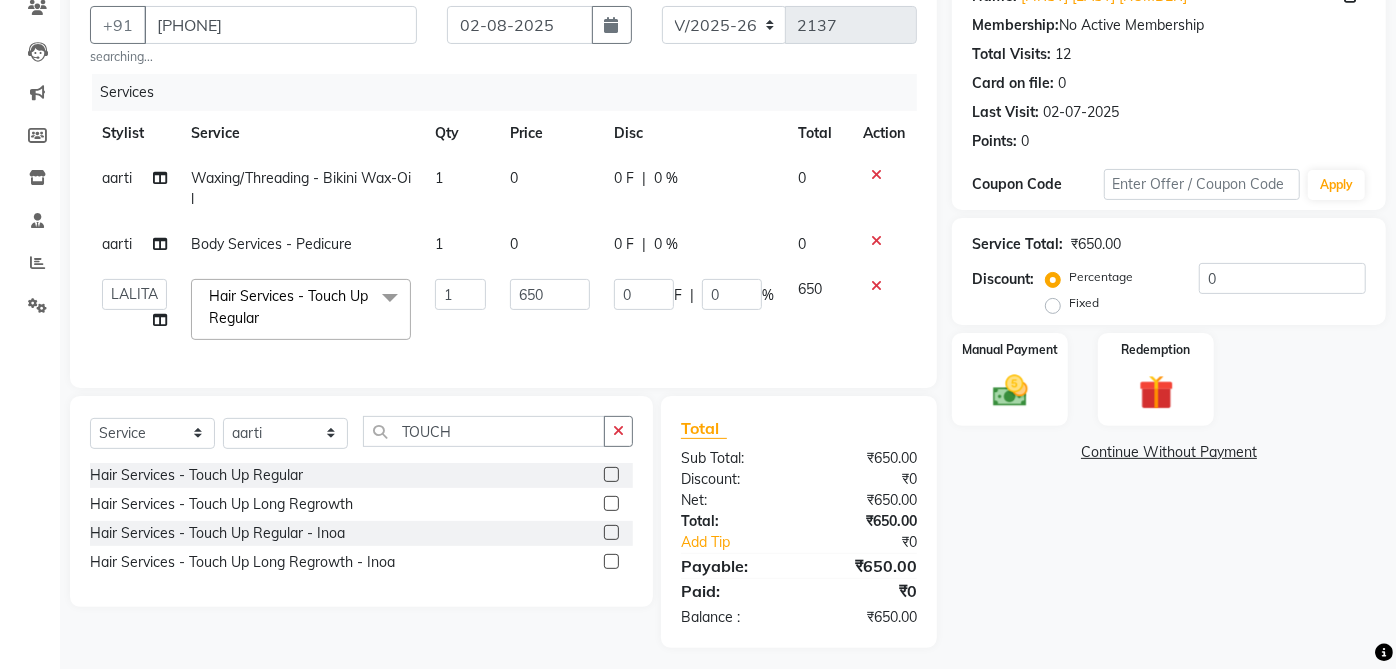 select on "32943" 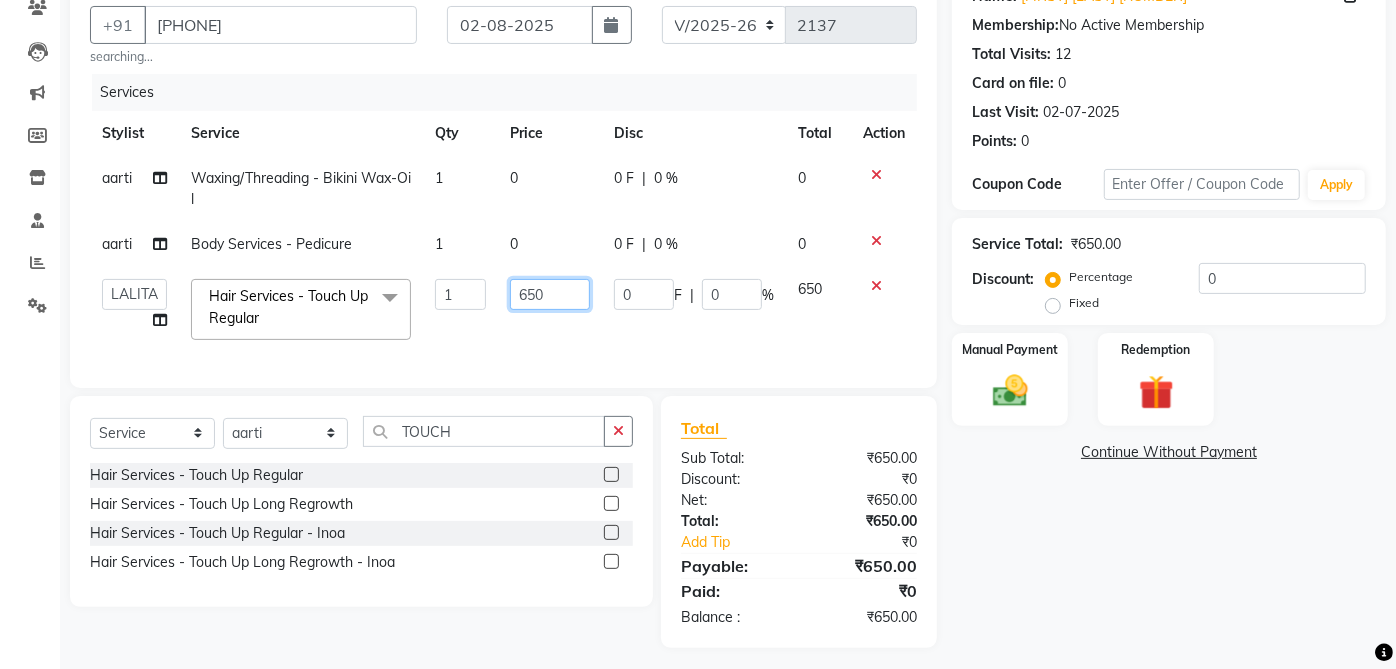 click on "650" 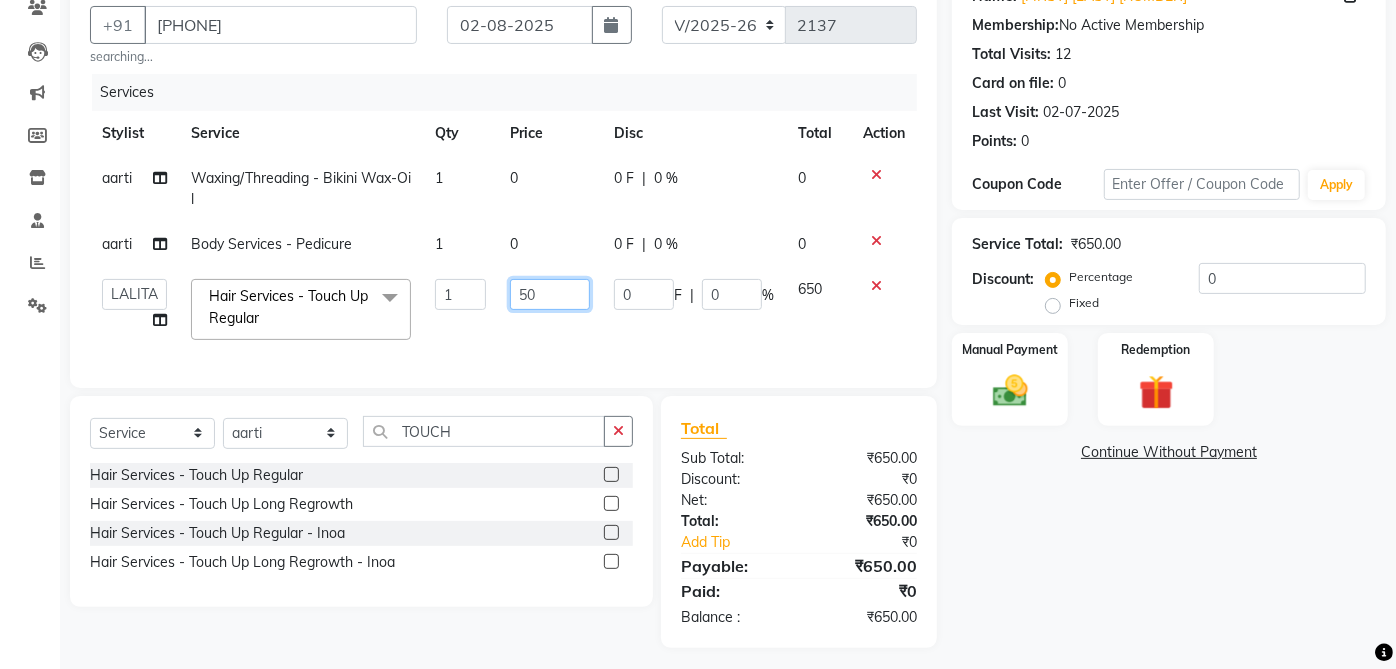 type on "550" 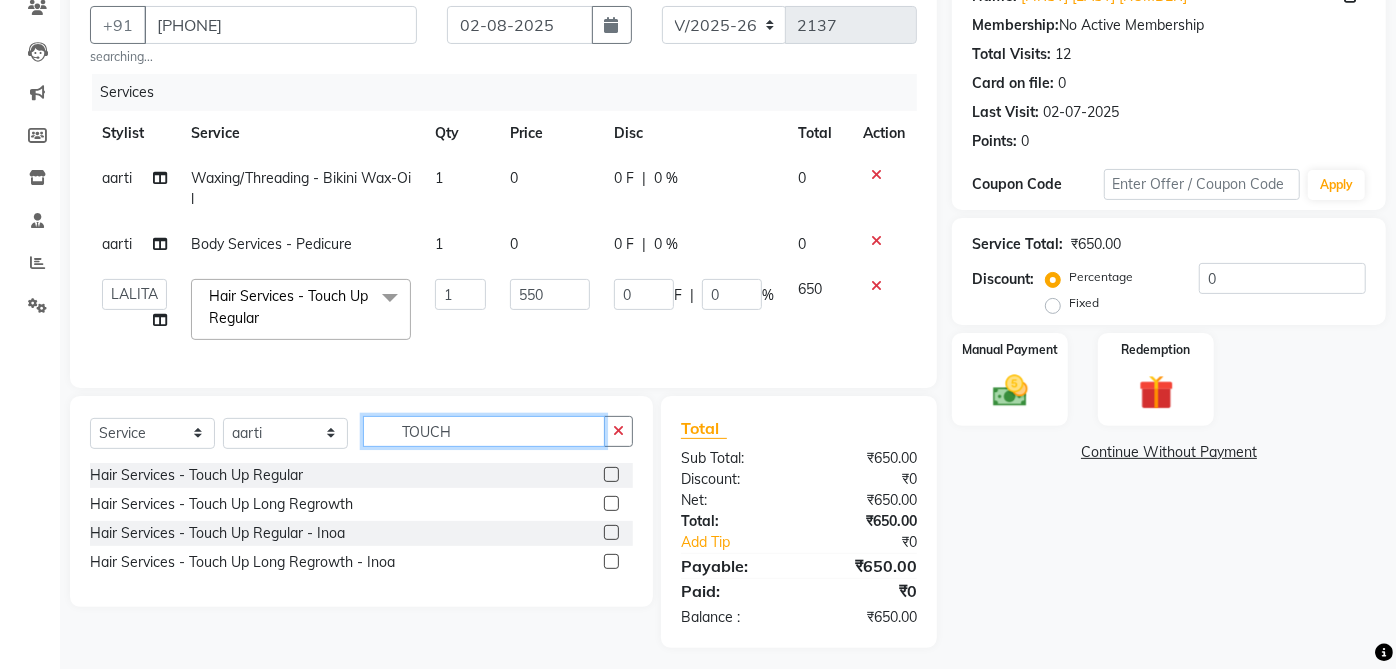 click on "Client +91 9425957986 searching... Date 02-08-2025 Invoice Number V/2025 V/2025-26 2137 Services Stylist Service Qty Price Disc Total Action aarti  Waxing/Threading - Bikini Wax-Oil 1 0 0 F | 0 % 0 aarti  Body Services - Pedicure 1 0 0 F | 0 % 0  aarti    ANJALI   Anuja Shukla	   LALITA   MANISHA Bhabhi   muskan   OTHER   Paridhi Shukla	   ROSHNI 1   ROSHNI 2   sangeeta   seema   SONU DI   SUNITA   TINA   vanita  Hair Services - Touch Up Regular  x Hair Services - Hair Cut Hair Services - Trimming Hair Services - Hair Cut (Staff) Hair Services - Trimming (Staff) Hair Services - Blow Dry Hair Services - Shampoo+Conditioner Hair Services - Touch Up Regular Hair Services - Touch Up Long Regrowth Hair Services - Touch Up Regular - Inoa Hair Services - Touch Up Long Regrowth - Inoa Hair Services - Global Sl Hair Services - Global Ml Hair Services - Global Ll Hair Services - Highlights Sl Hair Services - Highlights Ml Hair Services - Highlights Ll Hair Services - Loral Spa Hair Services - Sp Wella Plex with Color" 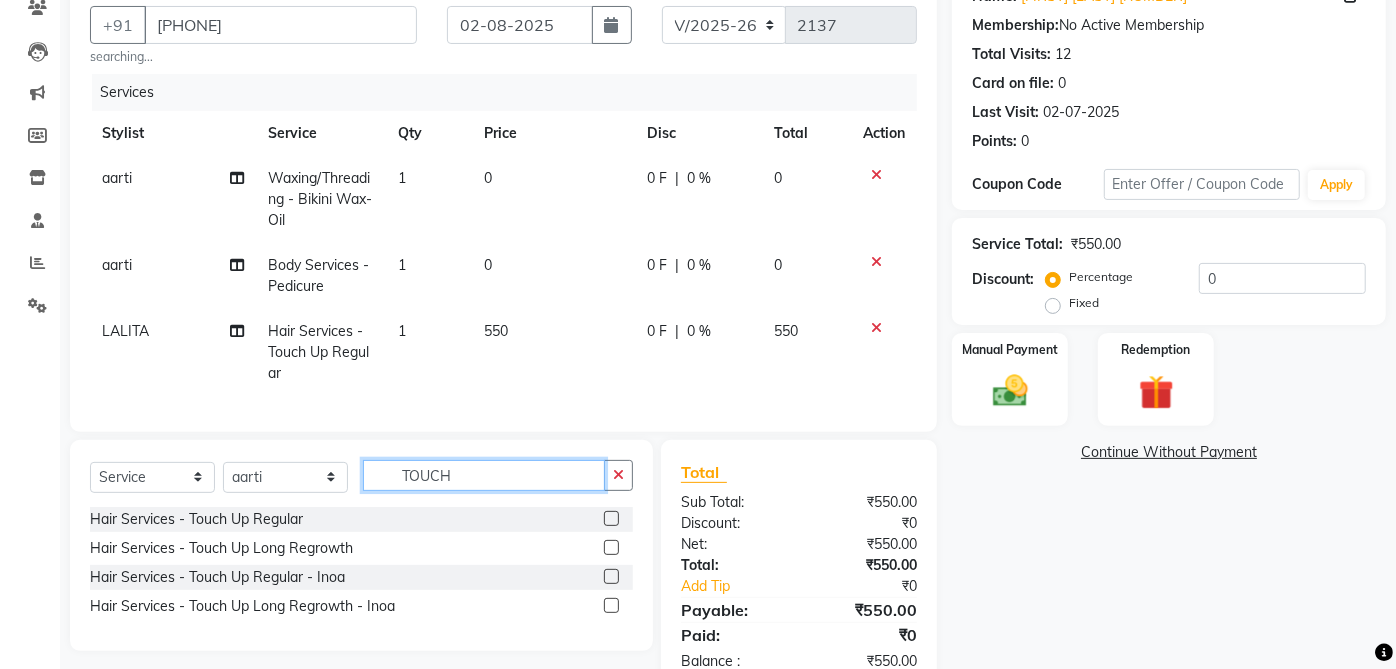 click on "TOUCH" 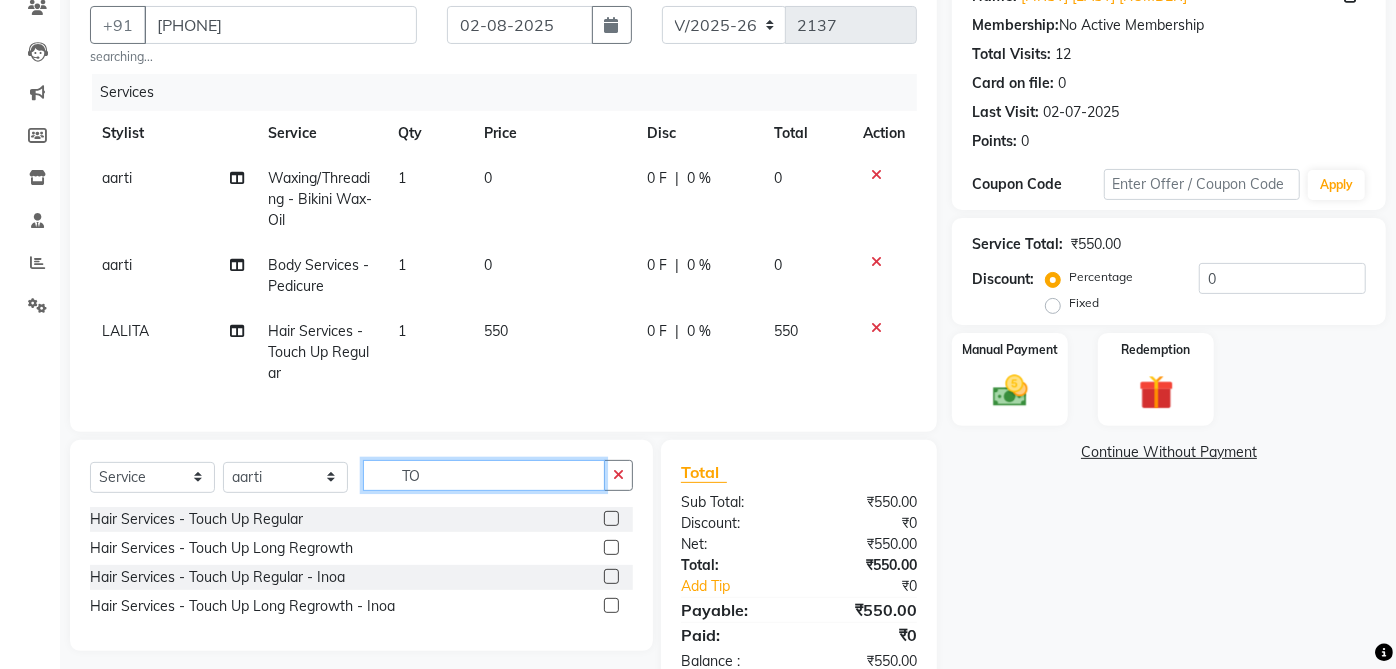 type on "T" 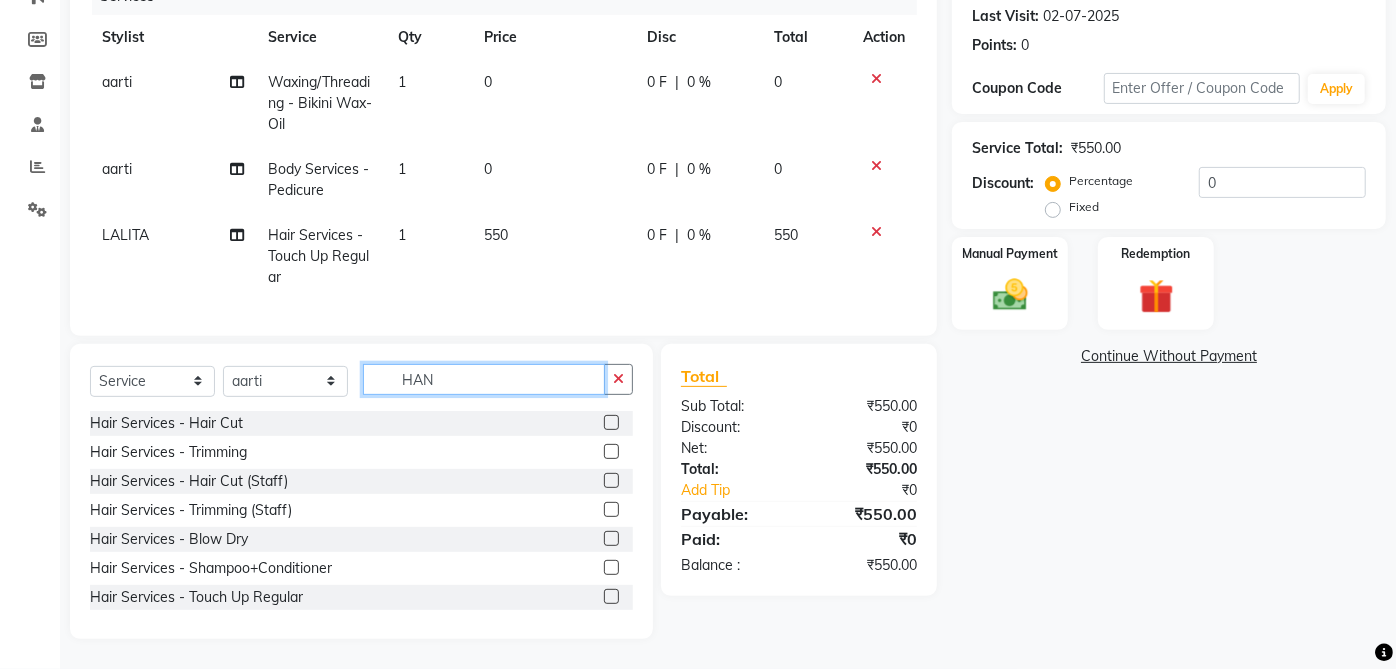 scroll, scrollTop: 267, scrollLeft: 0, axis: vertical 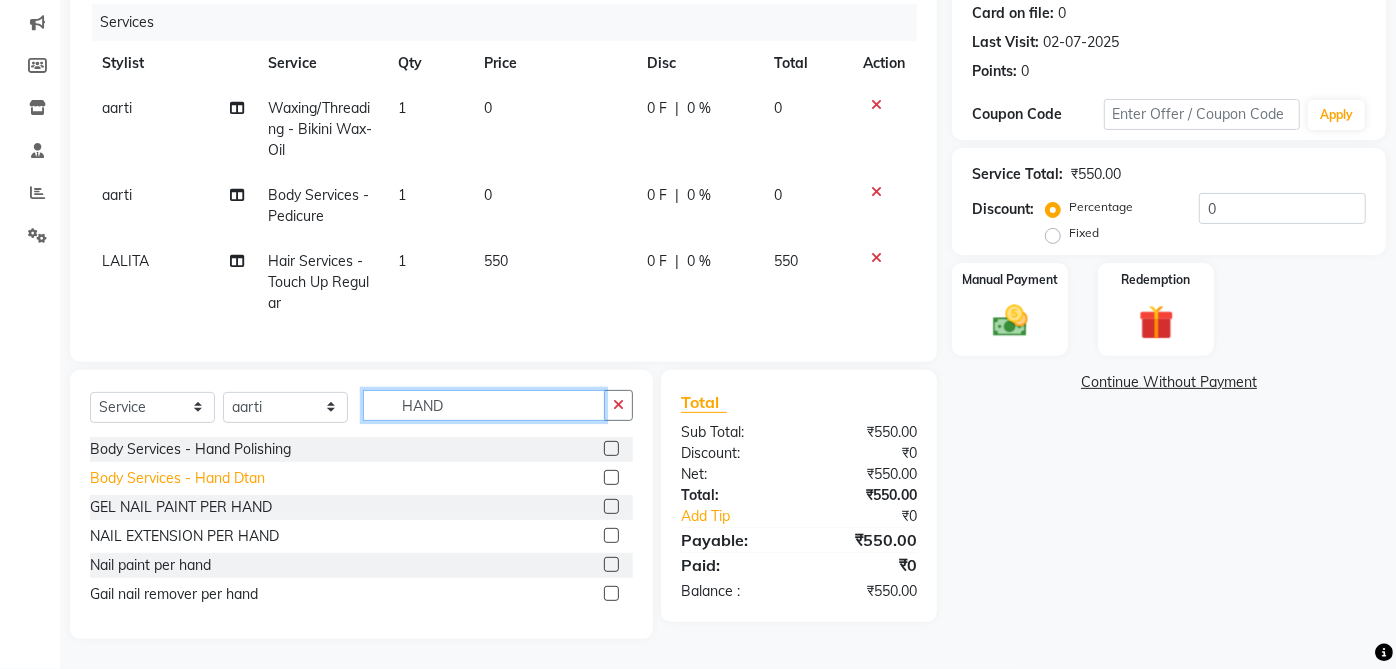 type on "HAND" 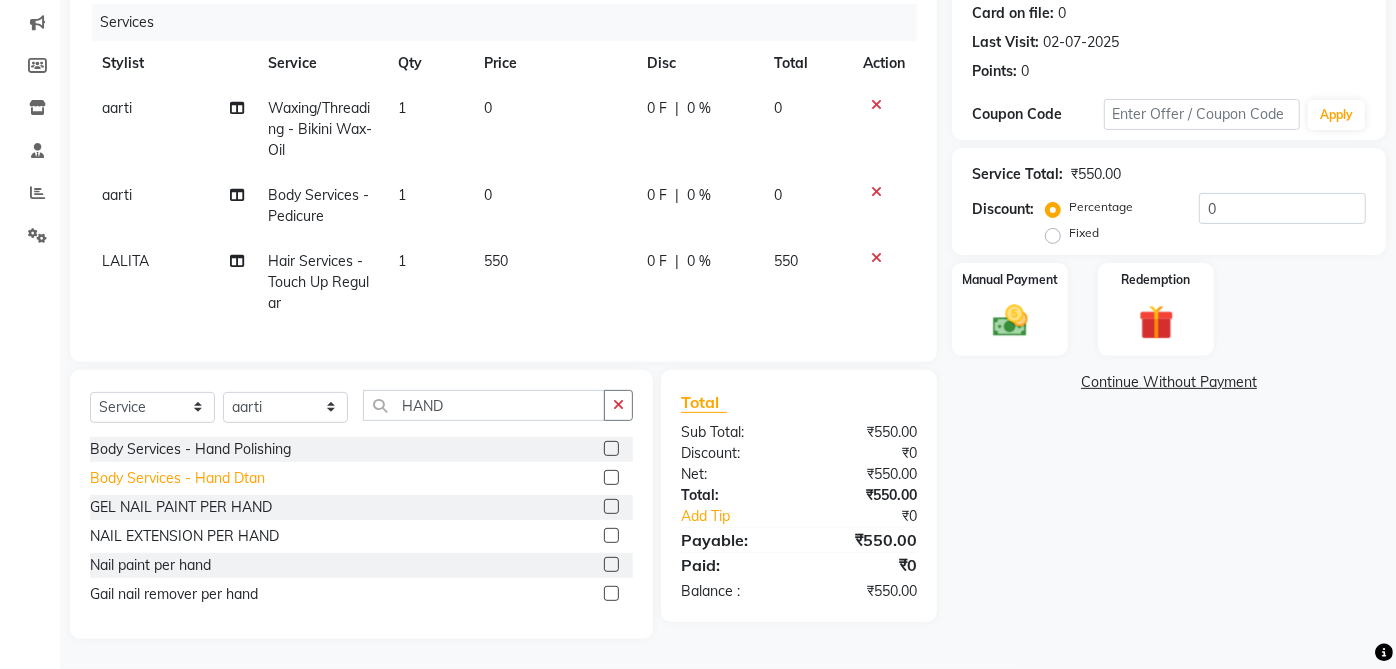 click on "Body Services - Hand Dtan" 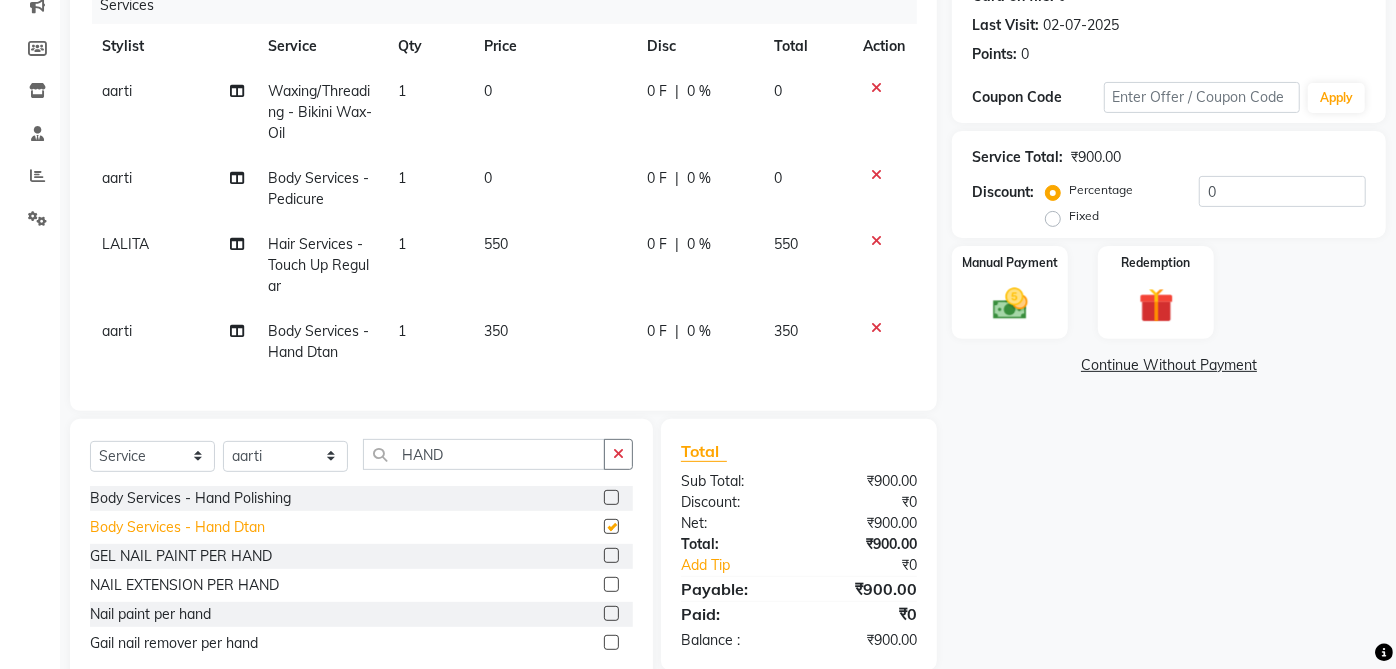 checkbox on "false" 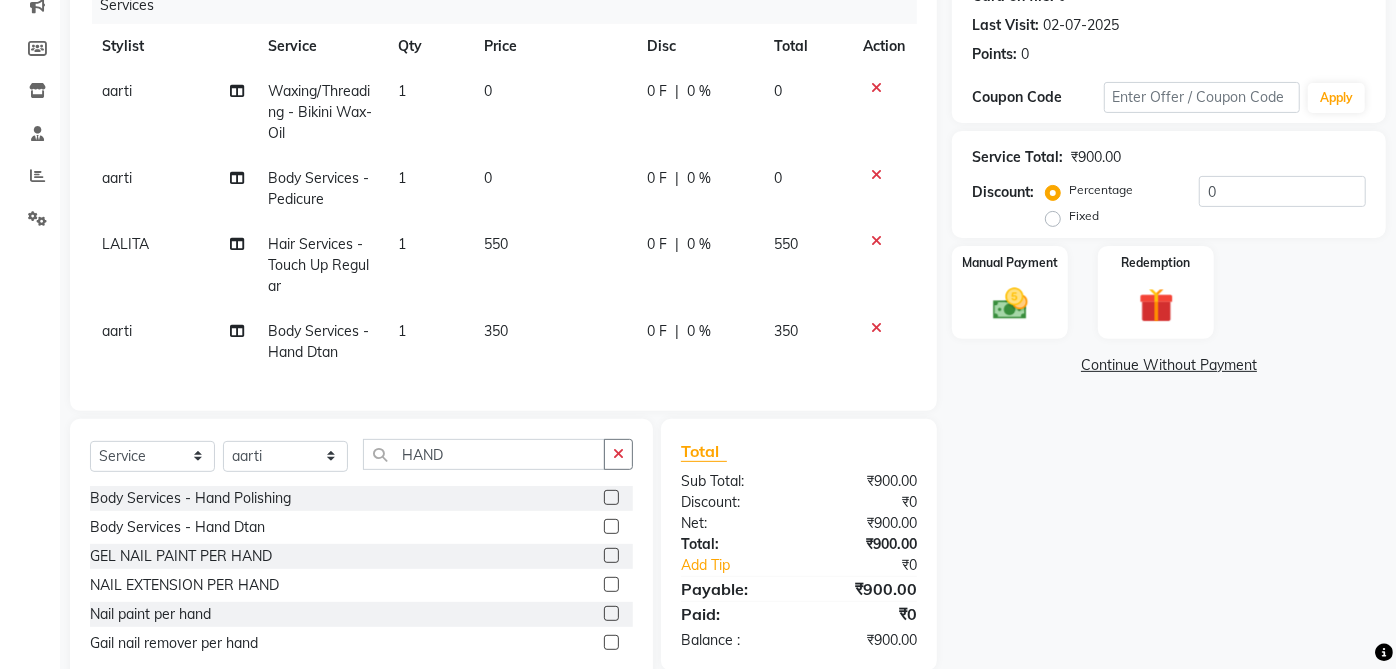 click on "350" 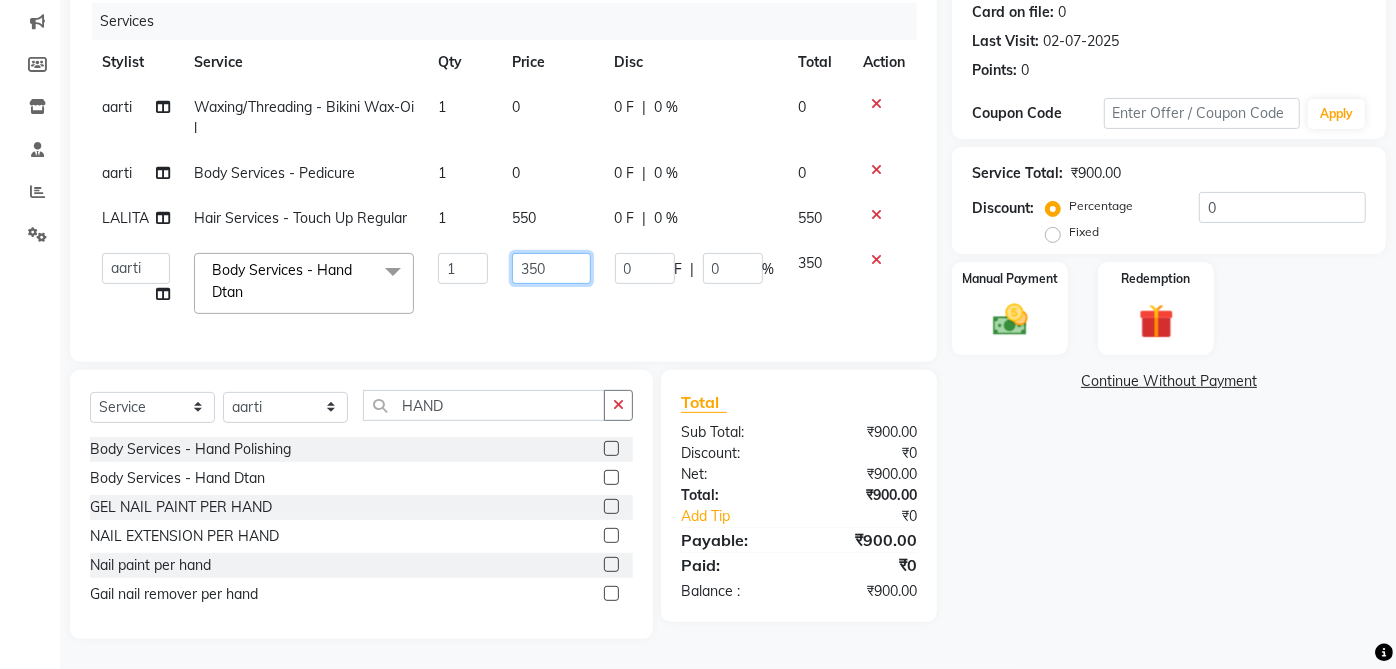 click on "350" 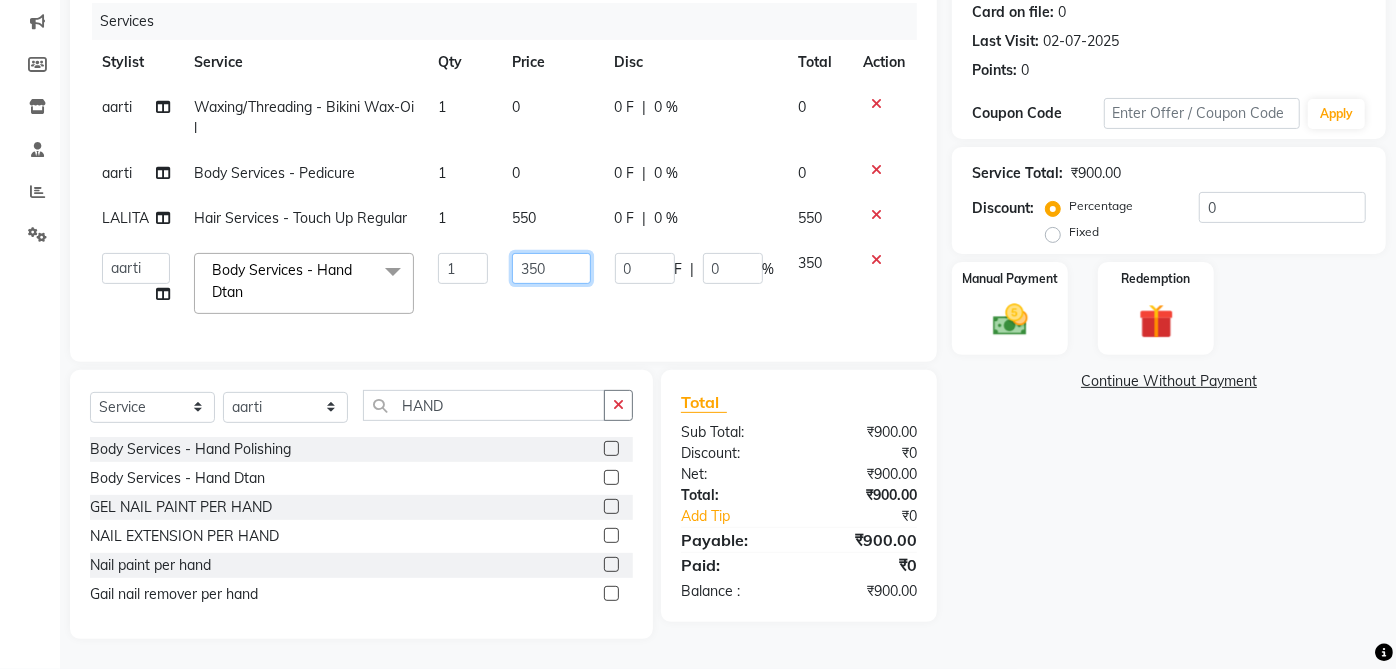 click on "350" 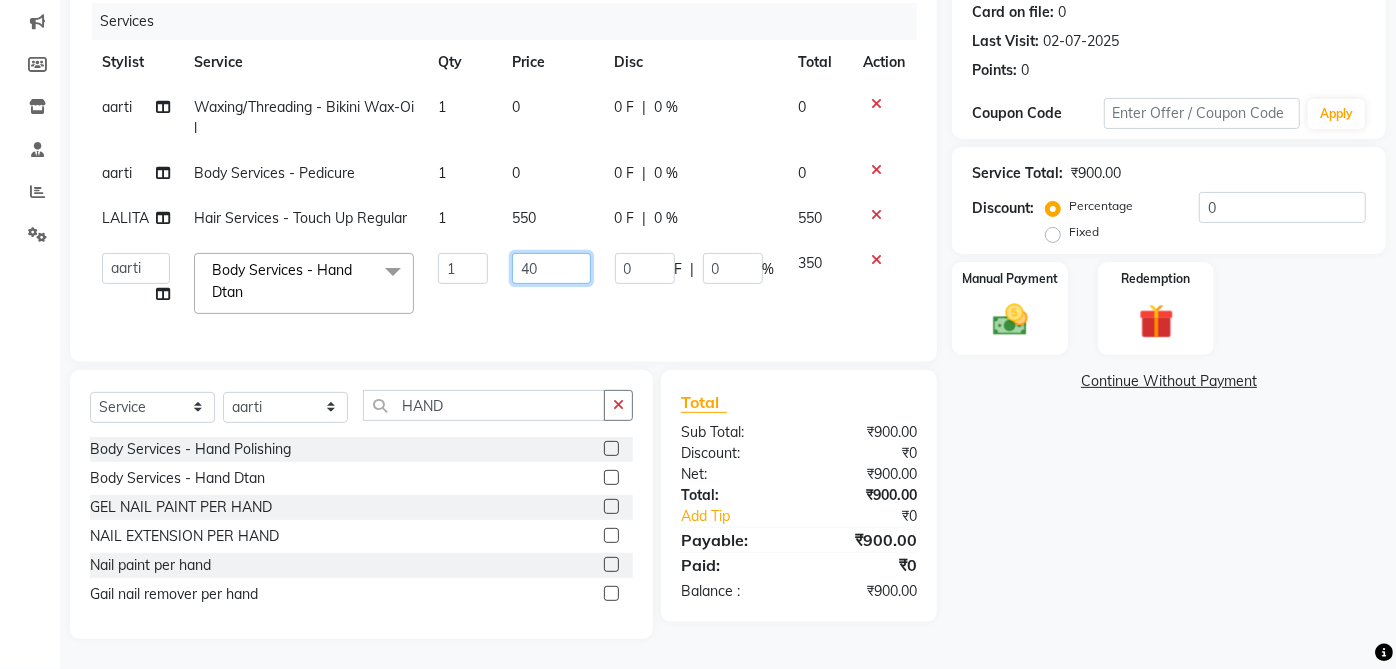 type on "400" 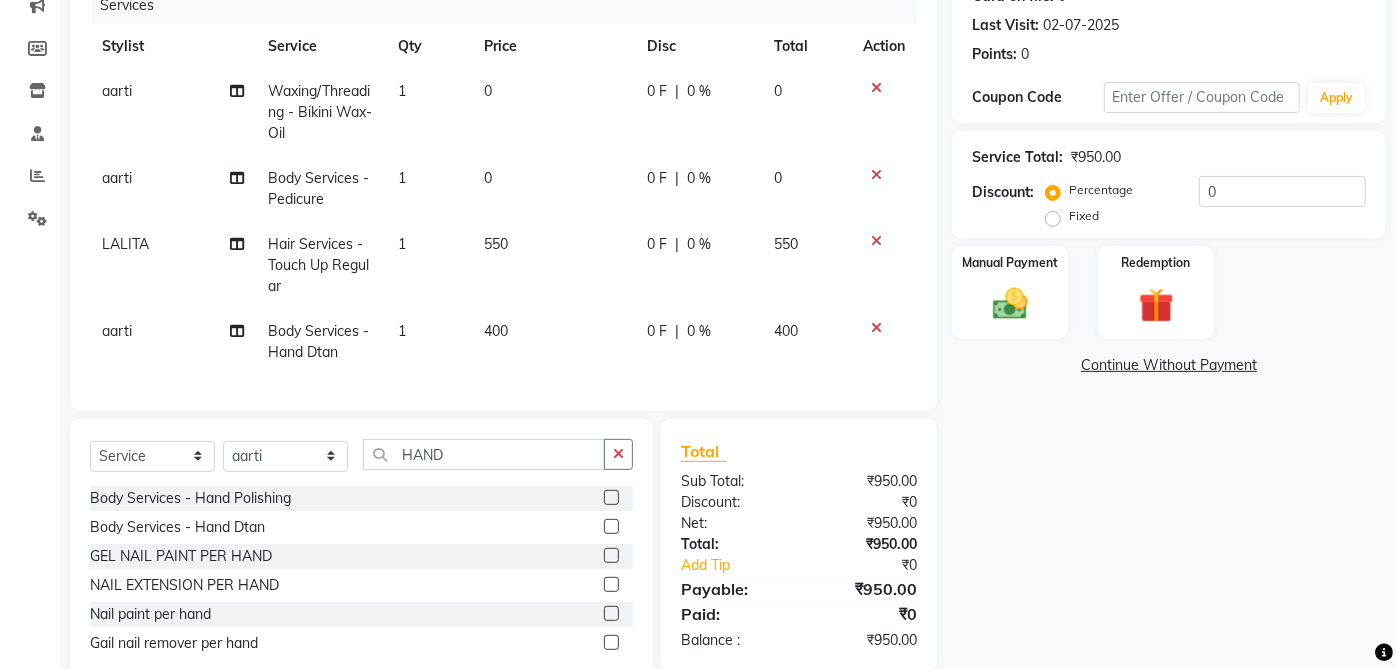click on "aarti" 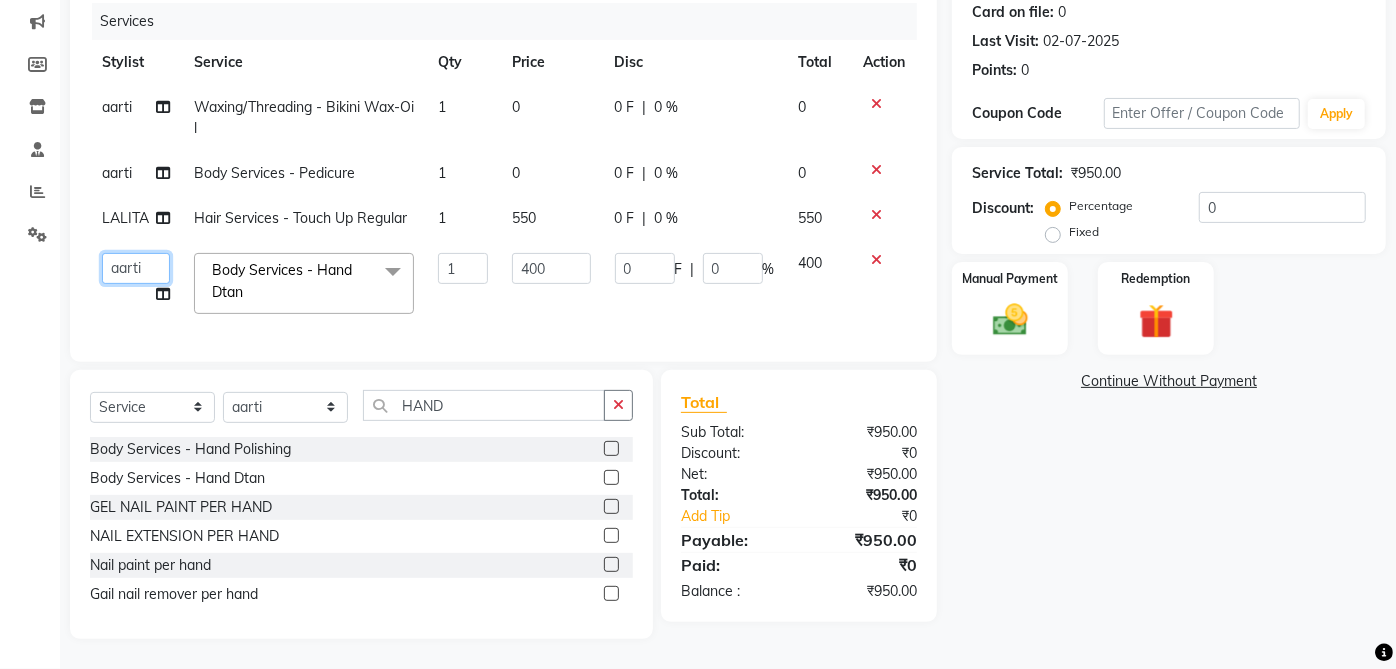 click on "aarti    ANJALI   Anuja Shukla	   LALITA   MANISHA Bhabhi   muskan   OTHER   Paridhi Shukla	   ROSHNI 1   ROSHNI 2   sangeeta   seema   SONU DI   SUNITA   TINA   vanita" 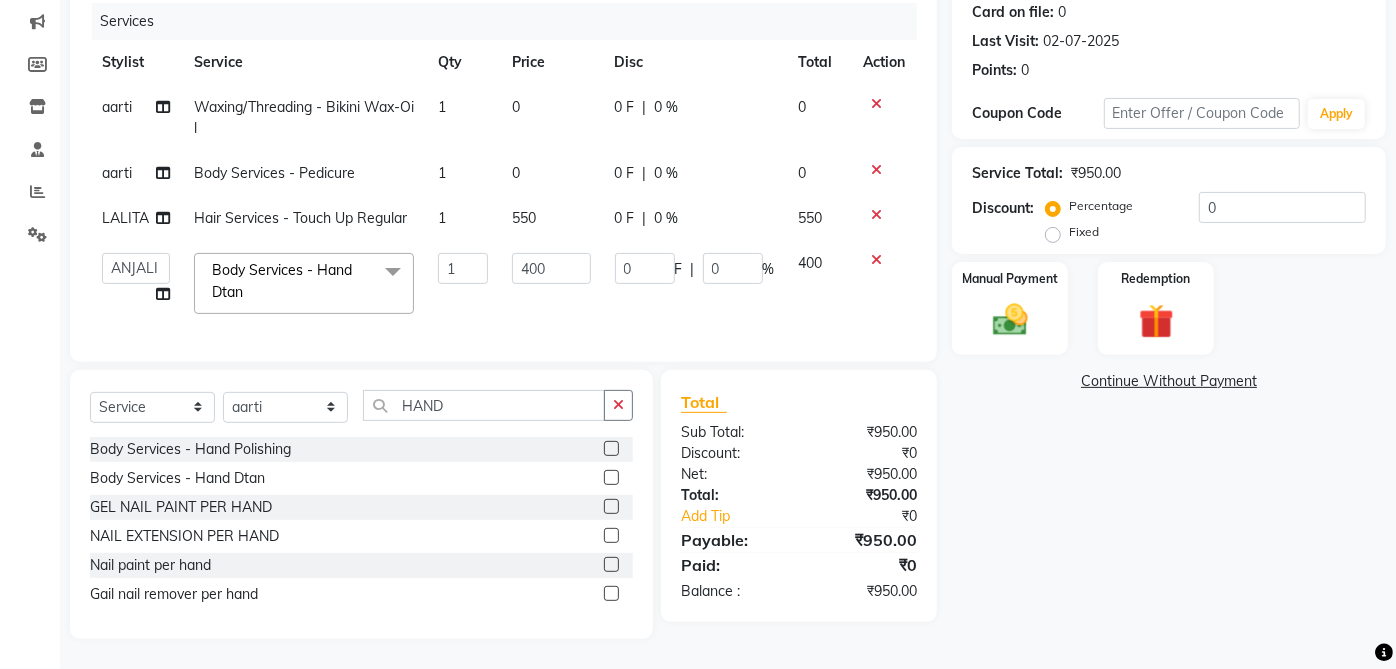 select on "32947" 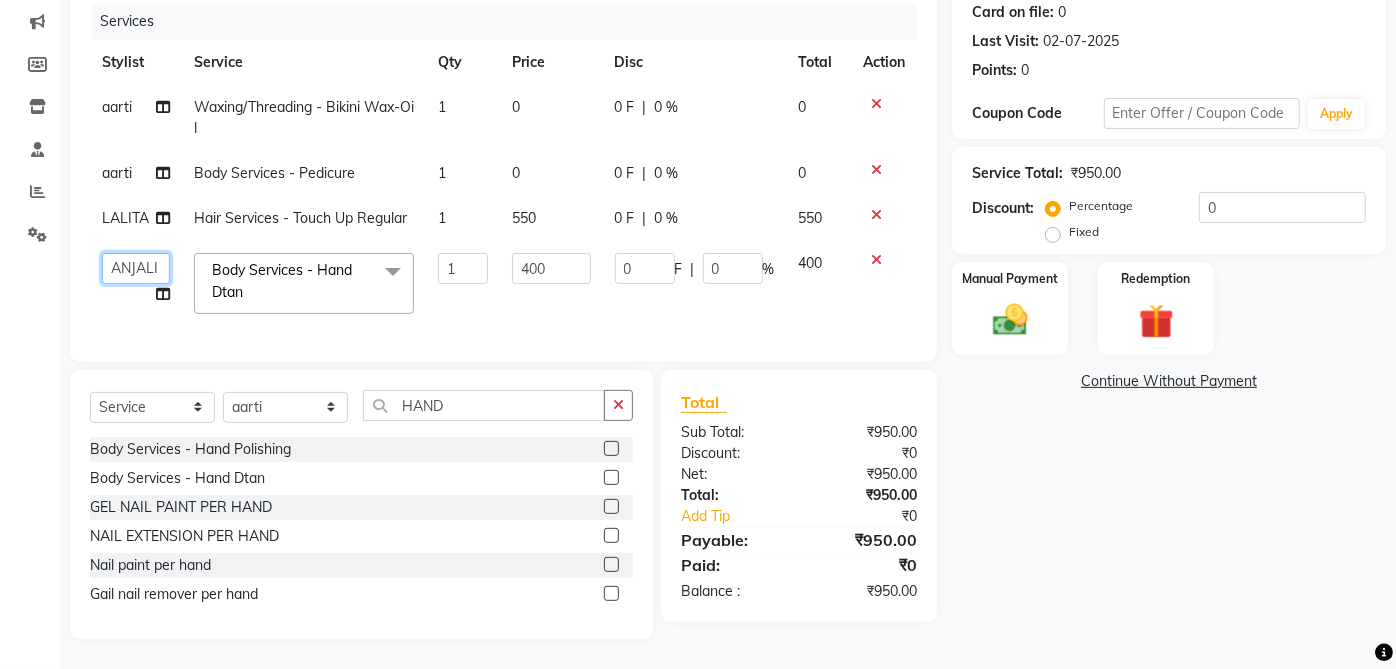 click on "aarti    ANJALI   Anuja Shukla	   LALITA   MANISHA Bhabhi   muskan   OTHER   Paridhi Shukla	   ROSHNI 1   ROSHNI 2   sangeeta   seema   SONU DI   SUNITA   TINA   vanita" 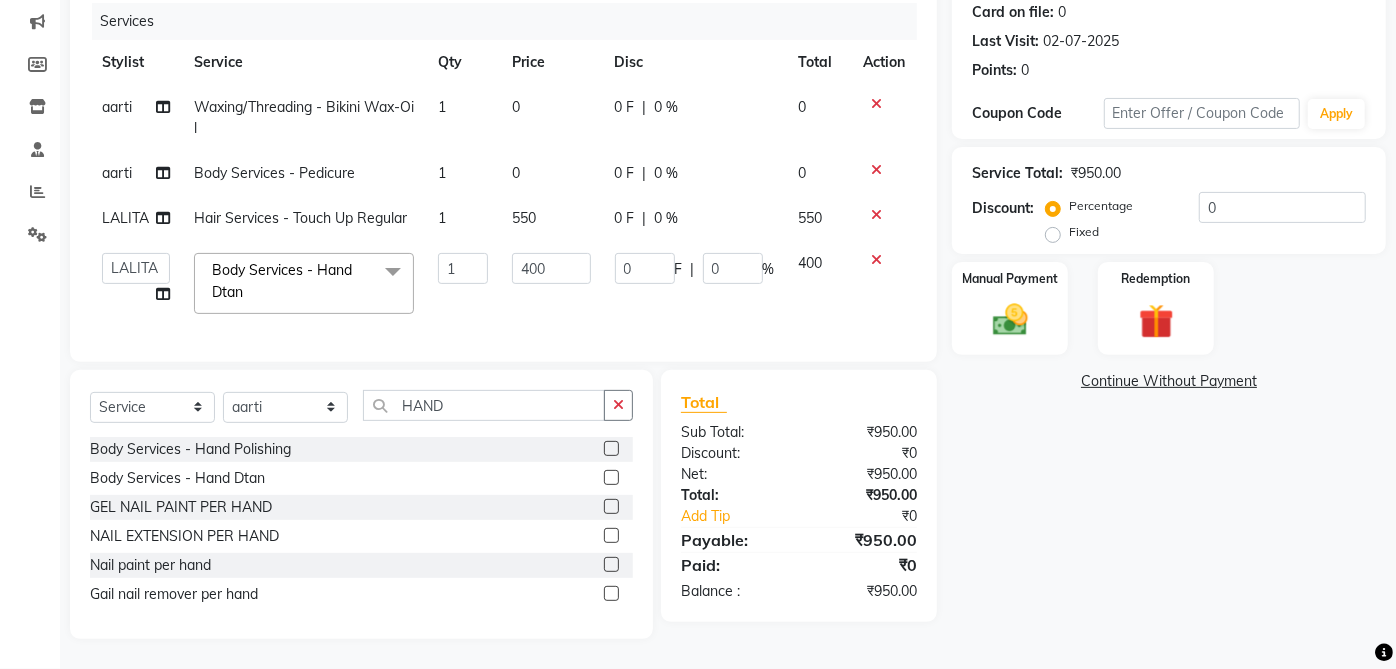 select on "32943" 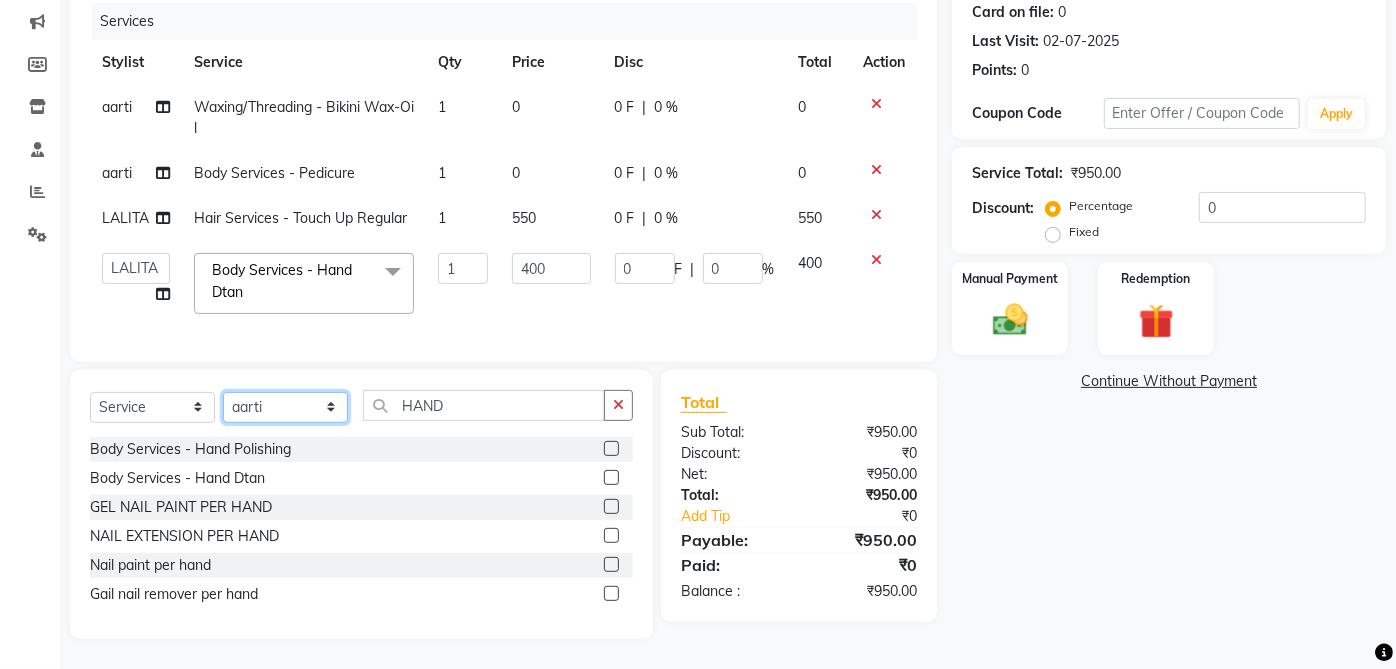 click on "Select Stylist aarti  ANJALI Anuja Shukla	 LALITA MANISHA Bhabhi muskan OTHER Paridhi Shukla	 ROSHNI 1 ROSHNI 2 sangeeta seema SONU DI SUNITA TINA vanita" 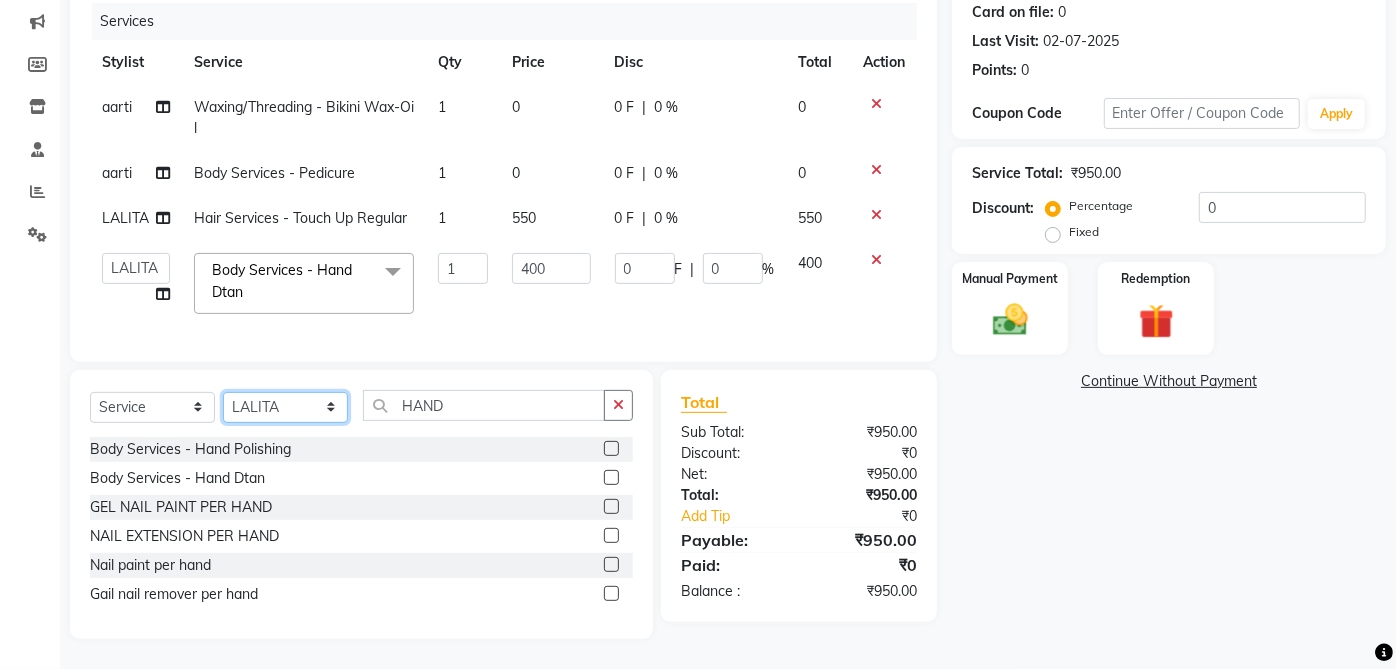 click on "Select Stylist aarti  ANJALI Anuja Shukla	 LALITA MANISHA Bhabhi muskan OTHER Paridhi Shukla	 ROSHNI 1 ROSHNI 2 sangeeta seema SONU DI SUNITA TINA vanita" 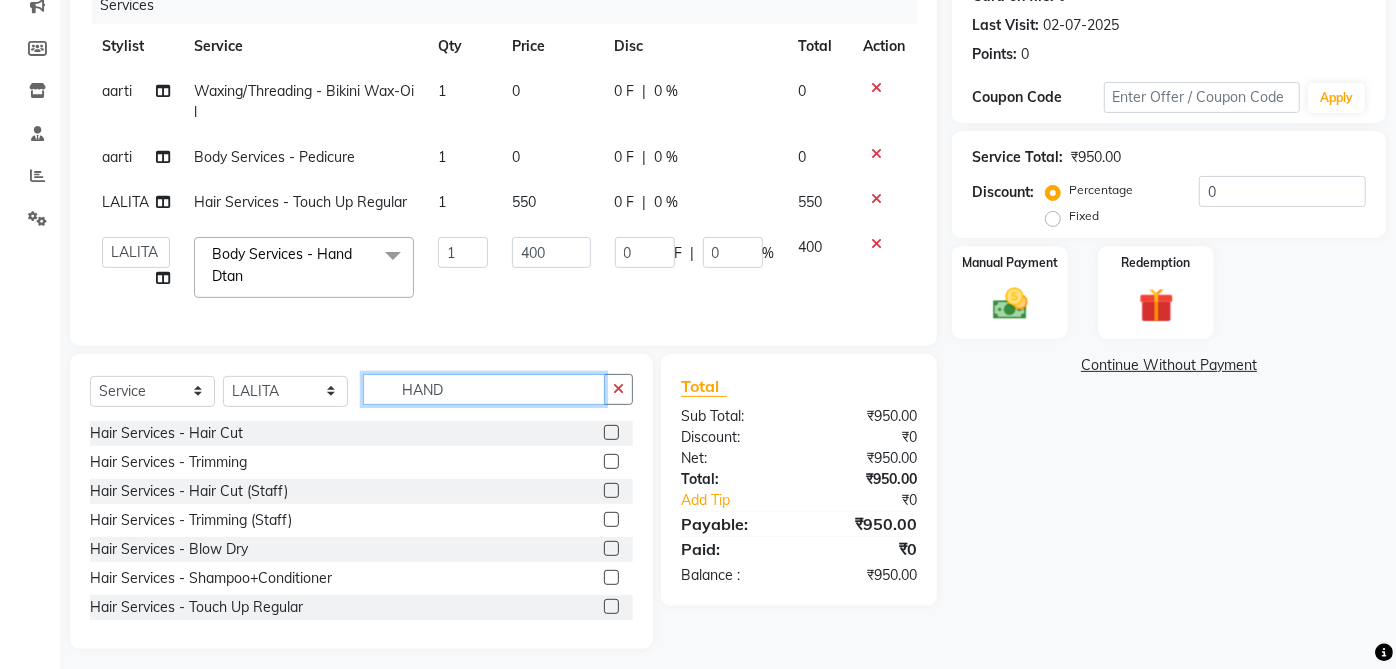 click on "HAND" 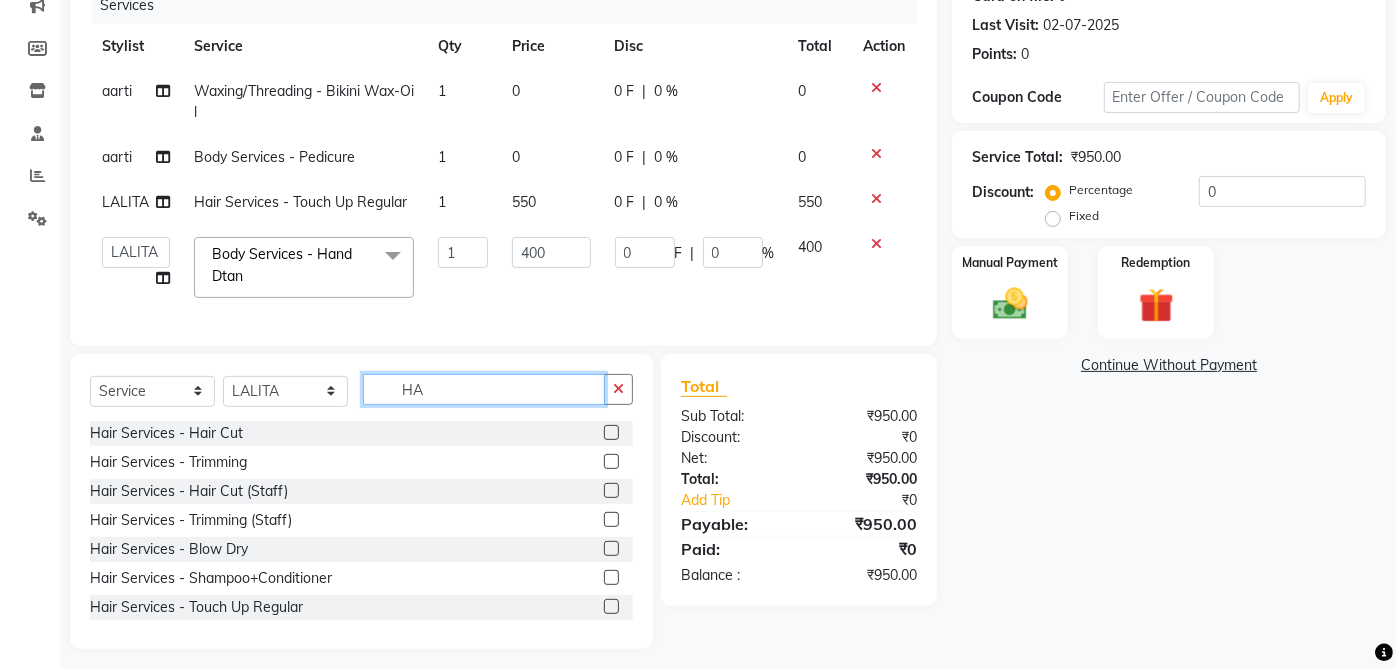 type on "H" 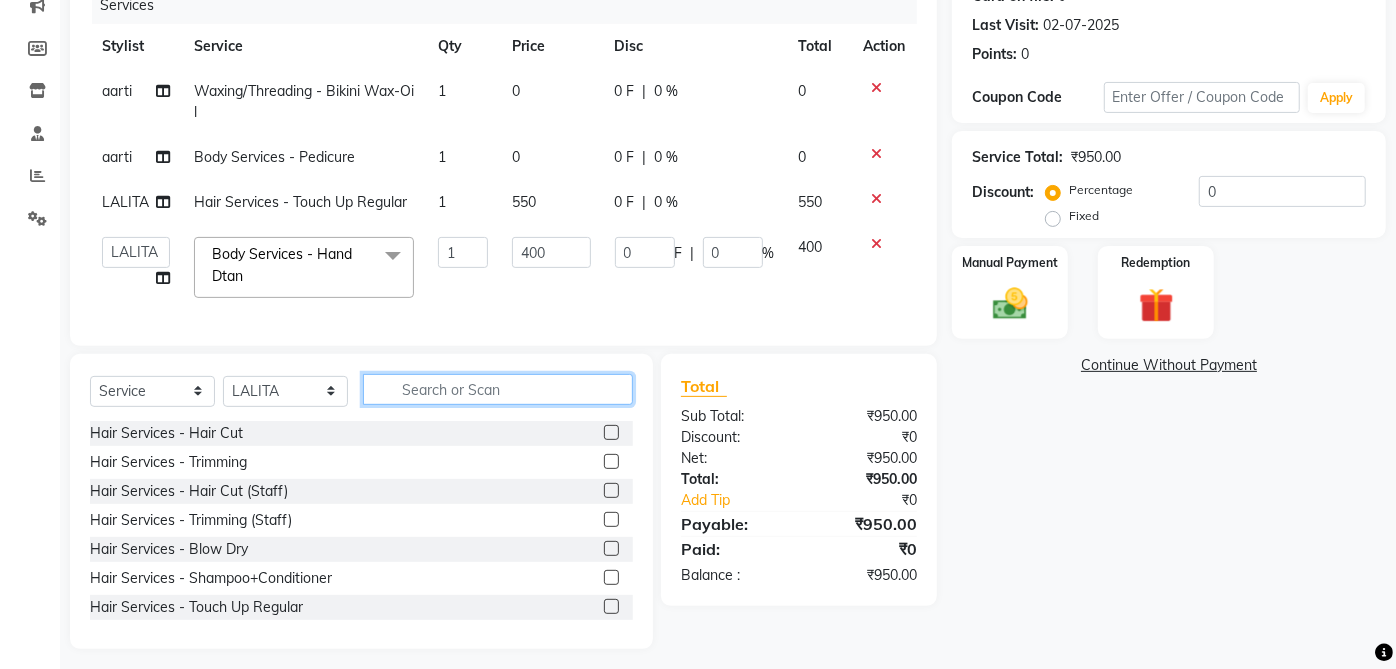 type 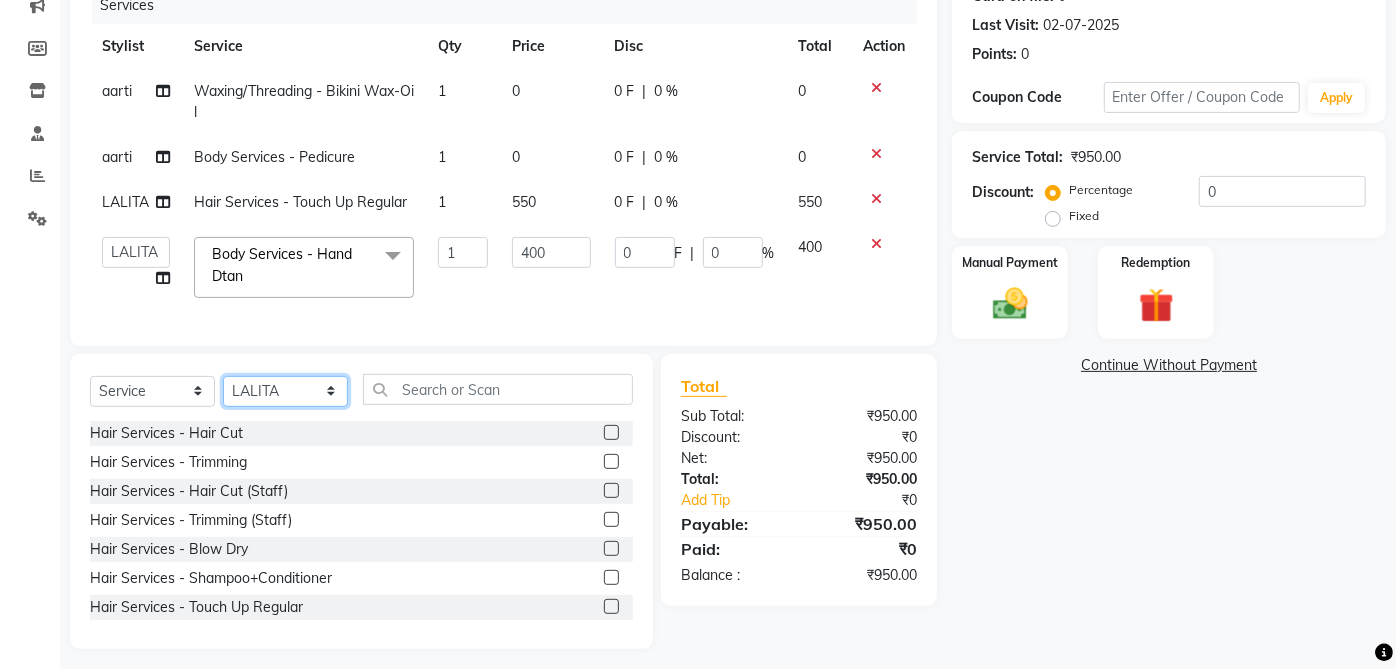 click on "Select Stylist aarti  ANJALI Anuja Shukla	 LALITA MANISHA Bhabhi muskan OTHER Paridhi Shukla	 ROSHNI 1 ROSHNI 2 sangeeta seema SONU DI SUNITA TINA vanita" 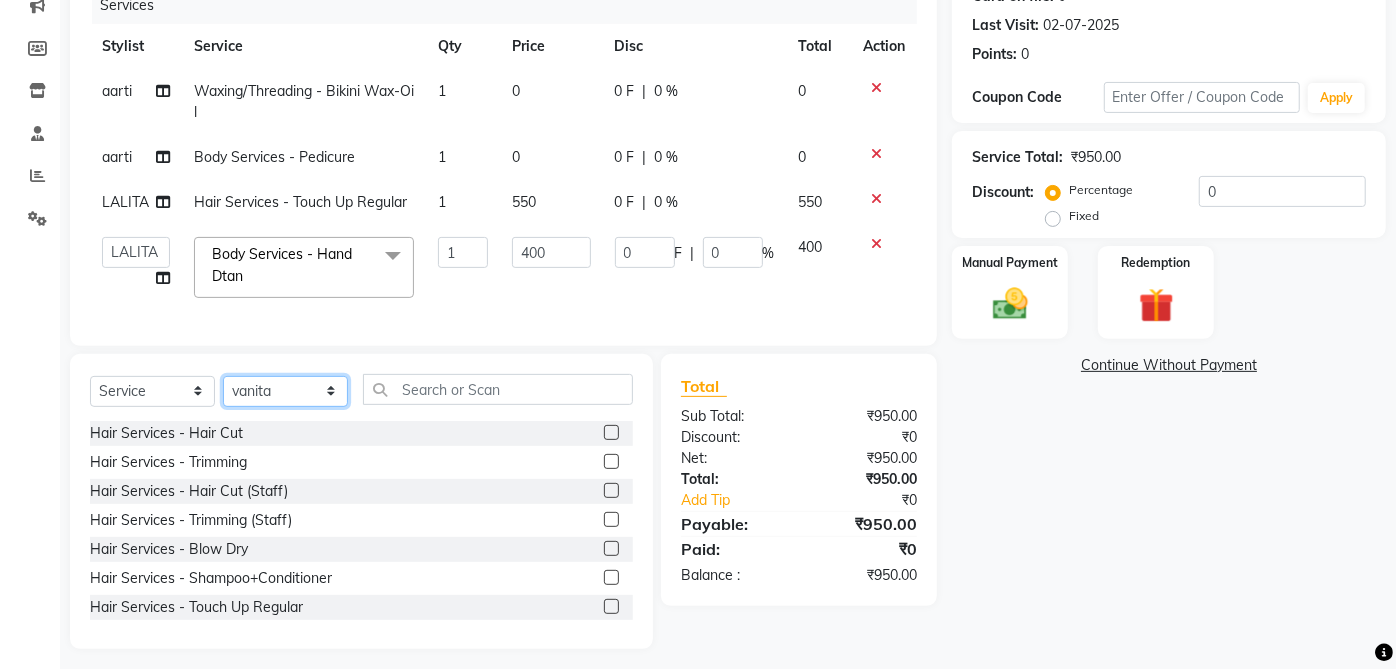 click on "Select Stylist aarti  ANJALI Anuja Shukla	 LALITA MANISHA Bhabhi muskan OTHER Paridhi Shukla	 ROSHNI 1 ROSHNI 2 sangeeta seema SONU DI SUNITA TINA vanita" 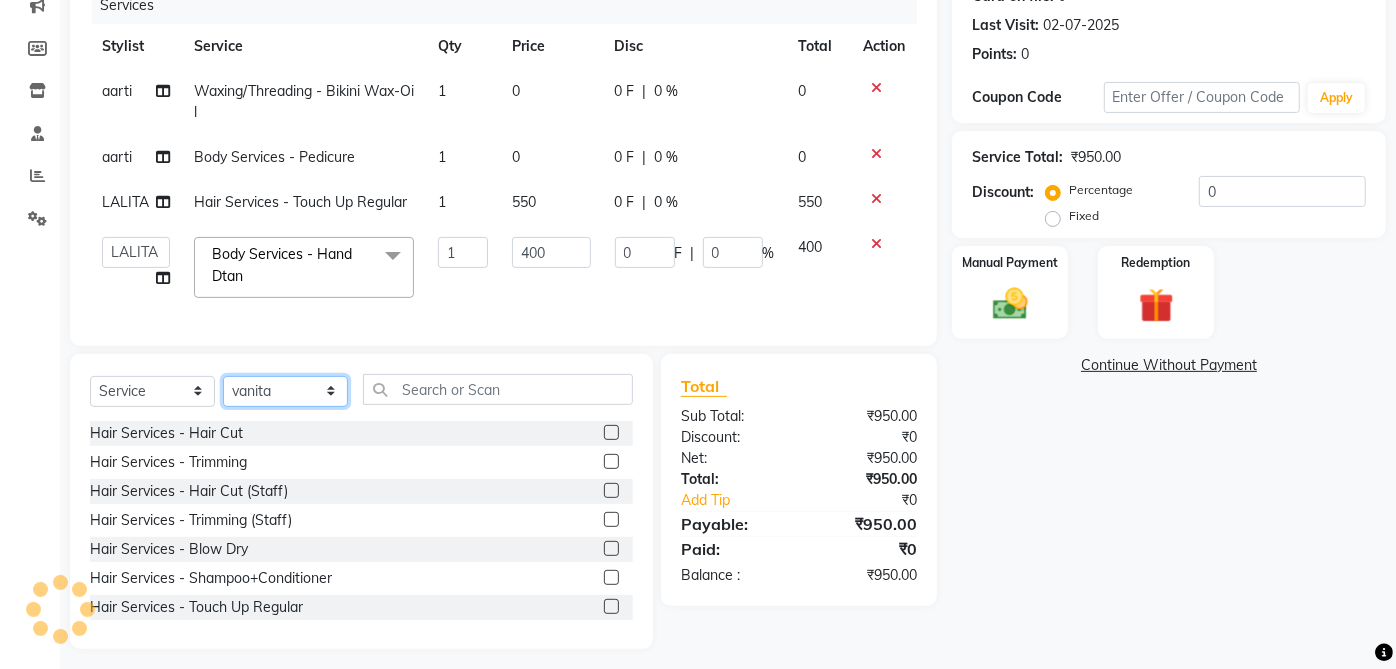 click on "Select Stylist aarti  ANJALI Anuja Shukla	 LALITA MANISHA Bhabhi muskan OTHER Paridhi Shukla	 ROSHNI 1 ROSHNI 2 sangeeta seema SONU DI SUNITA TINA vanita" 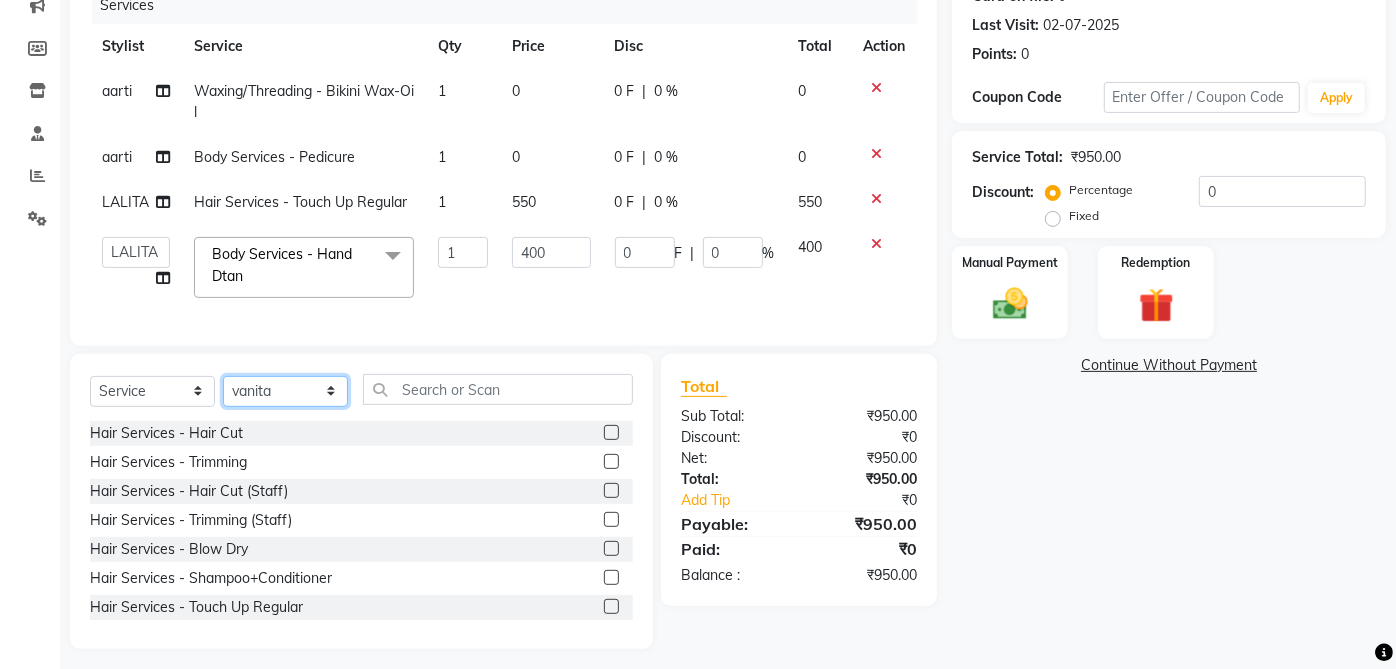 select on "32944" 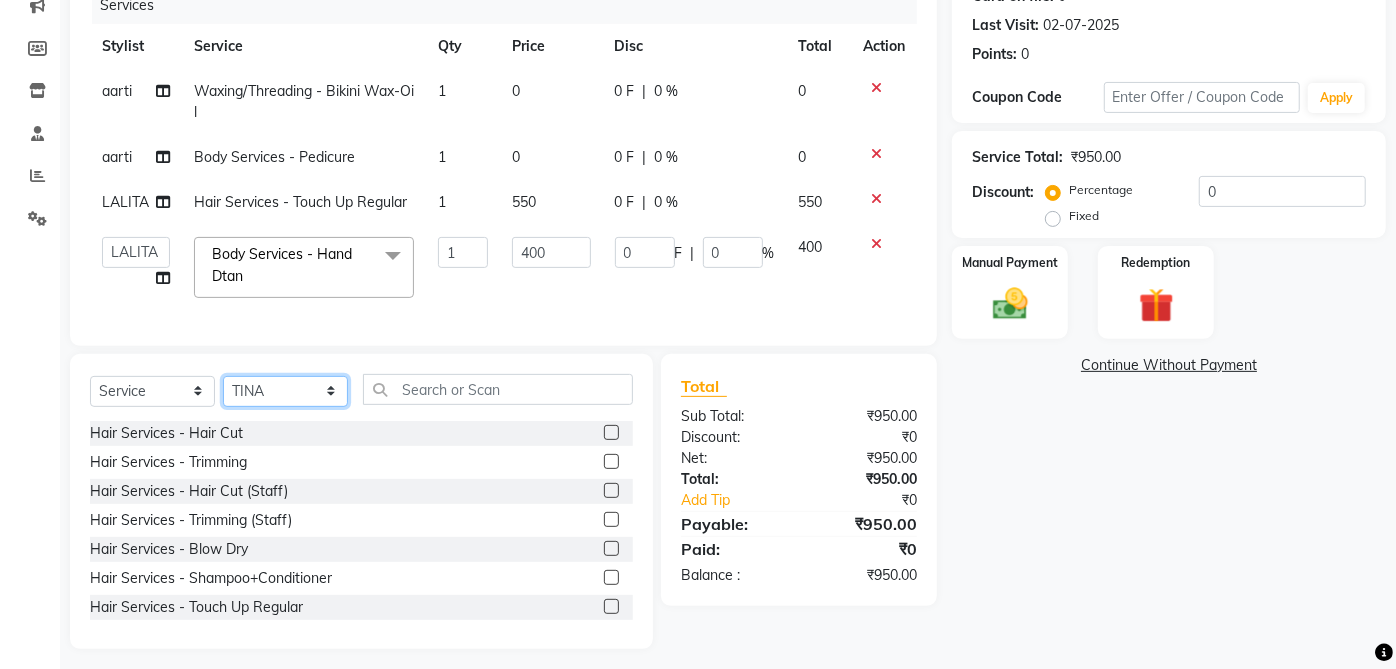 click on "Select Stylist aarti  ANJALI Anuja Shukla	 LALITA MANISHA Bhabhi muskan OTHER Paridhi Shukla	 ROSHNI 1 ROSHNI 2 sangeeta seema SONU DI SUNITA TINA vanita" 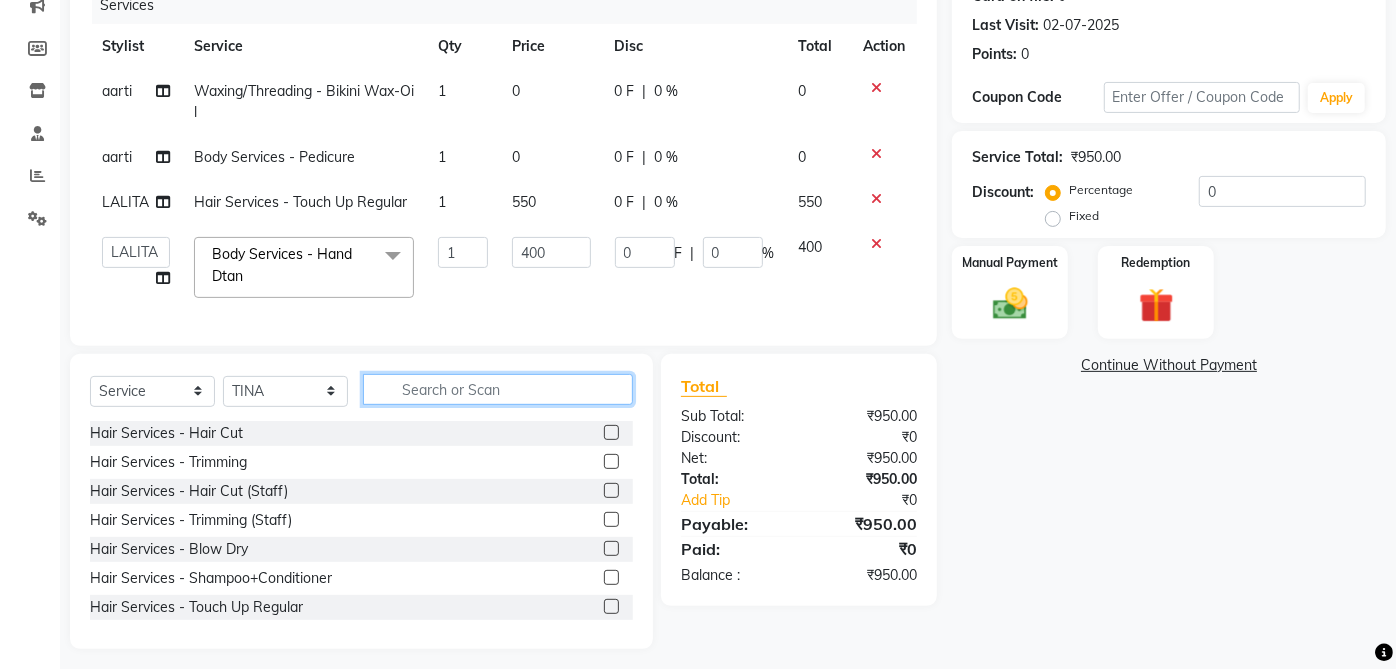 click 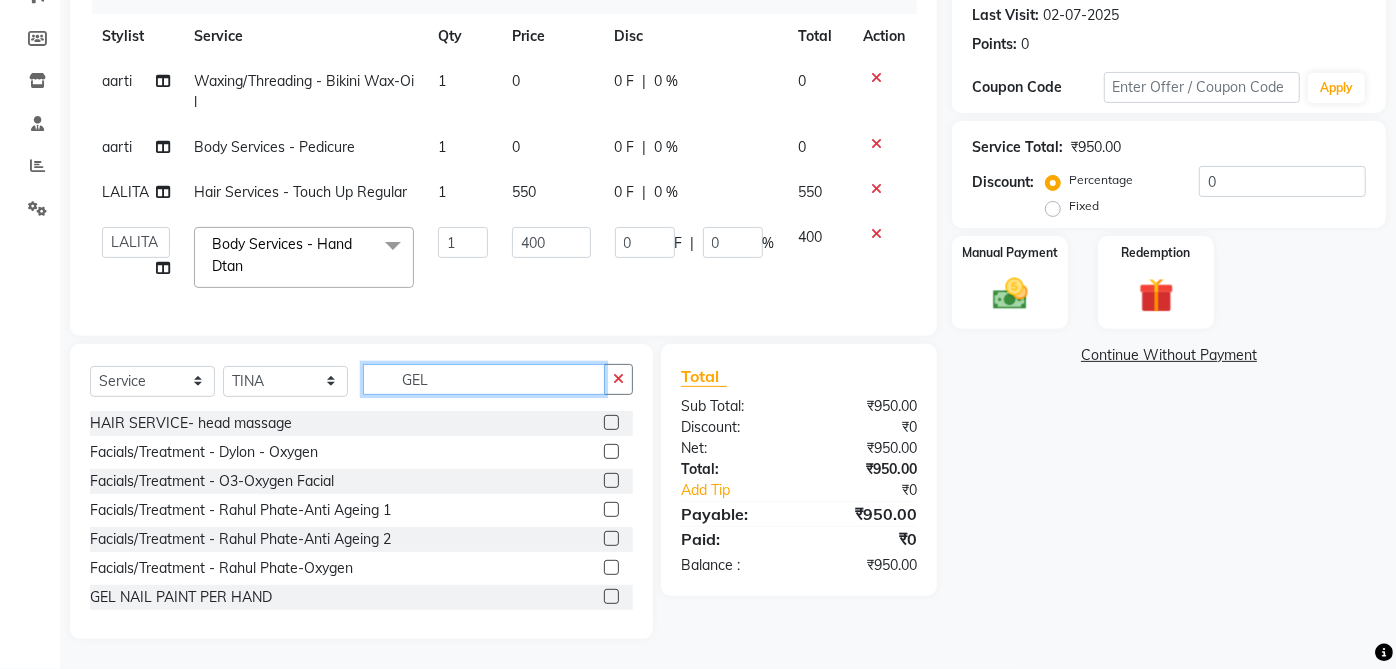 scroll, scrollTop: 249, scrollLeft: 0, axis: vertical 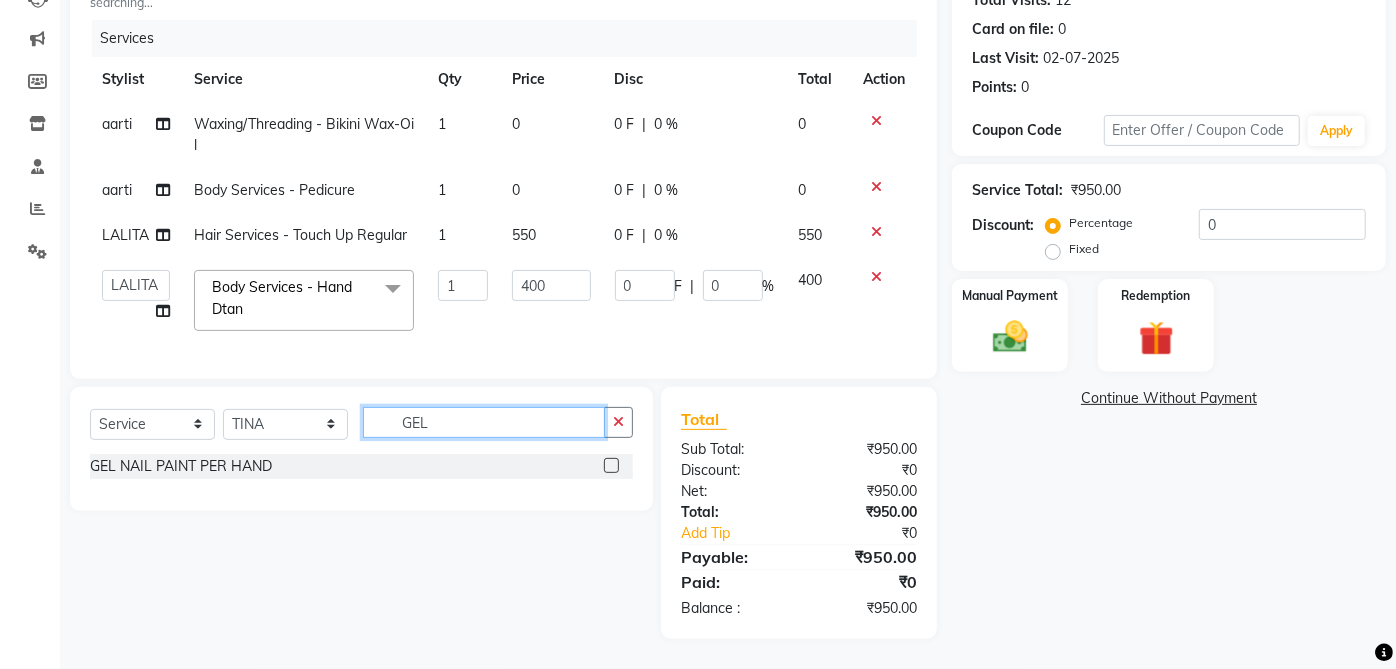 type on "GEL" 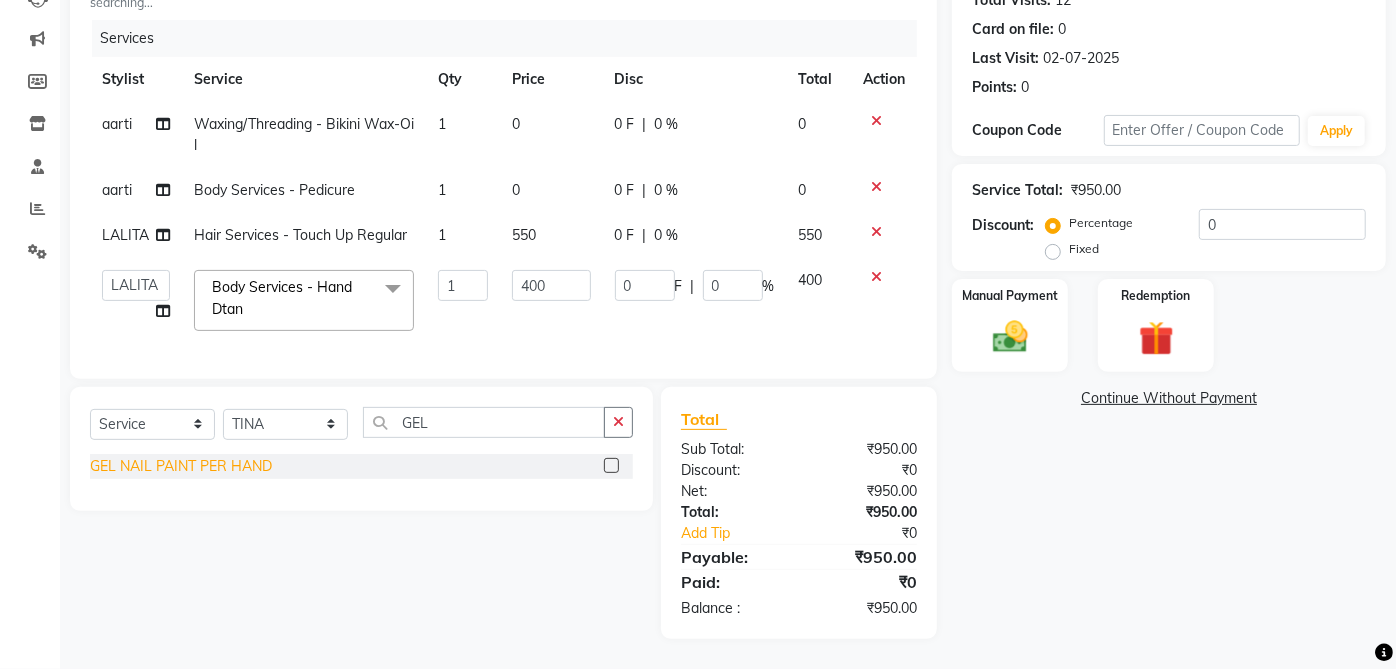click on "GEL NAIL PAINT PER HAND" 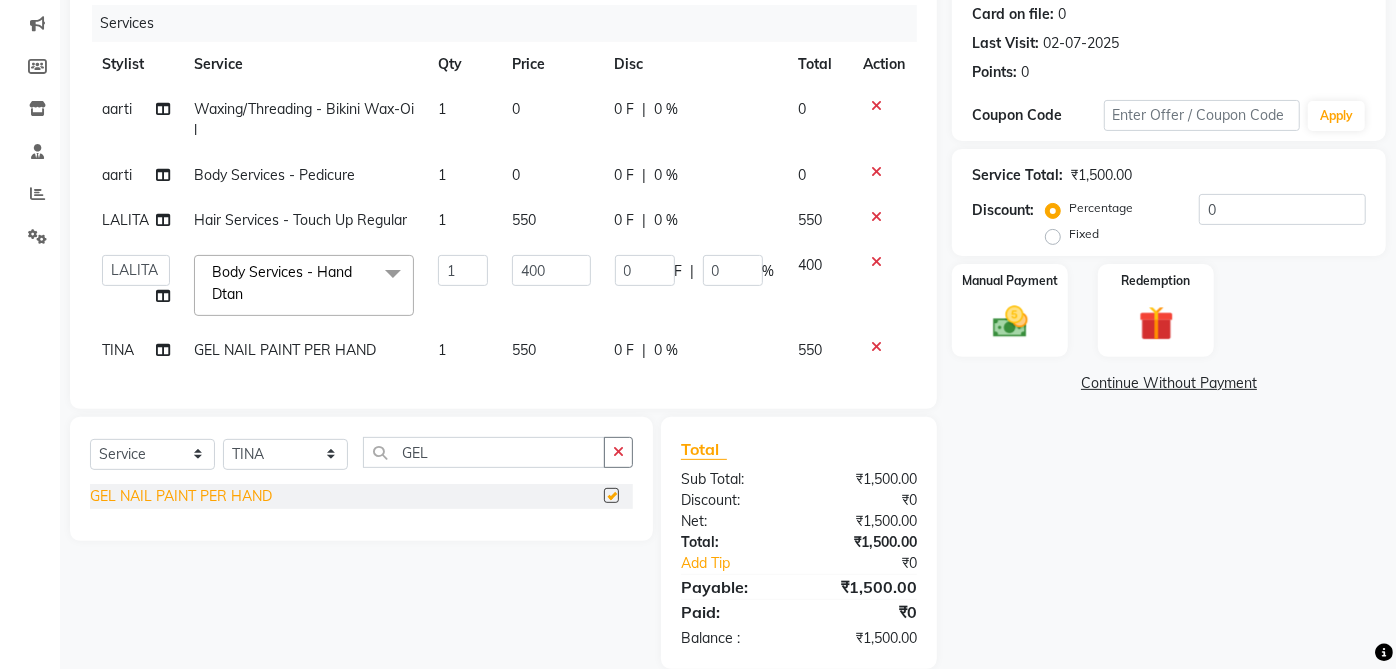 checkbox on "false" 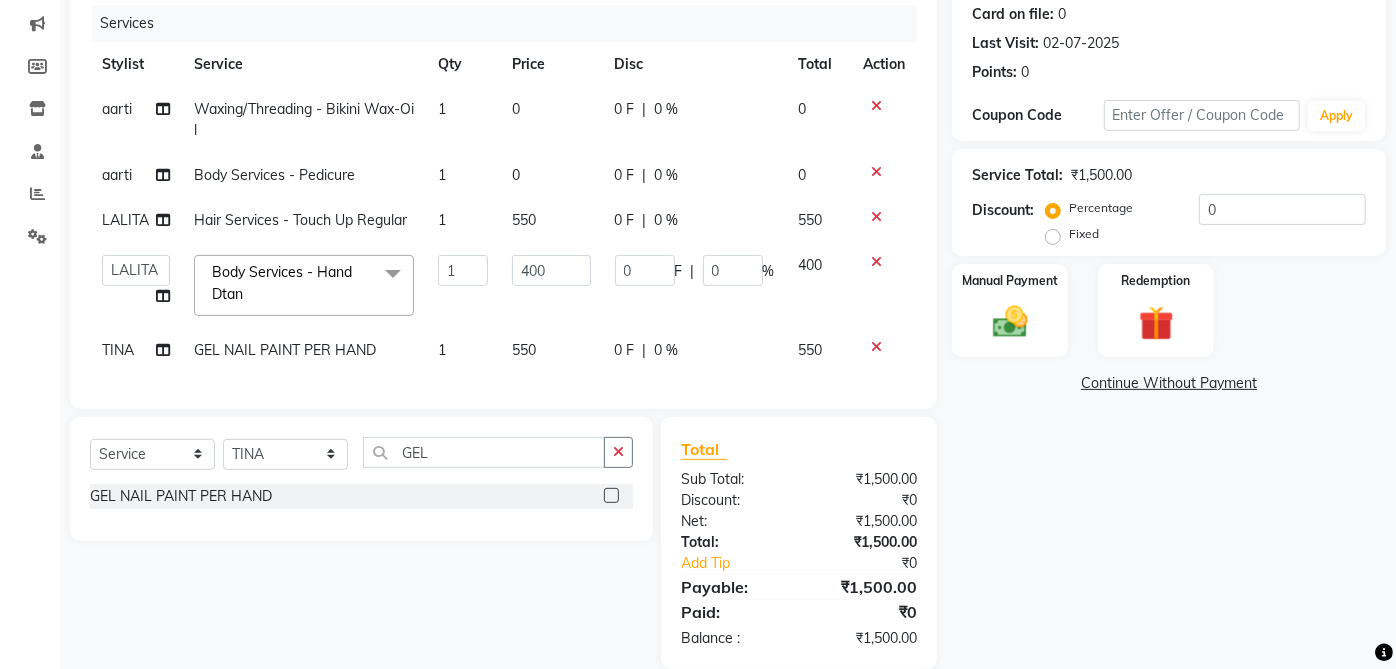 click on "550" 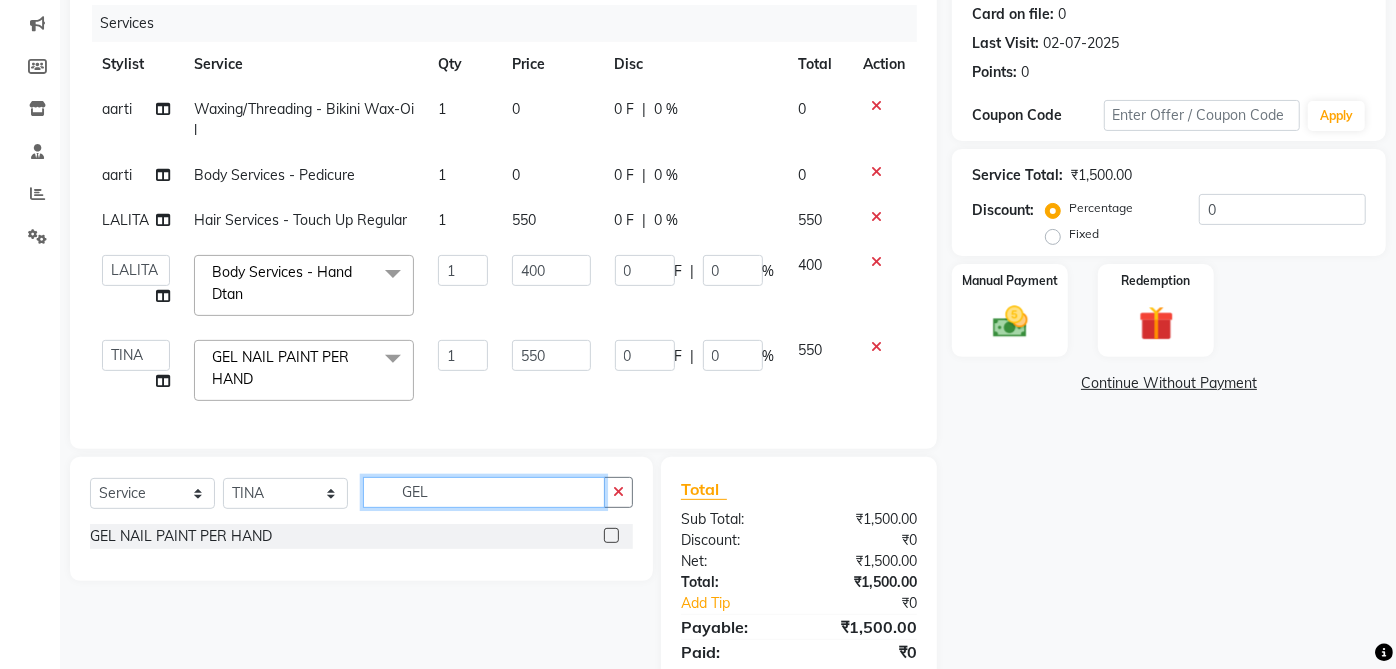 click on "GEL" 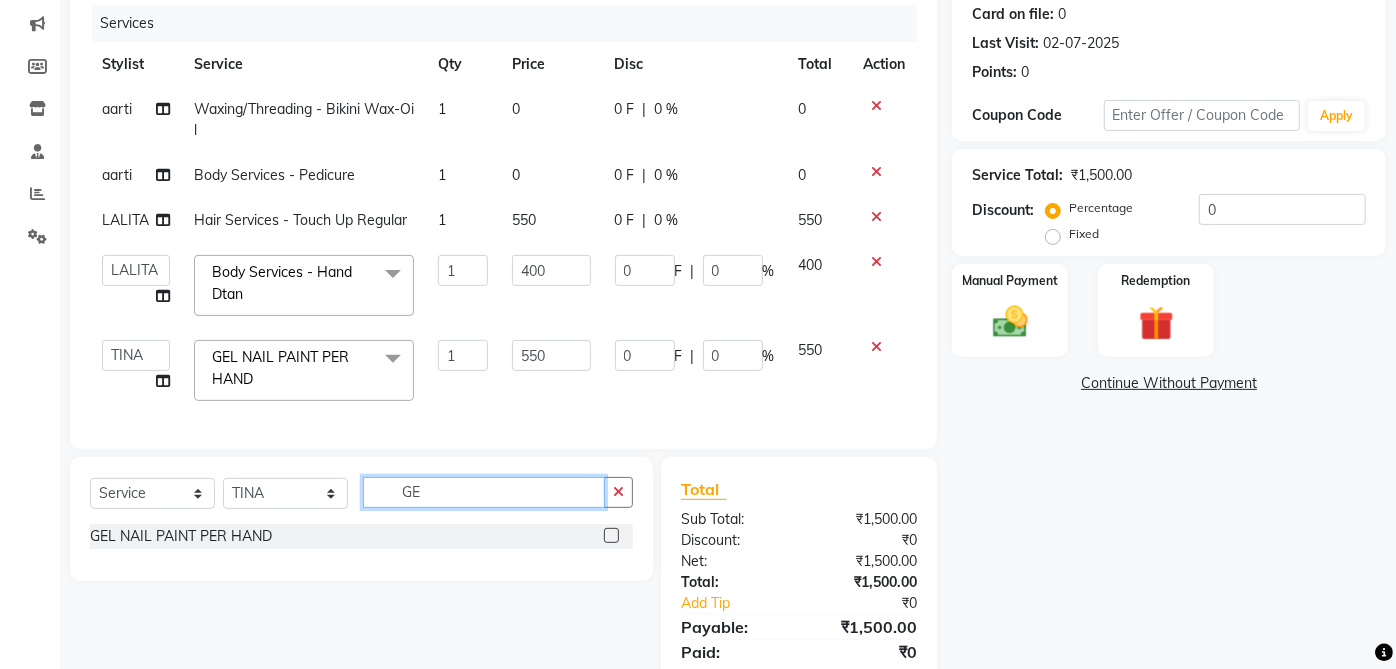 type on "G" 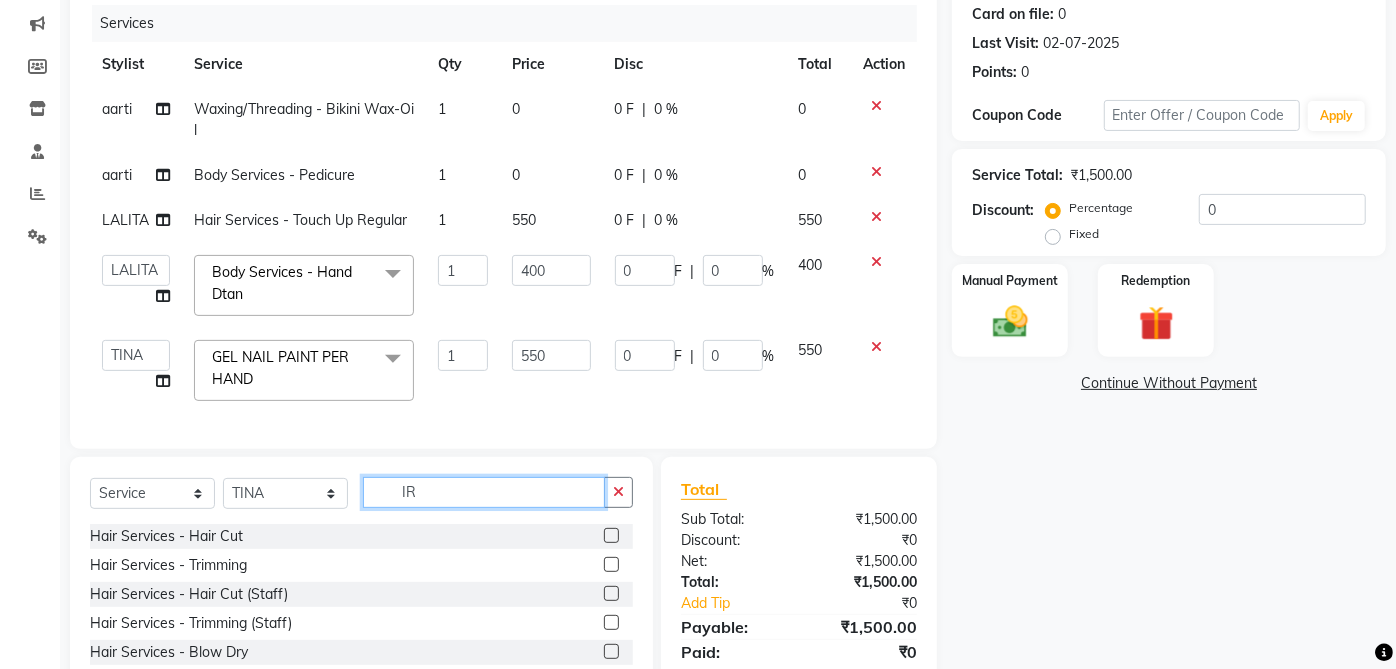 type on "I" 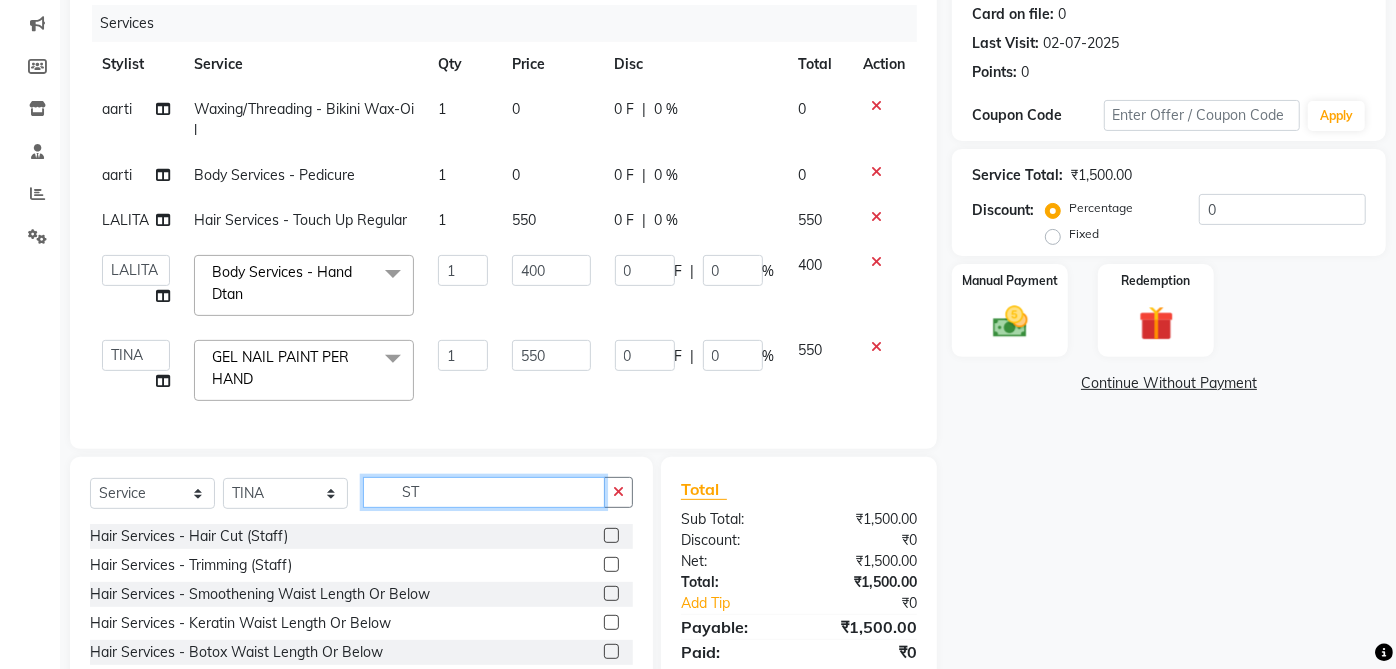 scroll, scrollTop: 0, scrollLeft: 0, axis: both 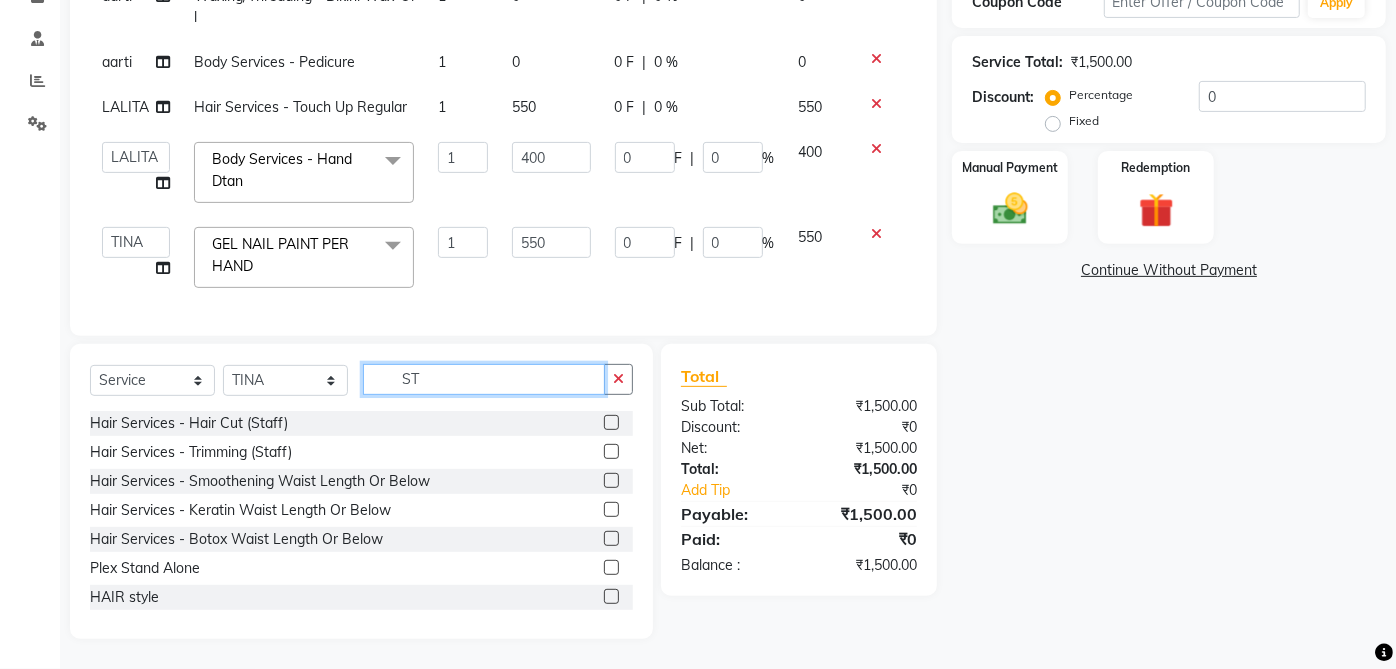 click on "ST" 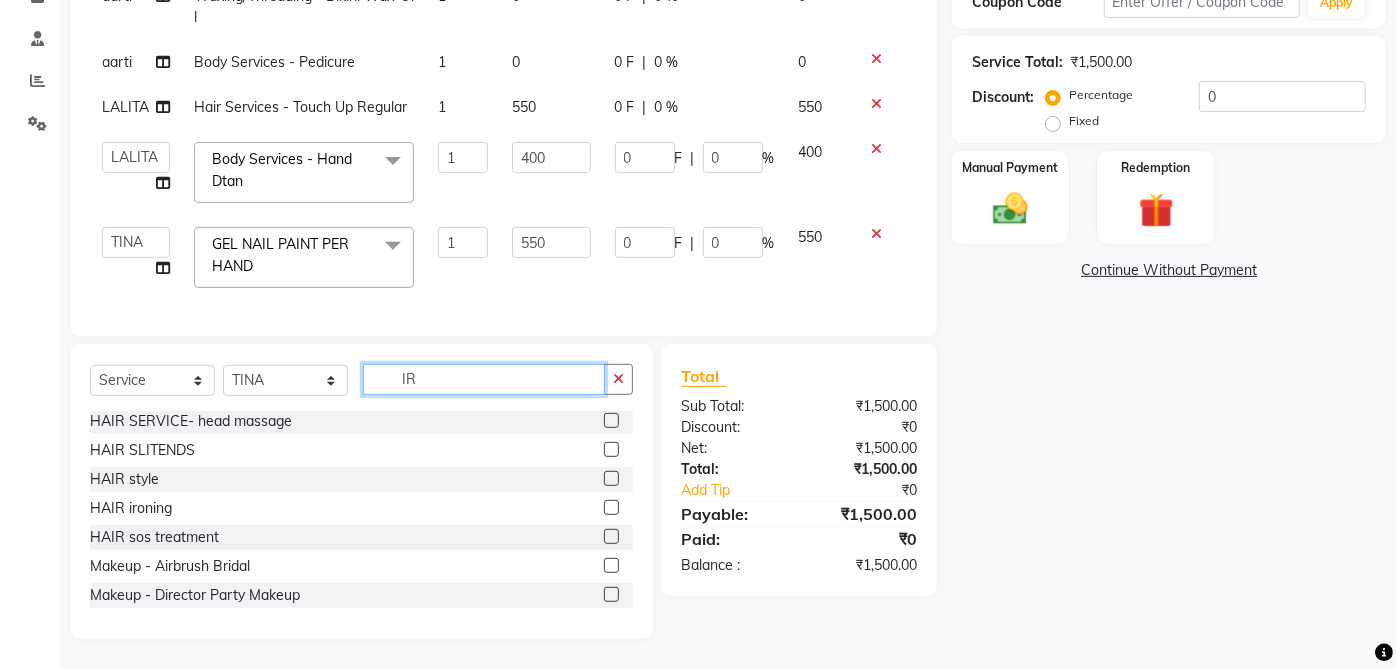 scroll, scrollTop: 1133, scrollLeft: 0, axis: vertical 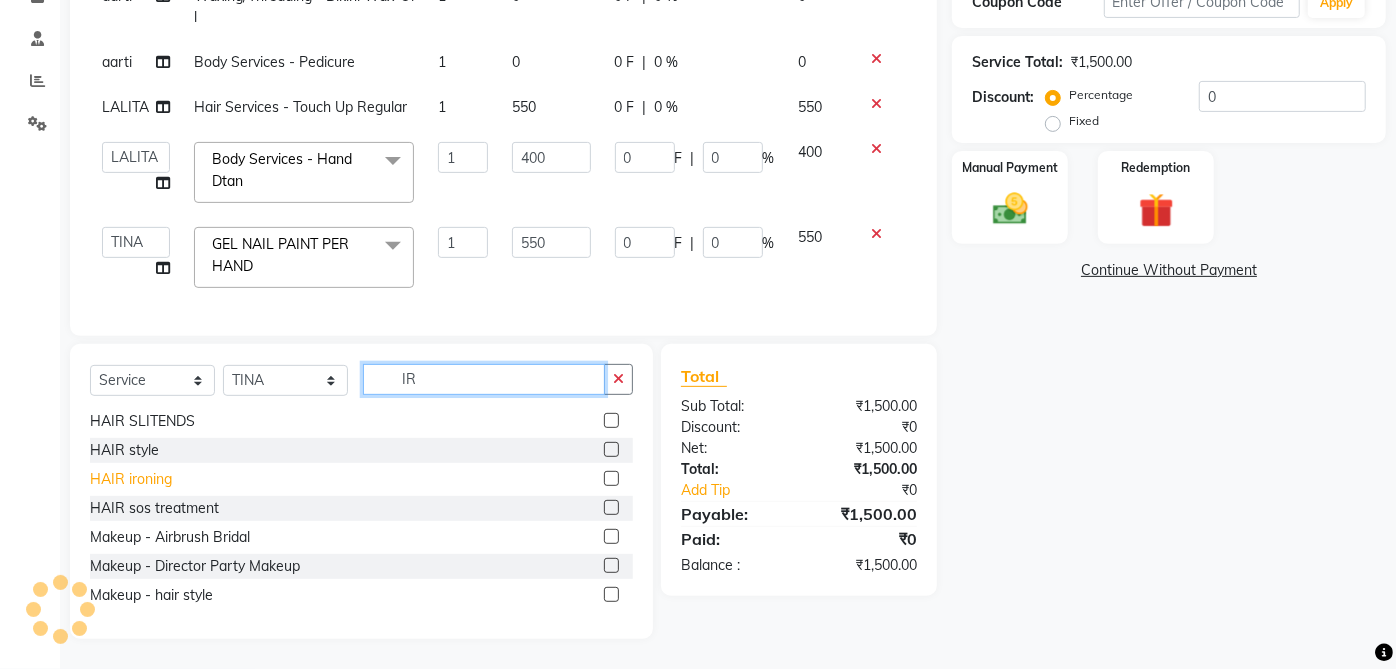 type on "IR" 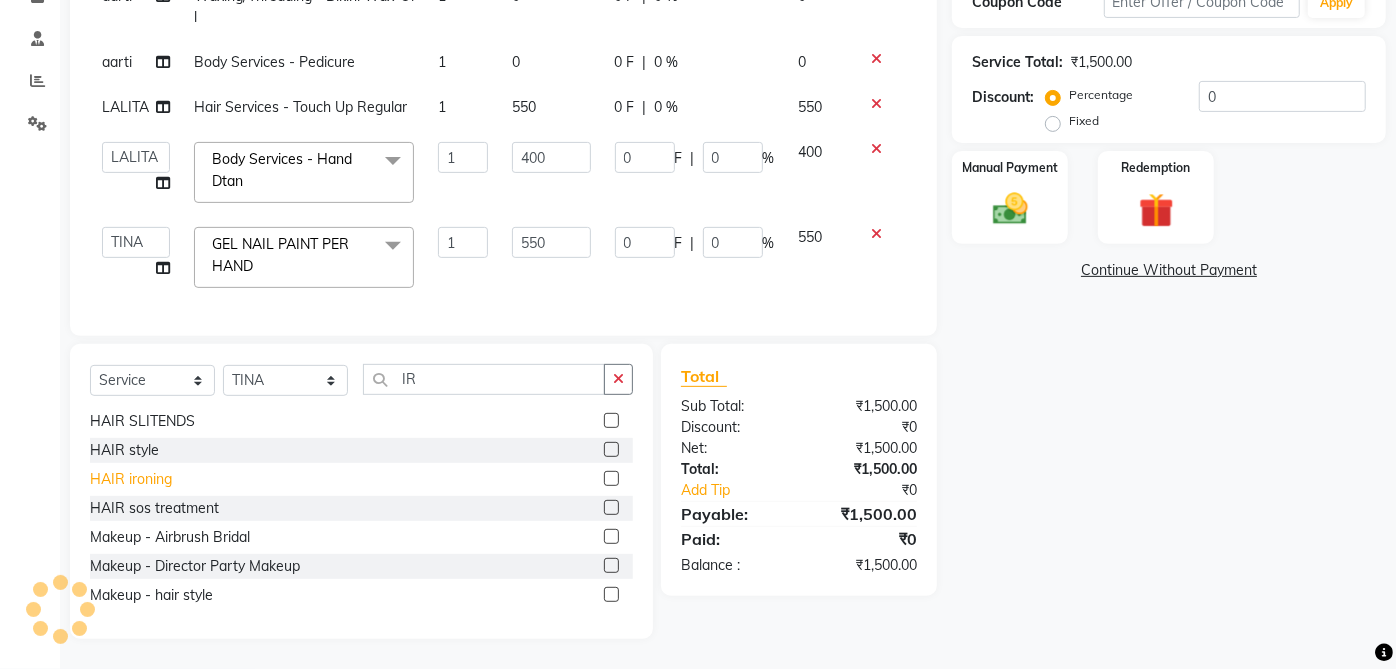 click on "HAIR ironing" 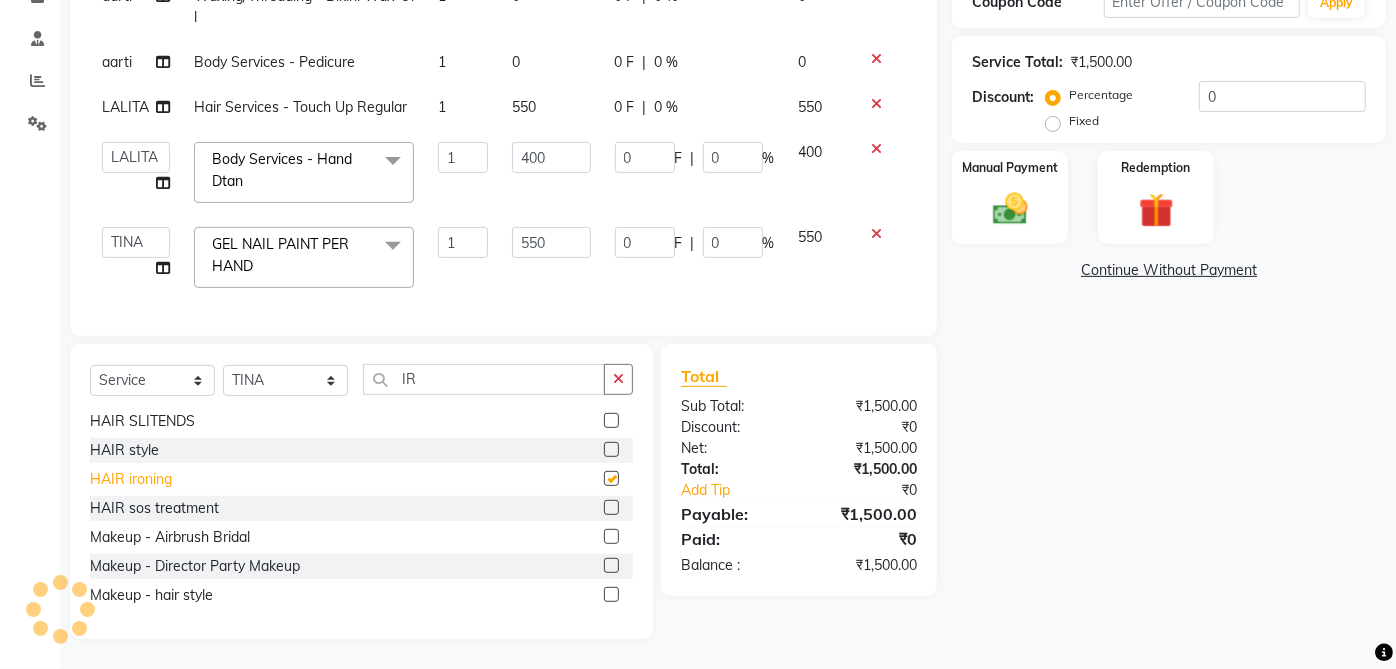 checkbox on "false" 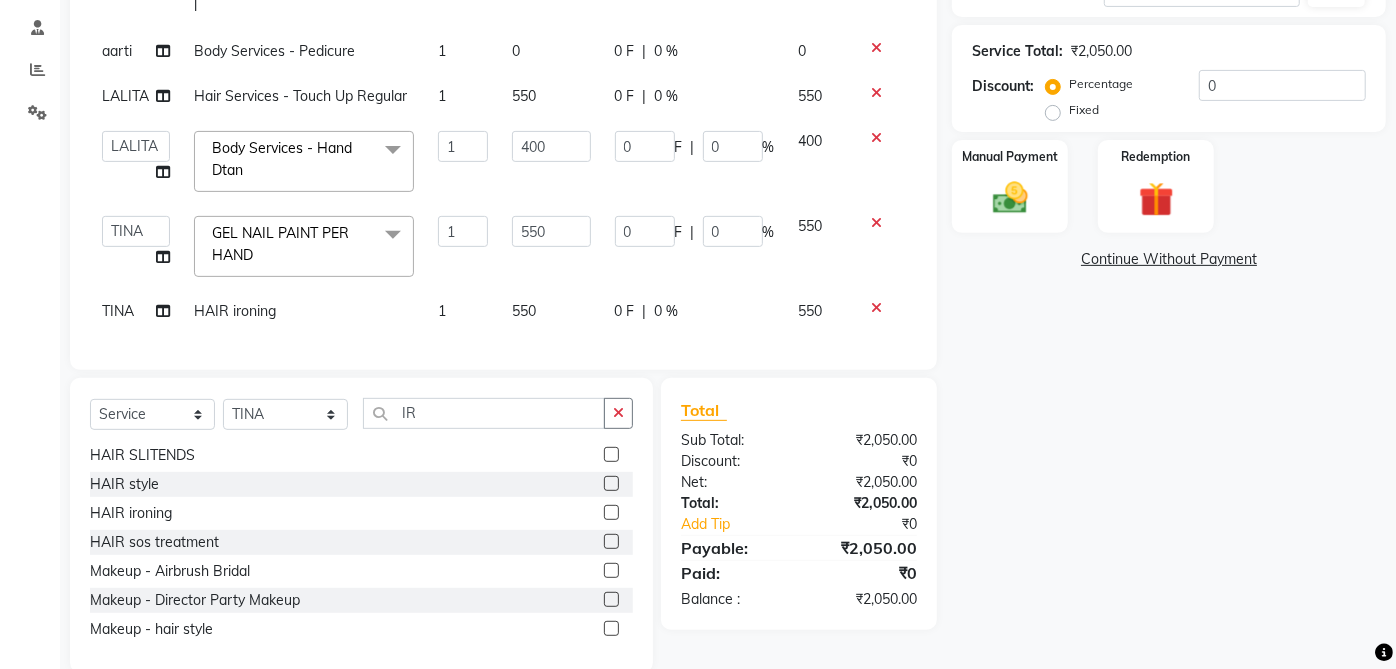click on "TINA" 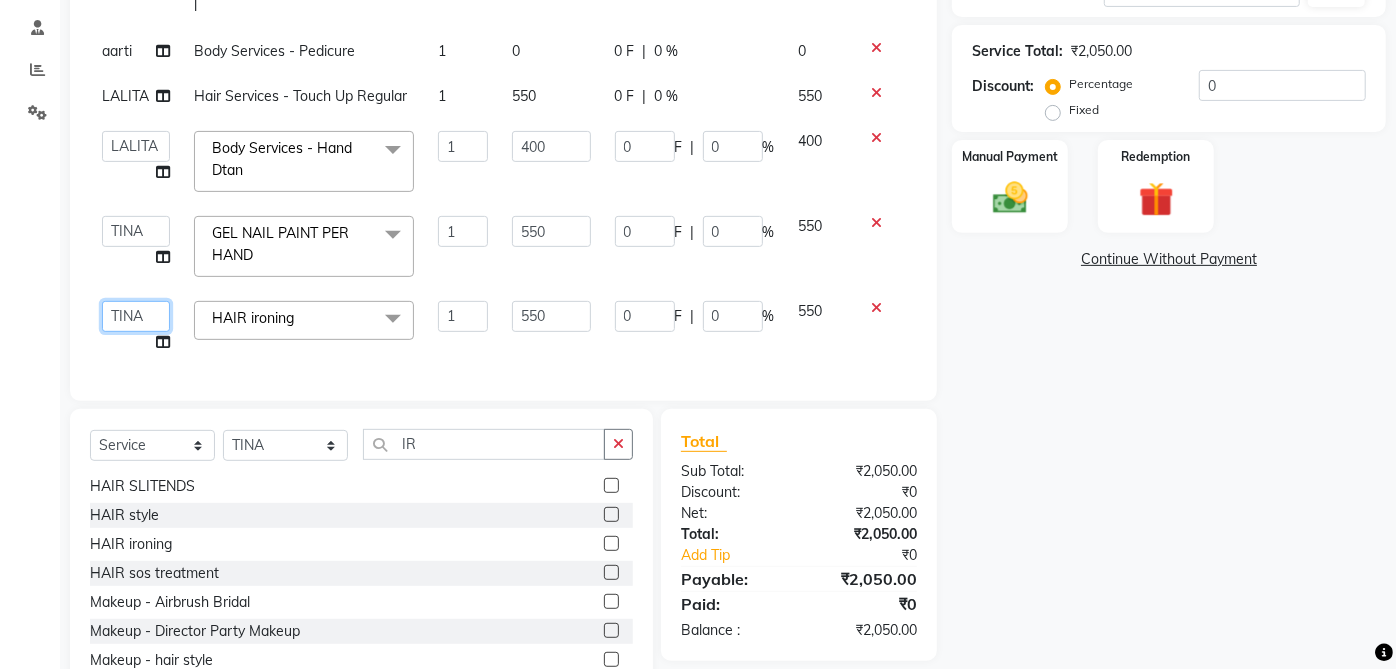 click on "aarti    ANJALI   Anuja Shukla	   LALITA   MANISHA Bhabhi   muskan   OTHER   Paridhi Shukla	   ROSHNI 1   ROSHNI 2   sangeeta   seema   SONU DI   SUNITA   TINA   vanita" 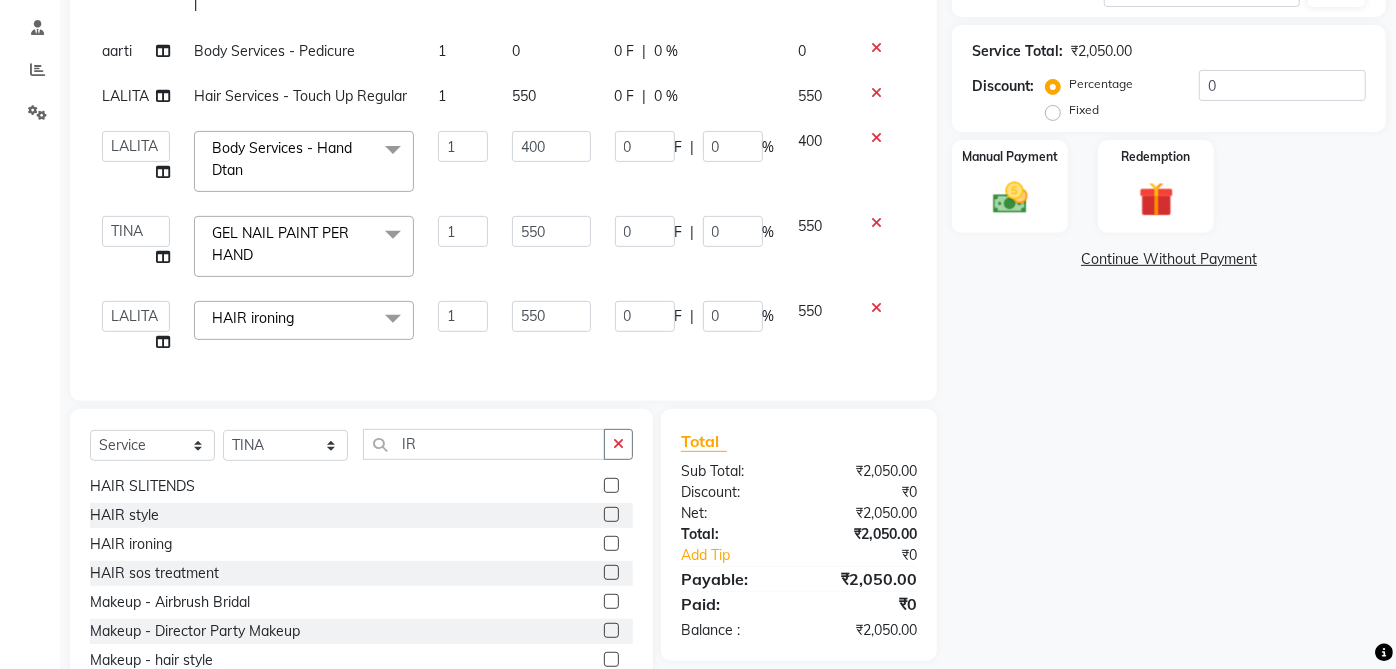select on "32943" 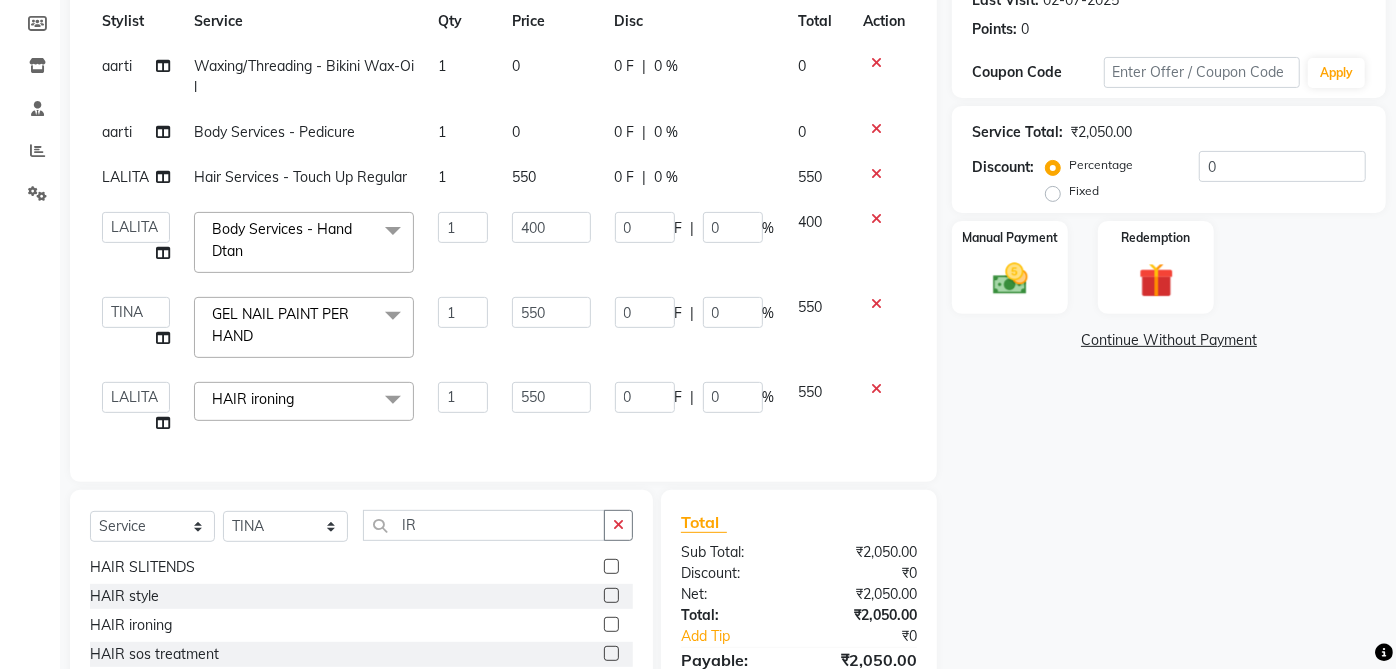 scroll, scrollTop: 436, scrollLeft: 0, axis: vertical 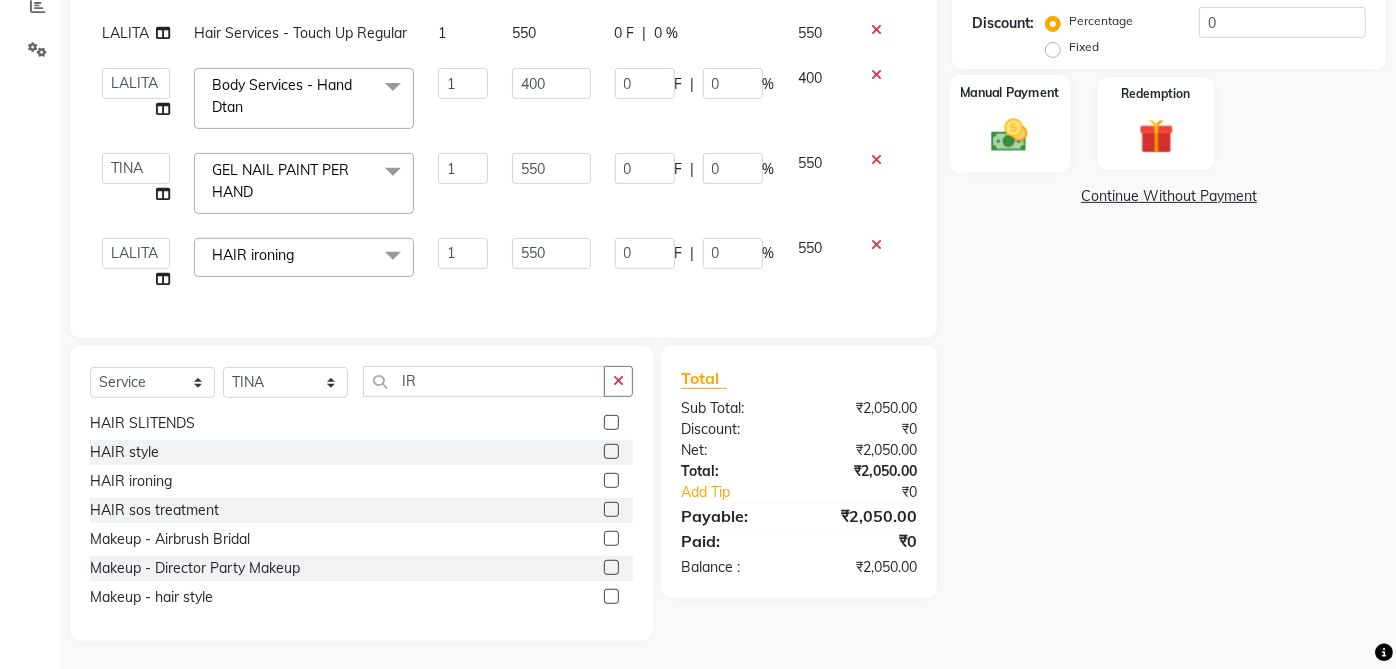 click 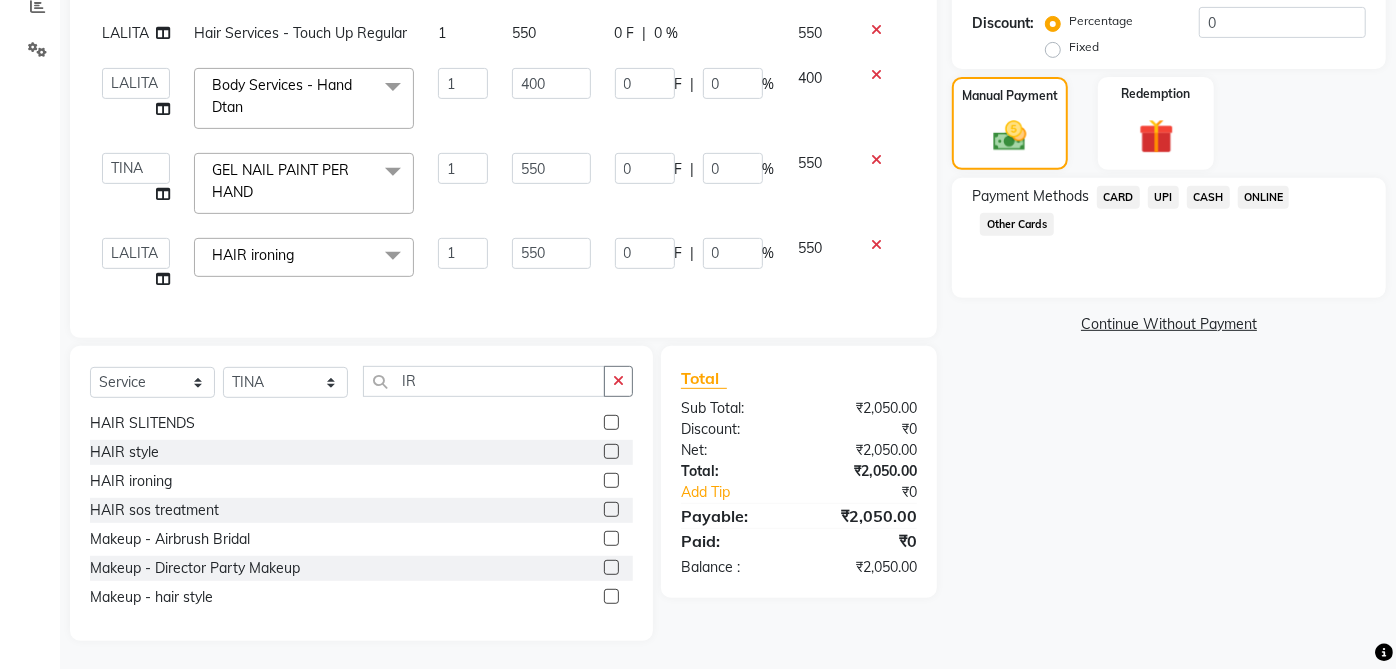 click on "CASH" 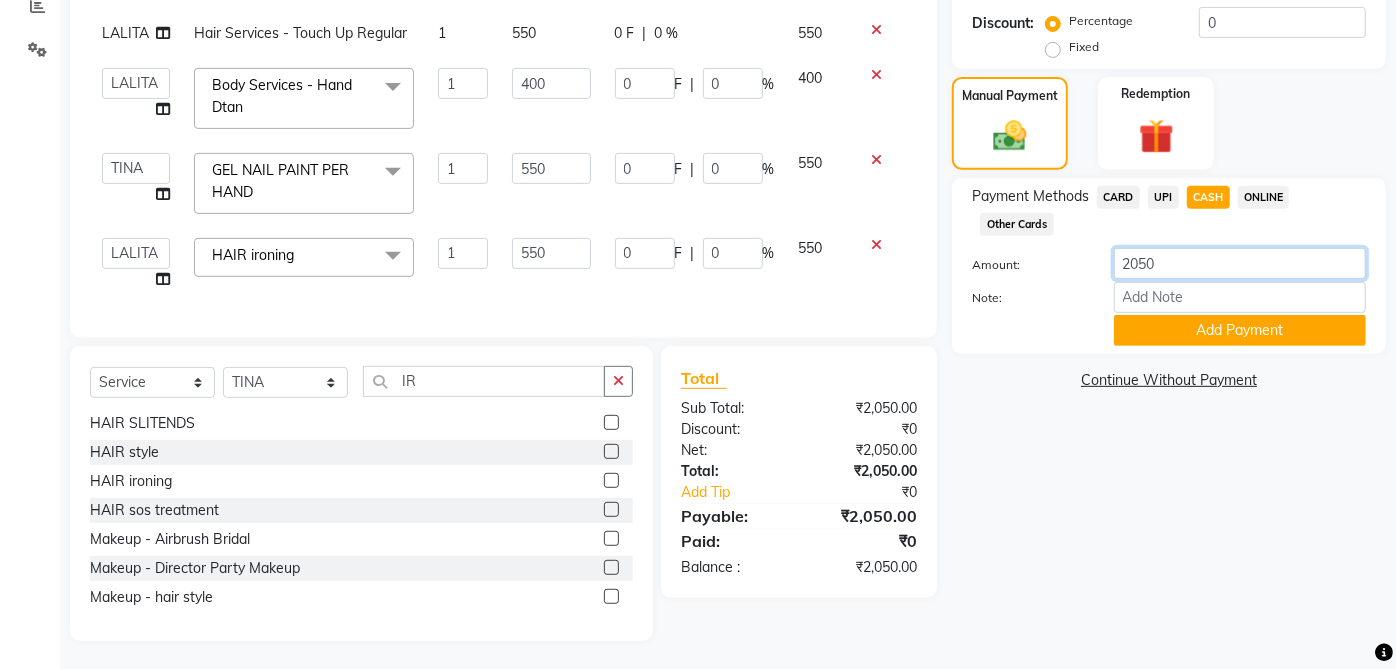 click on "2050" 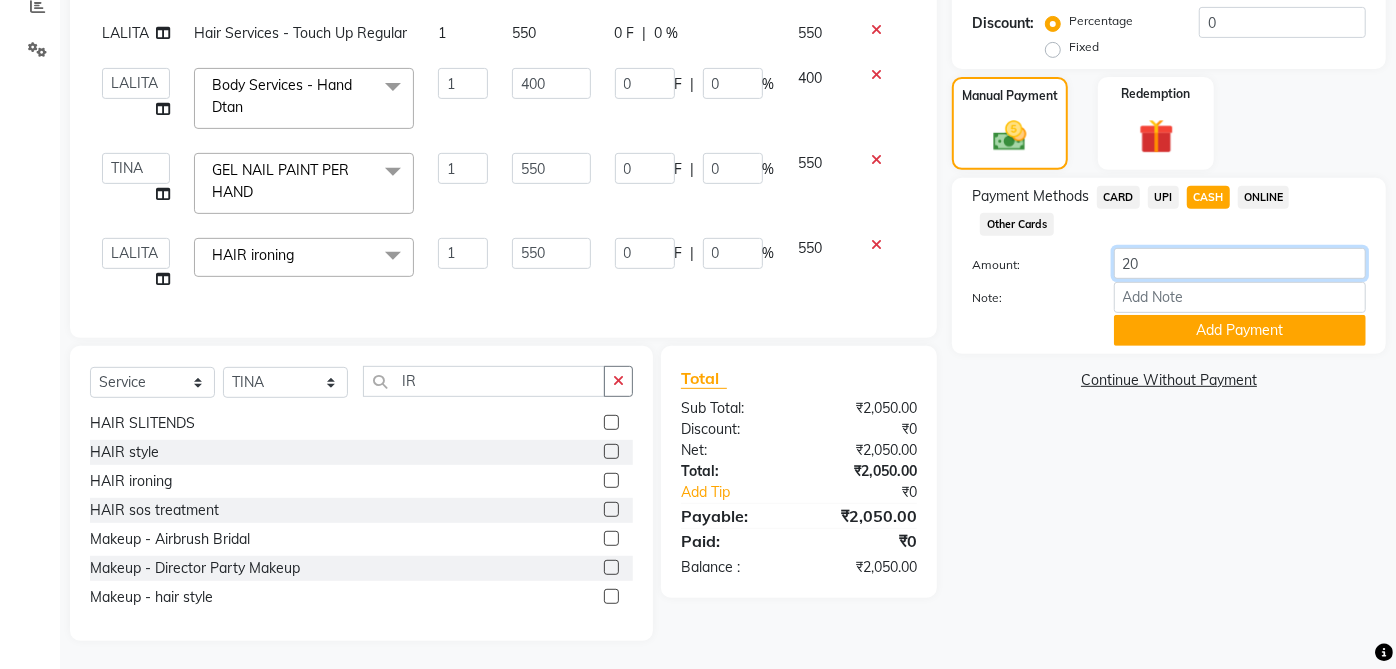 type on "2" 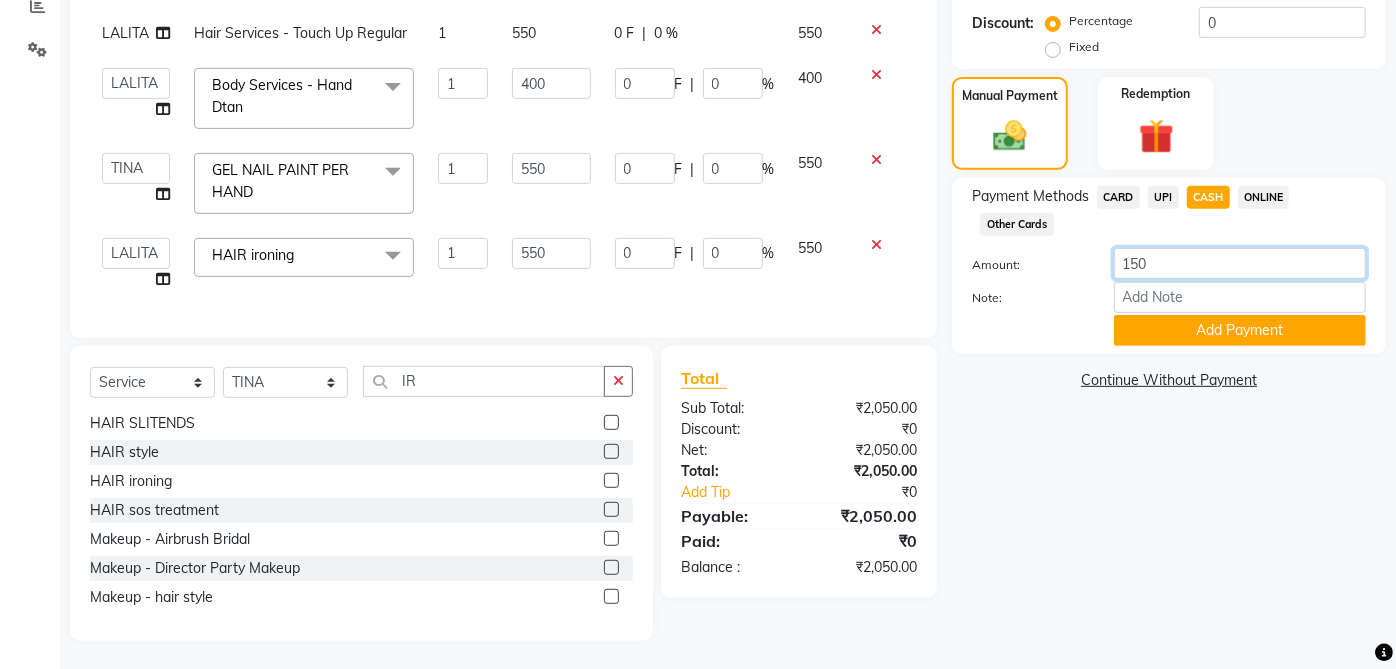 type on "1500" 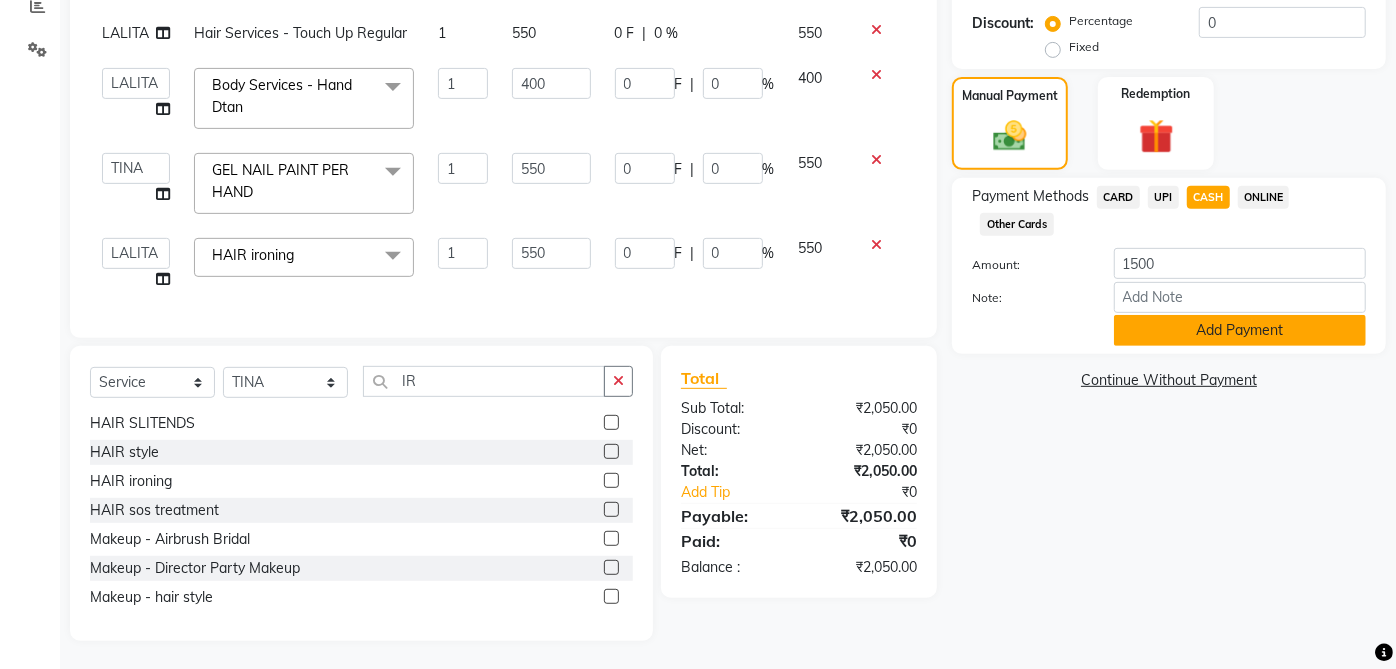 click on "Add Payment" 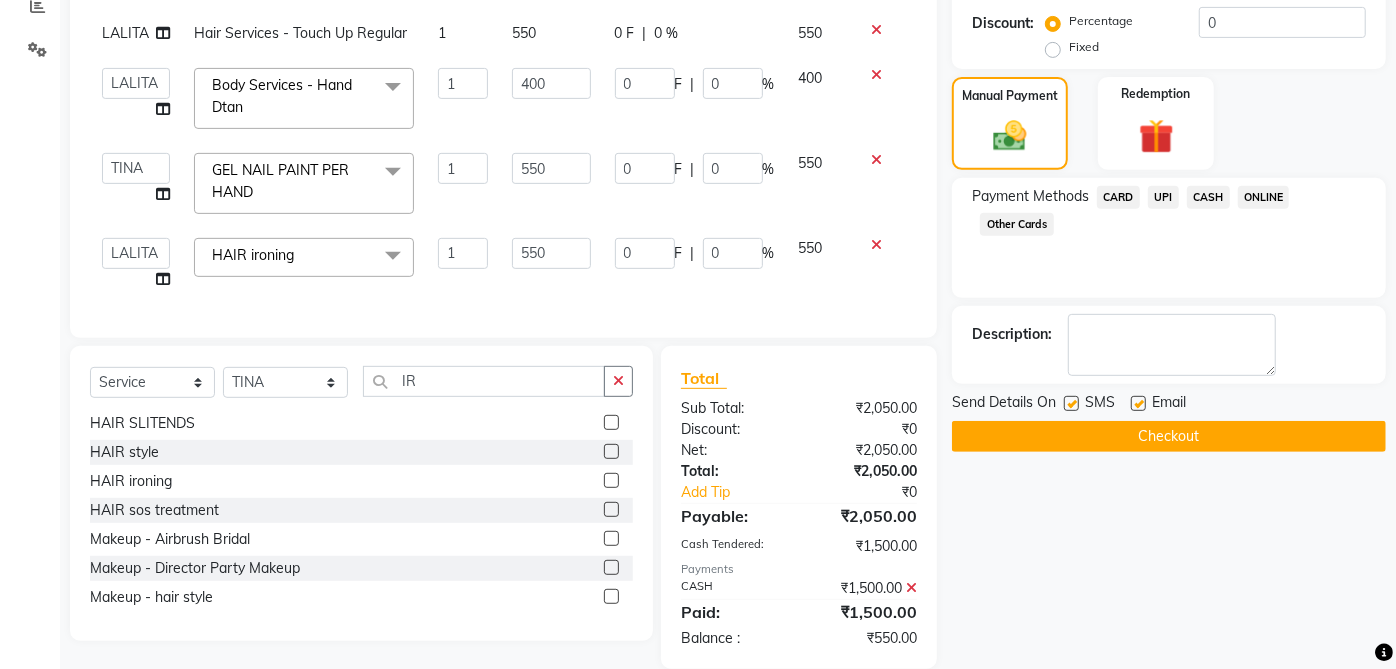 click 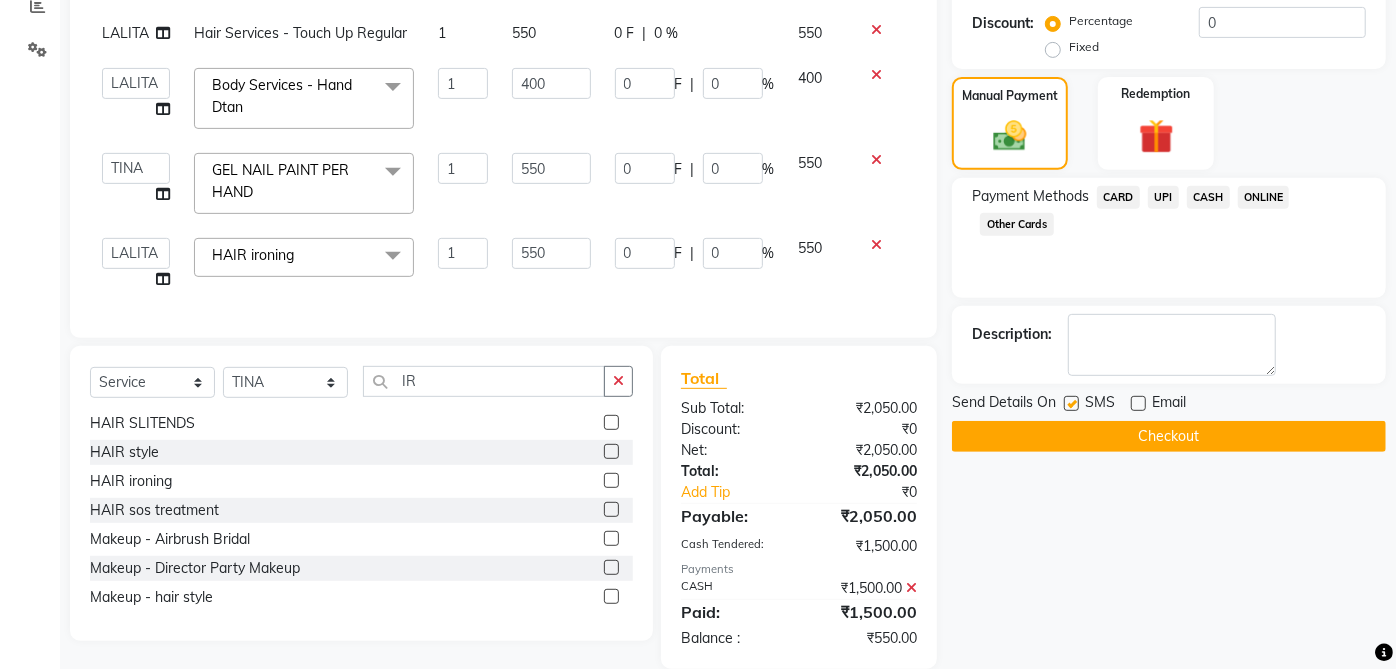click 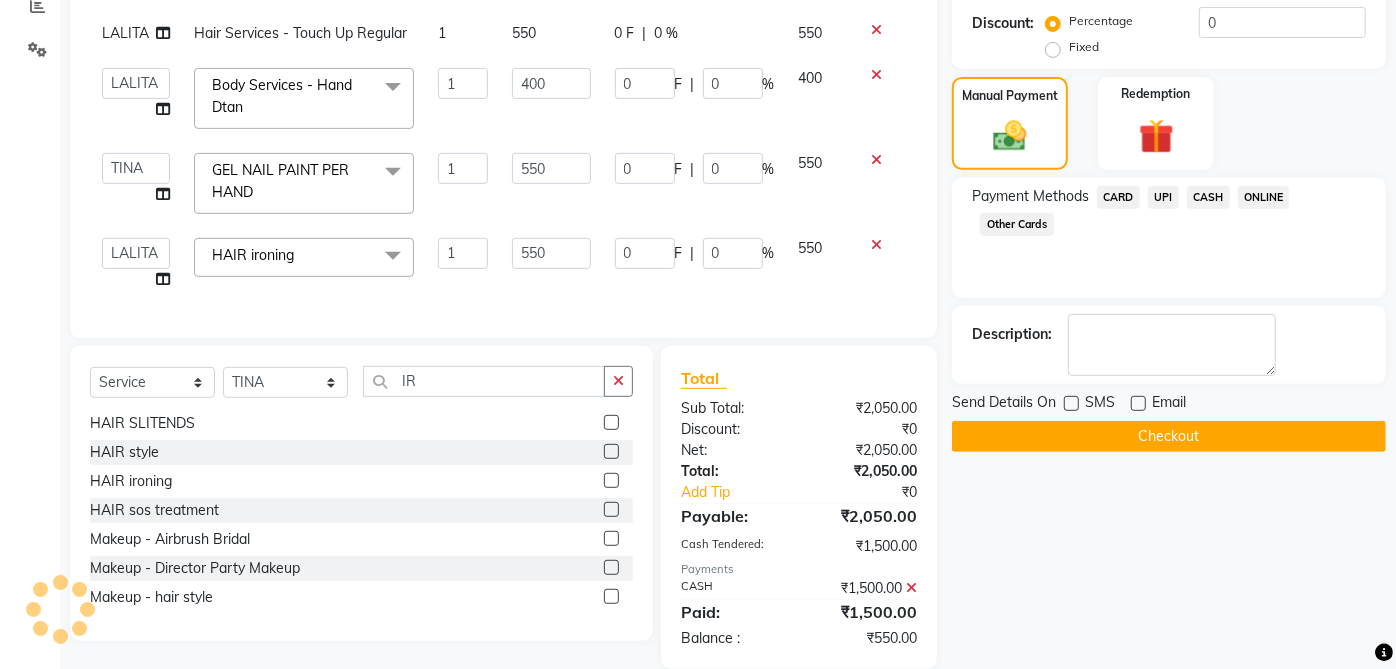 click on "Checkout" 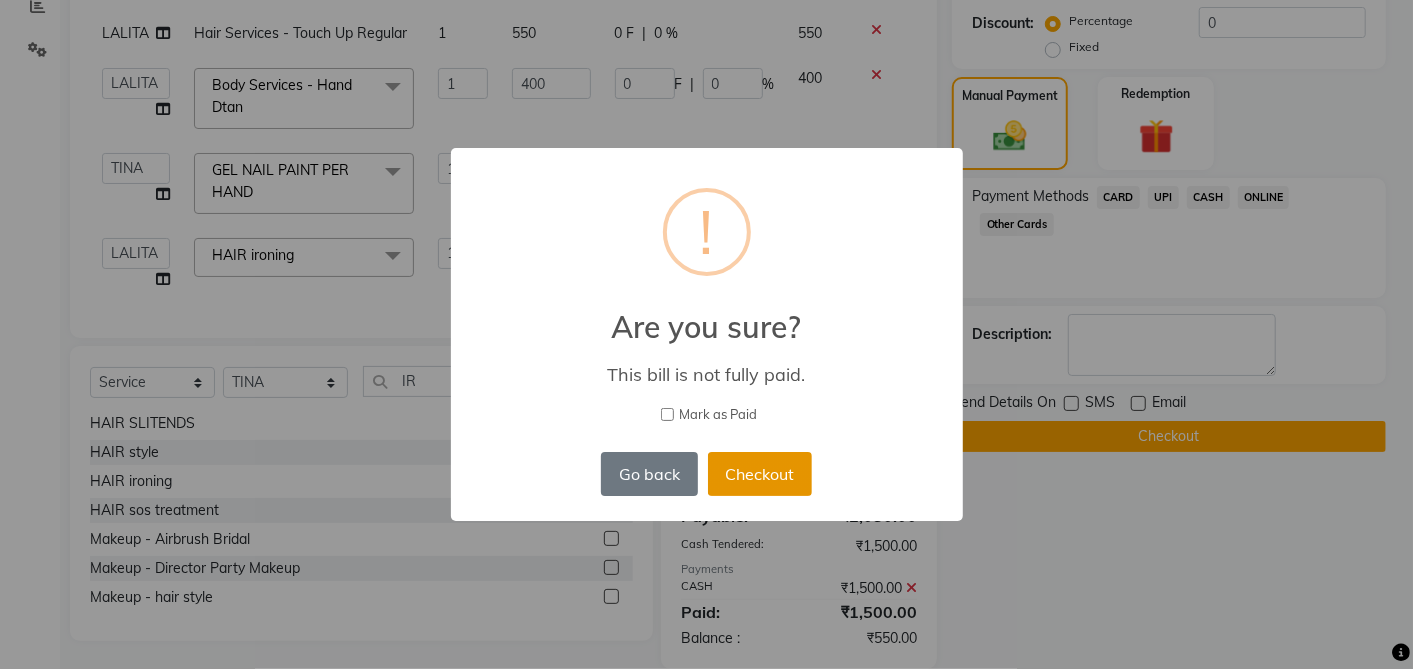 click on "Checkout" at bounding box center (760, 474) 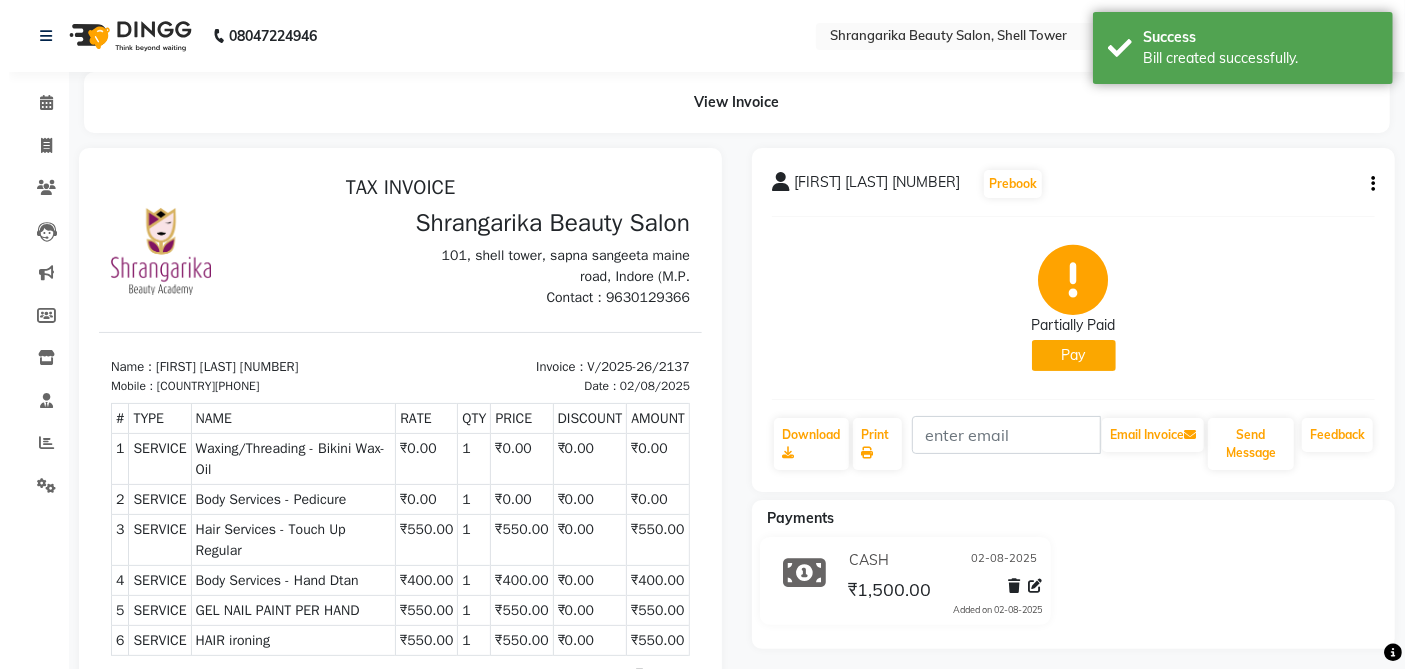 scroll, scrollTop: 0, scrollLeft: 0, axis: both 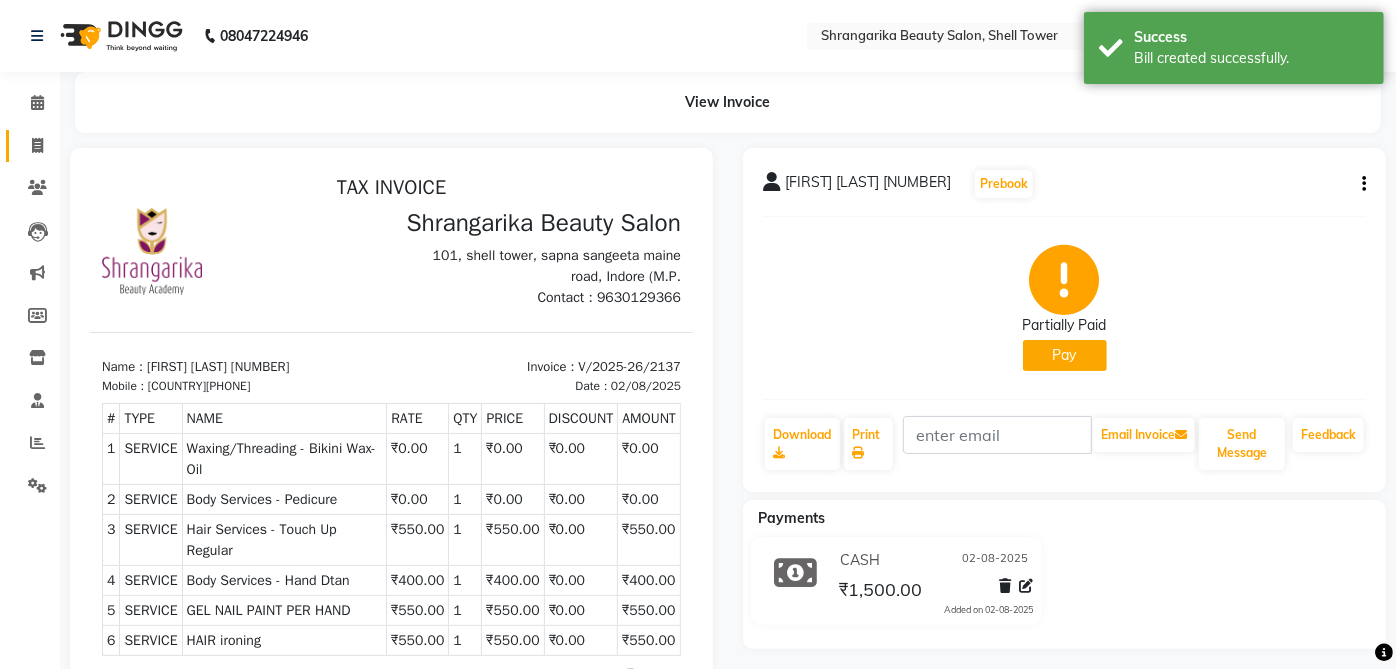 click 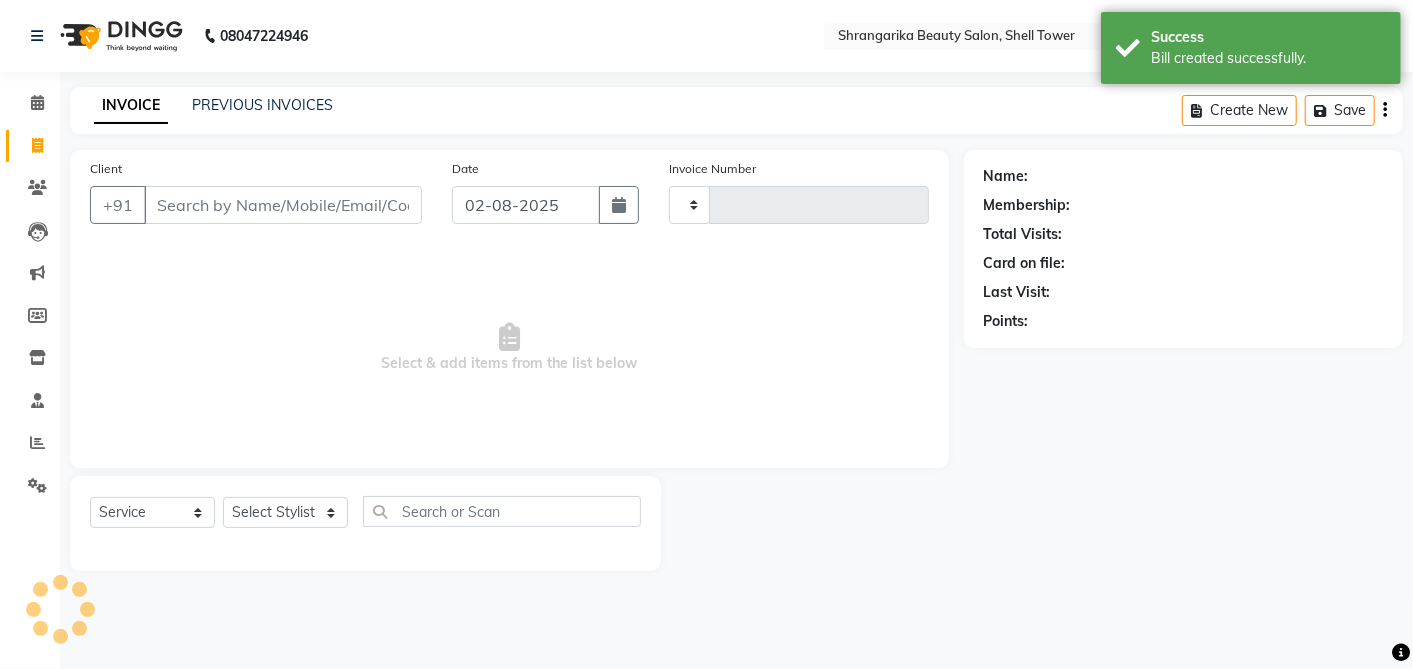 type on "2138" 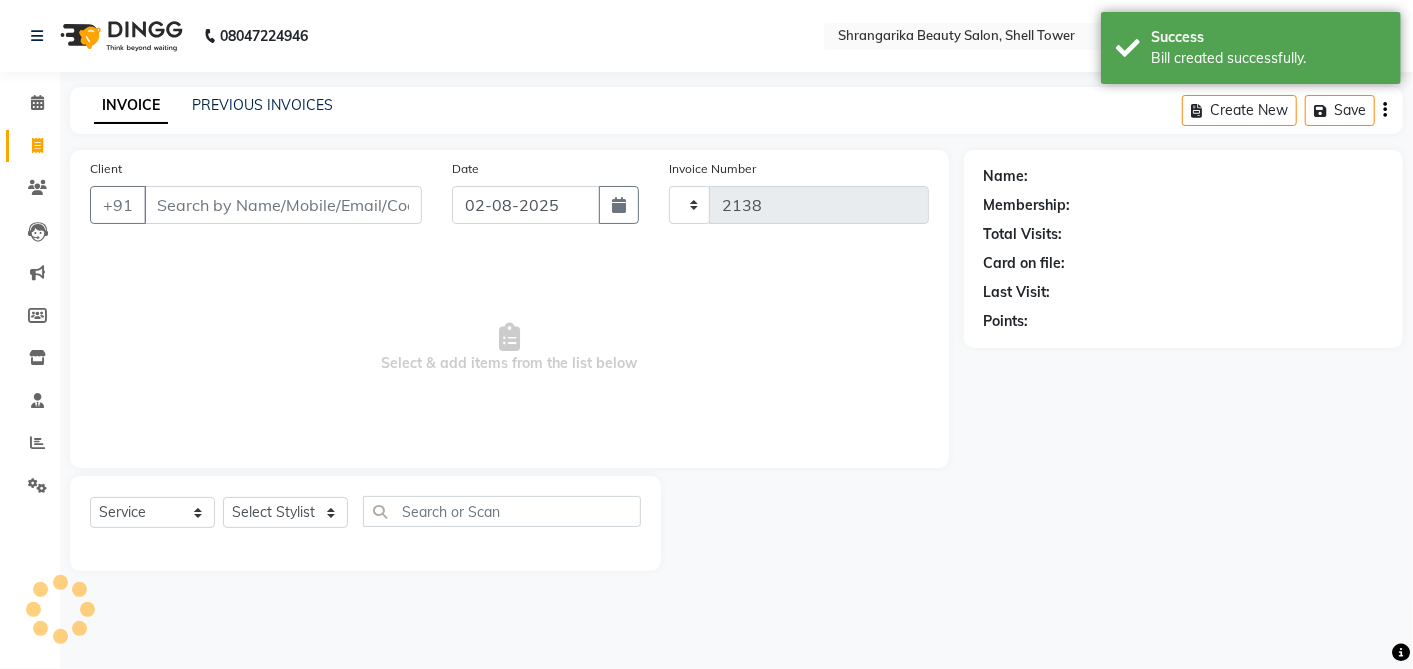 select on "5168" 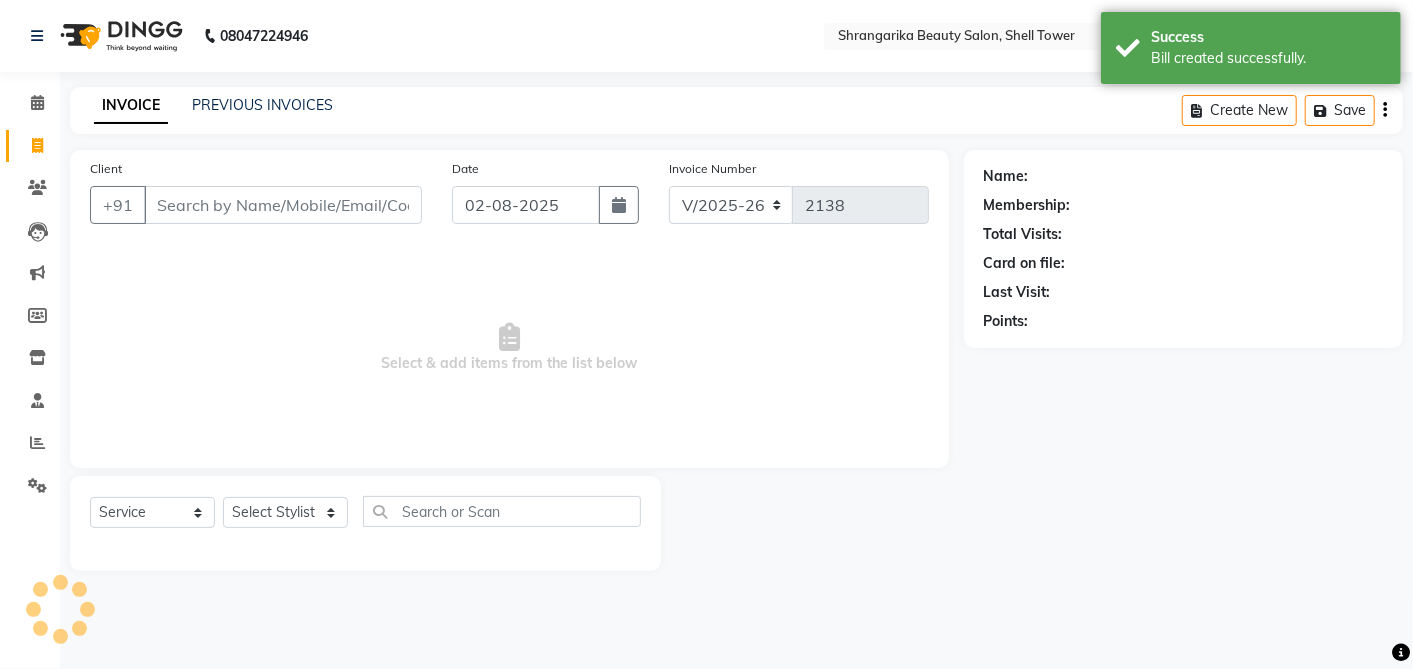 click on "Client" at bounding box center (283, 205) 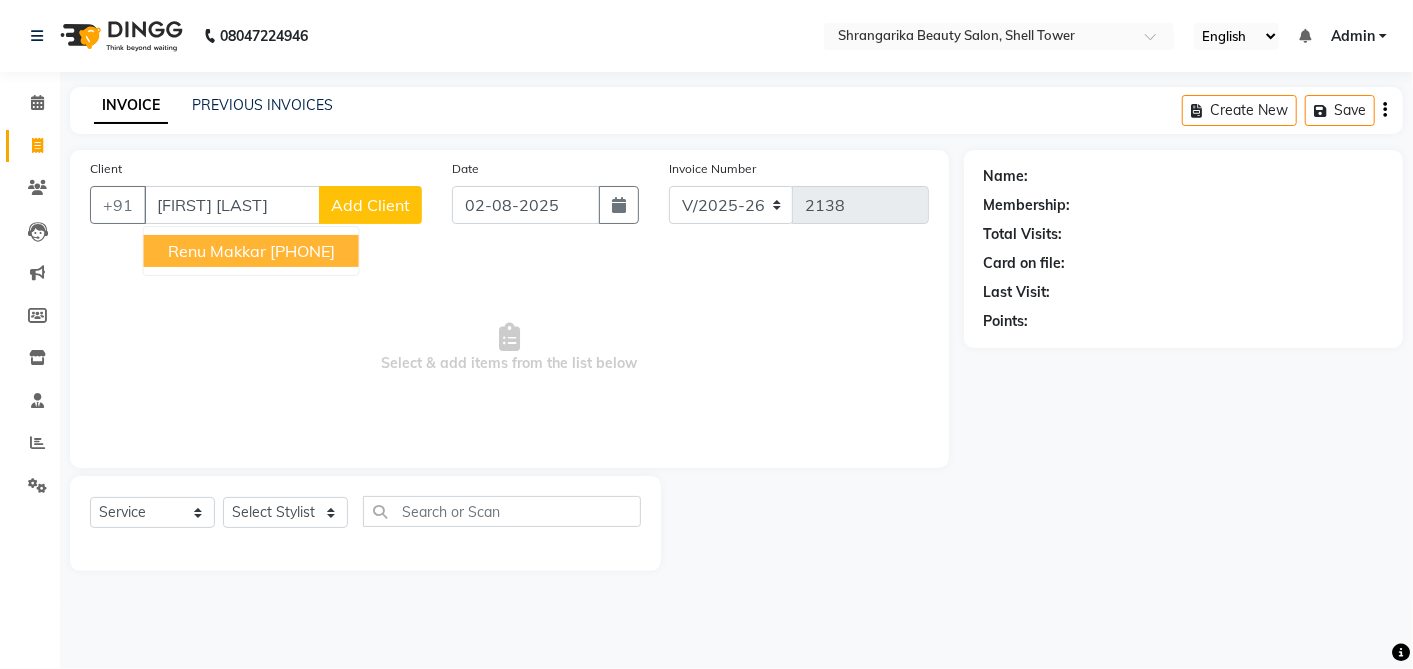 click on "9302738937" at bounding box center (302, 251) 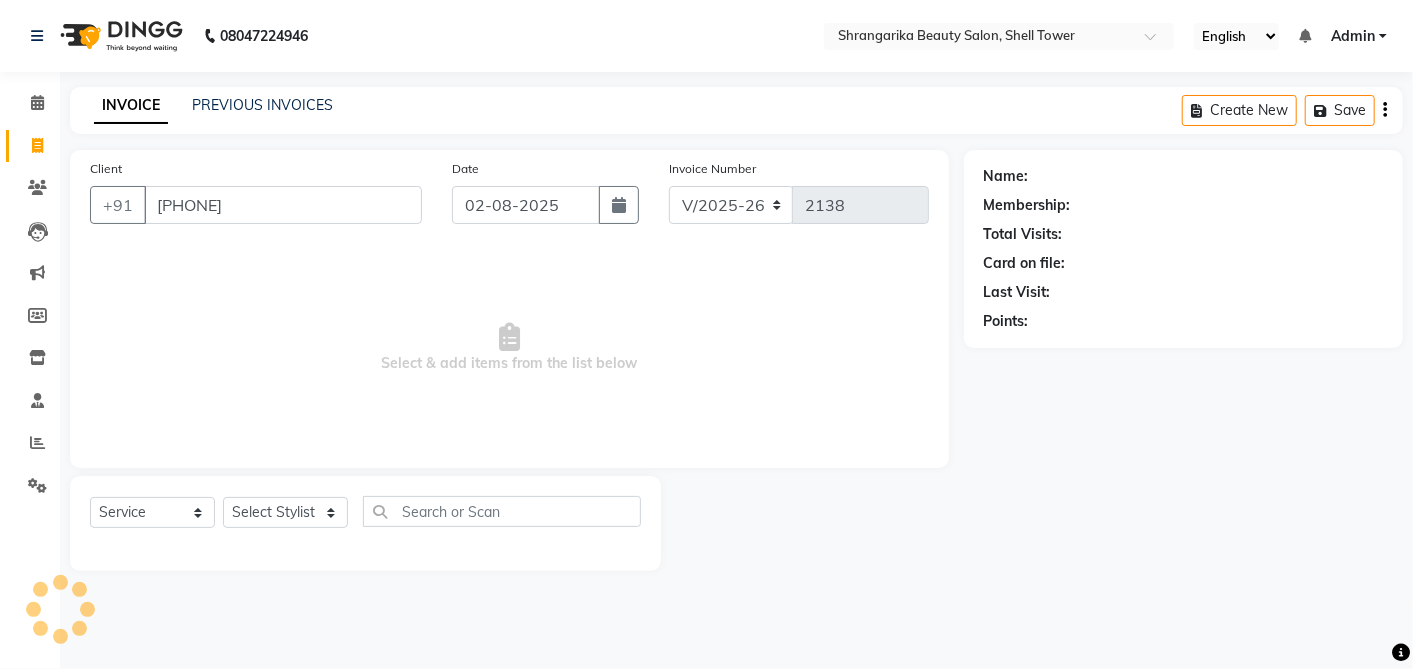 type on "9302738937" 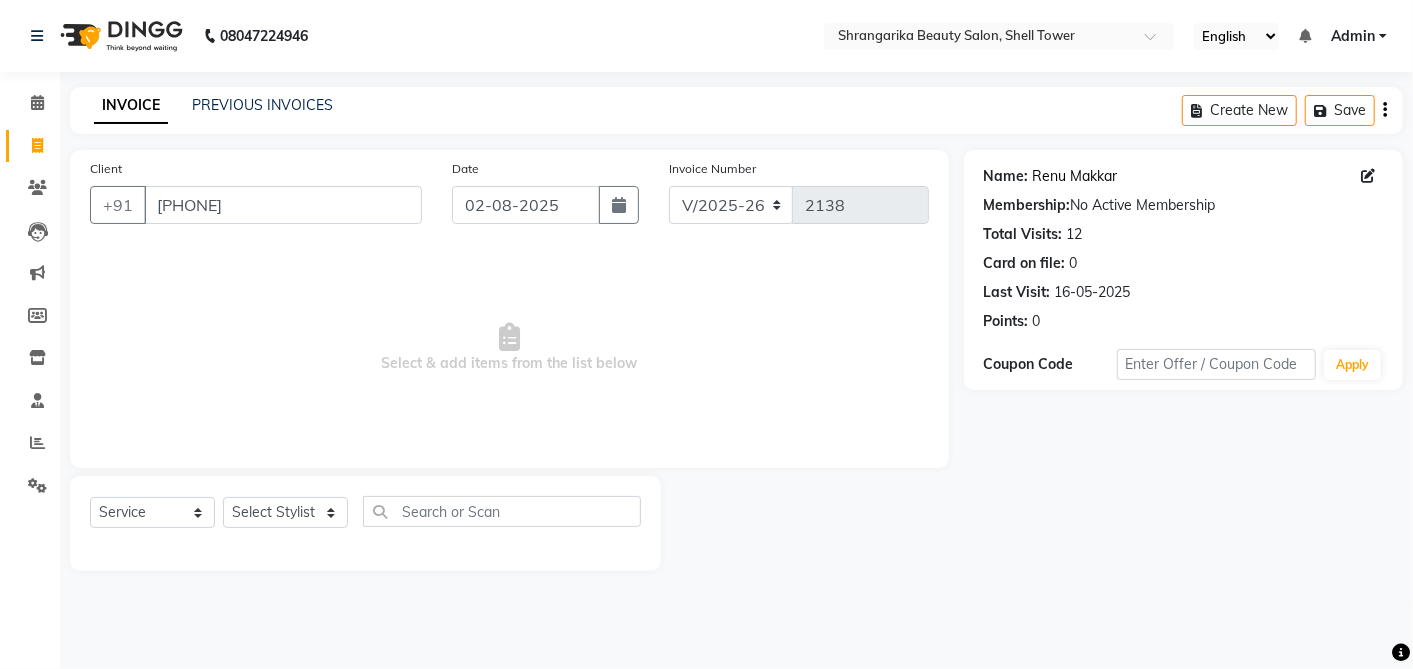 click on "Renu Makkar" 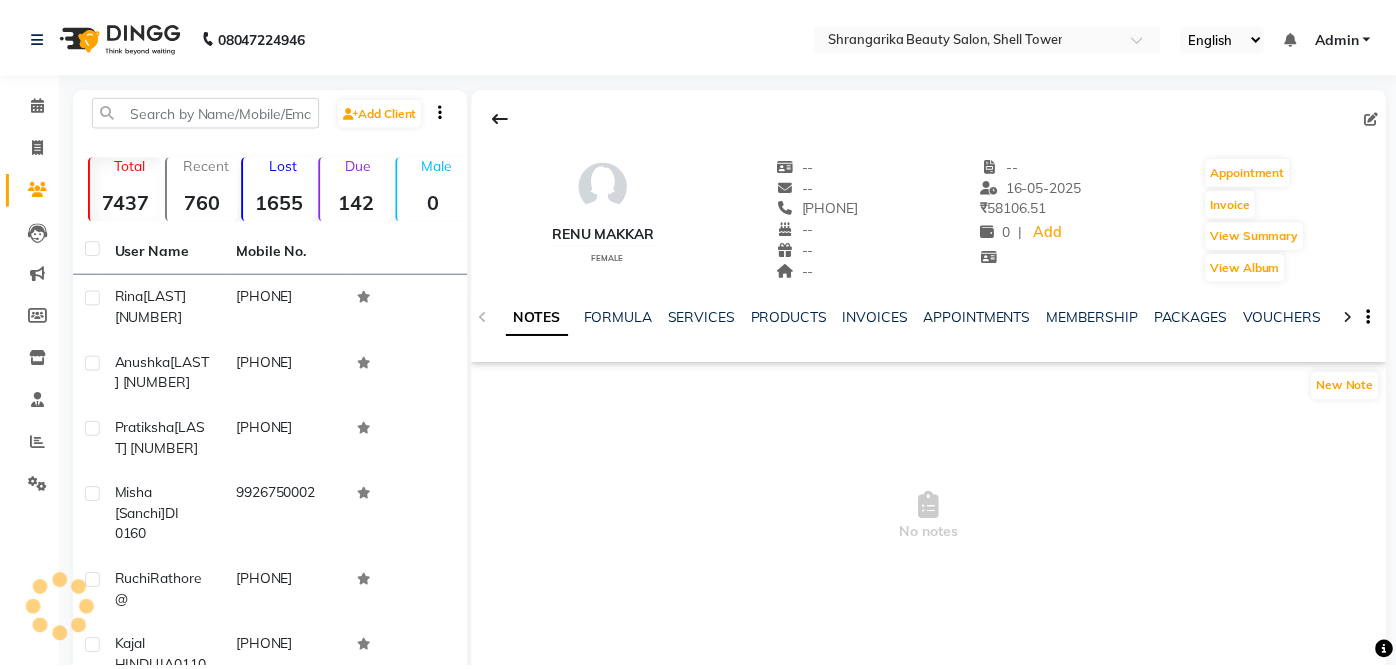 scroll, scrollTop: 0, scrollLeft: 0, axis: both 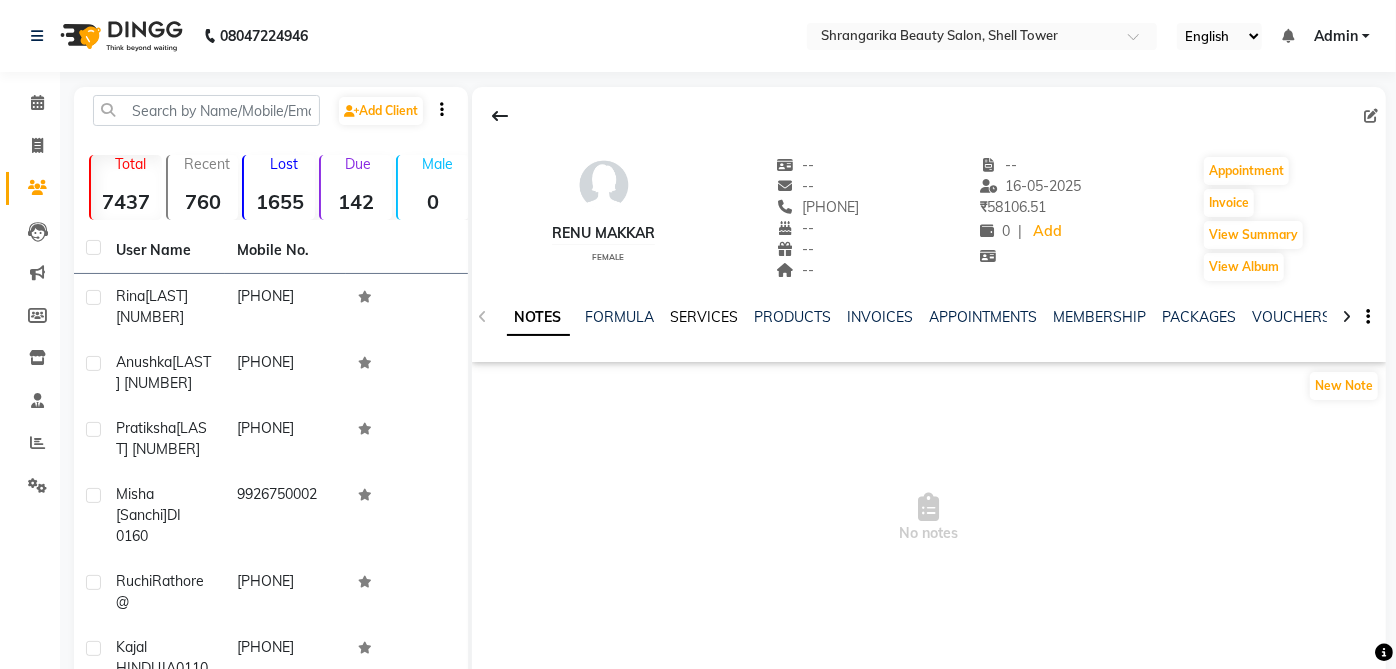 click on "SERVICES" 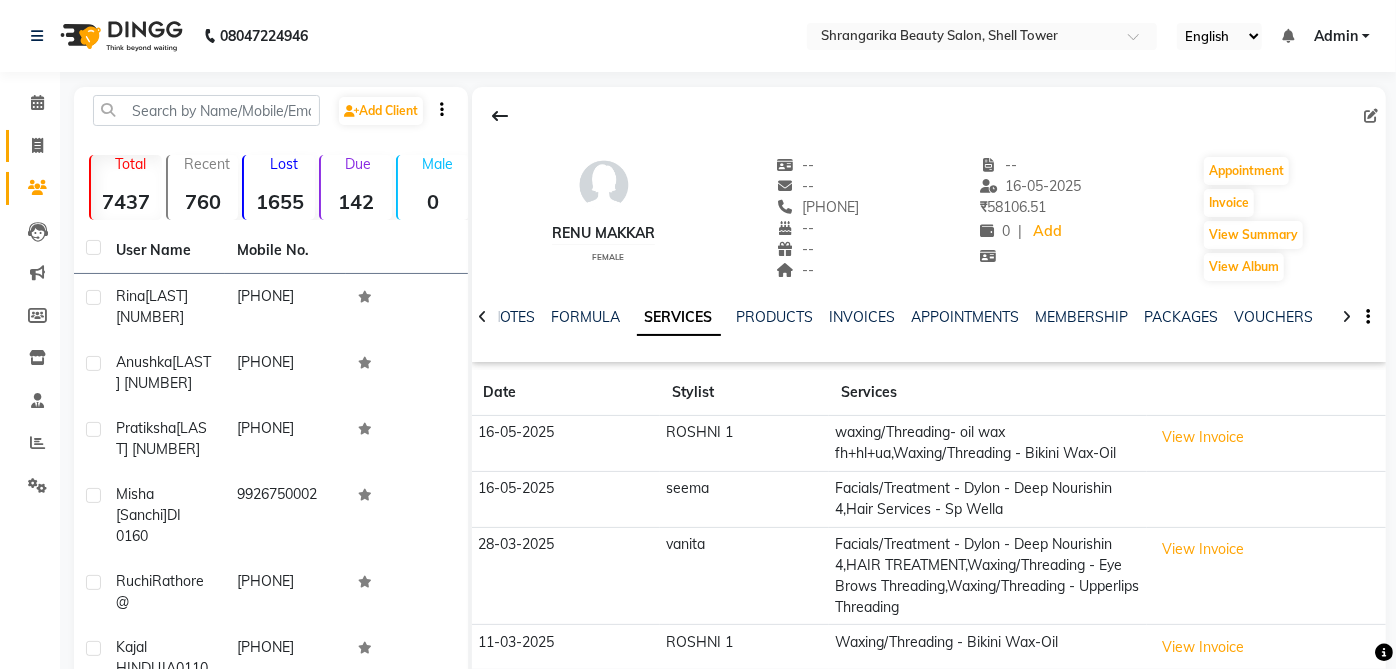 click on "Invoice" 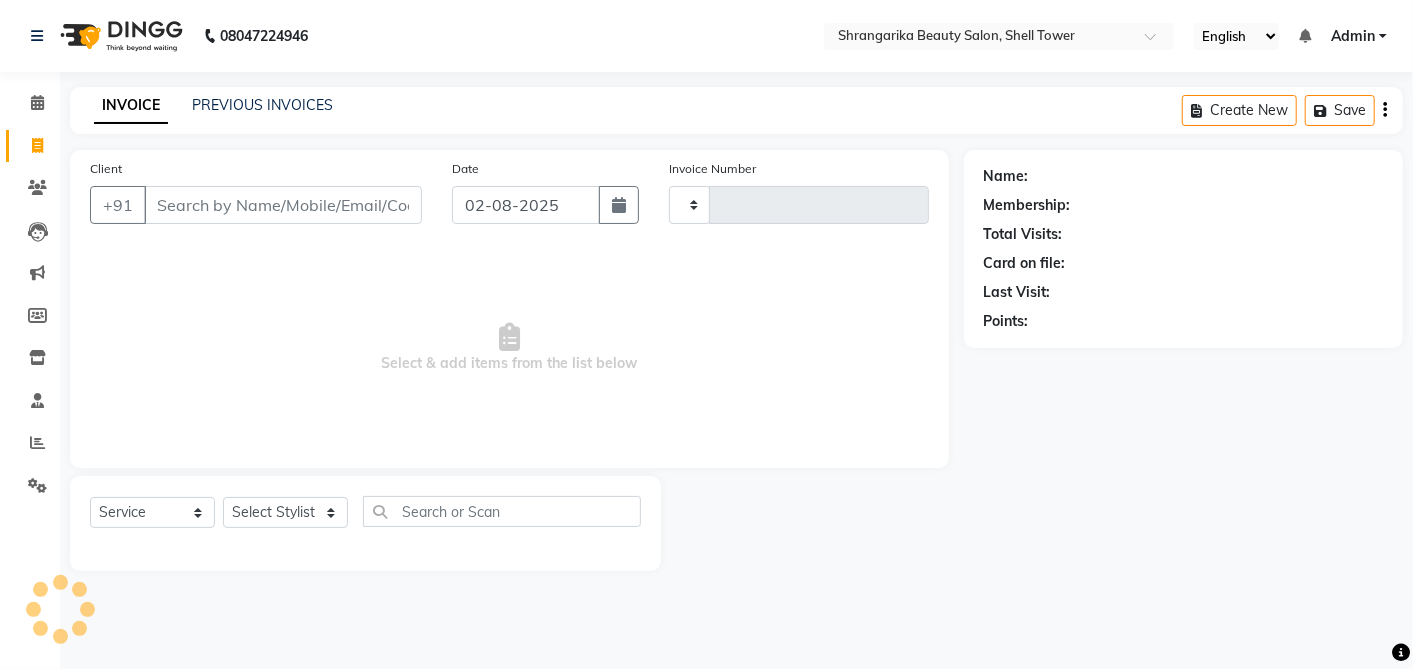click on "Client" at bounding box center (283, 205) 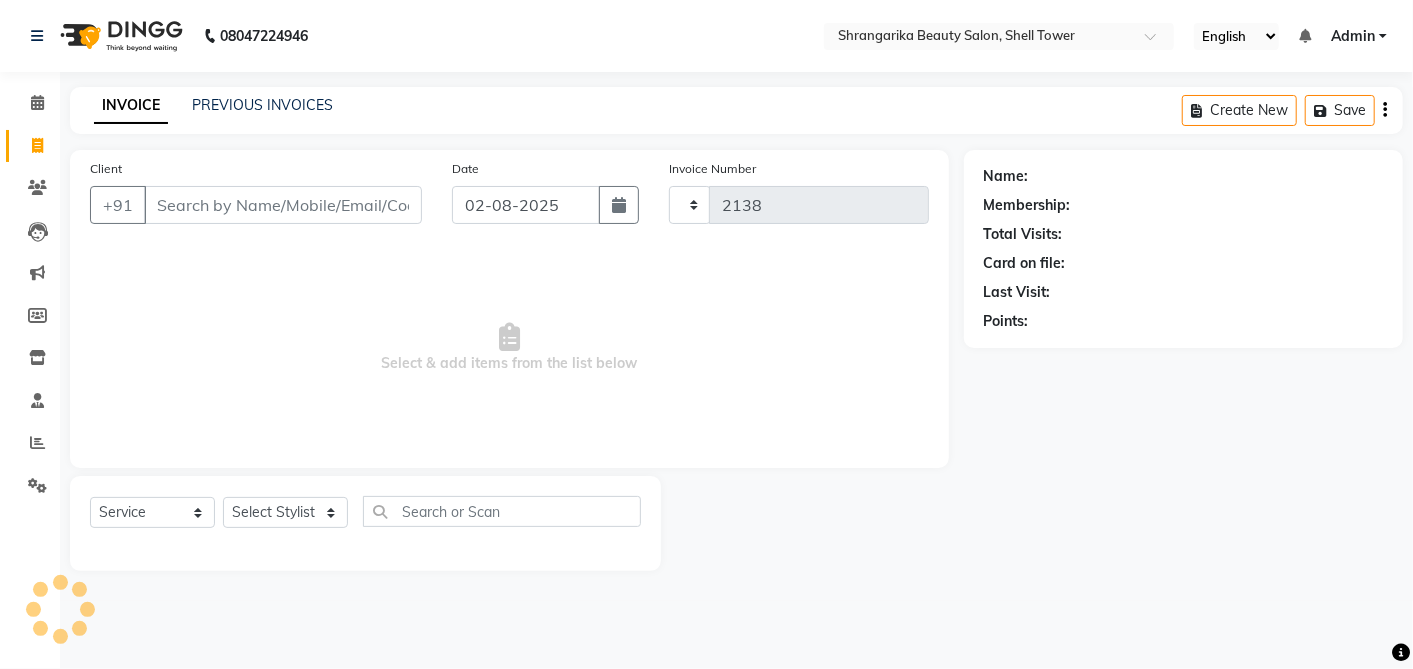select on "5168" 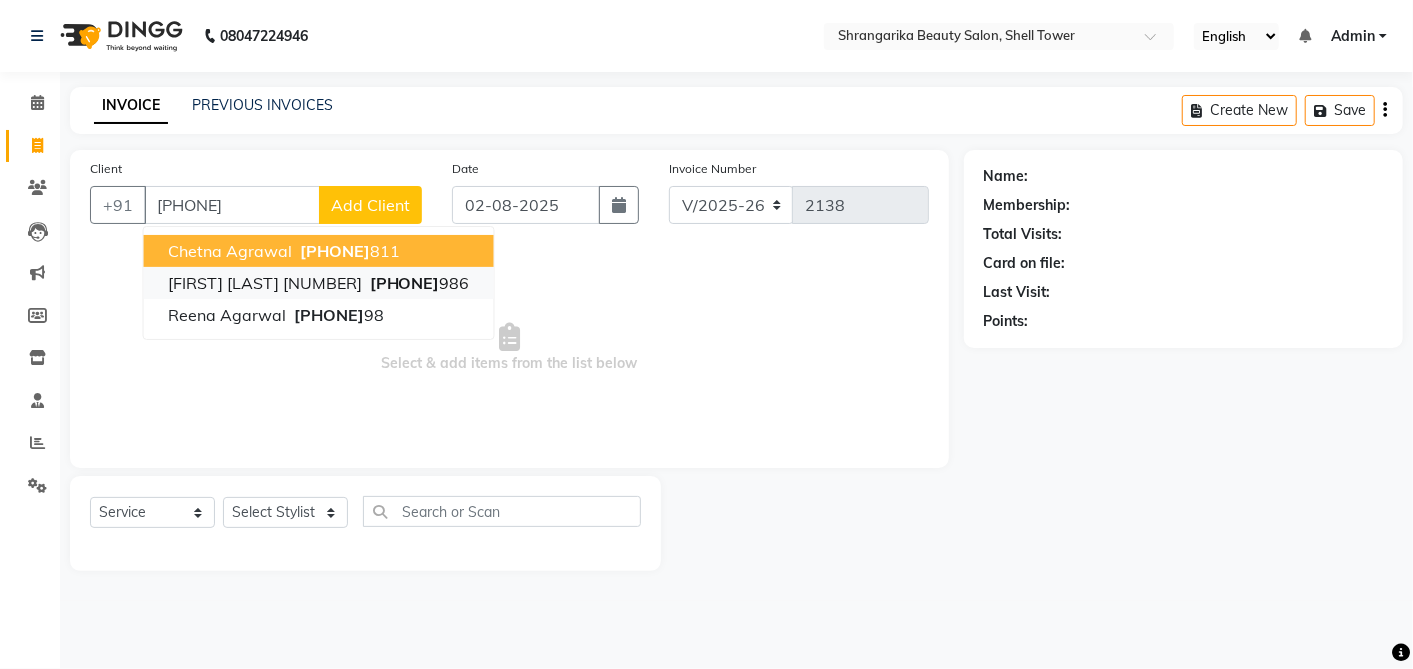 click on "9425957 986" at bounding box center (418, 283) 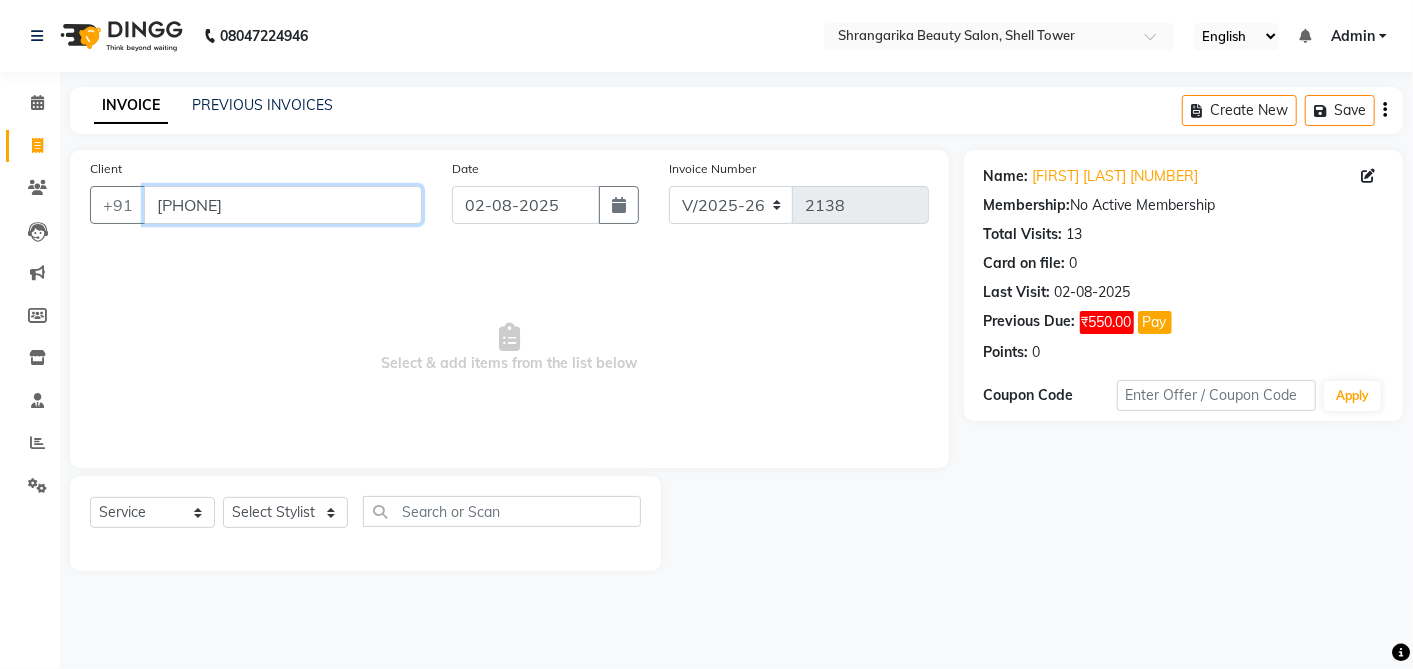 click on "[PHONE]" at bounding box center (283, 205) 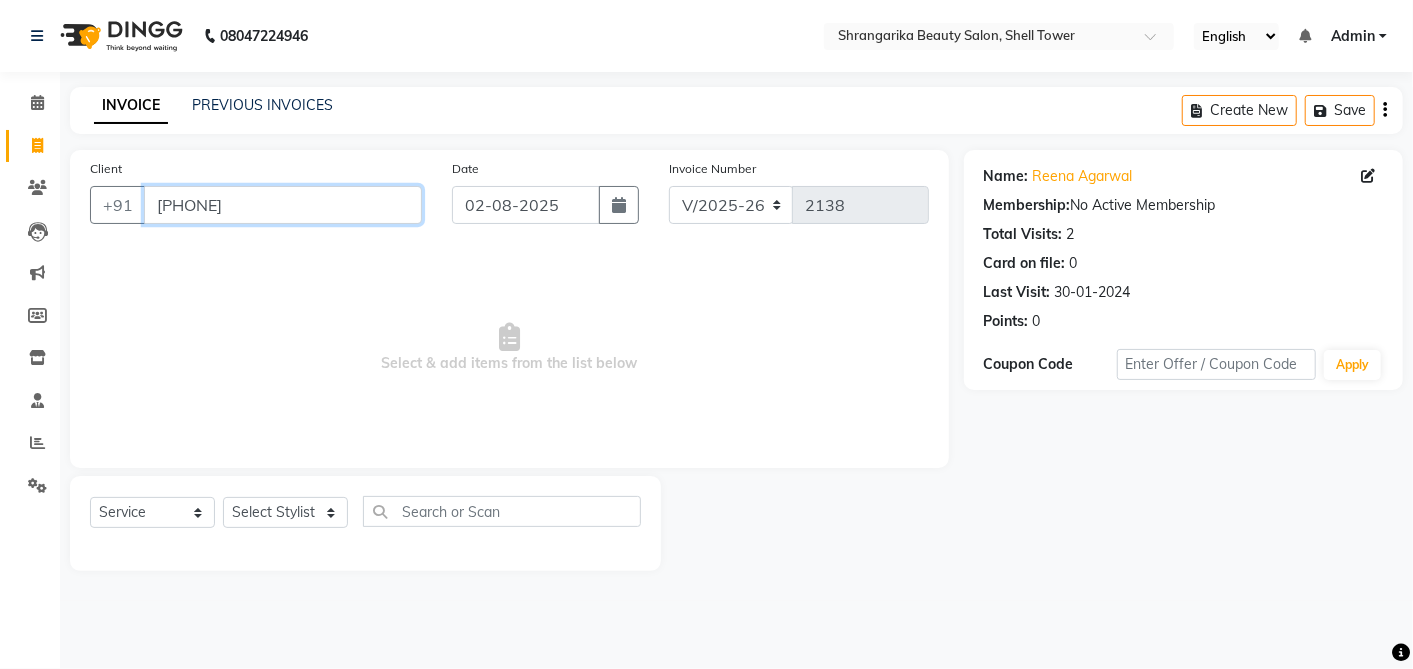 click on "[PHONE]" at bounding box center [283, 205] 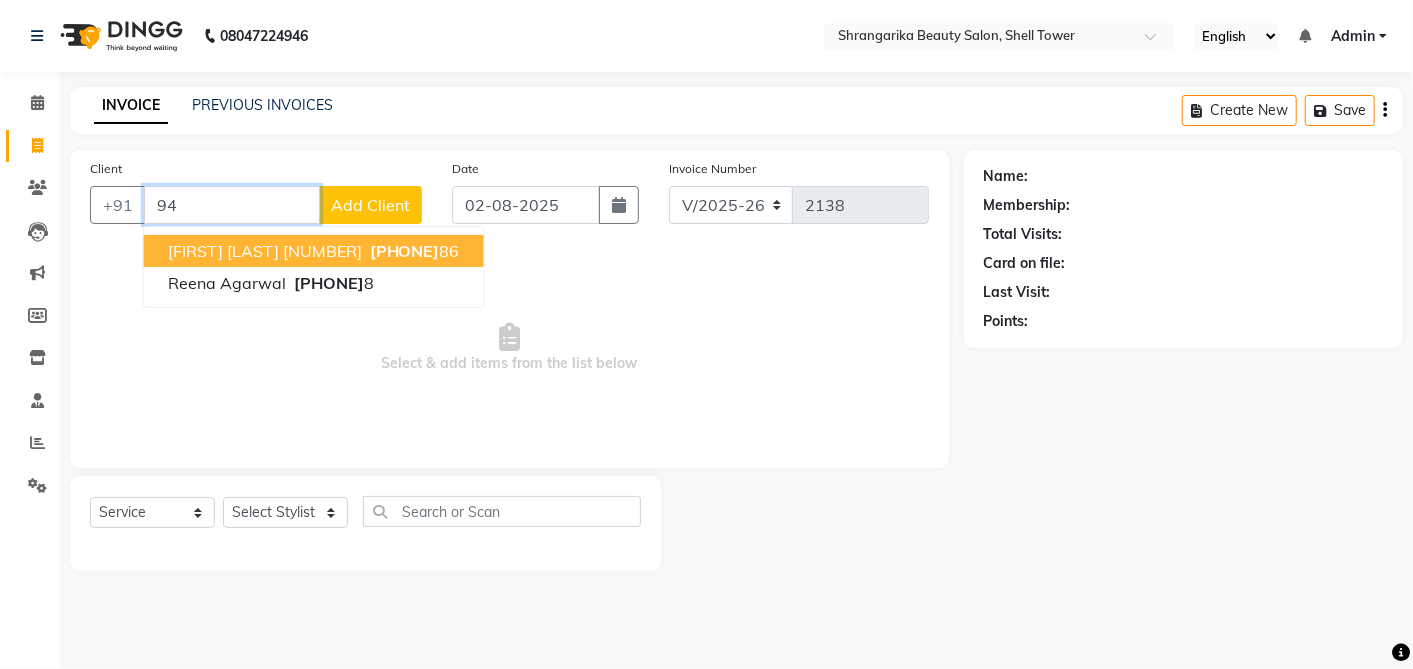 type on "9" 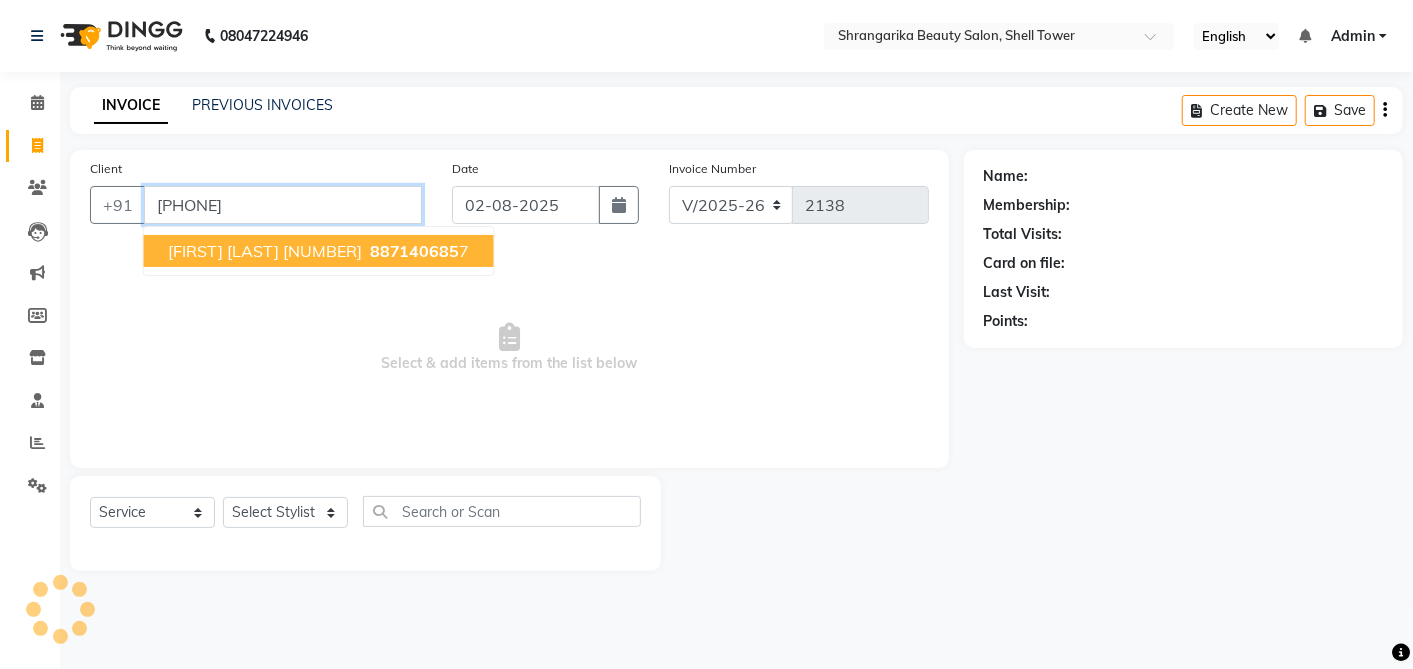 type on "8871406857" 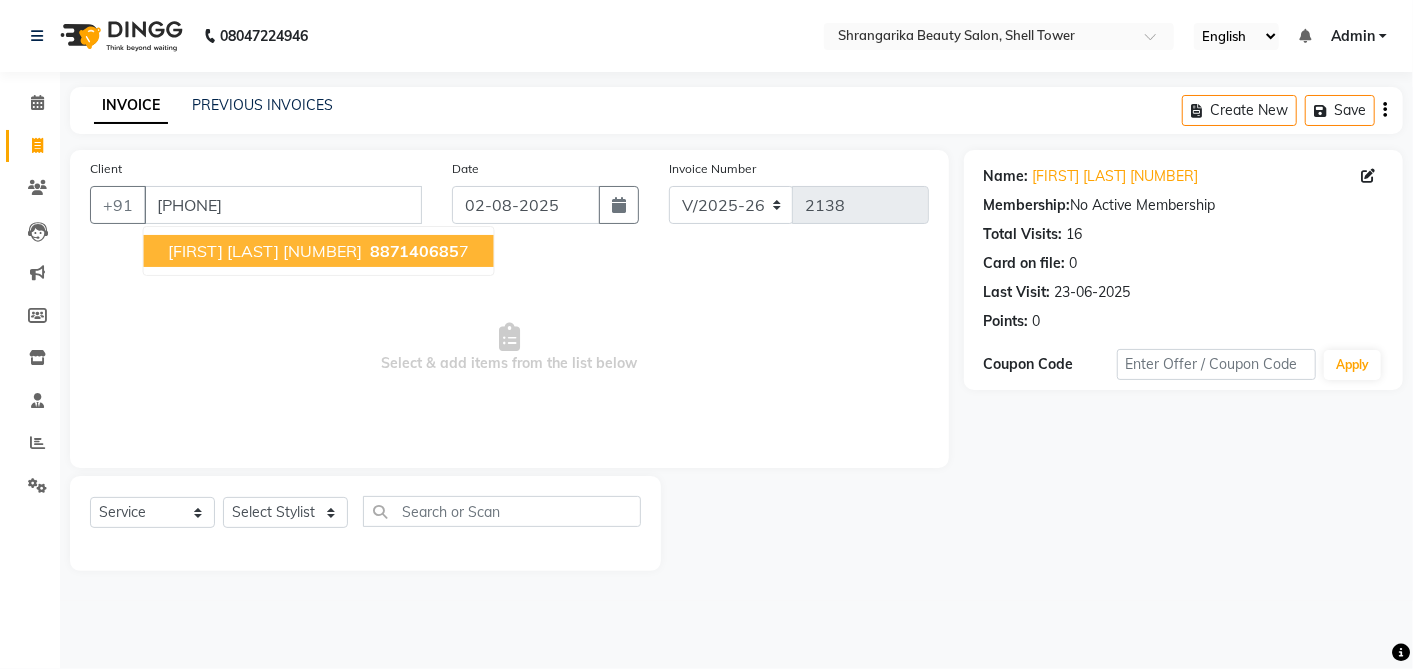 click on "887140685" at bounding box center [415, 251] 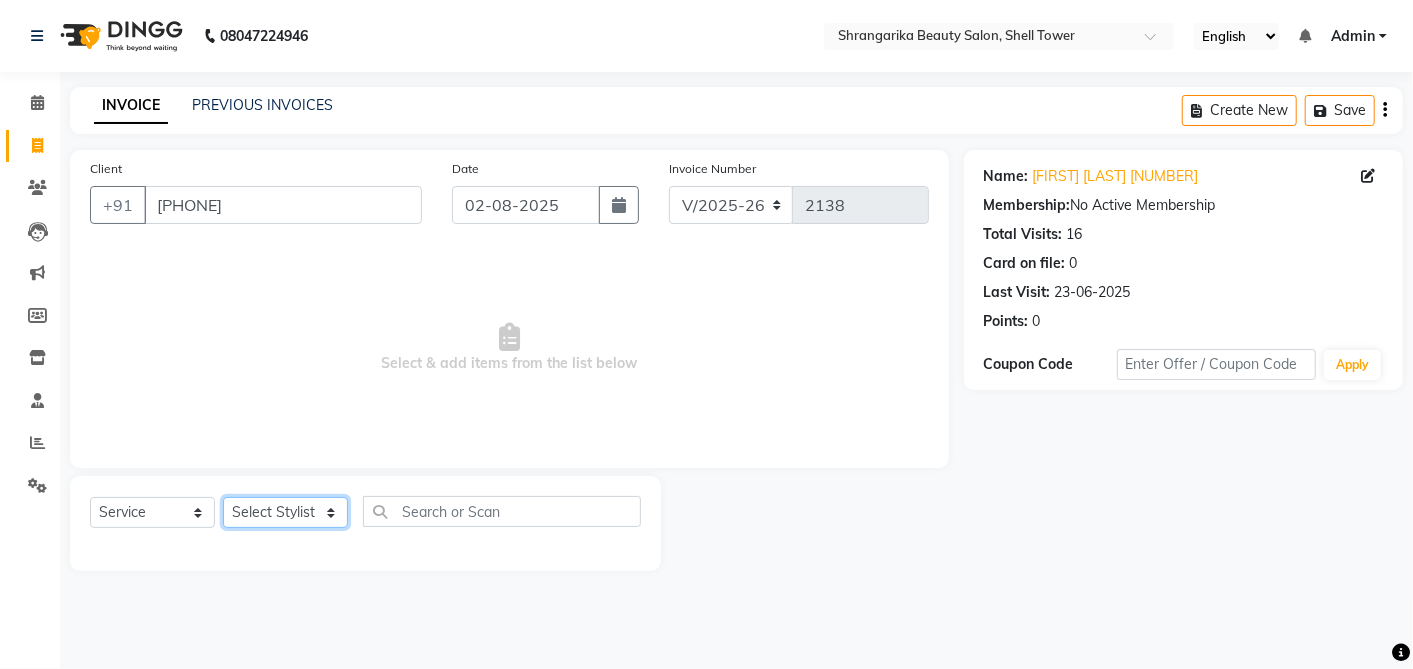 click on "Select Stylist aarti  ANJALI Anuja Shukla	 LALITA MANISHA Bhabhi muskan OTHER Paridhi Shukla	 ROSHNI 1 ROSHNI 2 sangeeta seema SONU DI SUNITA TINA vanita" 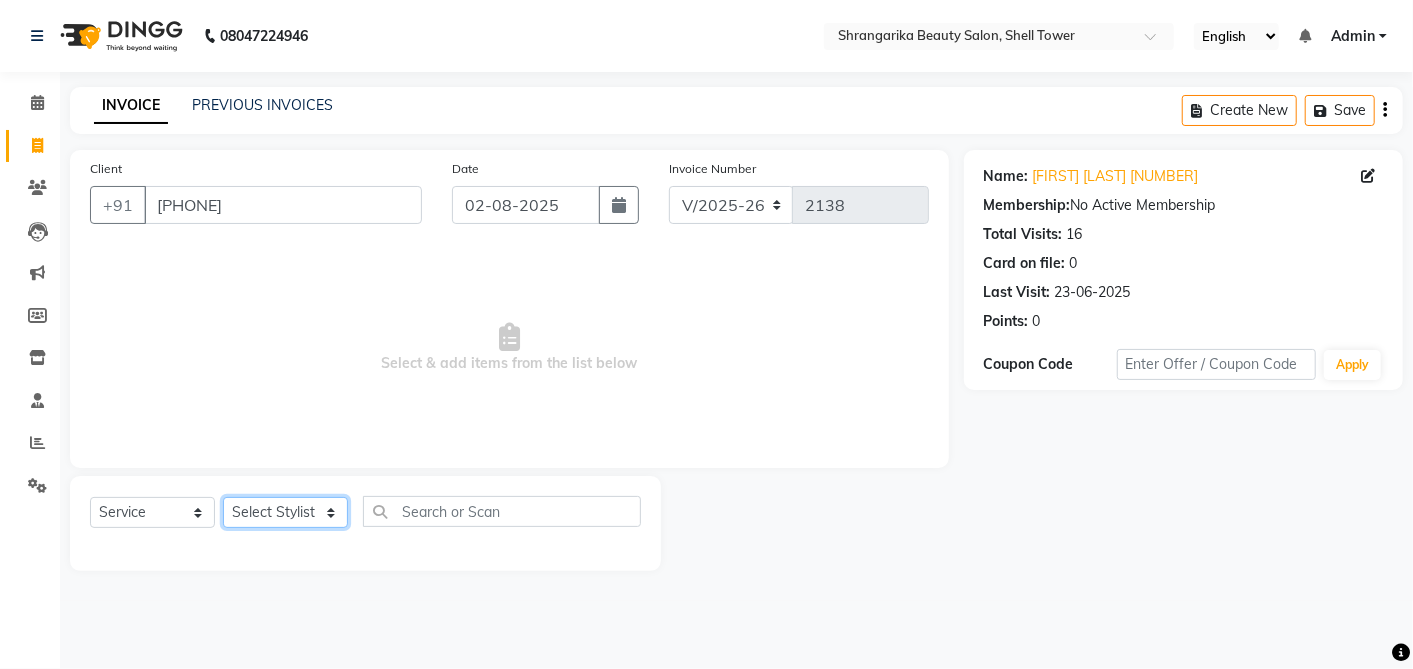 select on "32942" 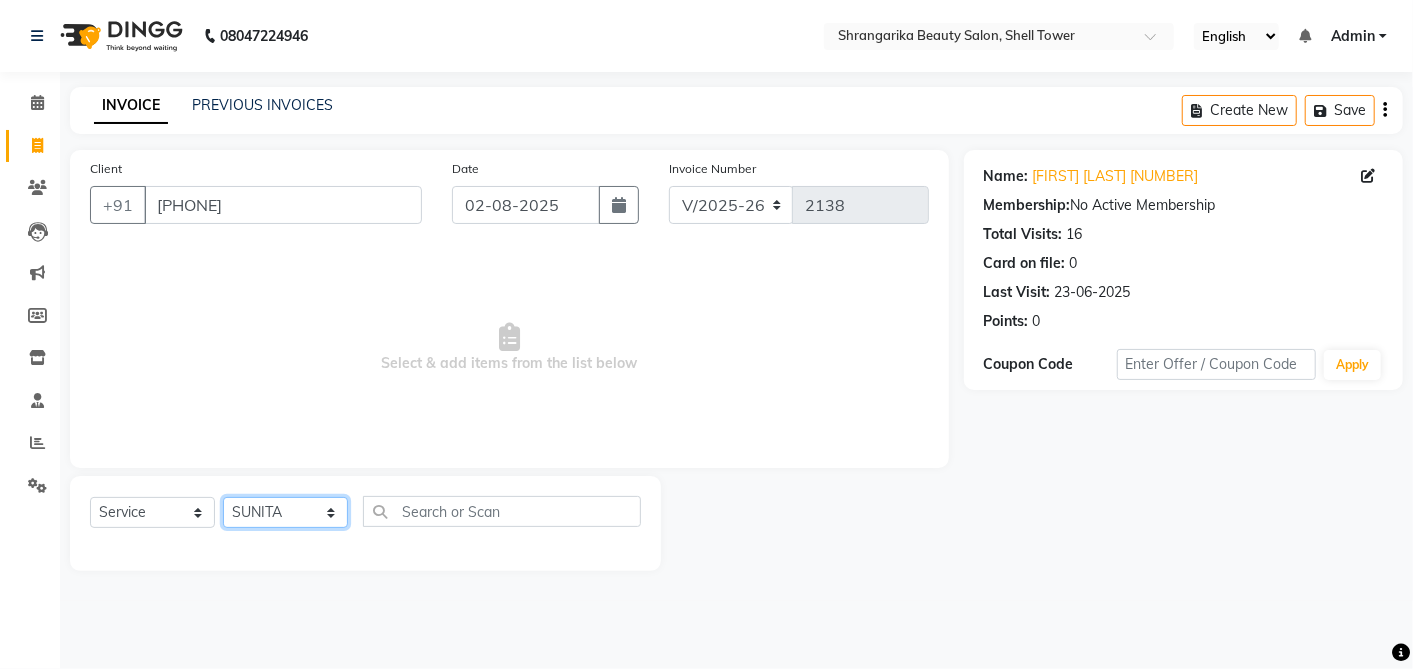 click on "Select Stylist aarti  ANJALI Anuja Shukla	 LALITA MANISHA Bhabhi muskan OTHER Paridhi Shukla	 ROSHNI 1 ROSHNI 2 sangeeta seema SONU DI SUNITA TINA vanita" 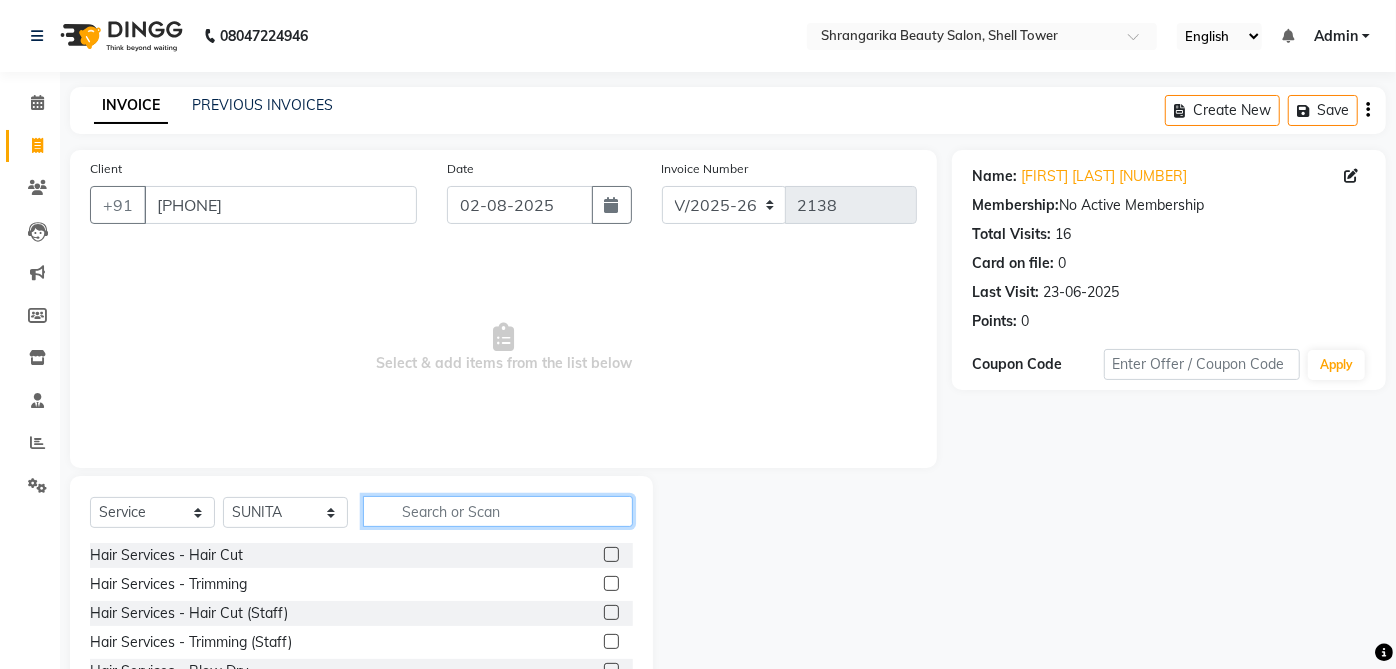 click 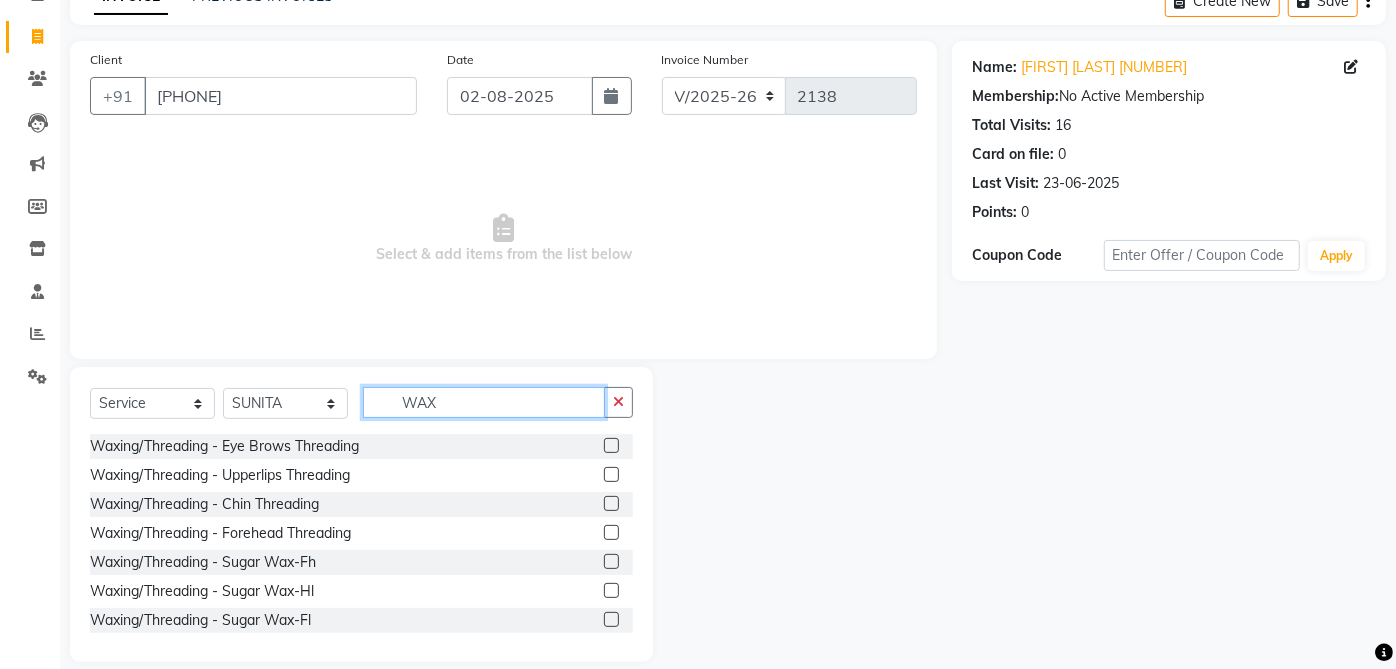scroll, scrollTop: 131, scrollLeft: 0, axis: vertical 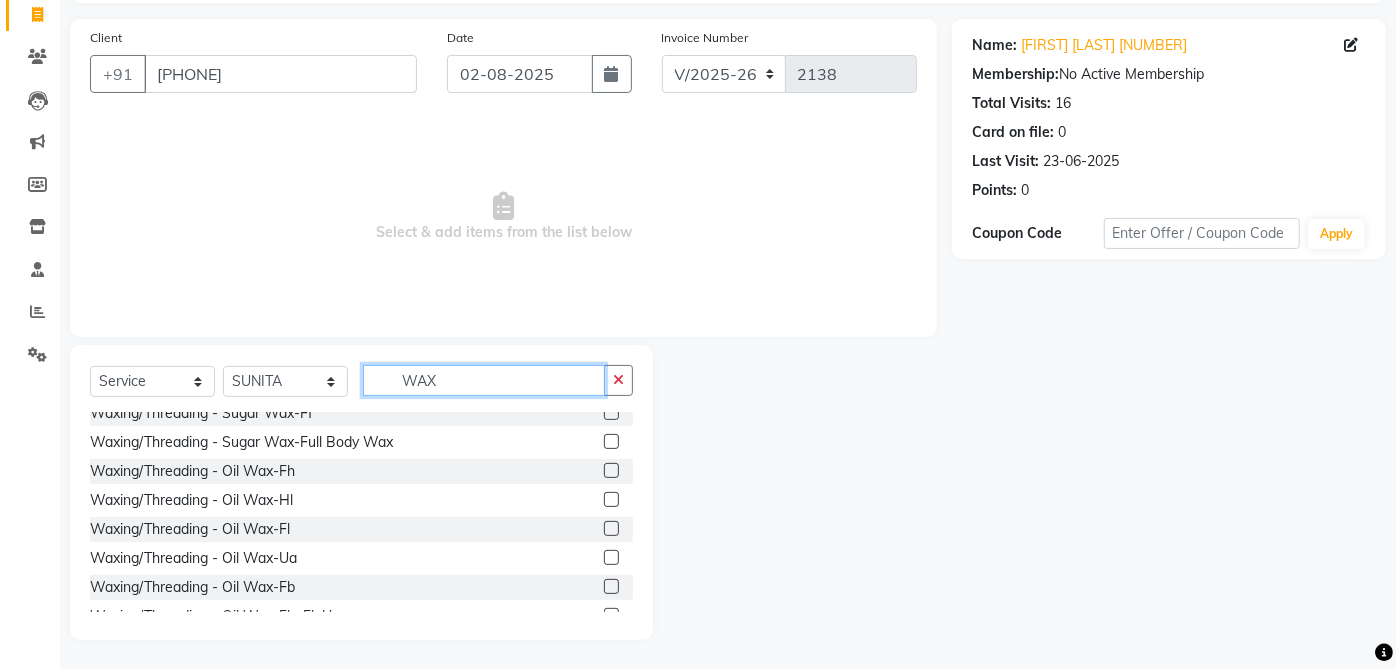 type on "WAX" 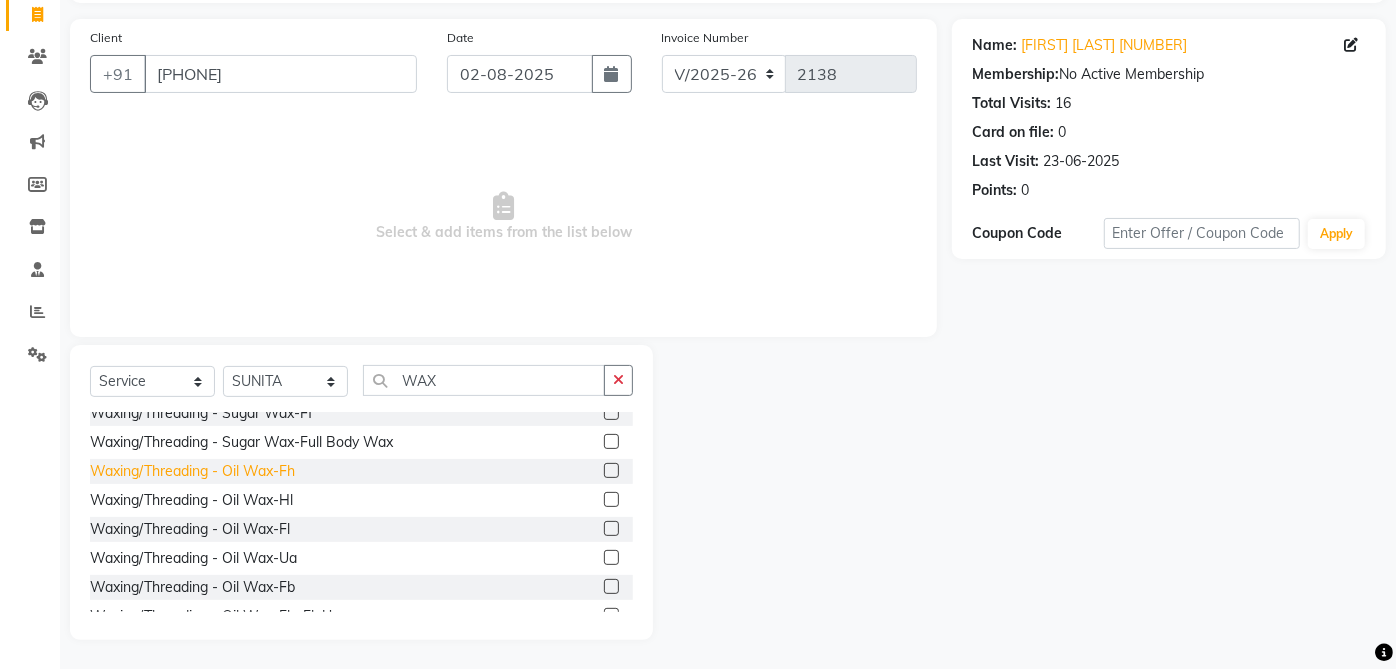 click on "Waxing/Threading - Oil Wax-Fh" 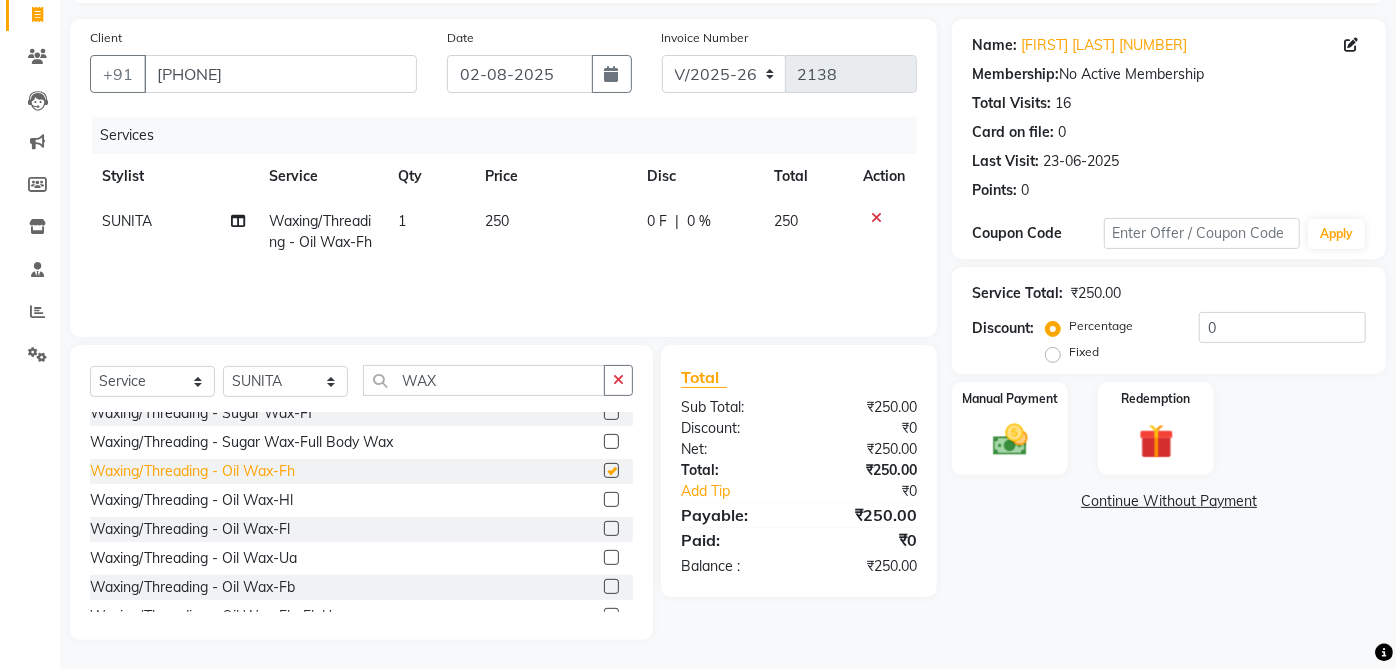 checkbox on "false" 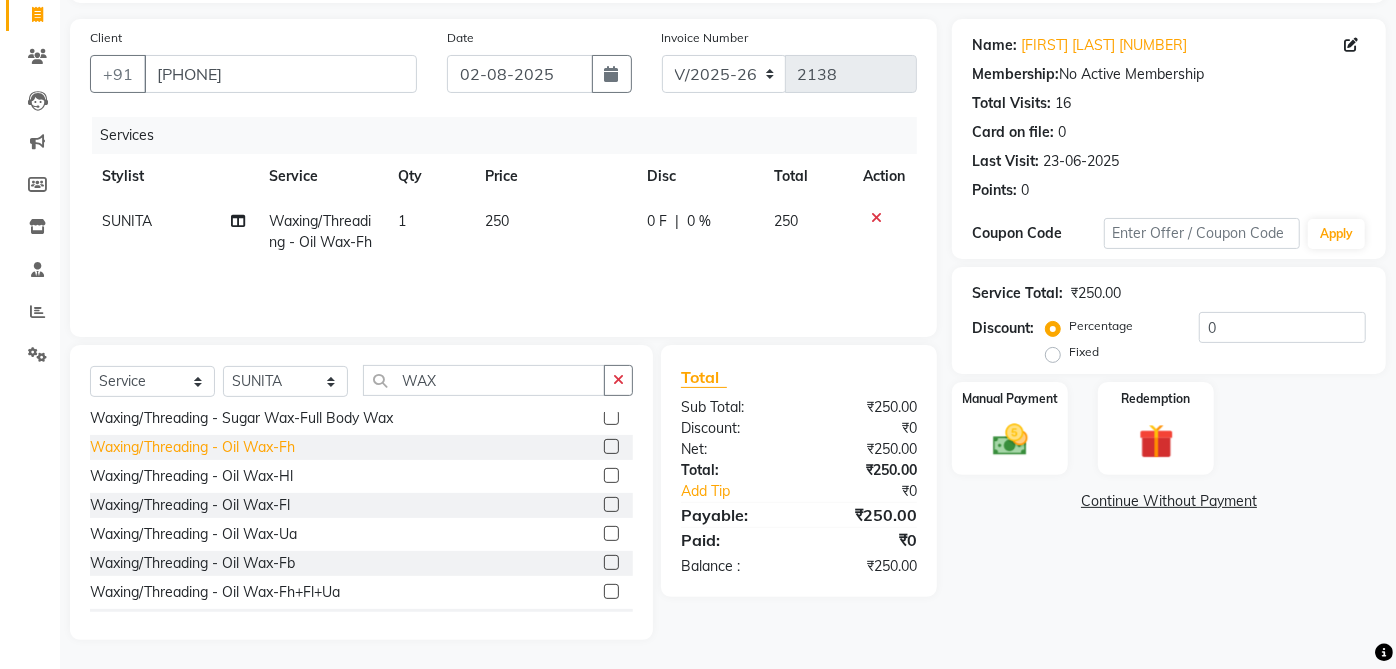 scroll, scrollTop: 325, scrollLeft: 0, axis: vertical 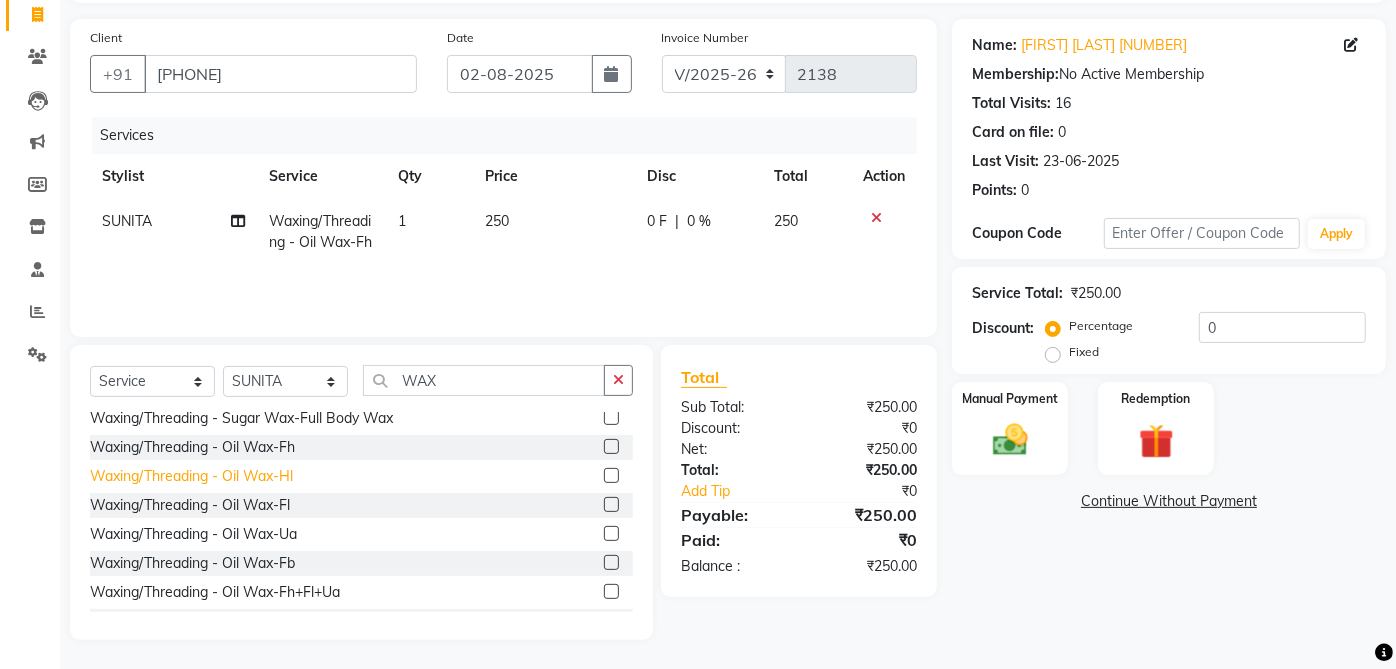 click on "Waxing/Threading - Oil Wax-Hl" 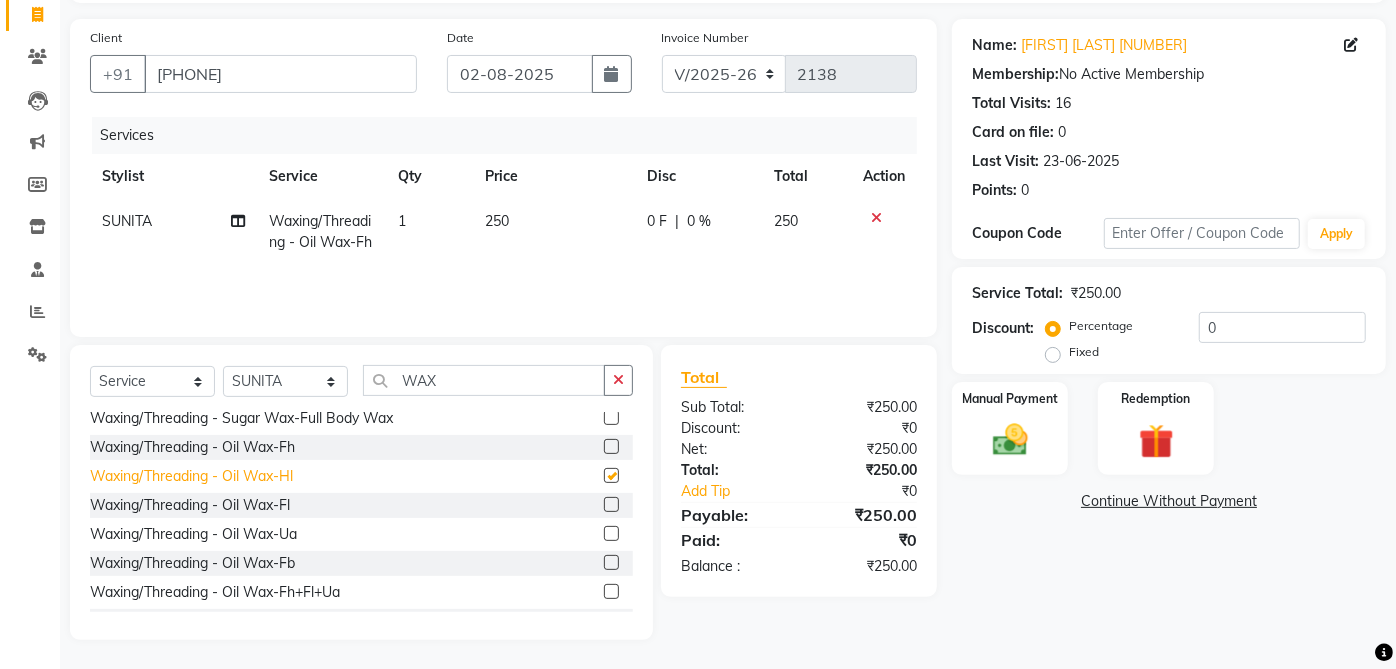 checkbox on "false" 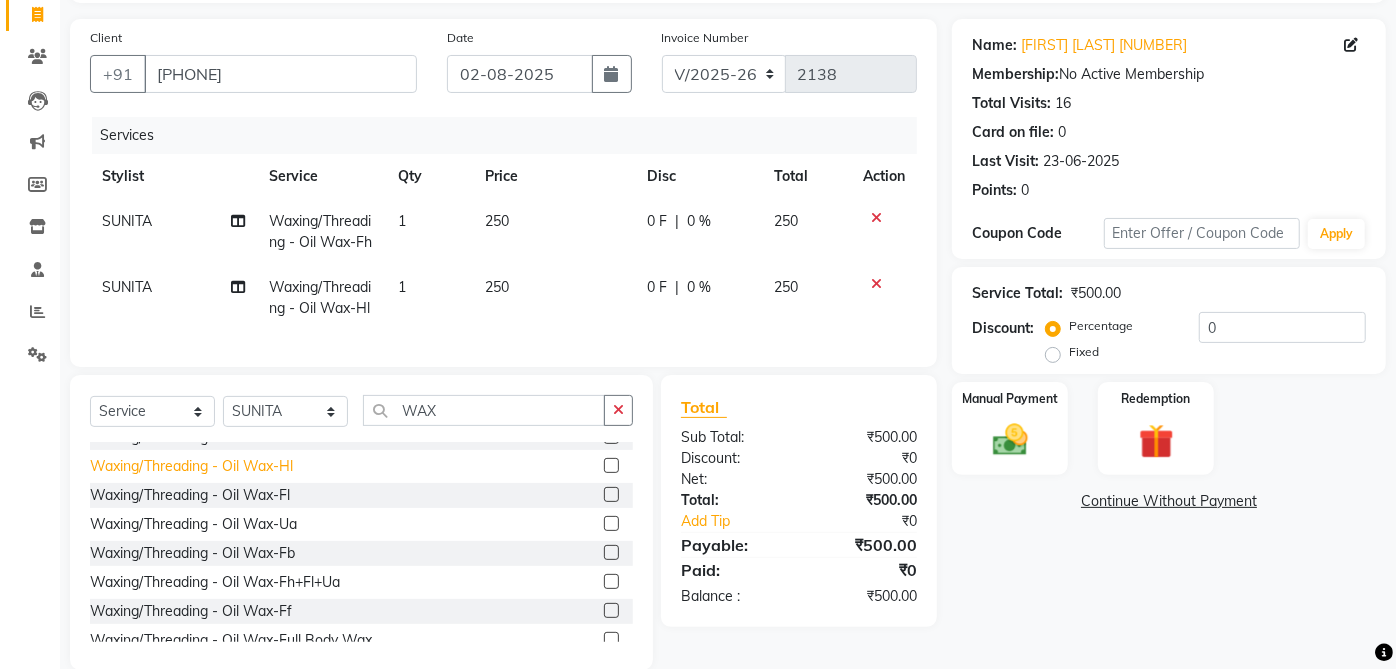 scroll, scrollTop: 367, scrollLeft: 0, axis: vertical 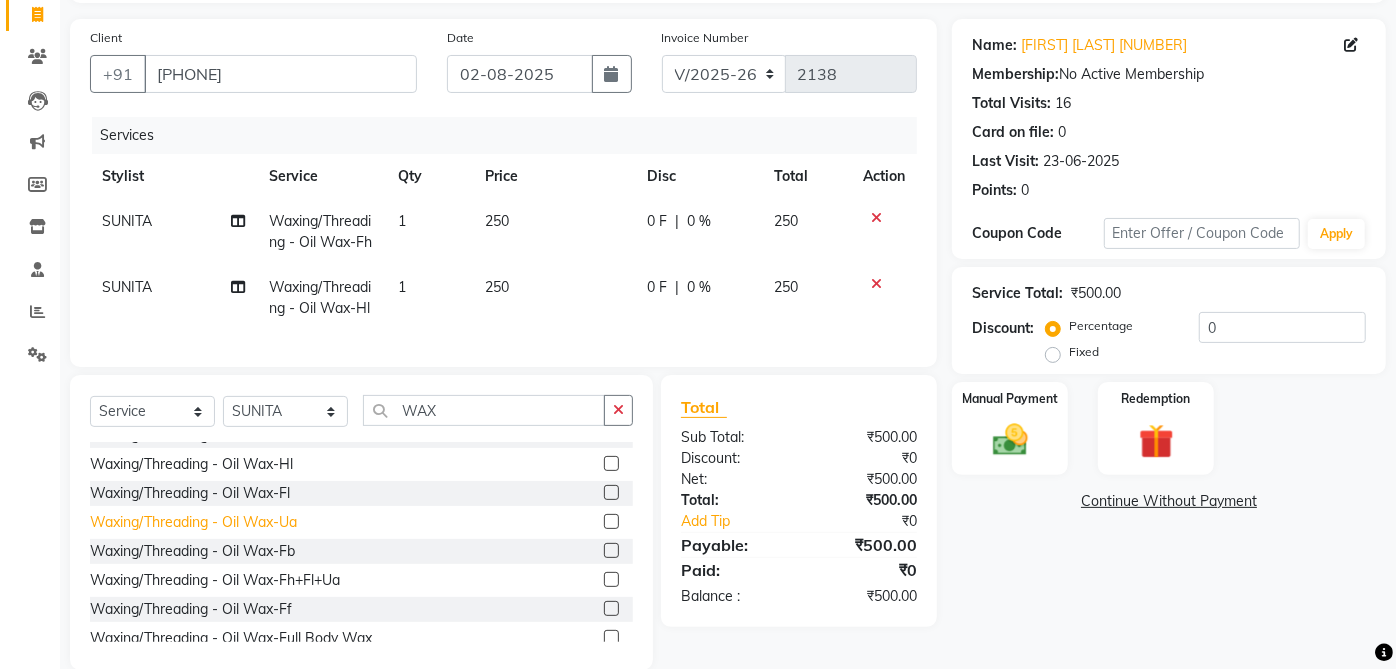 click on "Waxing/Threading - Oil Wax-Ua" 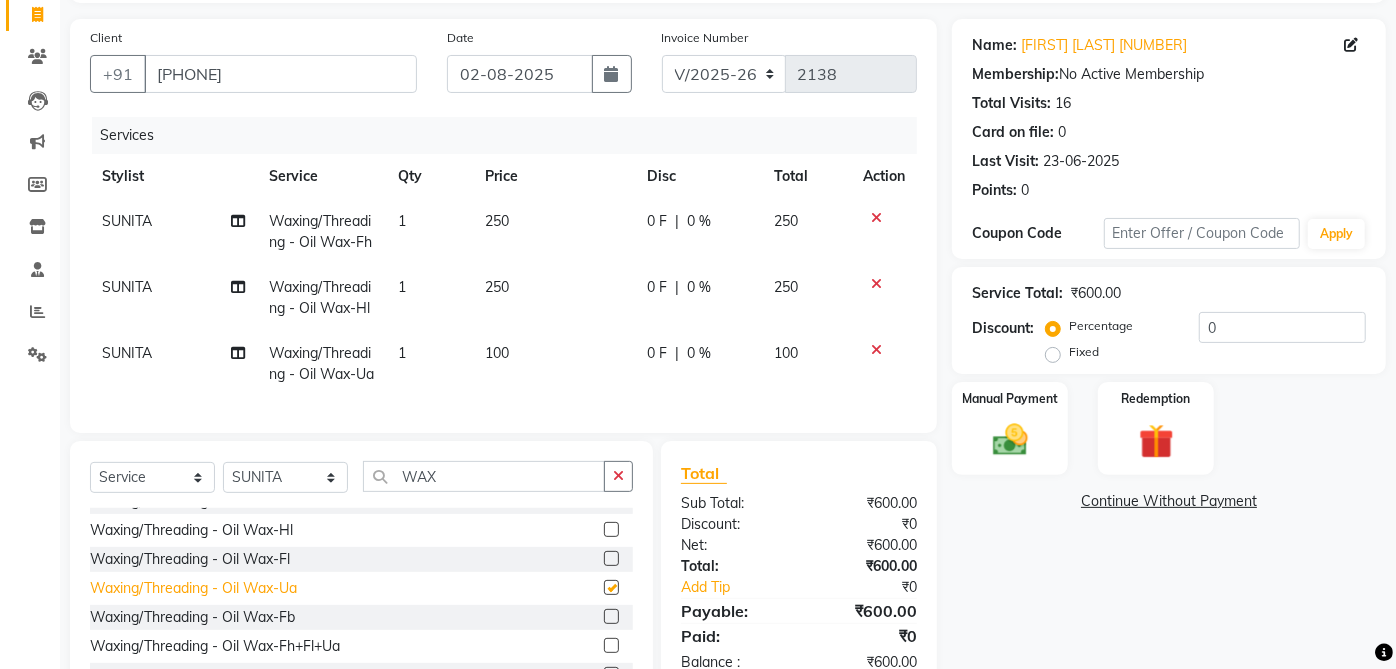 checkbox on "false" 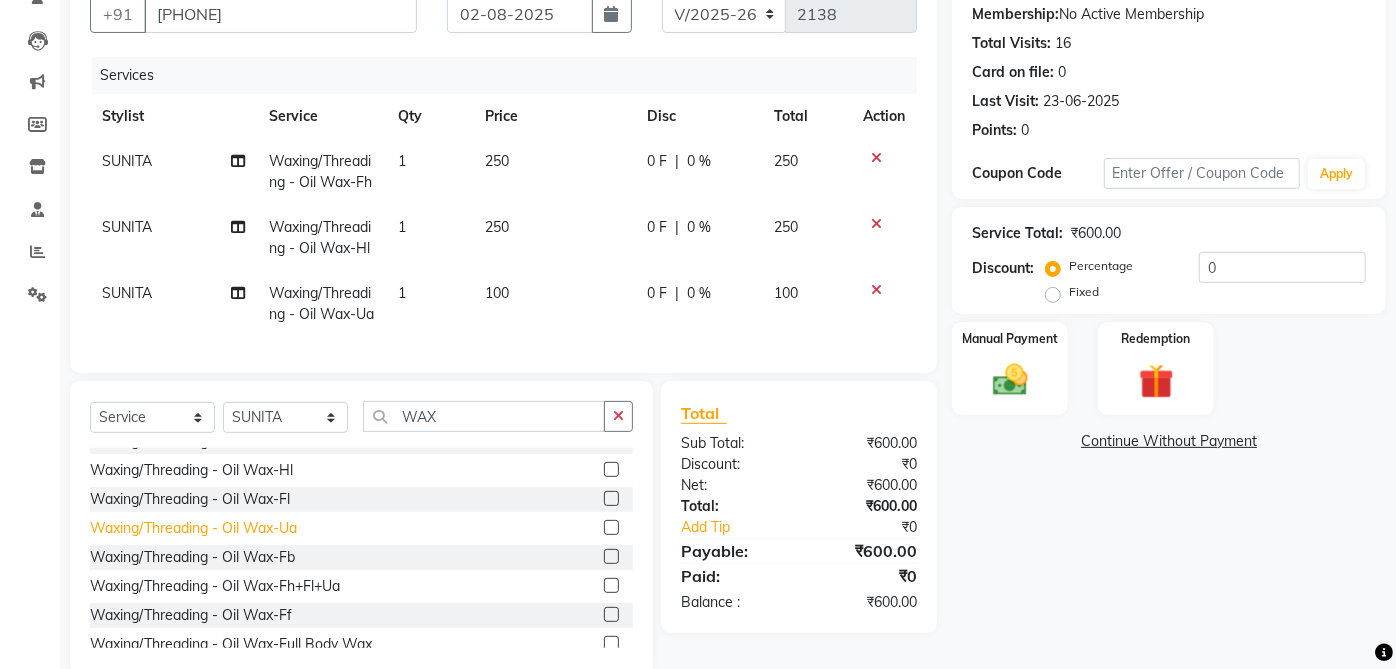 scroll, scrollTop: 200, scrollLeft: 0, axis: vertical 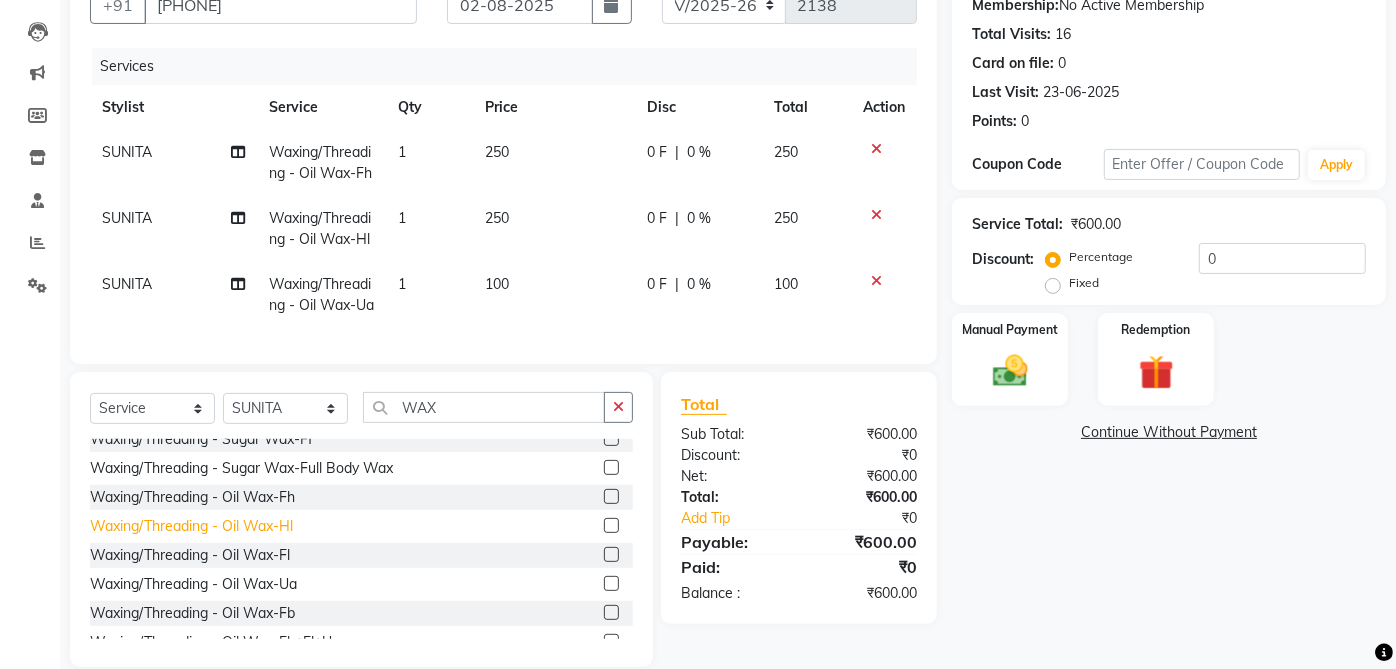 click on "Waxing/Threading - Oil Wax-Hl" 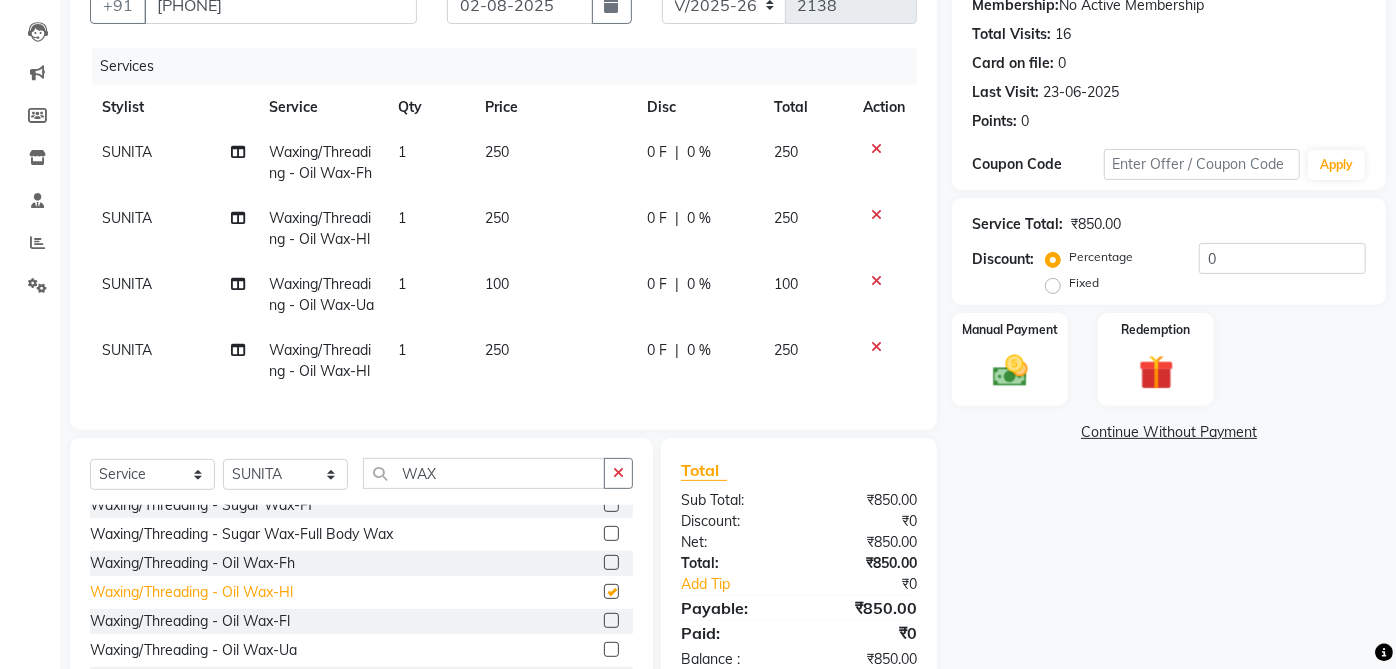 checkbox on "false" 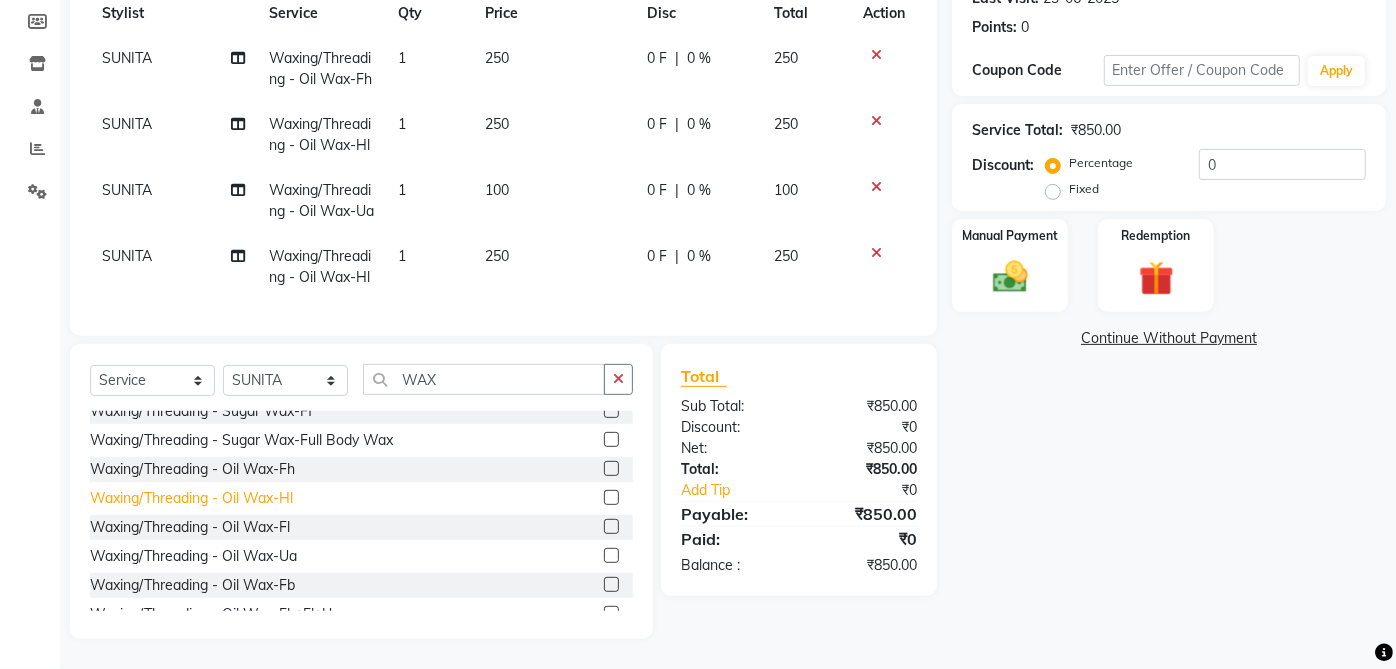 scroll, scrollTop: 331, scrollLeft: 0, axis: vertical 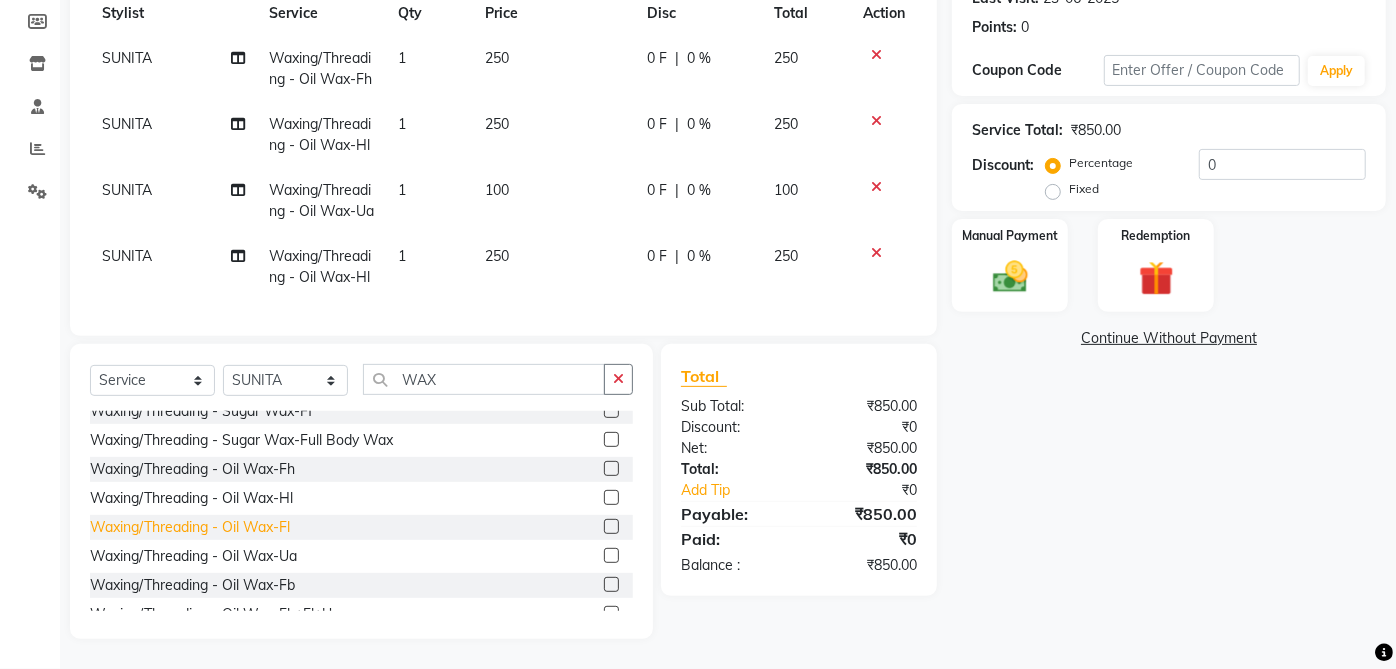 click on "Waxing/Threading - Oil Wax-Fl" 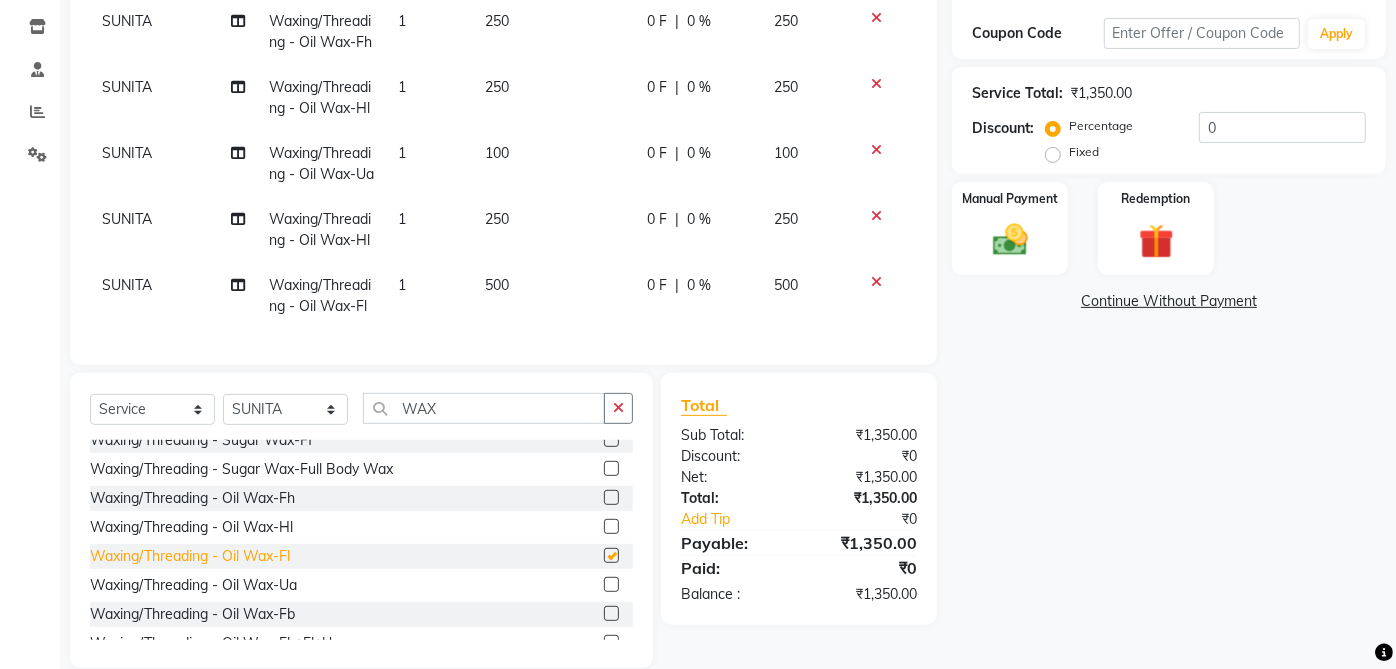 checkbox on "false" 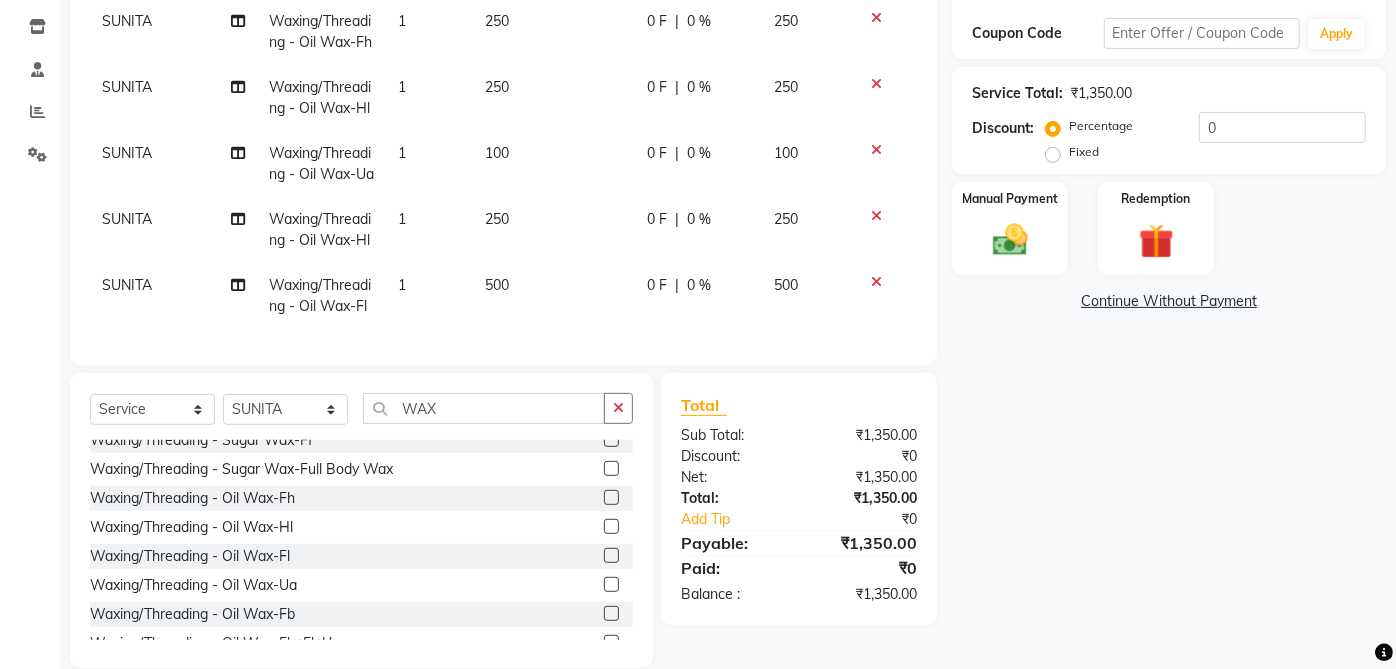 click 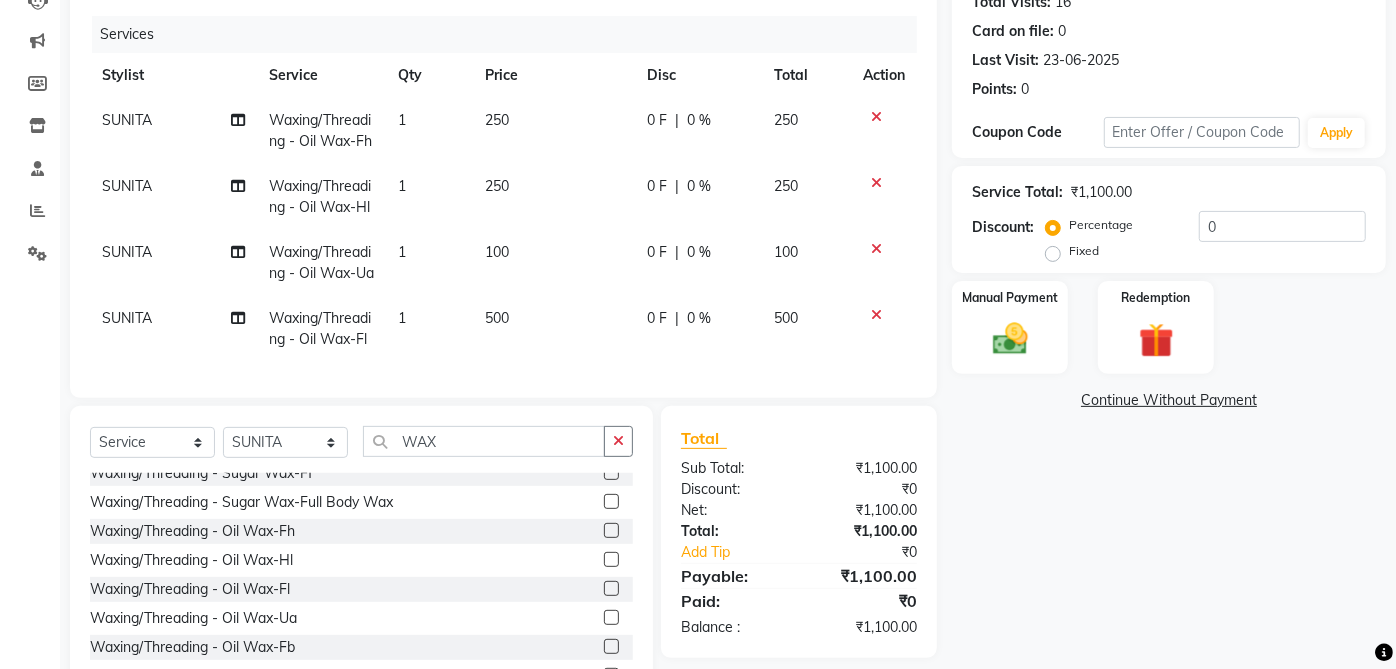 scroll, scrollTop: 231, scrollLeft: 0, axis: vertical 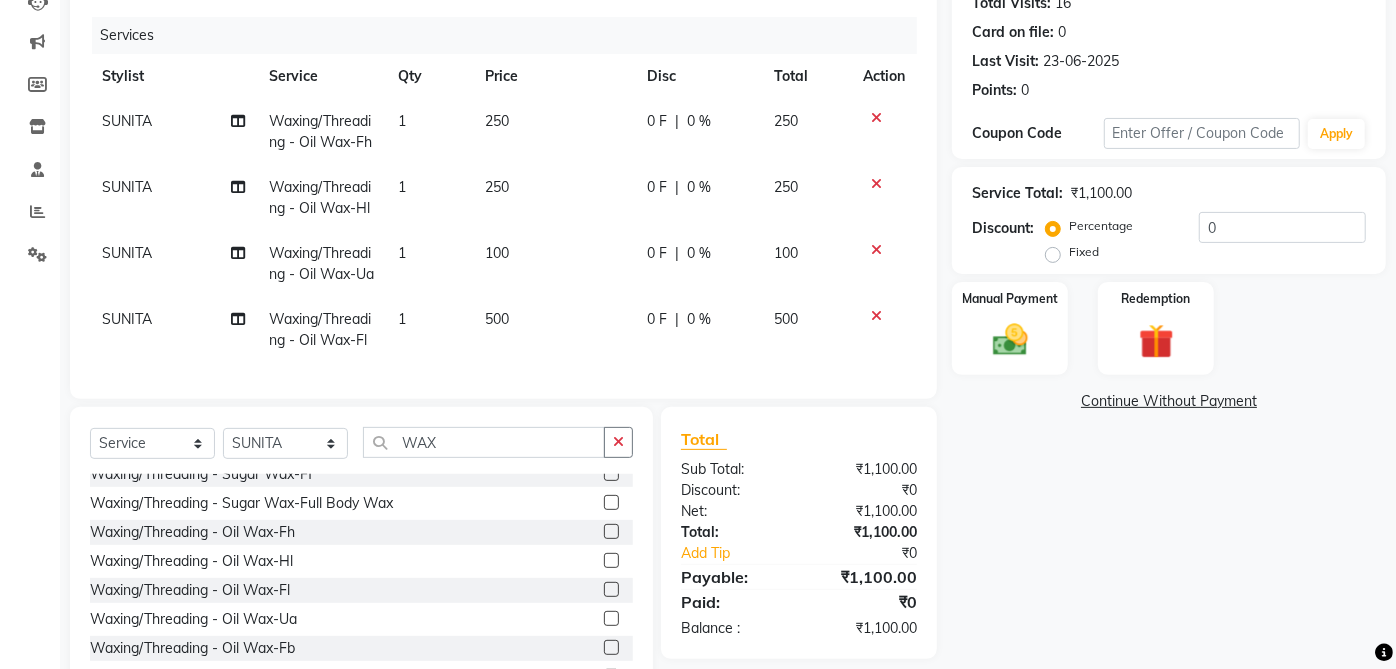 click 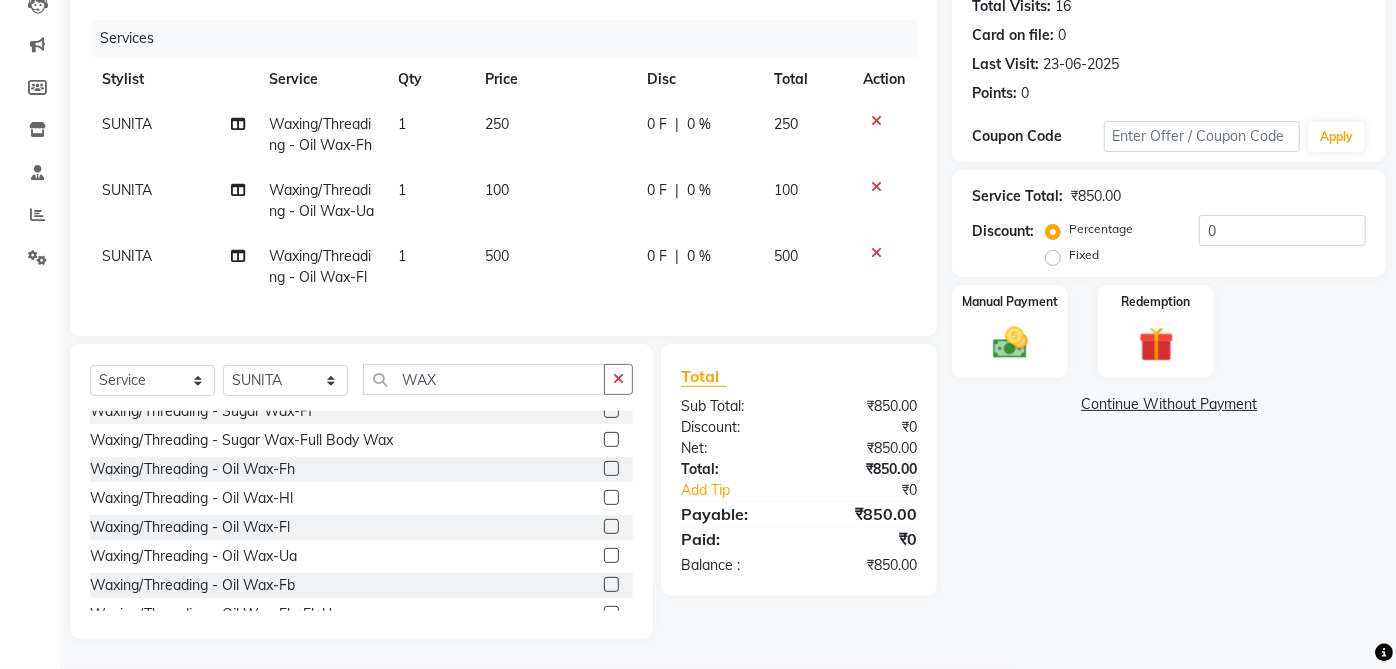 scroll, scrollTop: 217, scrollLeft: 0, axis: vertical 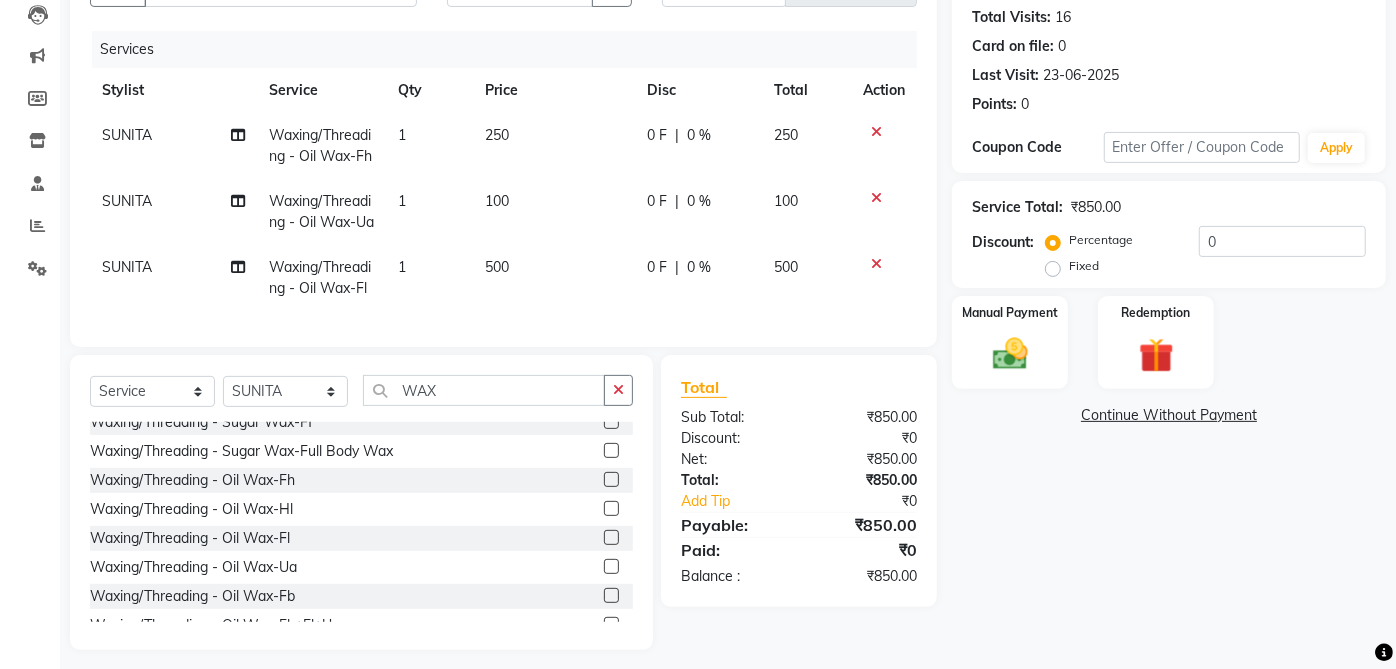 click on "0 F | 0 %" 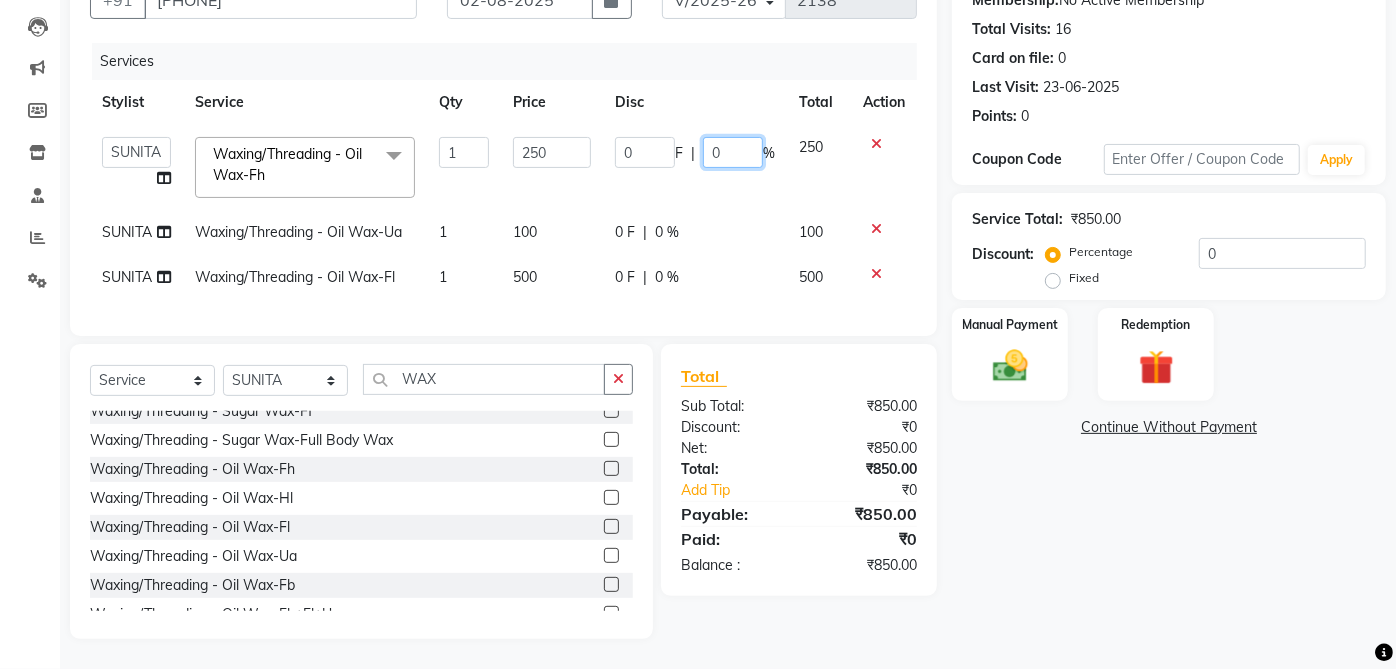 click on "0" 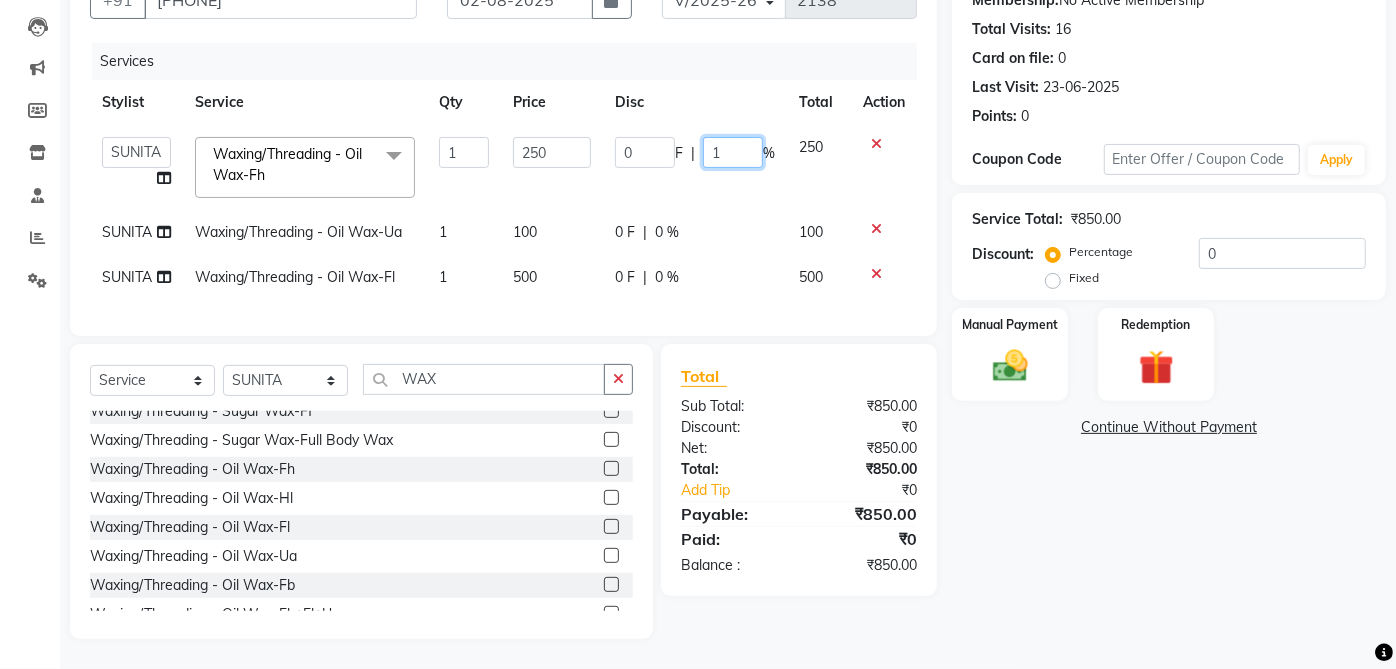 type on "15" 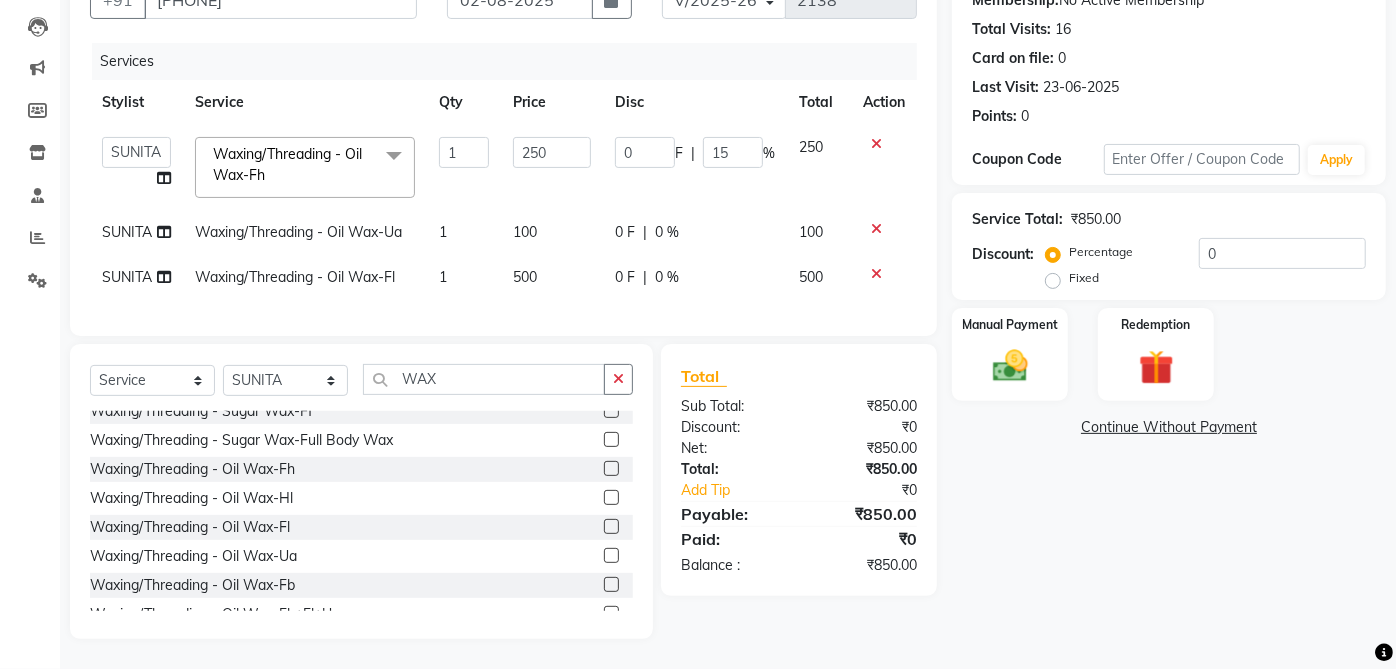 click on "0 F | 0 %" 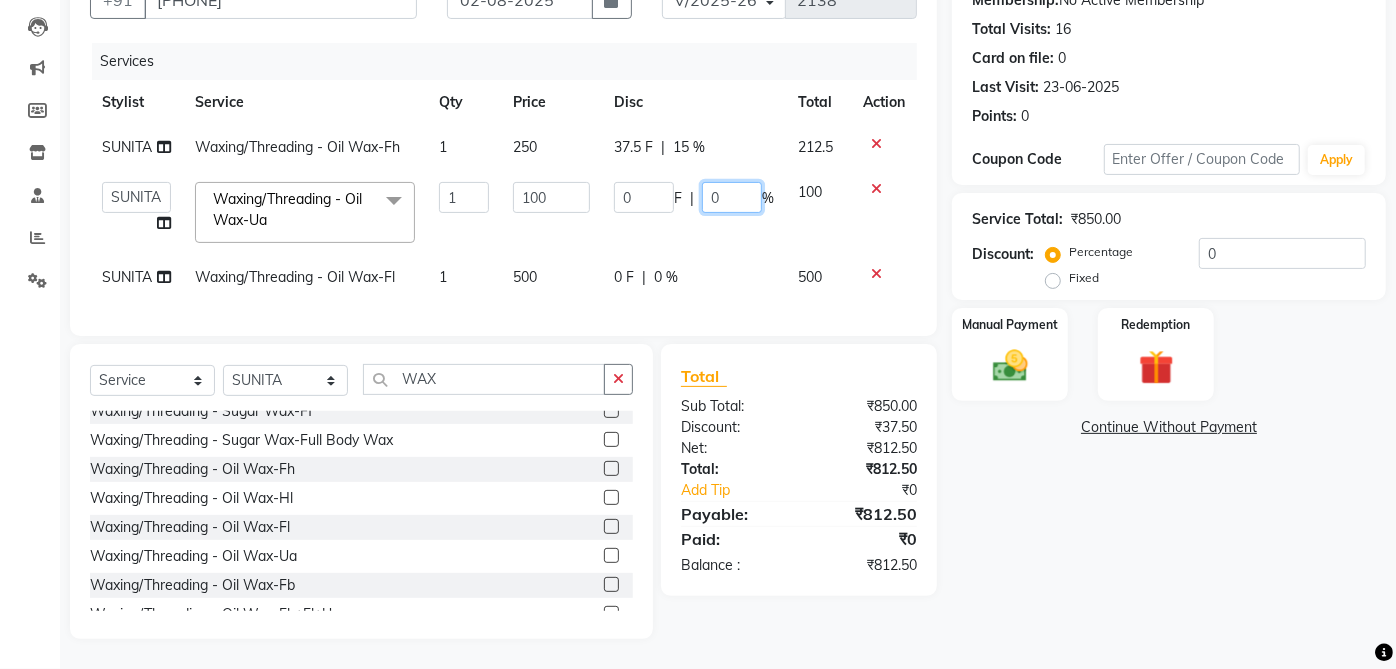 click on "0" 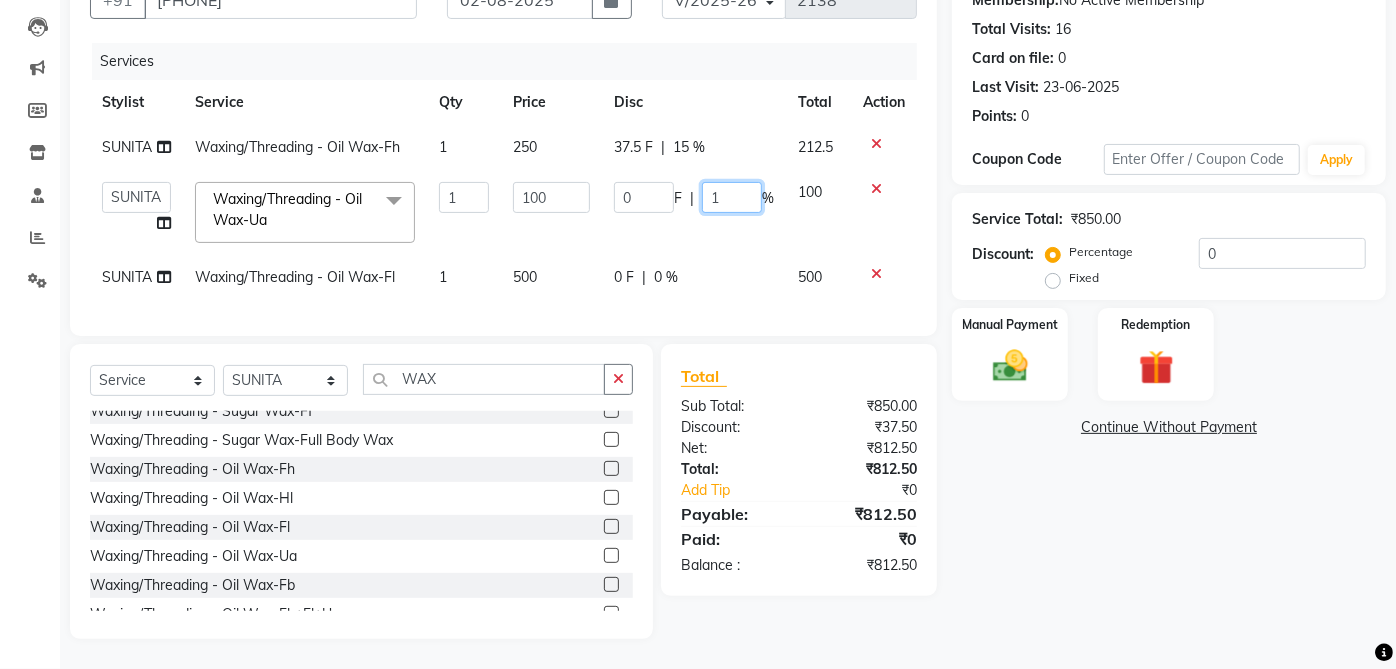 type on "15" 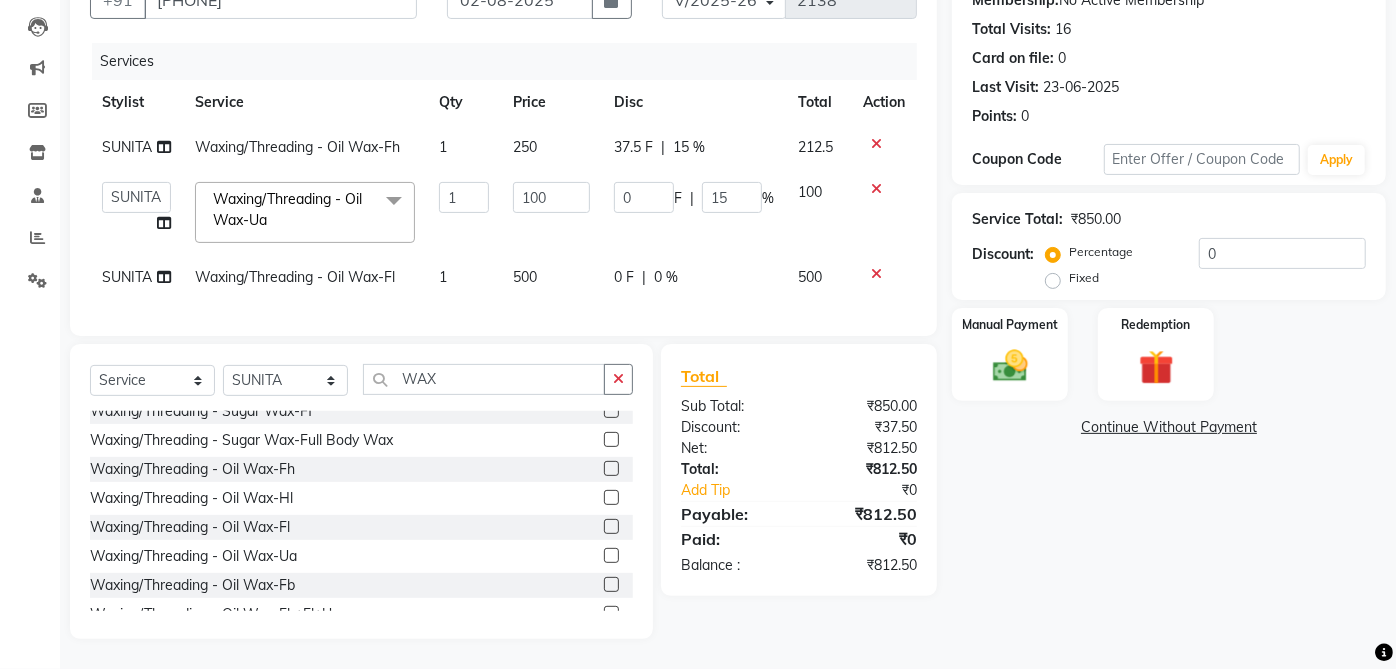 click on "SUNITA Waxing/Threading - Oil Wax-Fh 1 250 37.5 F | 15 % 212.5  aarti    ANJALI   Anuja Shukla	   LALITA   MANISHA Bhabhi   muskan   OTHER   Paridhi Shukla	   ROSHNI 1   ROSHNI 2   sangeeta   seema   SONU DI   SUNITA   TINA   vanita  Waxing/Threading - Oil Wax-Ua  x Hair Services - Hair Cut Hair Services - Trimming Hair Services - Hair Cut (Staff) Hair Services - Trimming (Staff) Hair Services - Blow Dry Hair Services - Shampoo+Conditioner Hair Services - Touch Up Regular Hair Services - Touch Up Long Regrowth Hair Services - Touch Up Regular - Inoa Hair Services - Touch Up Long Regrowth - Inoa Hair Services - Global Sl Hair Services - Global Ml Hair Services - Global Ll Hair Services - Highlights Sl Hair Services - Highlights Ml Hair Services - Highlights Ll Hair Services - Loral Spa Hair Services - Sp Wella Hair Services - Gold Hair Spa Hair Services - Protien Spa Hair Services - Protien Spa + Hair Services - Scalp Peel Hair Services - Rekeratin Hair Services - Degrease Treatment Hair Services - Perming 1" 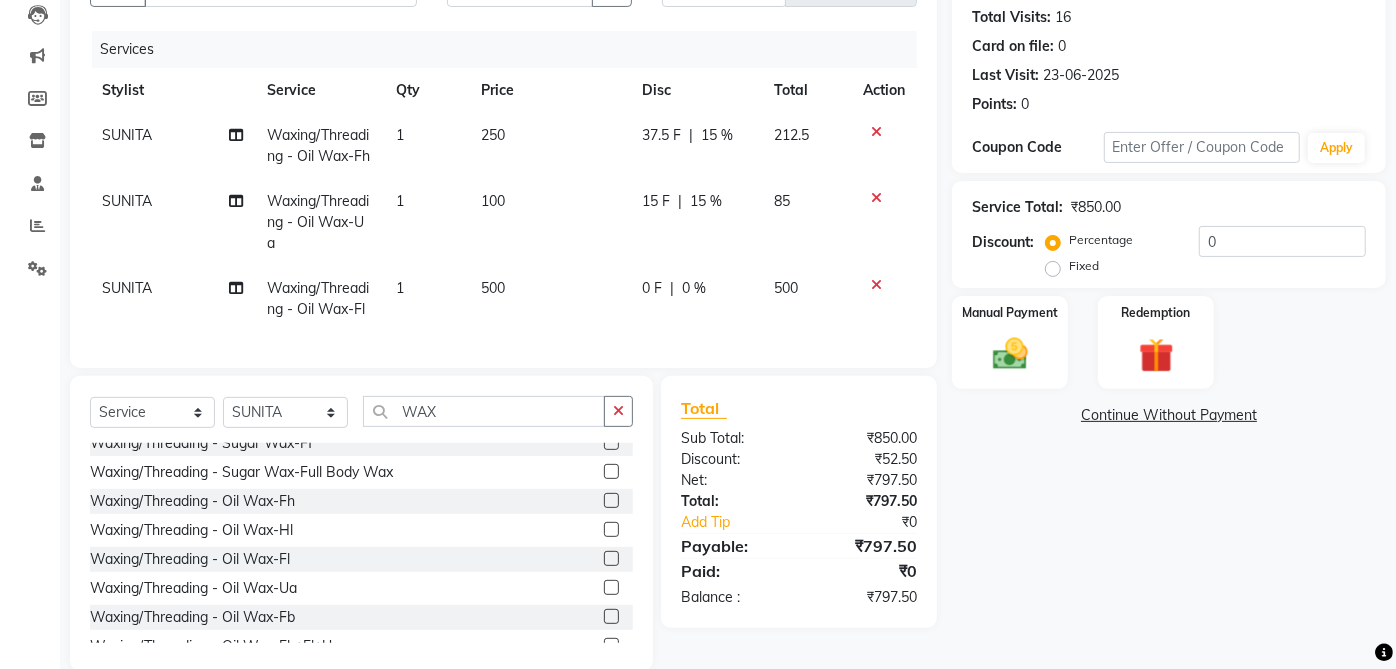 click on "0 F | 0 %" 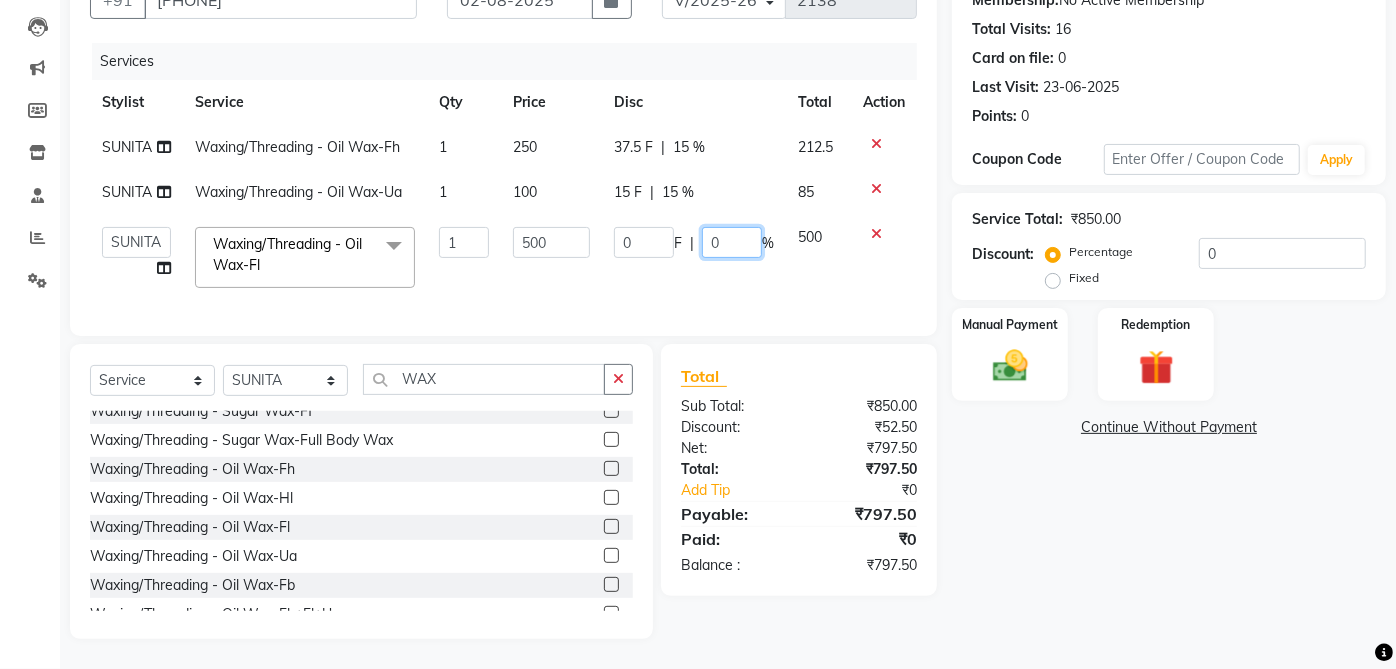 click on "0" 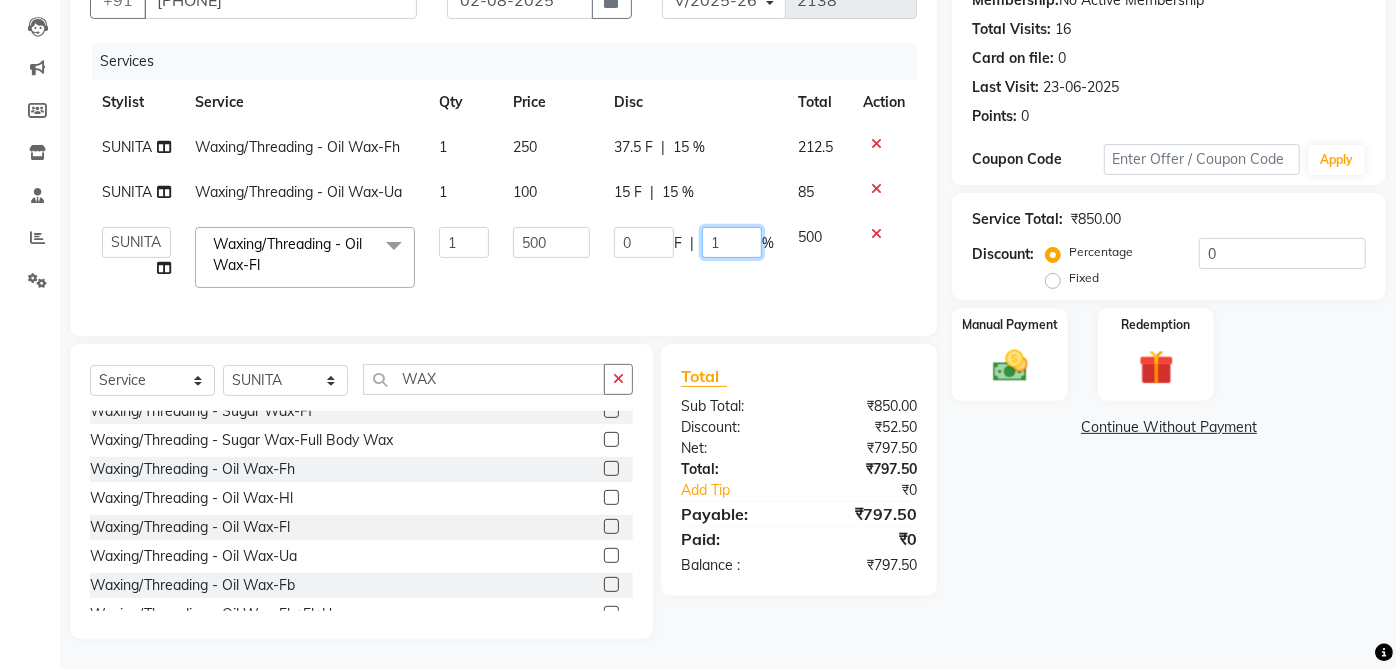 type on "15" 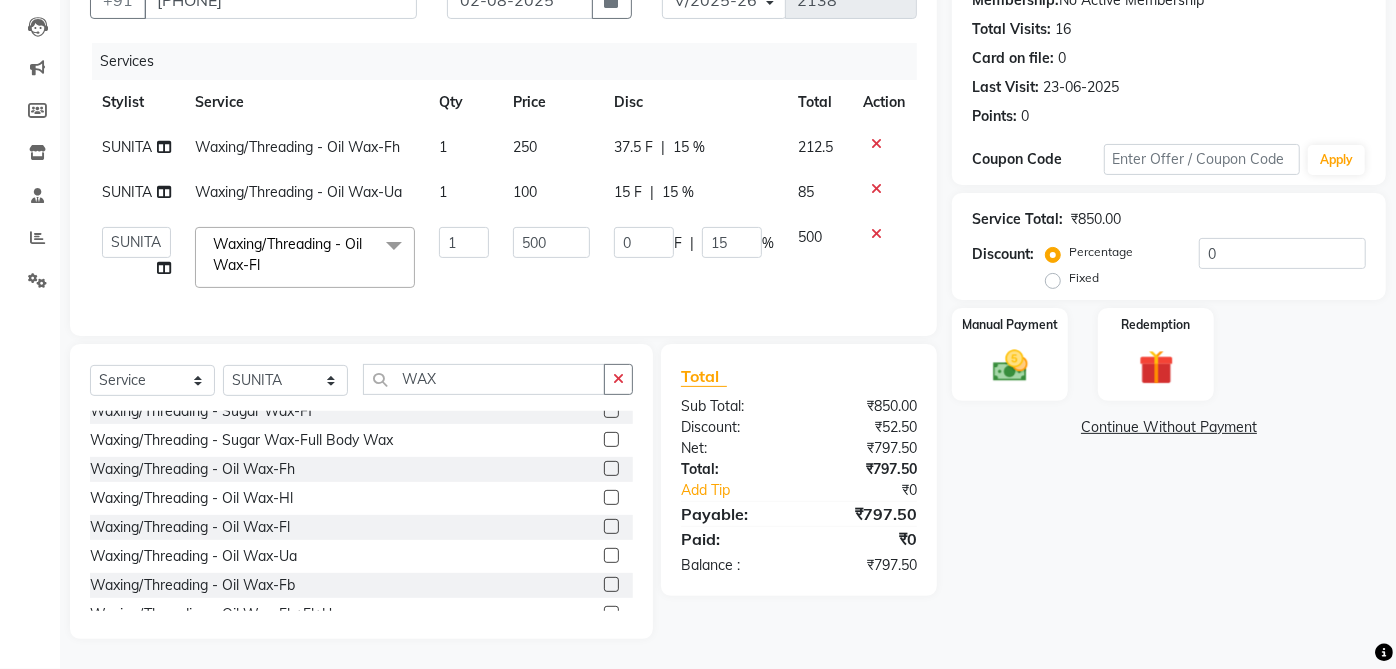 click on "SUNITA Waxing/Threading - Oil Wax-Fh 1 250 37.5 F | 15 % 212.5 SUNITA Waxing/Threading - Oil Wax-Ua 1 100 15 F | 15 % 85  aarti    ANJALI   Anuja Shukla	   LALITA   MANISHA Bhabhi   muskan   OTHER   Paridhi Shukla	   ROSHNI 1   ROSHNI 2   sangeeta   seema   SONU DI   SUNITA   TINA   vanita  Waxing/Threading - Oil Wax-Fl  x Hair Services - Hair Cut Hair Services - Trimming Hair Services - Hair Cut (Staff) Hair Services - Trimming (Staff) Hair Services - Blow Dry Hair Services - Shampoo+Conditioner Hair Services - Touch Up Regular Hair Services - Touch Up Long Regrowth Hair Services - Touch Up Regular - Inoa Hair Services - Touch Up Long Regrowth - Inoa Hair Services - Global Sl Hair Services - Global Ml Hair Services - Global Ll Hair Services - Highlights Sl Hair Services - Highlights Ml Hair Services - Highlights Ll Hair Services - Loral Spa Hair Services - Sp Wella Hair Services - Gold Hair Spa Hair Services - Protien Spa Hair Services - Protien Spa + Hair Services - Scalp Peel Hair Services - Rekeratin 1 0" 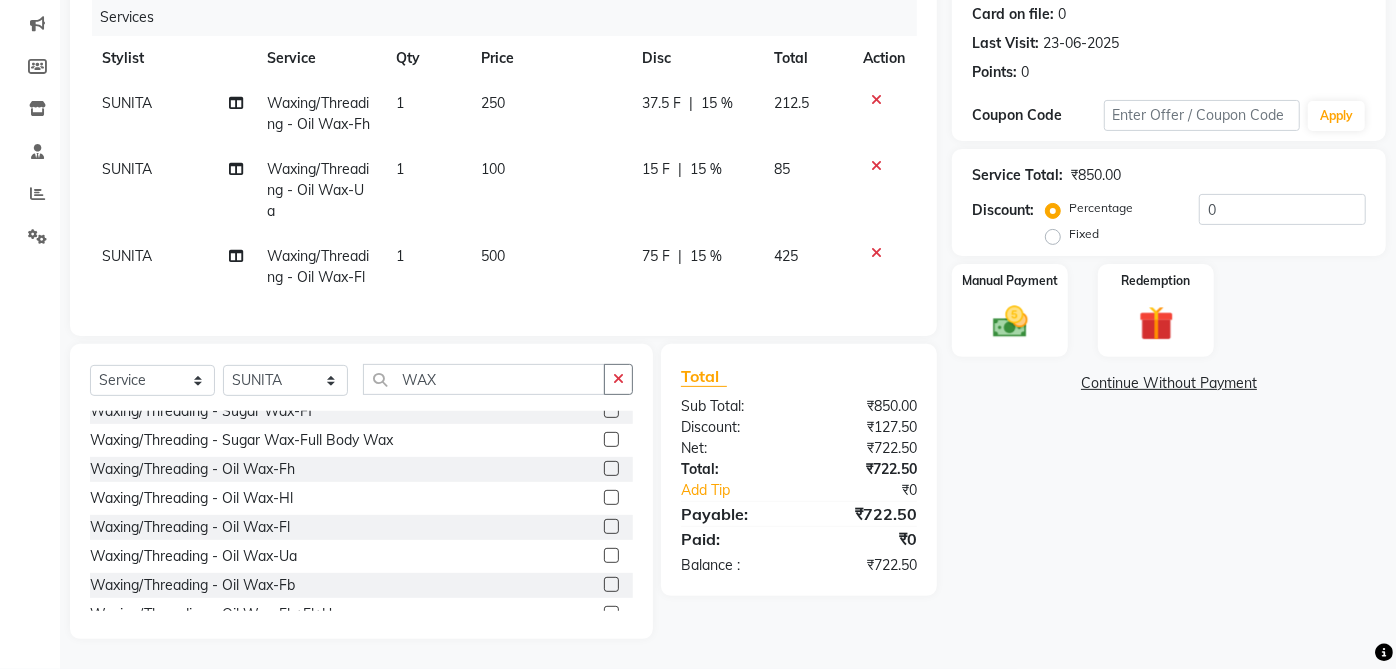 click on "37.5 F" 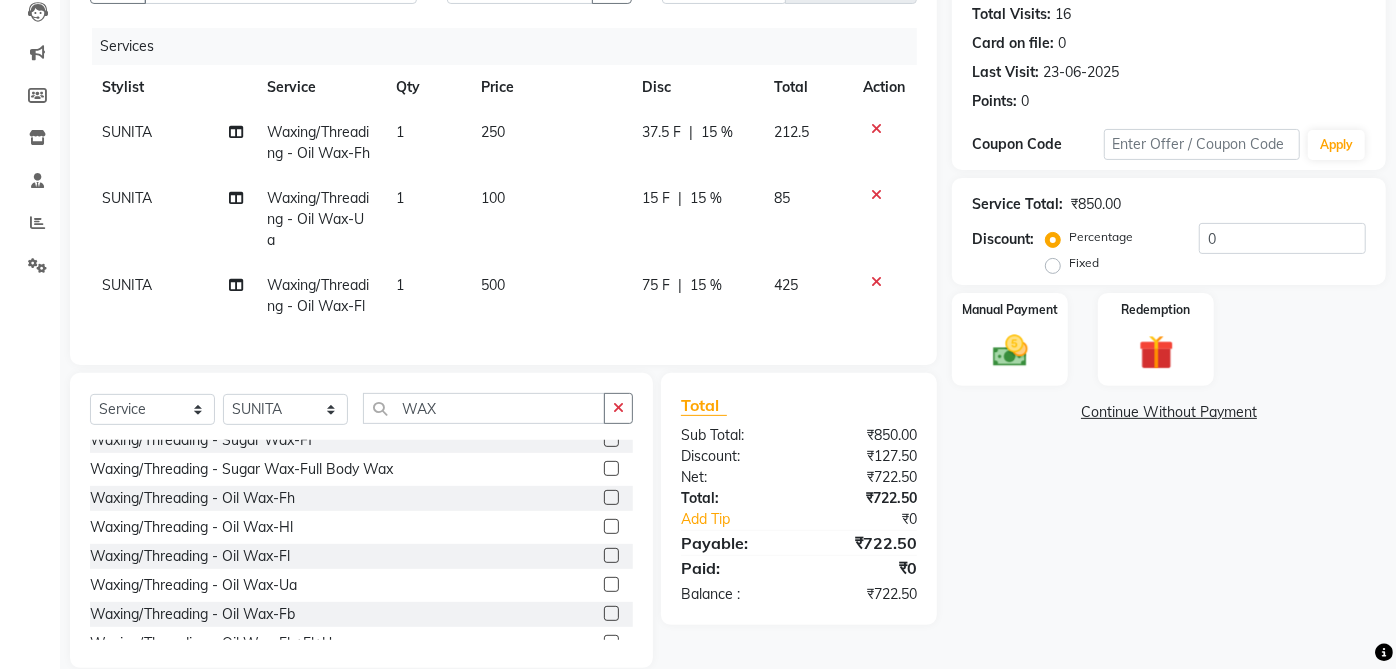 select on "32942" 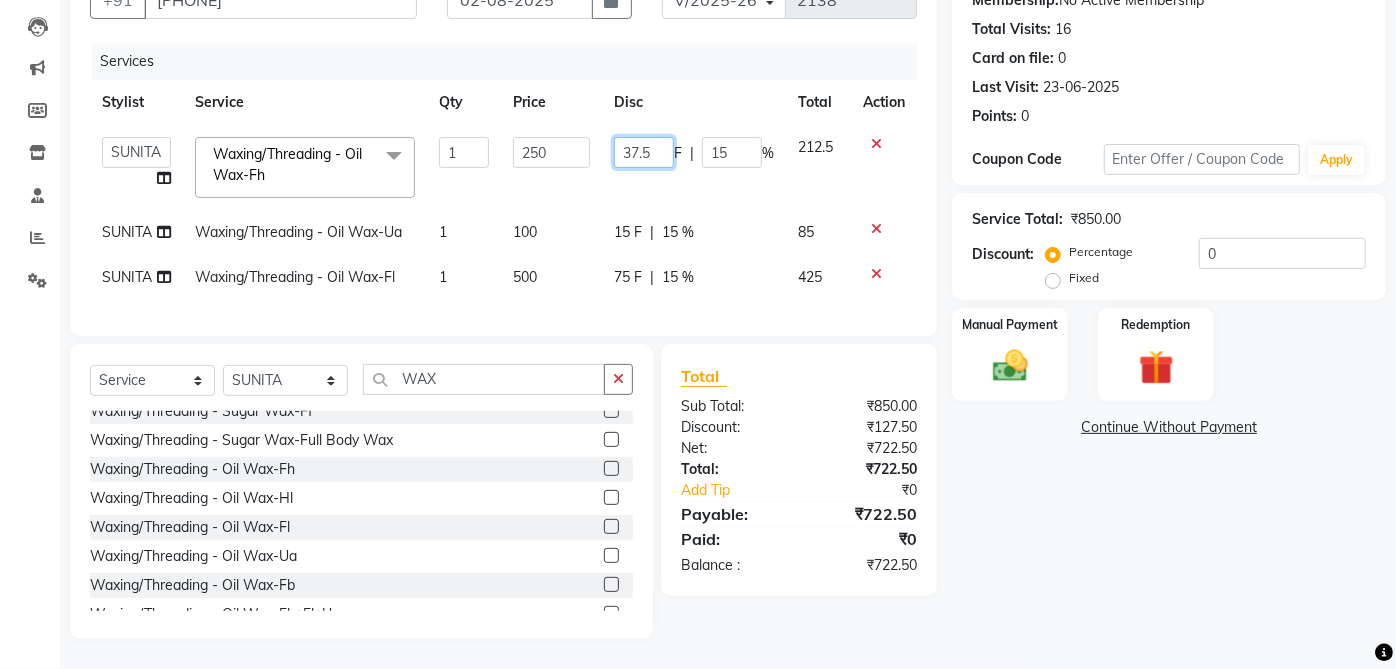 click on "37.5" 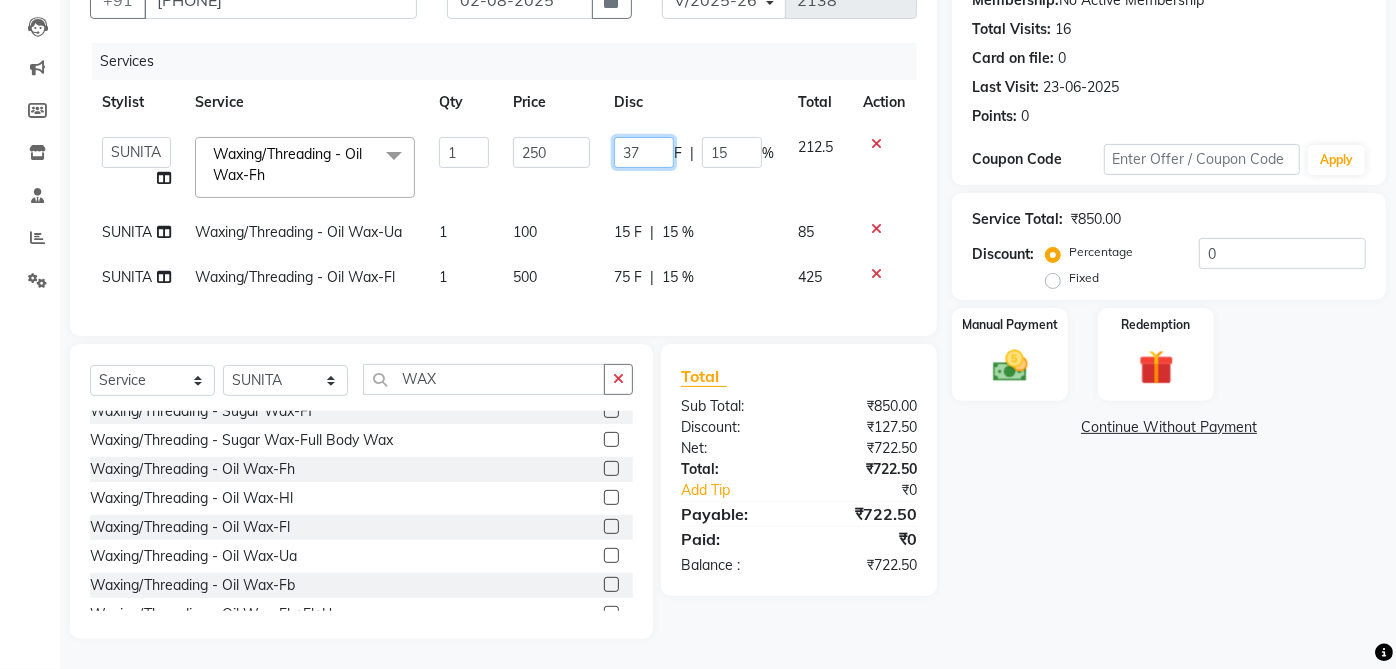 type on "3" 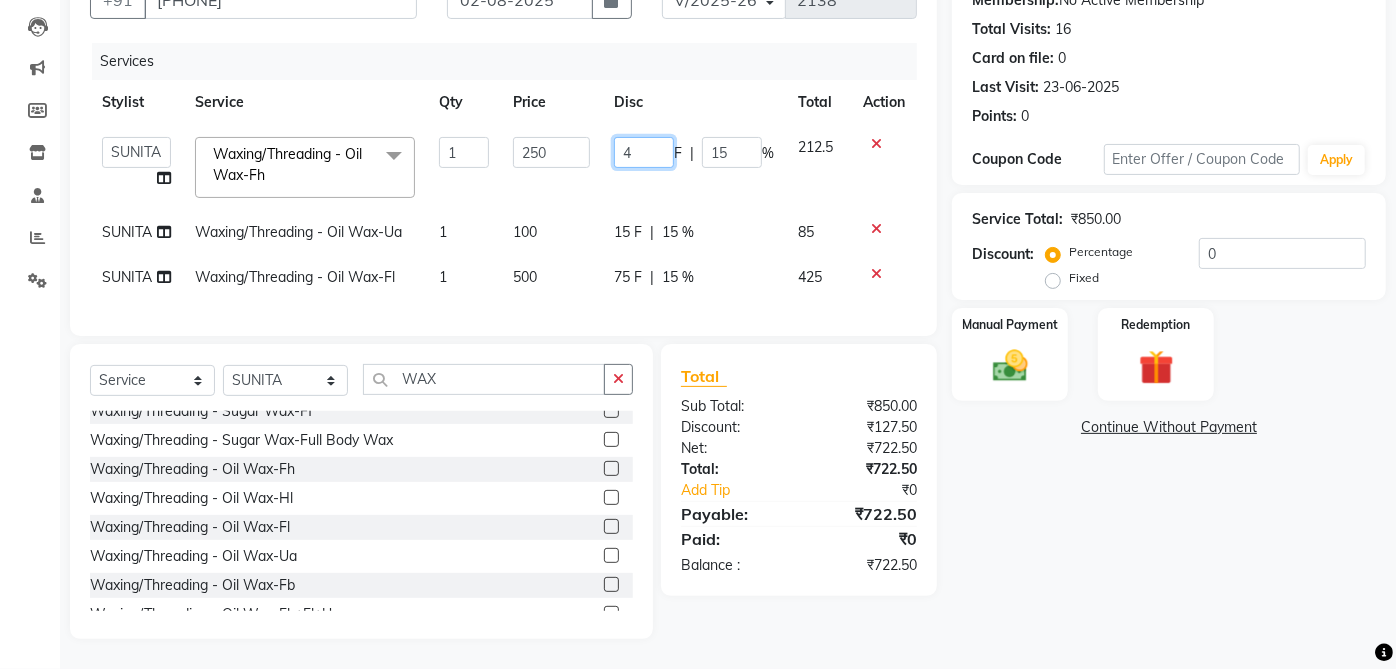 type on "40" 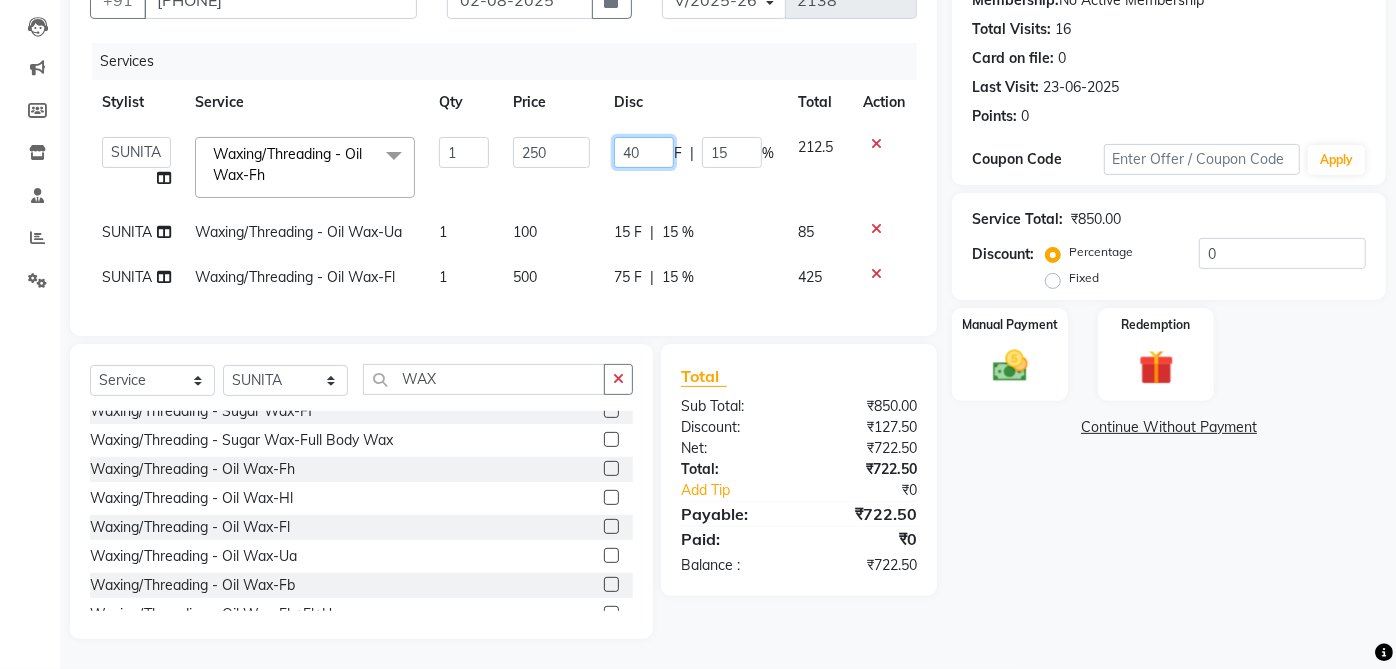 scroll, scrollTop: 0, scrollLeft: 0, axis: both 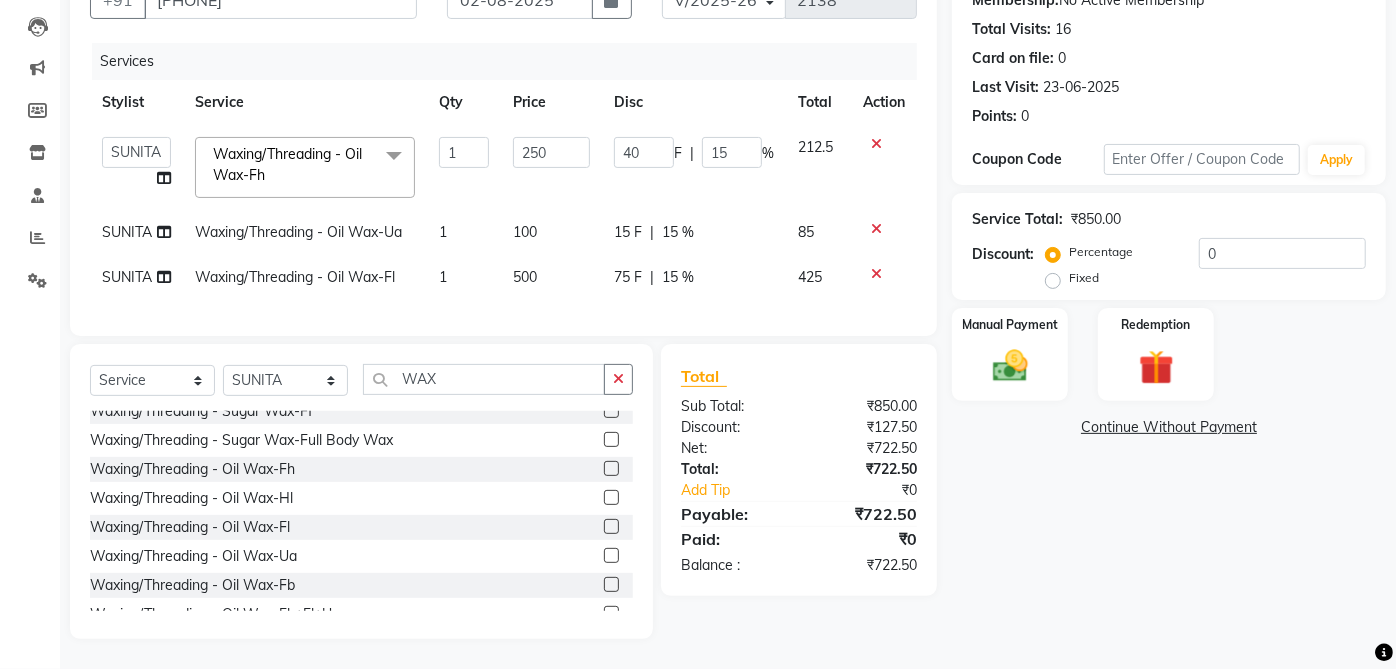 click on "Name: Richa Kukreja   0255 Membership:  No Active Membership  Total Visits:  16 Card on file:  0 Last Visit:   23-06-2025 Points:   0  Coupon Code Apply Service Total:  ₹850.00  Discount:  Percentage   Fixed  0 Manual Payment Redemption  Continue Without Payment" 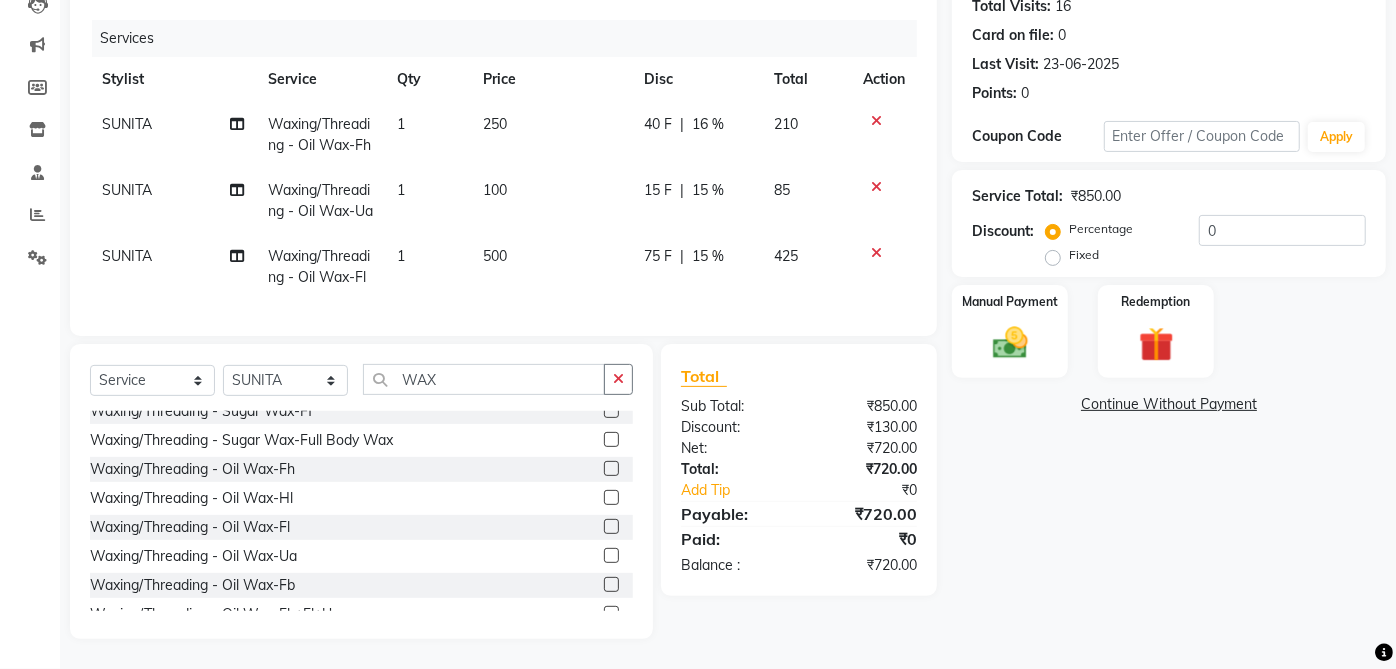 scroll, scrollTop: 265, scrollLeft: 0, axis: vertical 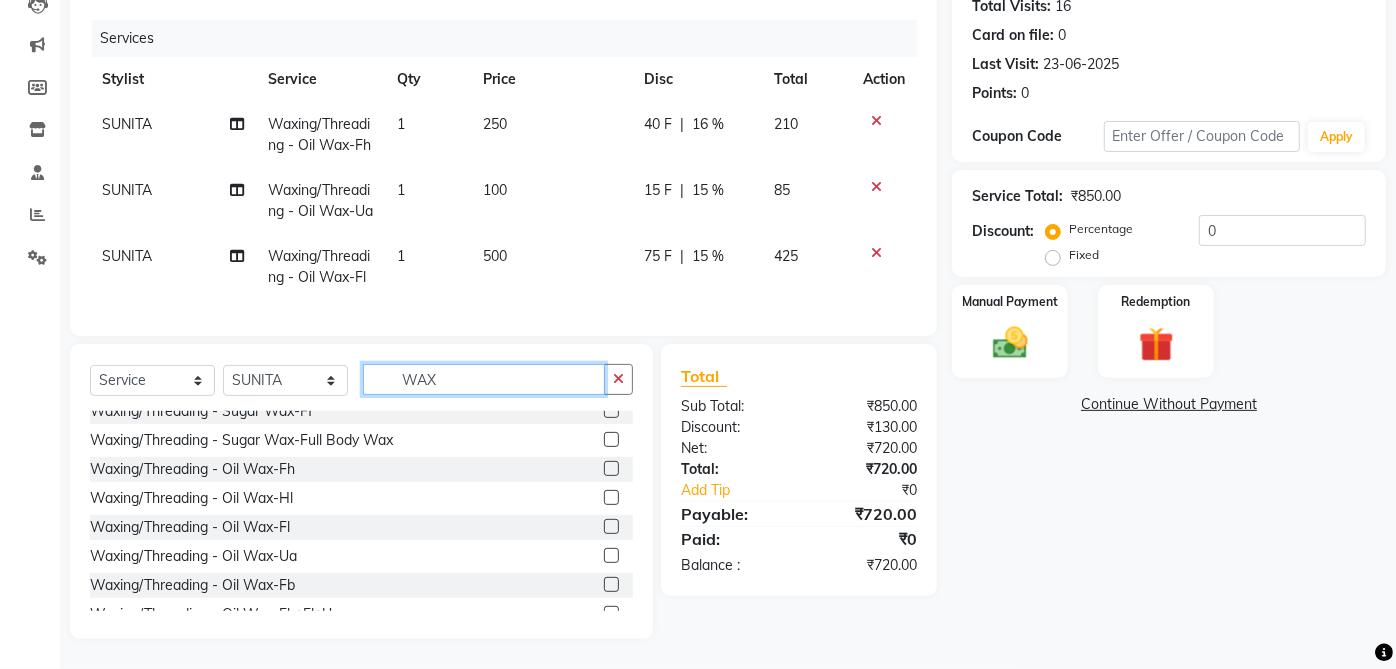 click on "WAX" 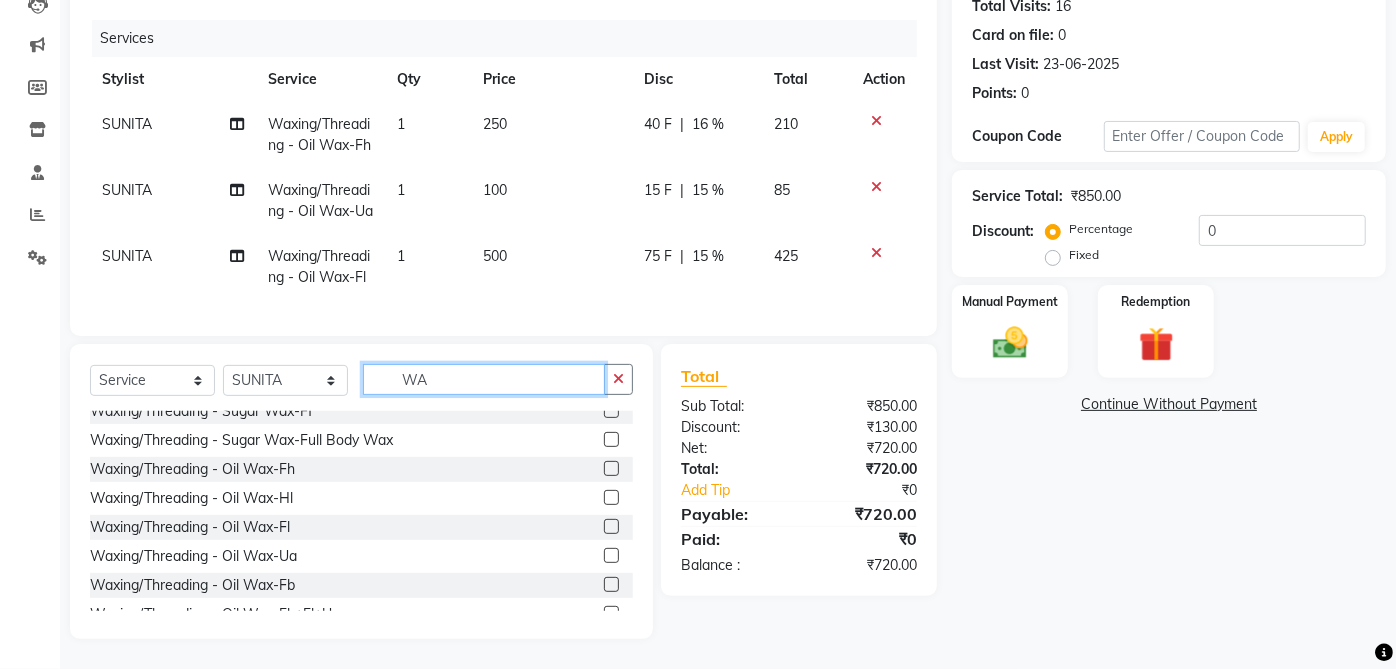type on "W" 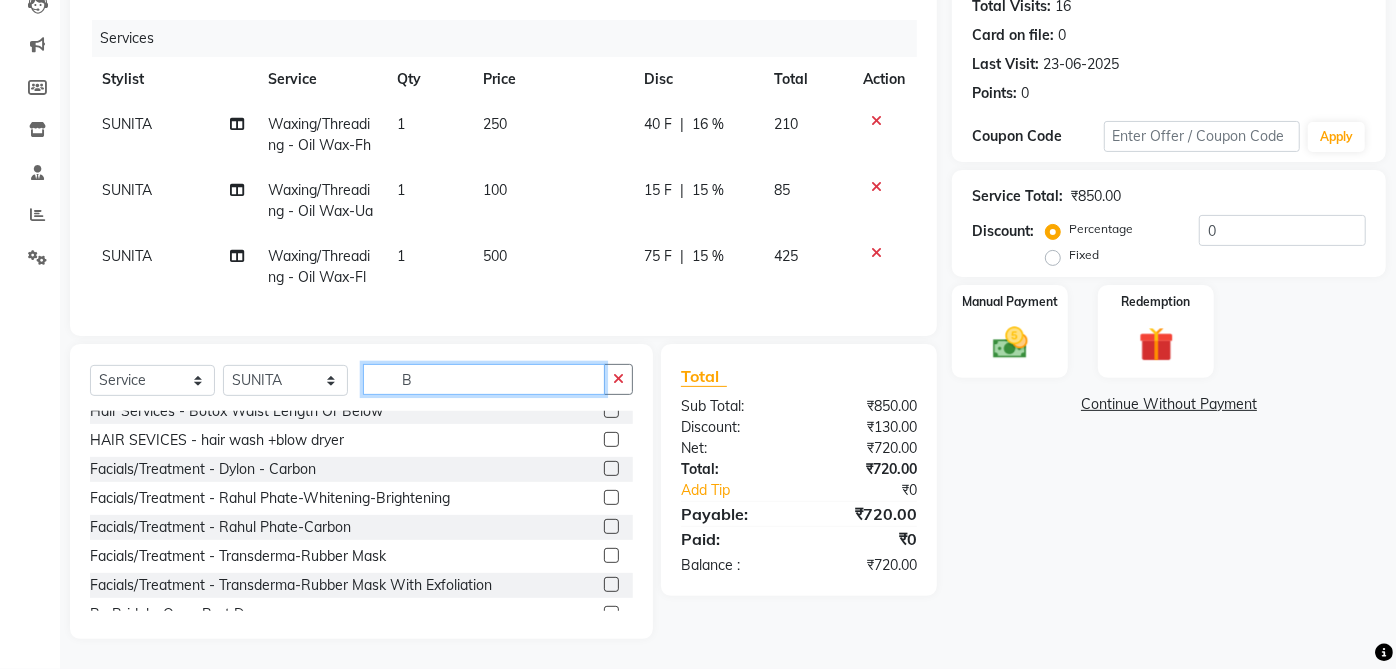 scroll, scrollTop: 42, scrollLeft: 0, axis: vertical 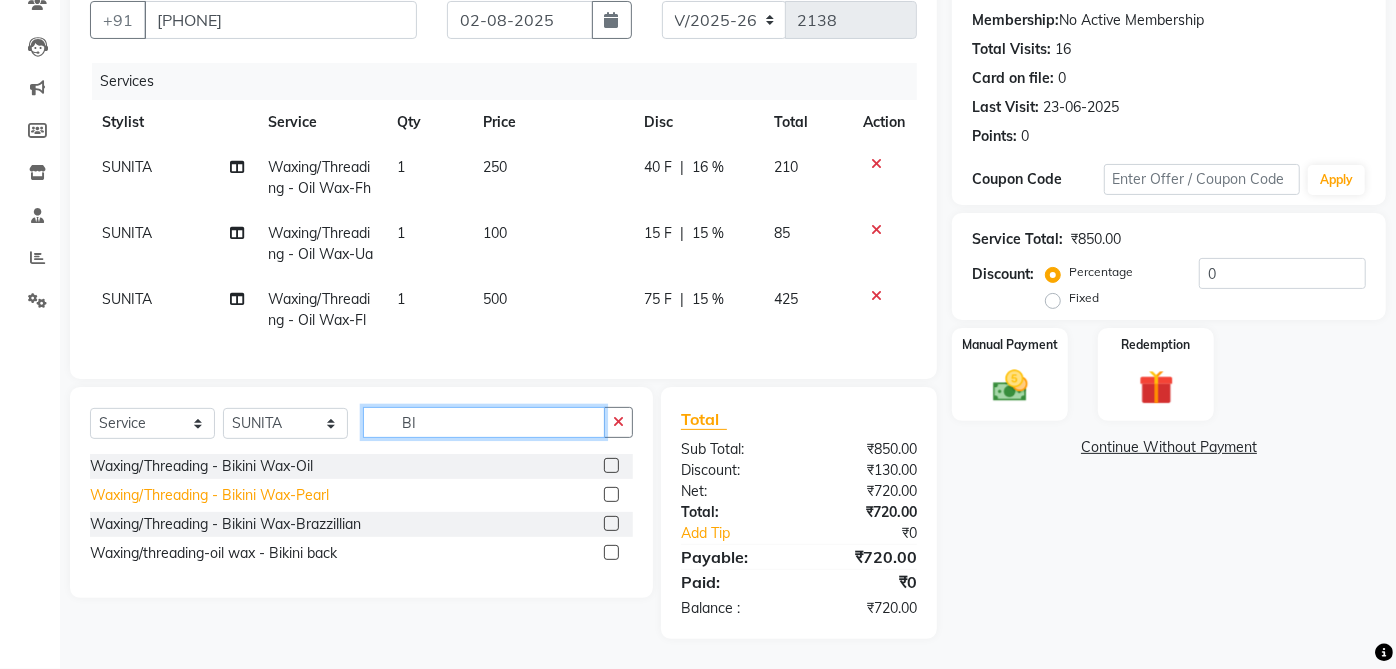 type on "BI" 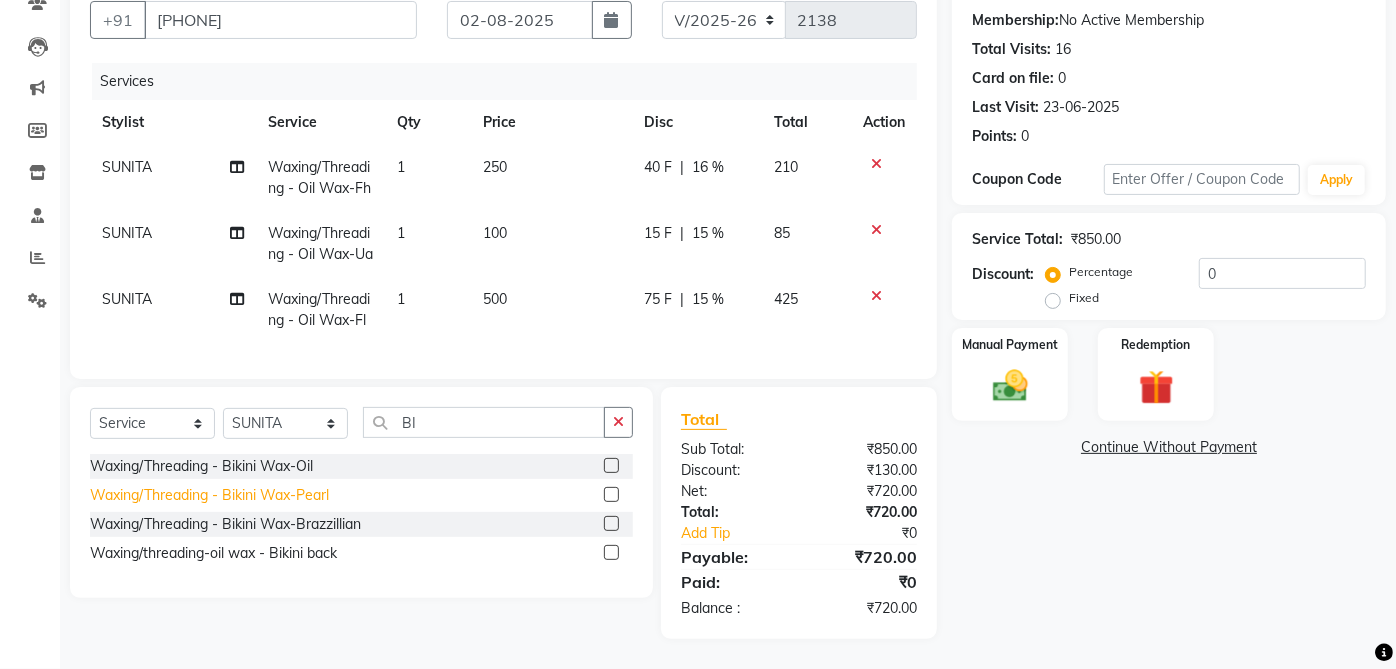click on "Waxing/Threading - Bikini Wax-Pearl" 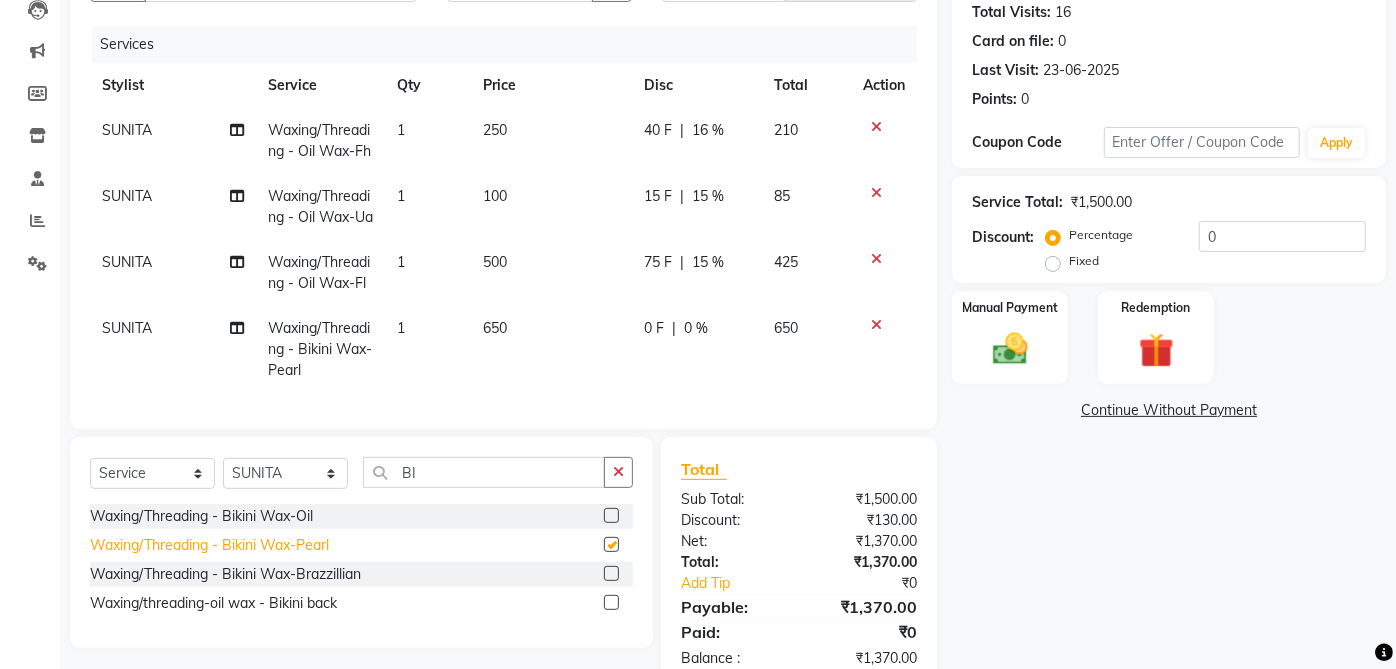 checkbox on "false" 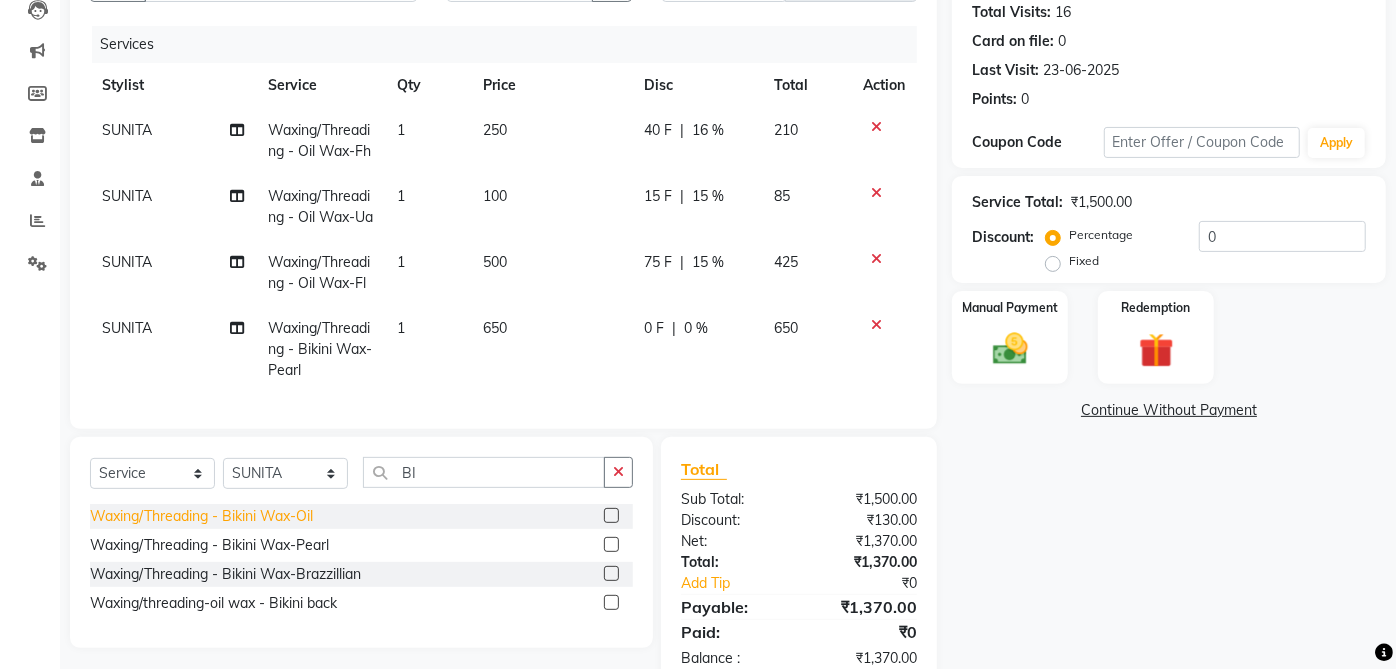 click on "Waxing/Threading - Bikini Wax-Oil" 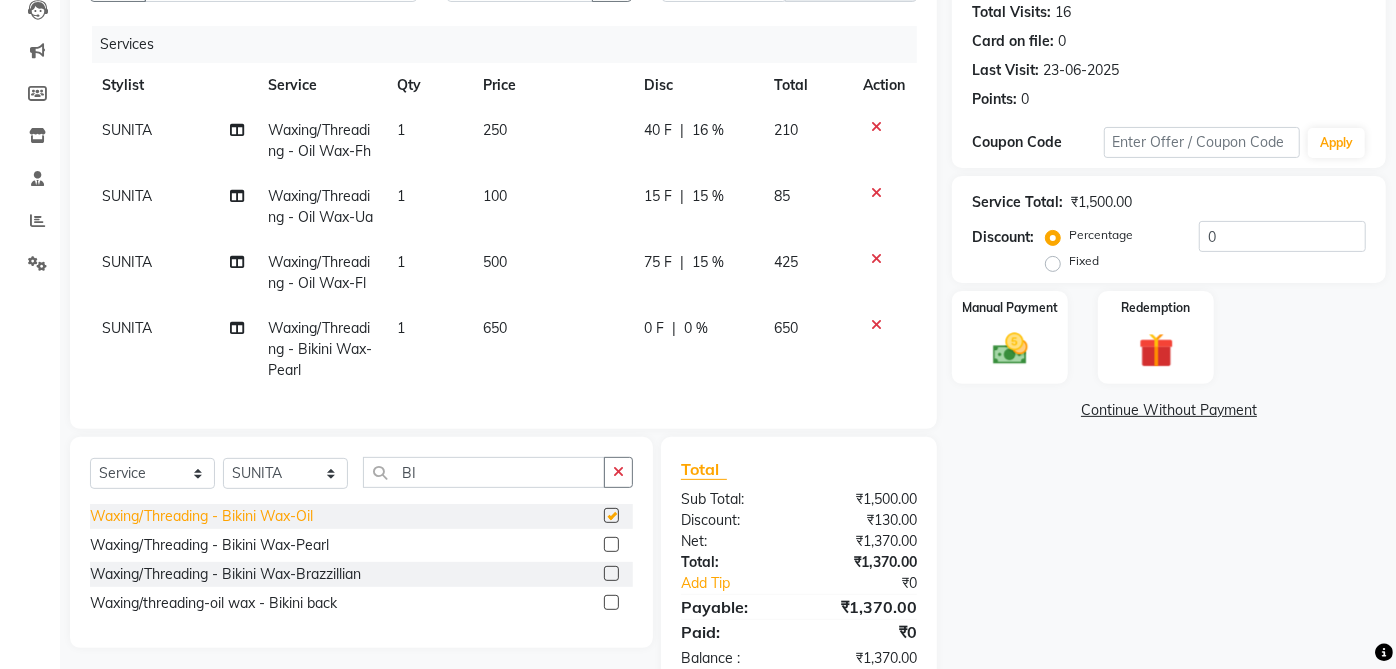 checkbox on "false" 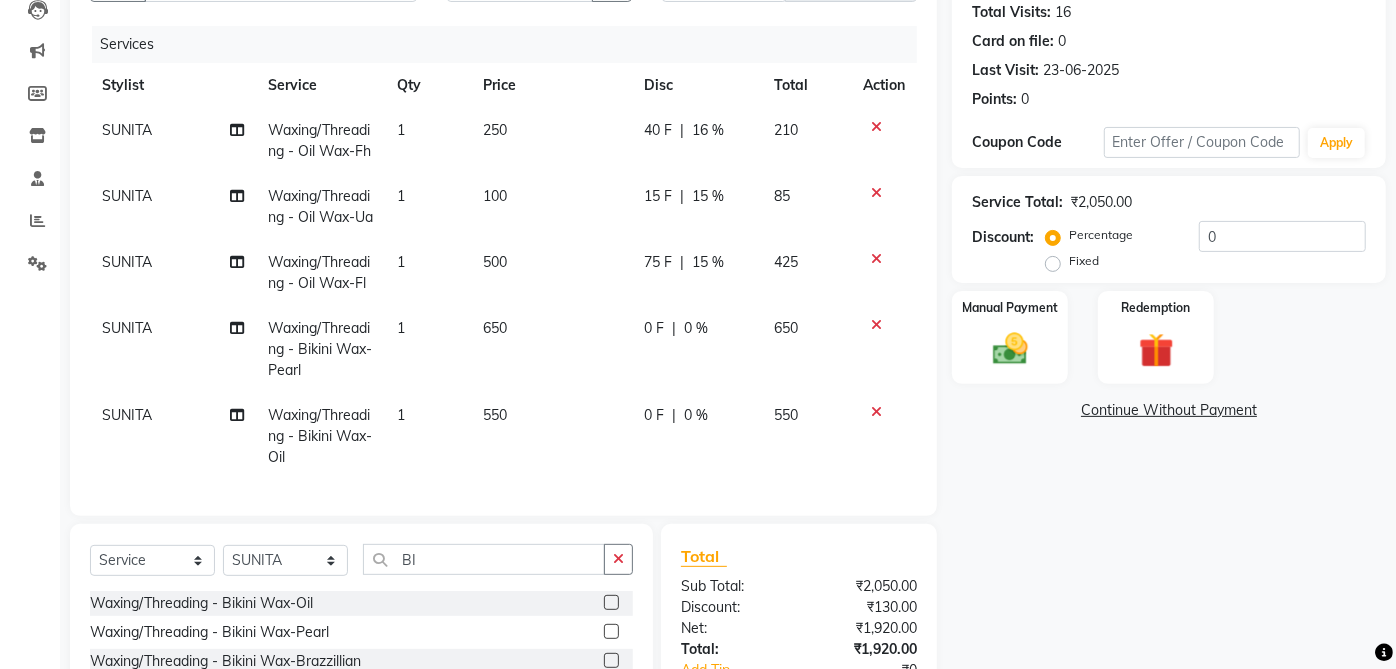 click 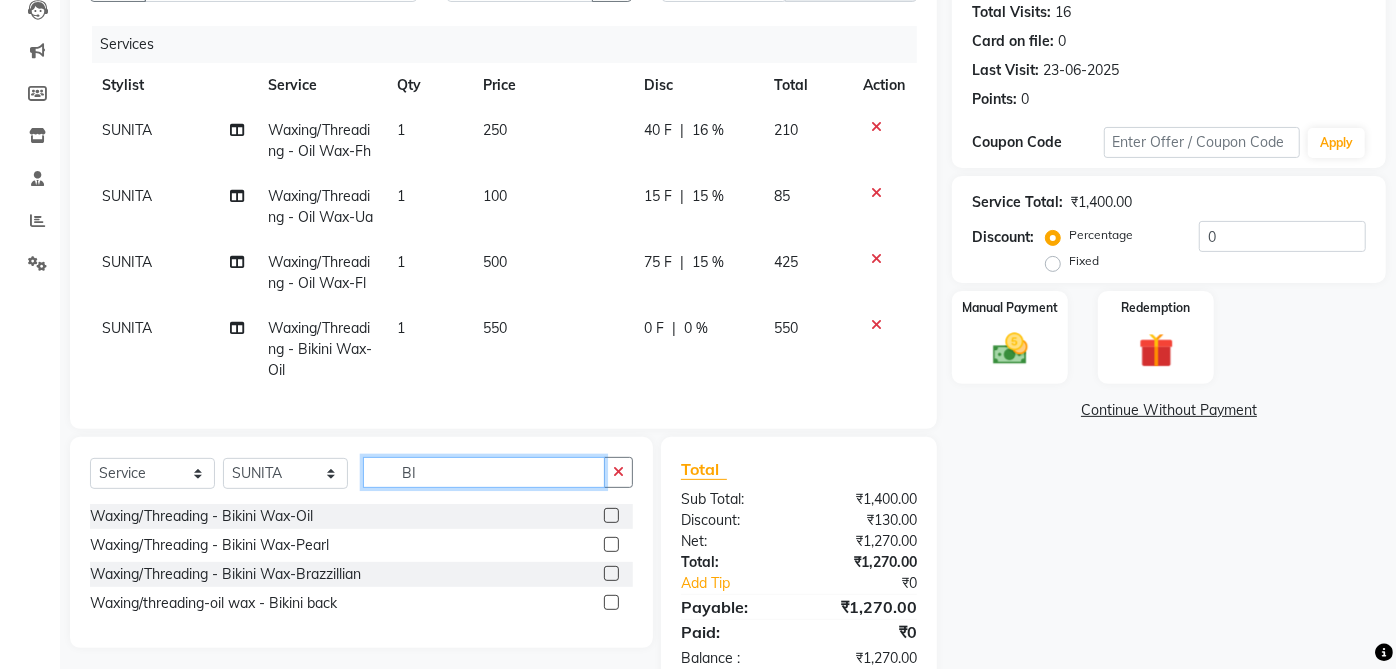 click on "BI" 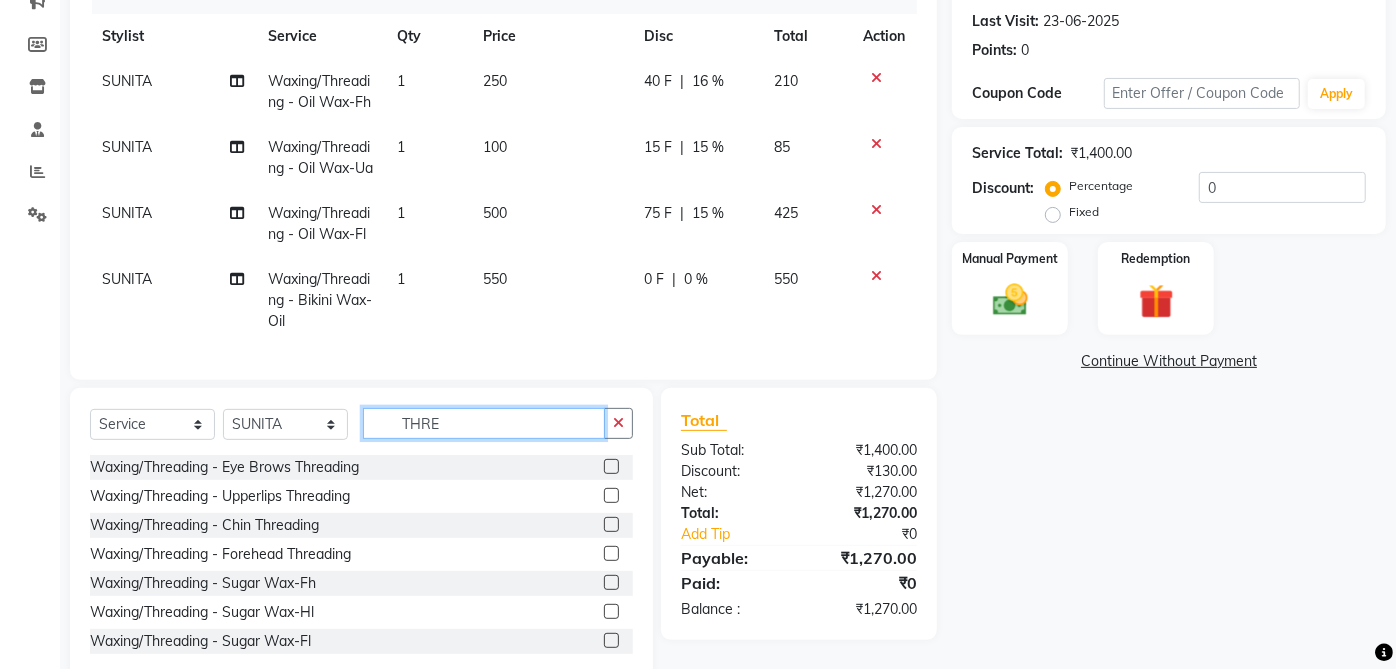 scroll, scrollTop: 314, scrollLeft: 0, axis: vertical 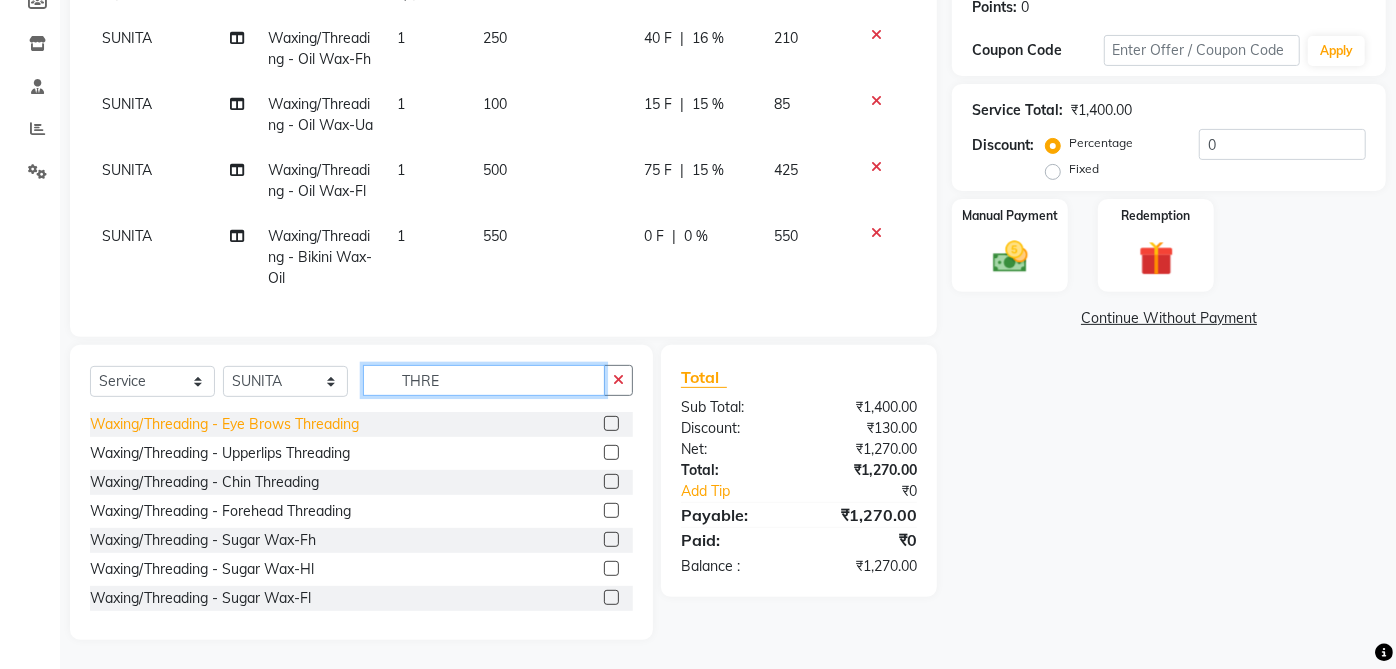 type on "THRE" 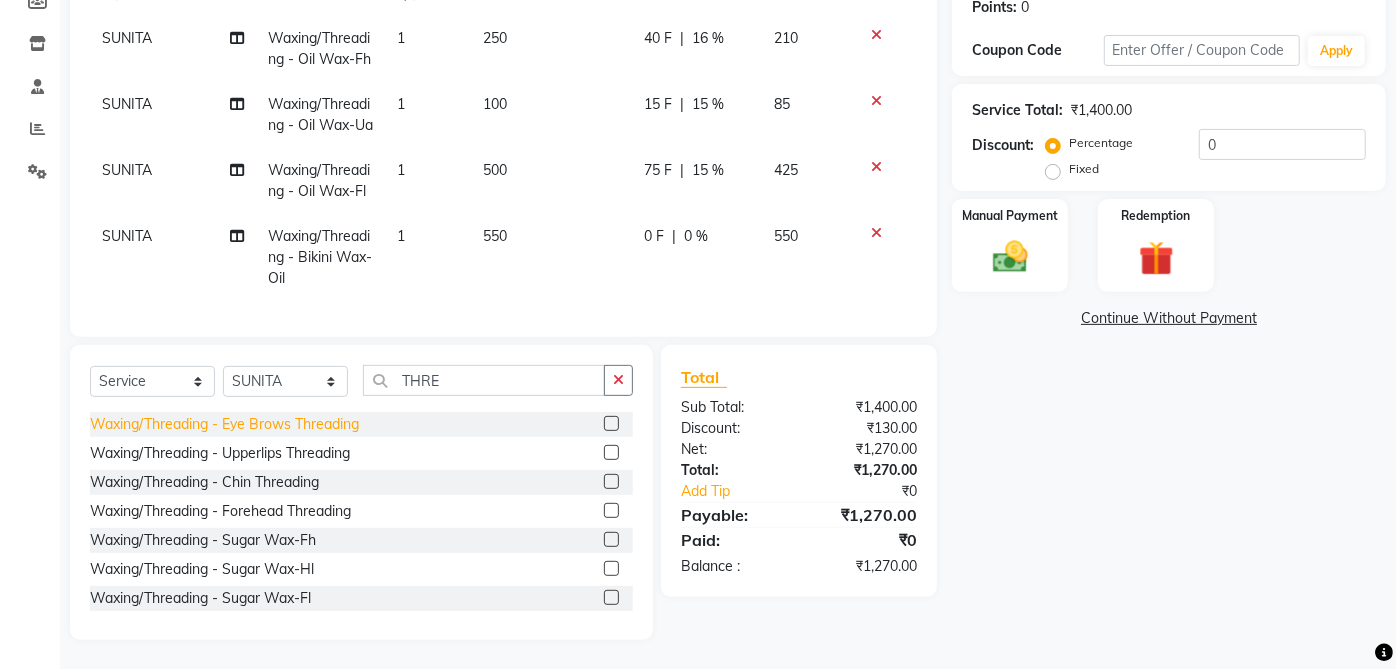 click on "Waxing/Threading - Eye Brows Threading" 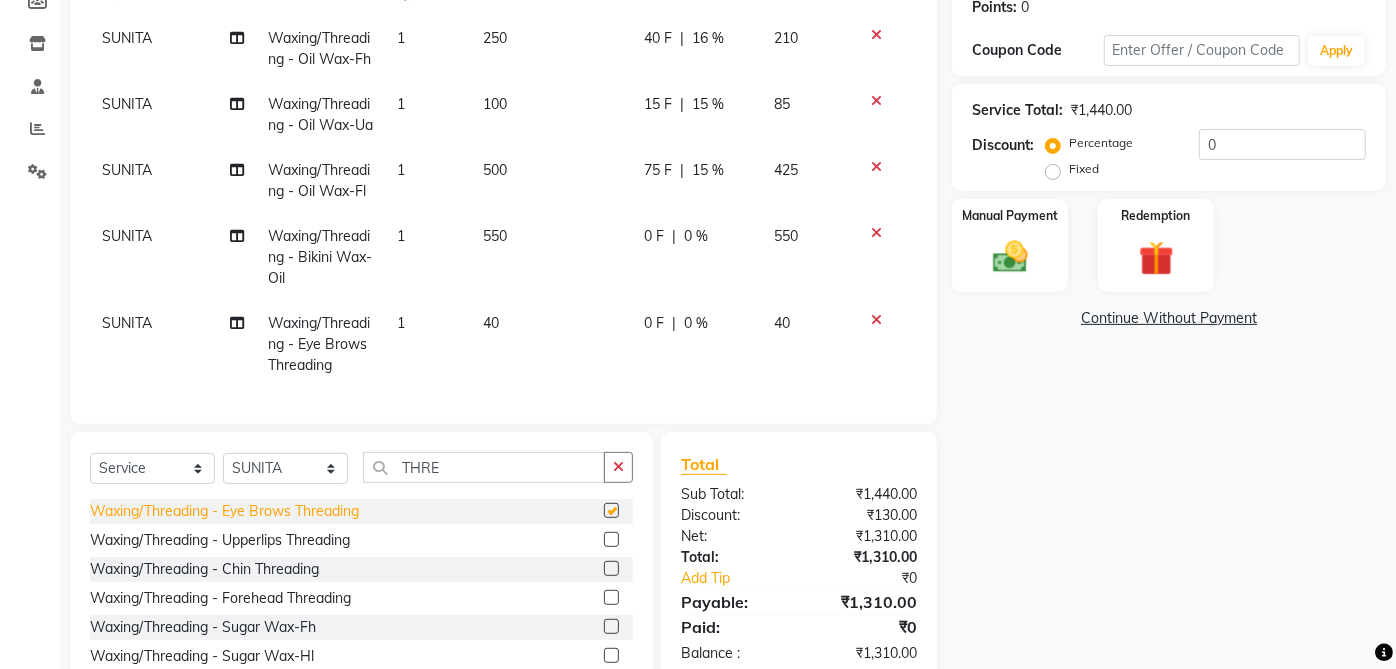 checkbox on "false" 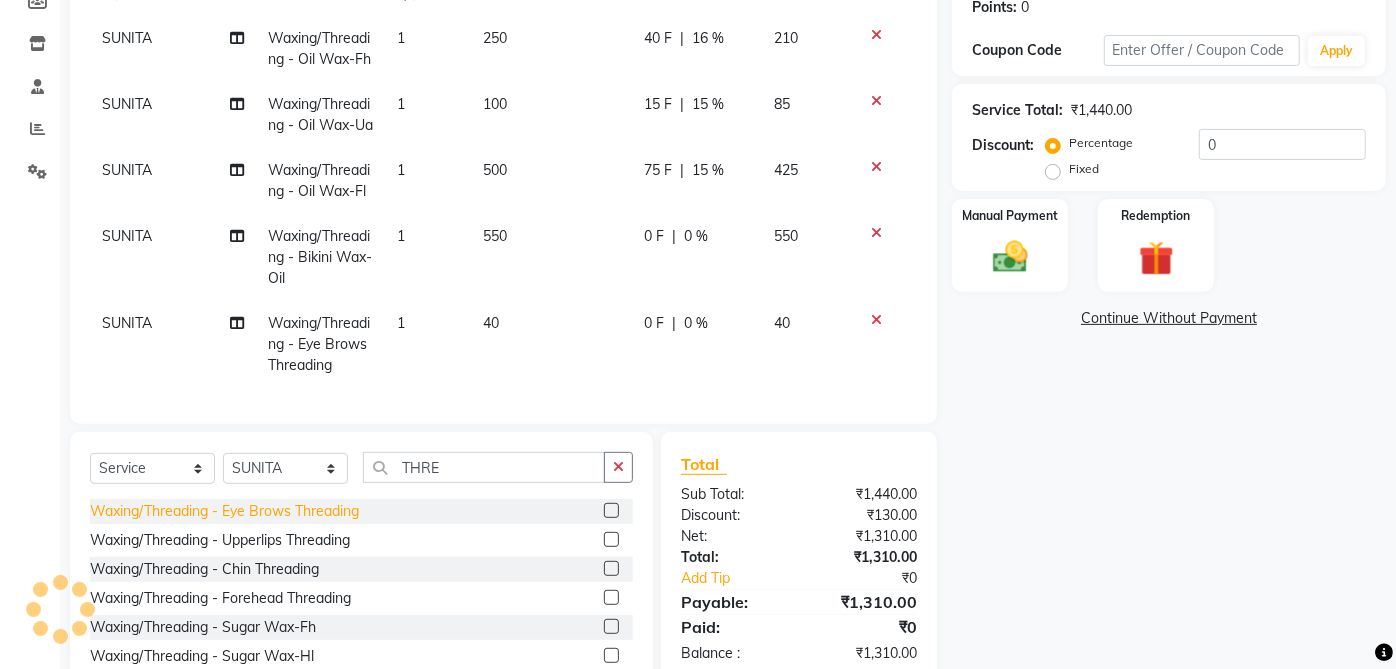 scroll, scrollTop: 0, scrollLeft: 14, axis: horizontal 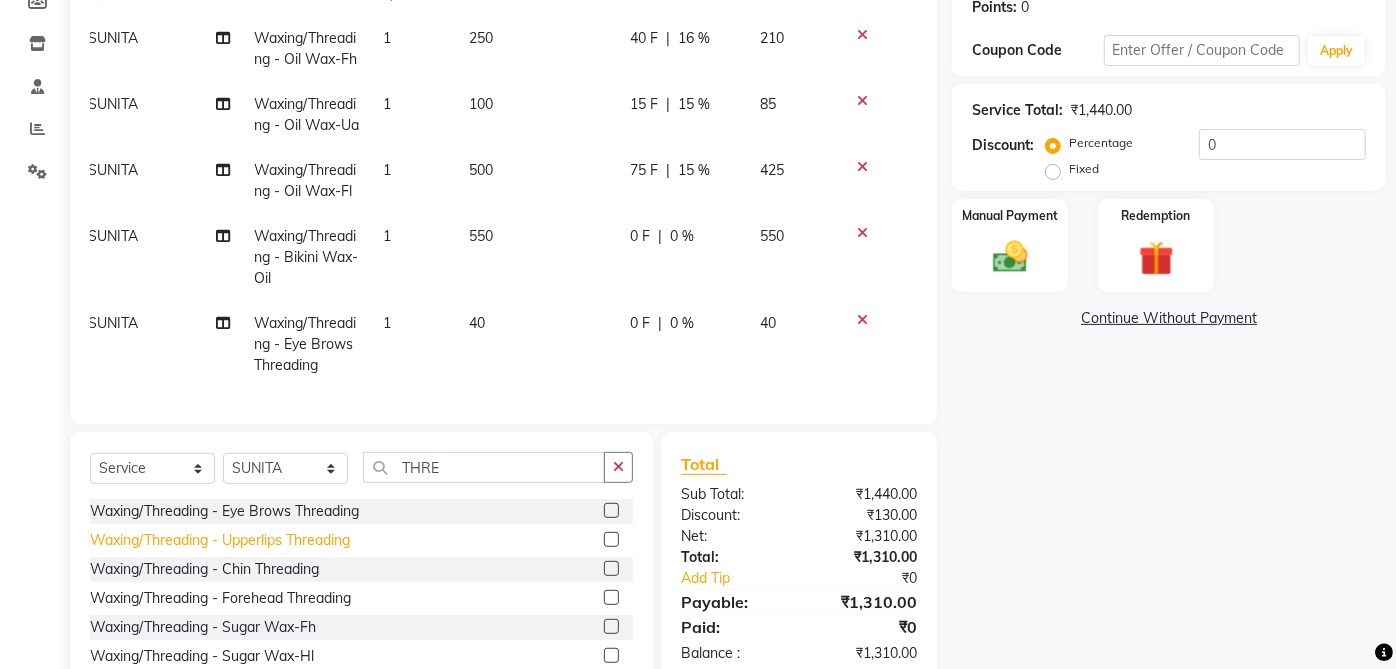 click on "Waxing/Threading - Upperlips Threading" 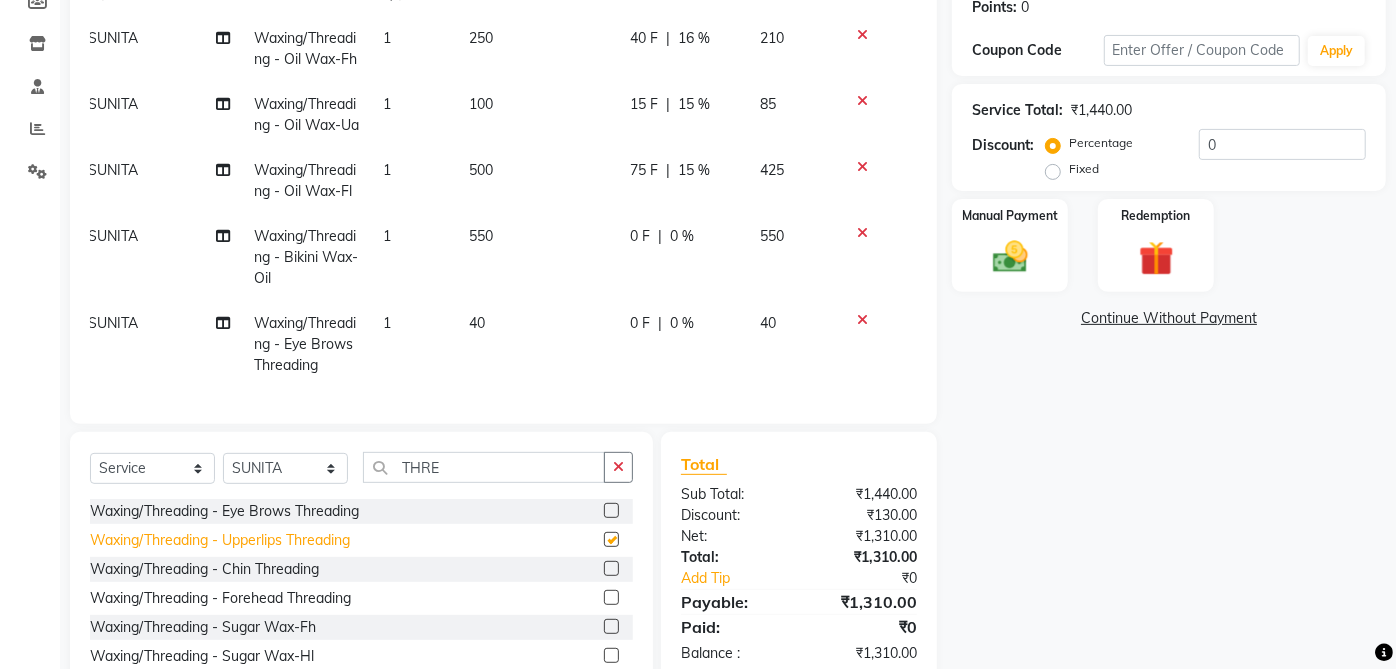 checkbox on "false" 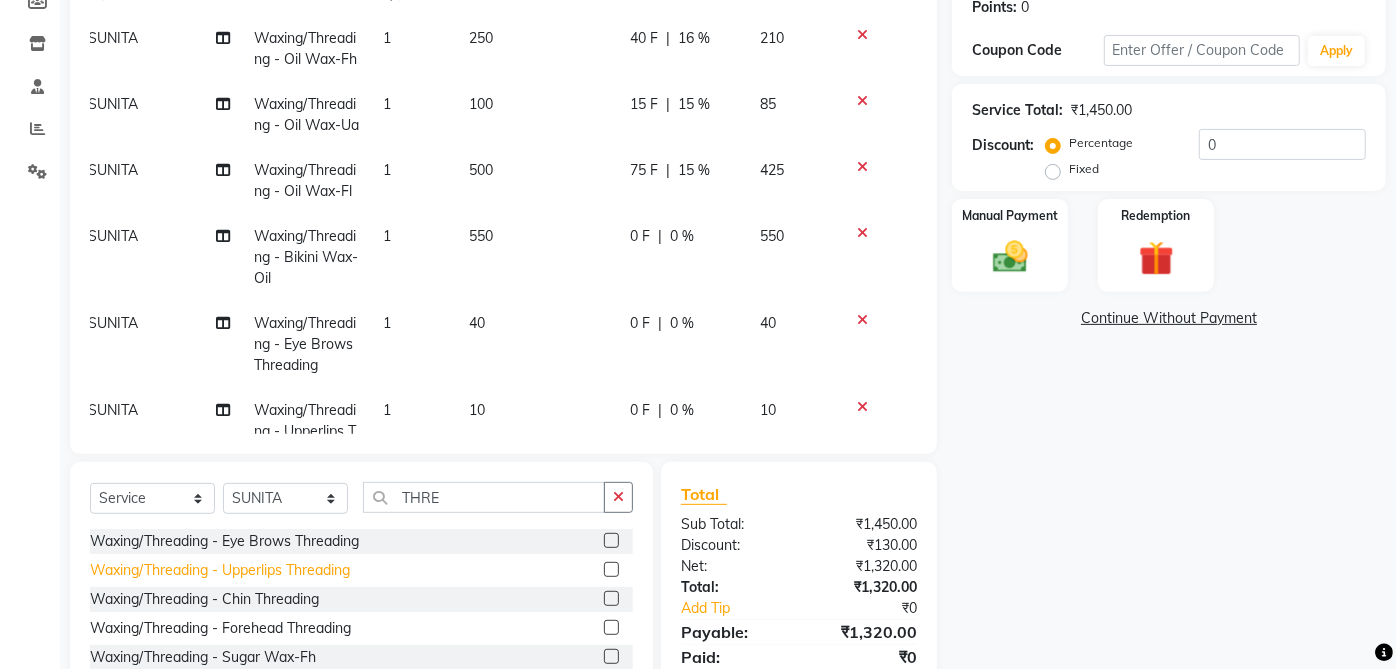 scroll, scrollTop: 0, scrollLeft: 0, axis: both 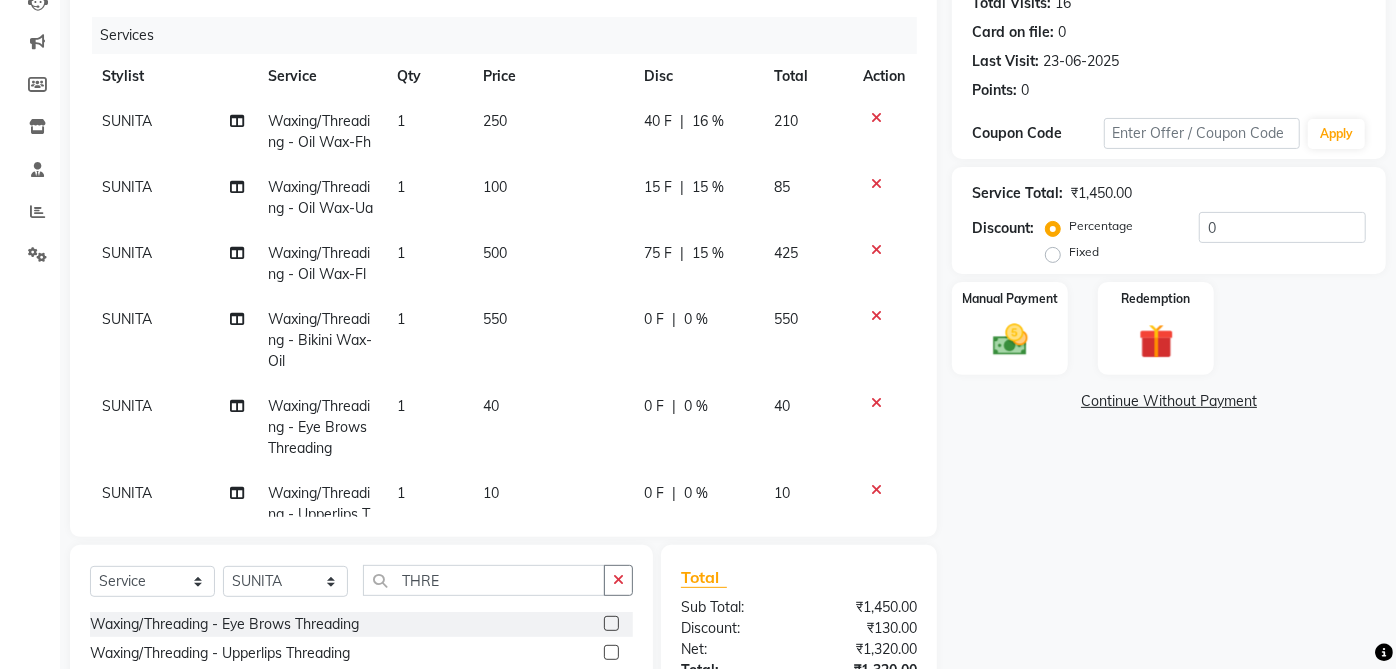 click on "SUNITA" 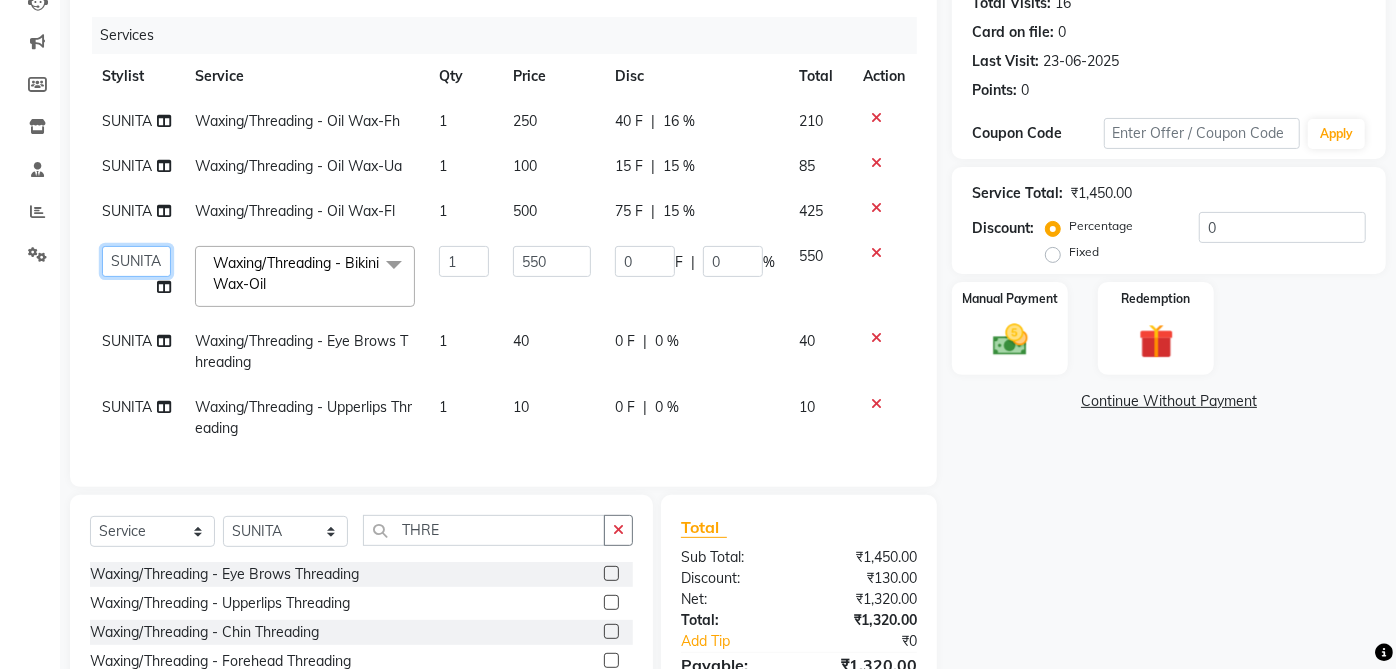 click on "aarti    ANJALI   Anuja Shukla	   LALITA   MANISHA Bhabhi   muskan   OTHER   Paridhi Shukla	   ROSHNI 1   ROSHNI 2   sangeeta   seema   SONU DI   SUNITA   TINA   vanita" 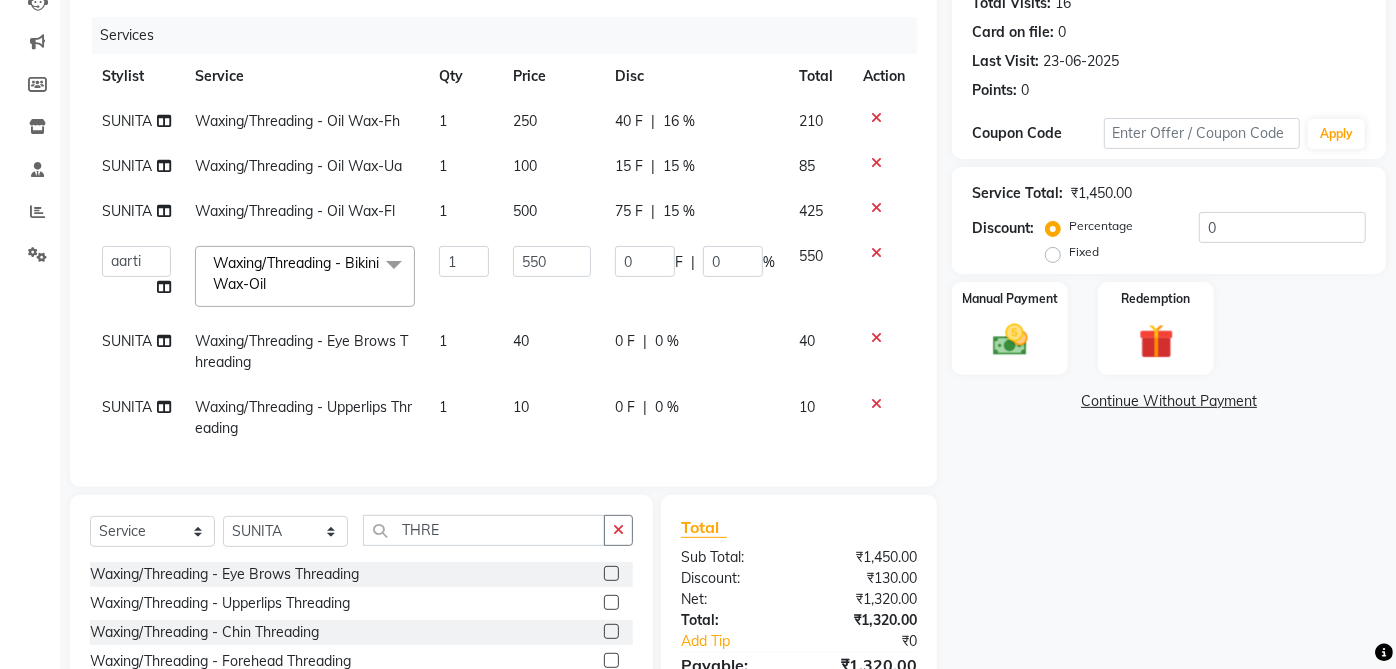 scroll, scrollTop: 28, scrollLeft: 0, axis: vertical 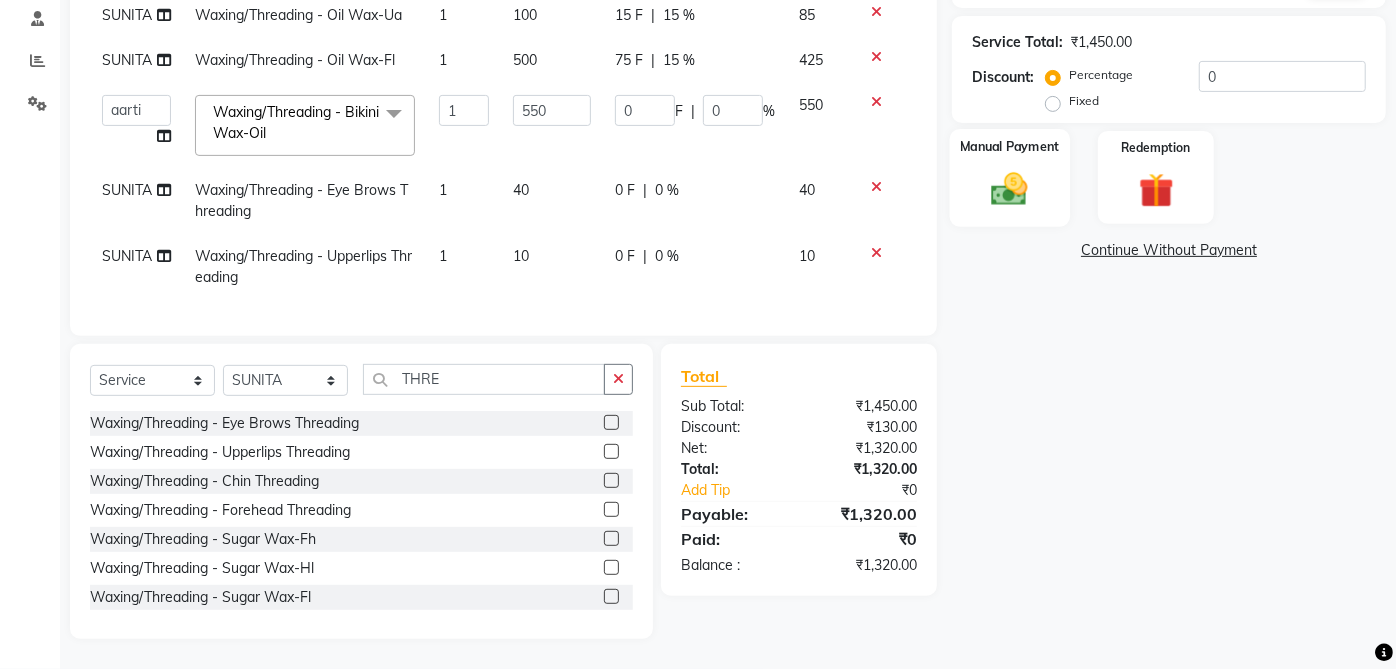 click 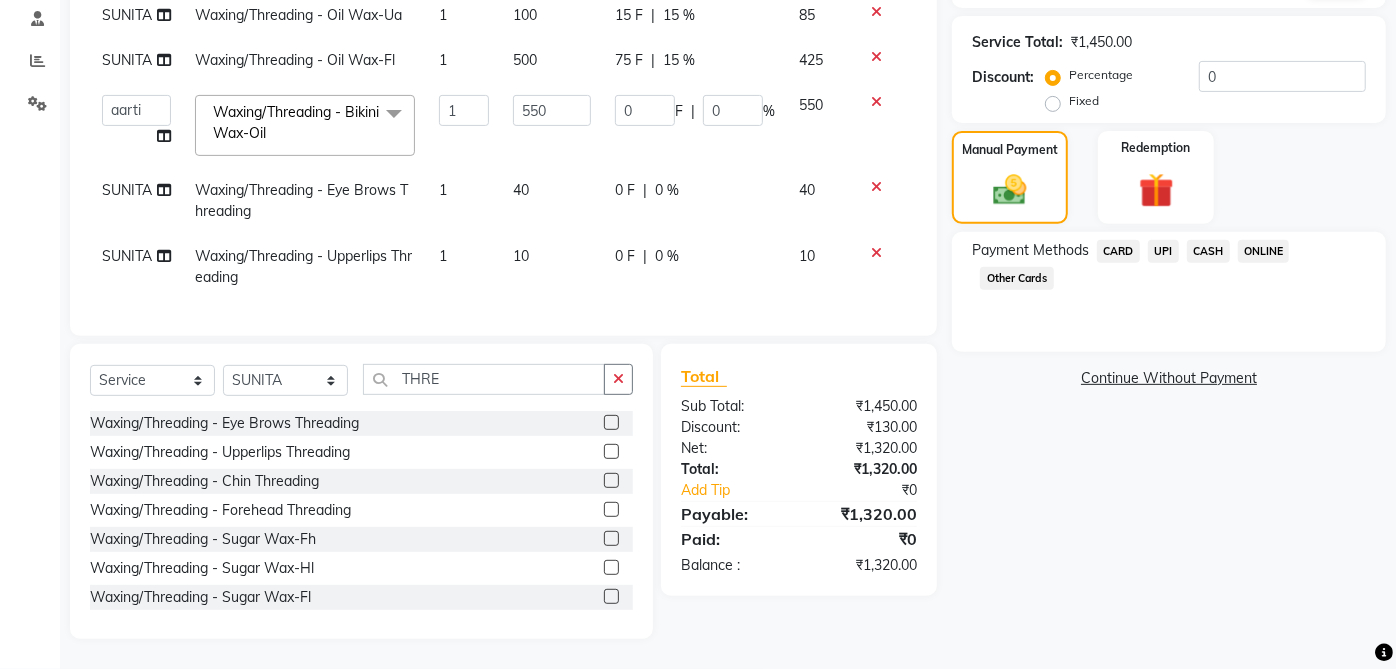 click on "CASH" 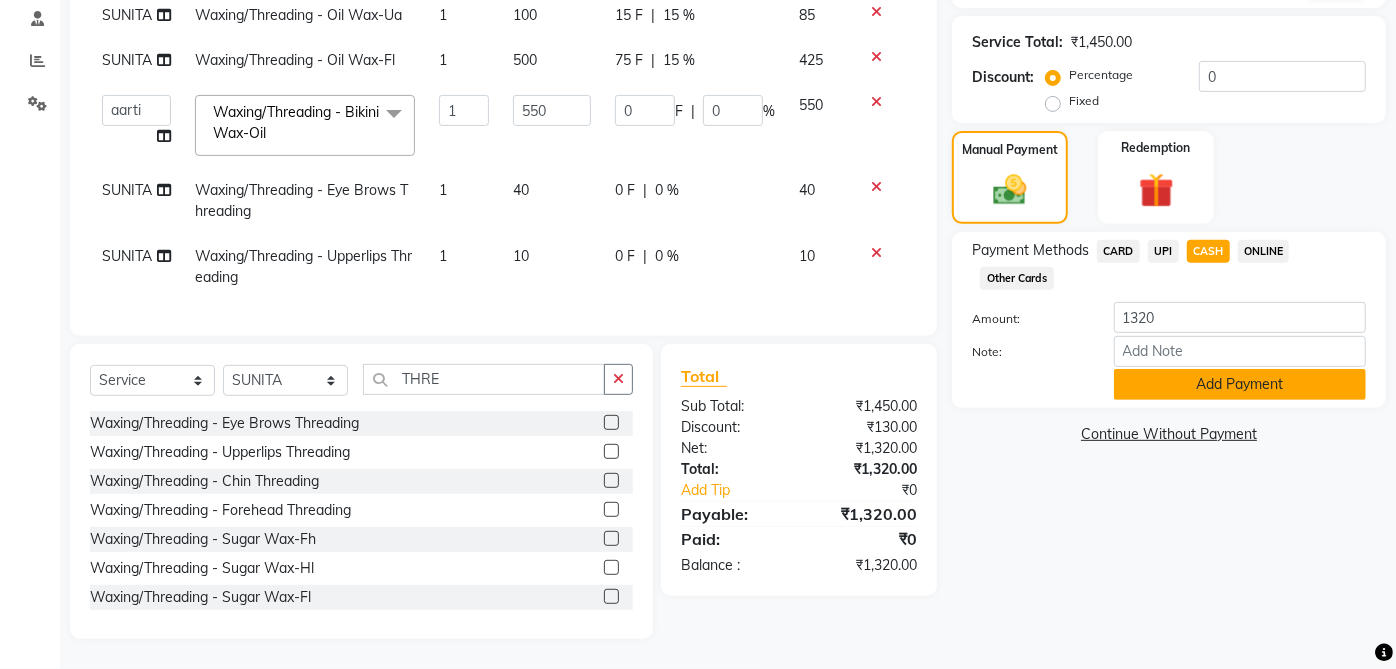 click on "Add Payment" 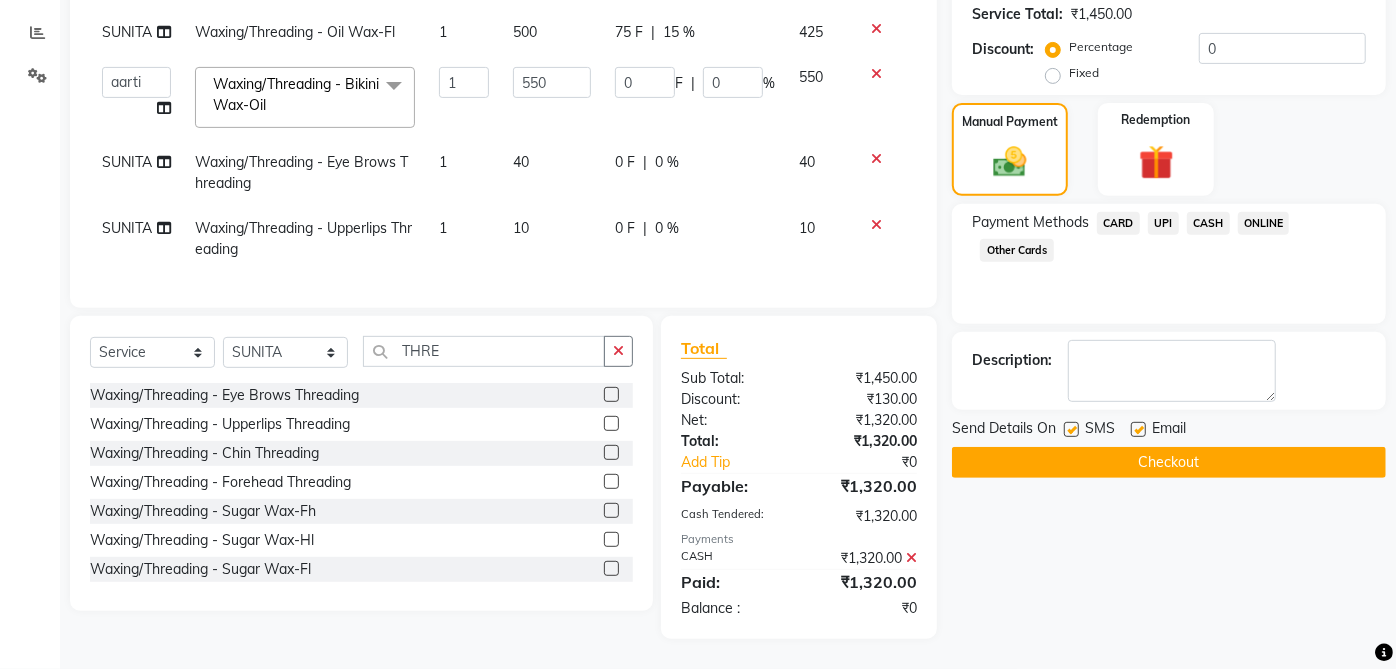 click 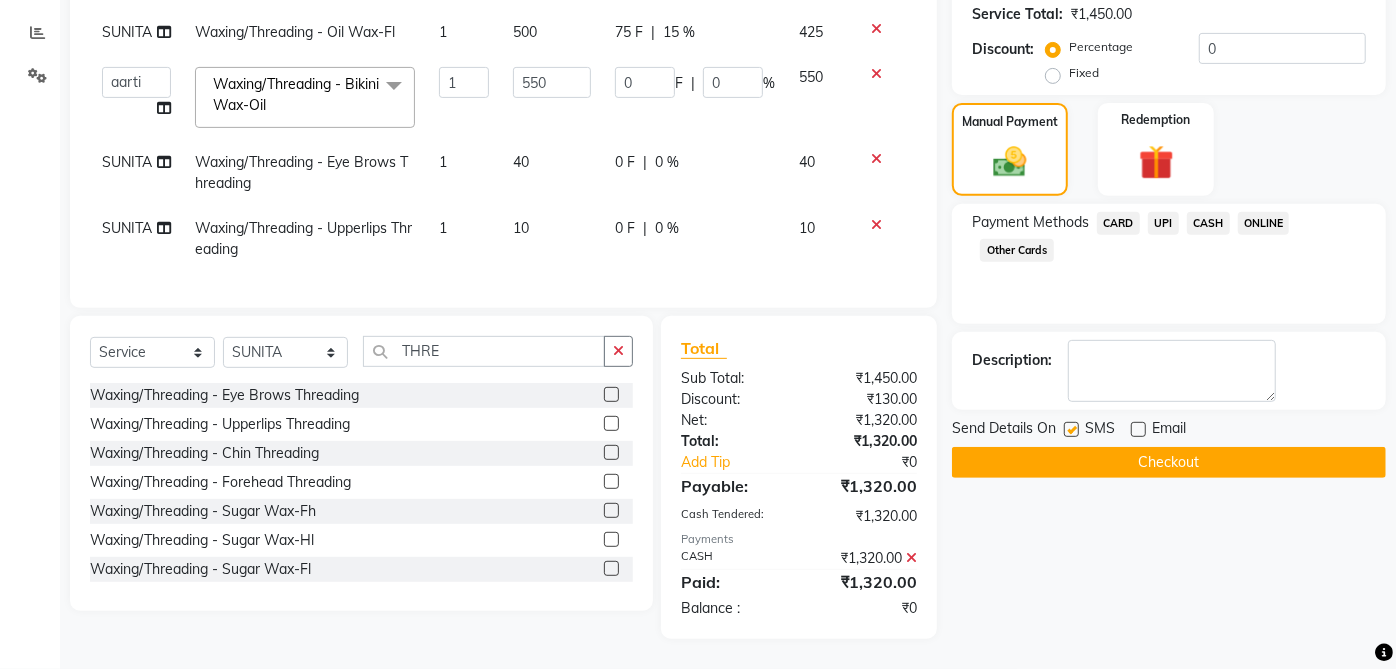 click on "Send Details On" 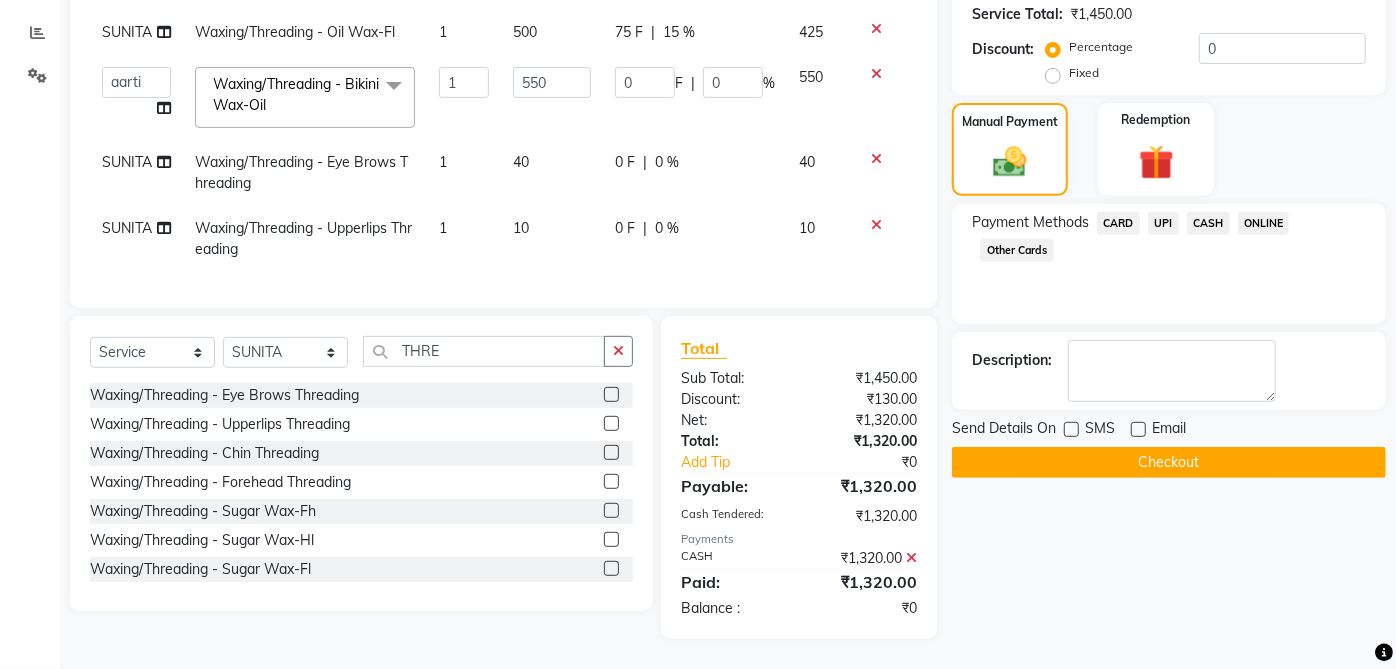 click on "Checkout" 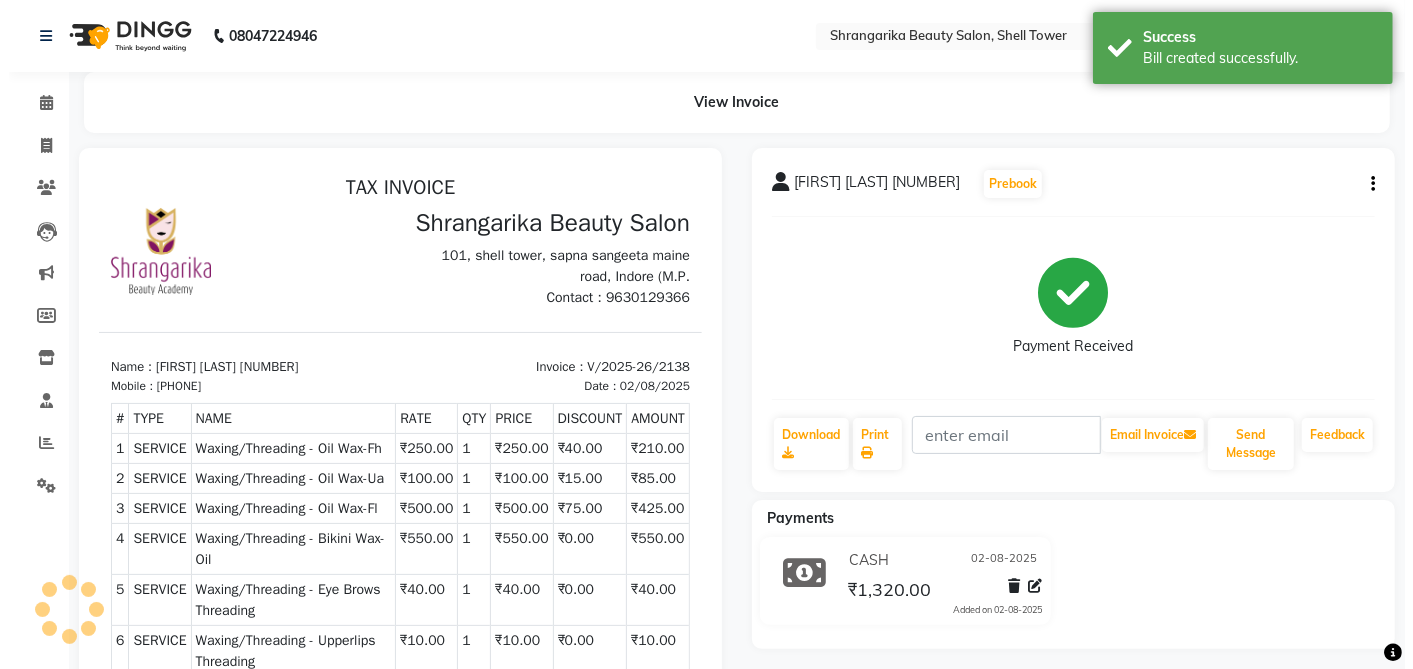 scroll, scrollTop: 0, scrollLeft: 0, axis: both 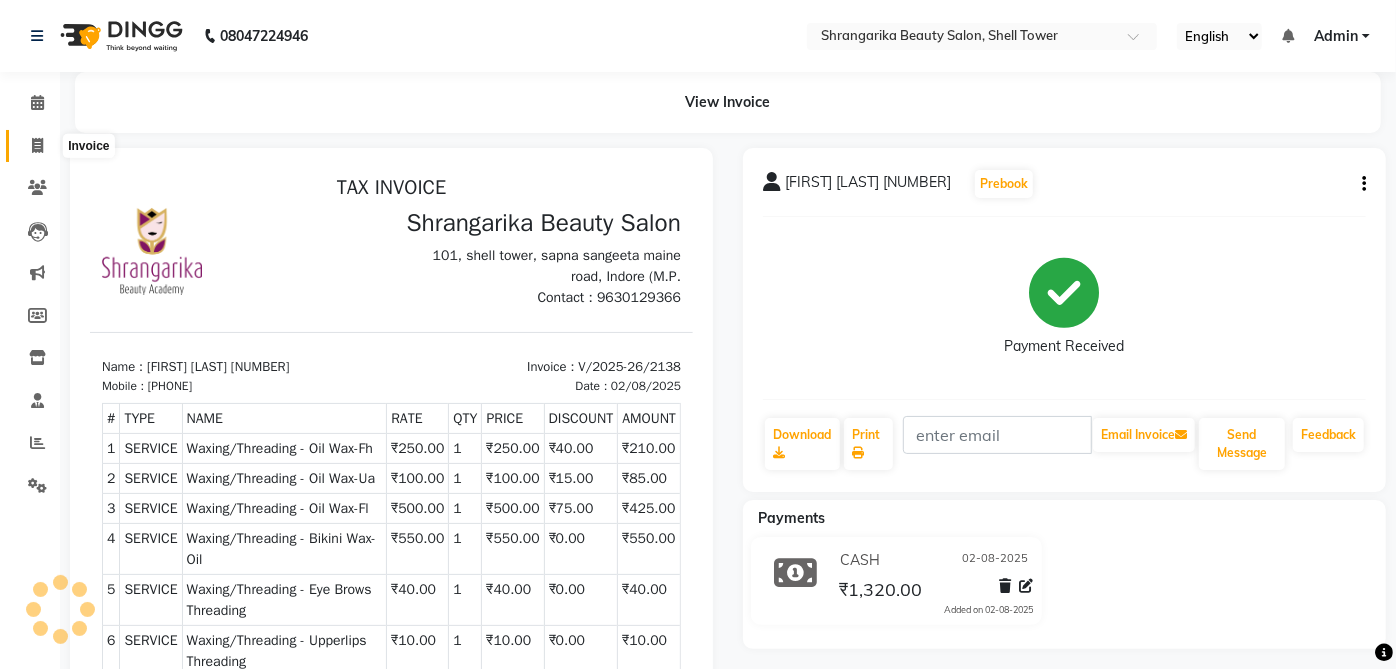 click 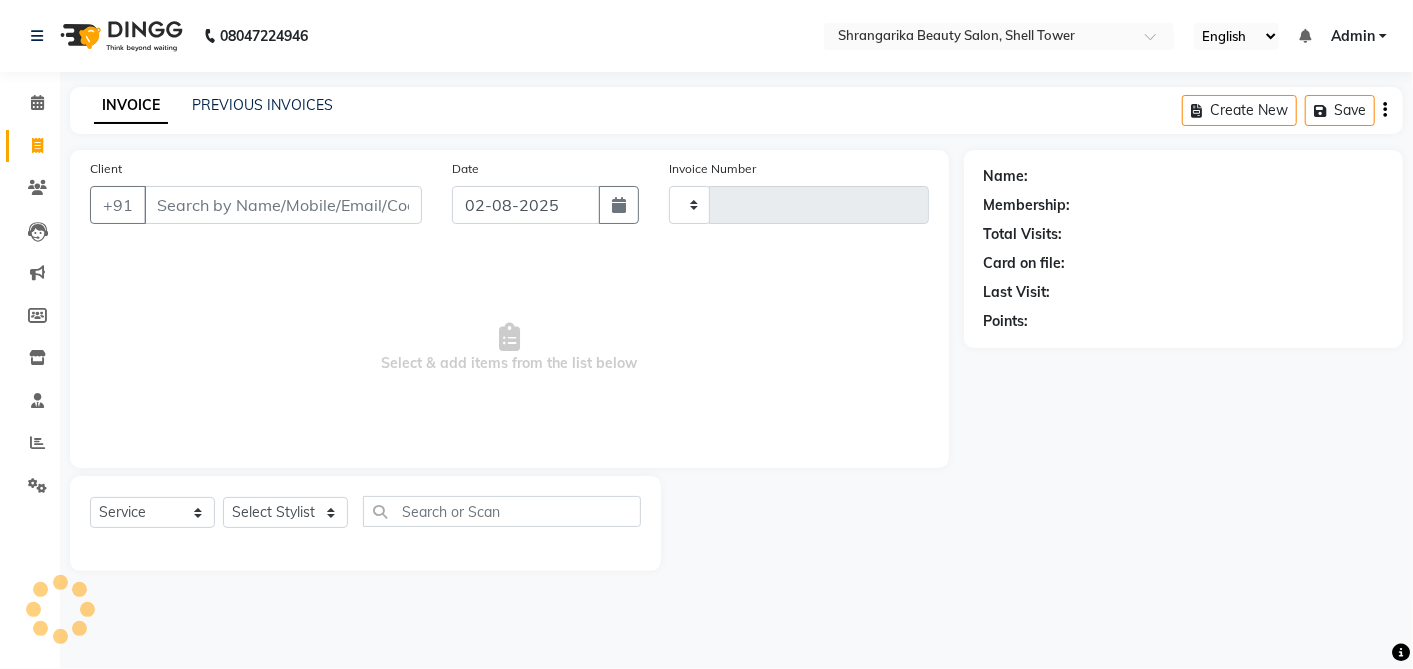 type on "2139" 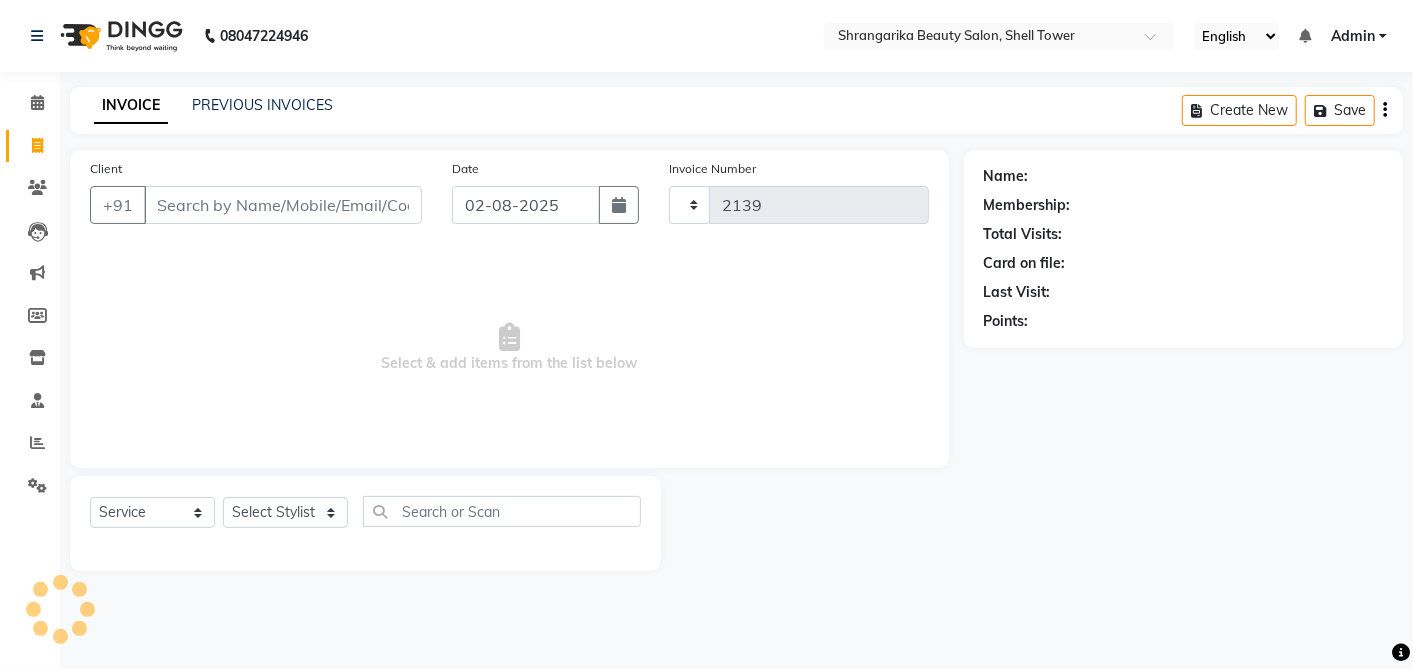 select on "5168" 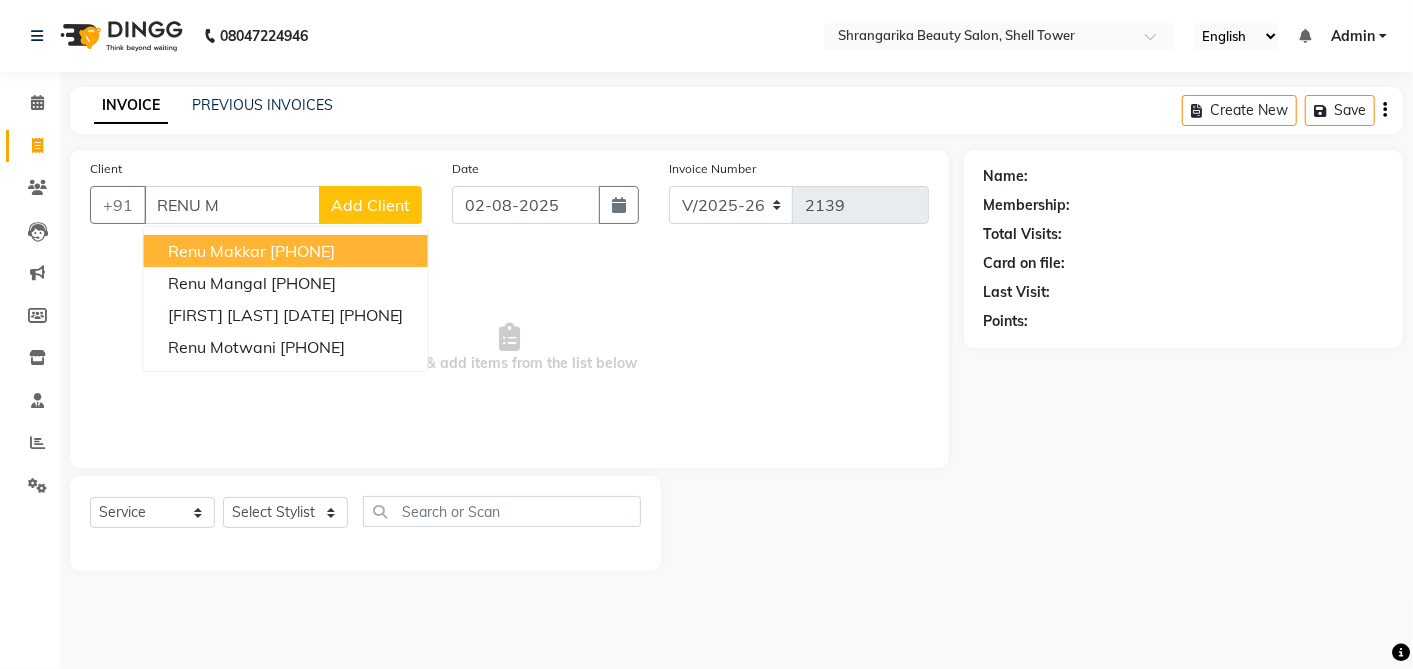 click on "renu makkar  9302738937" at bounding box center [286, 251] 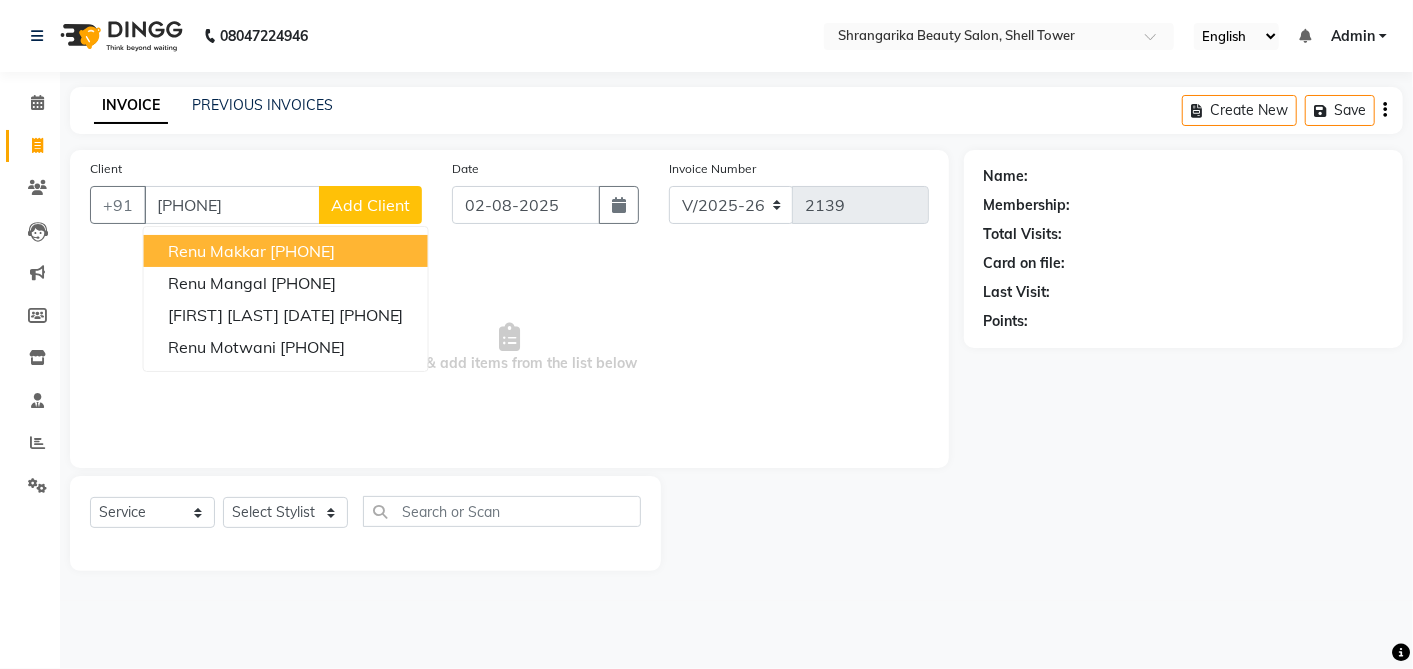 type on "9302738937" 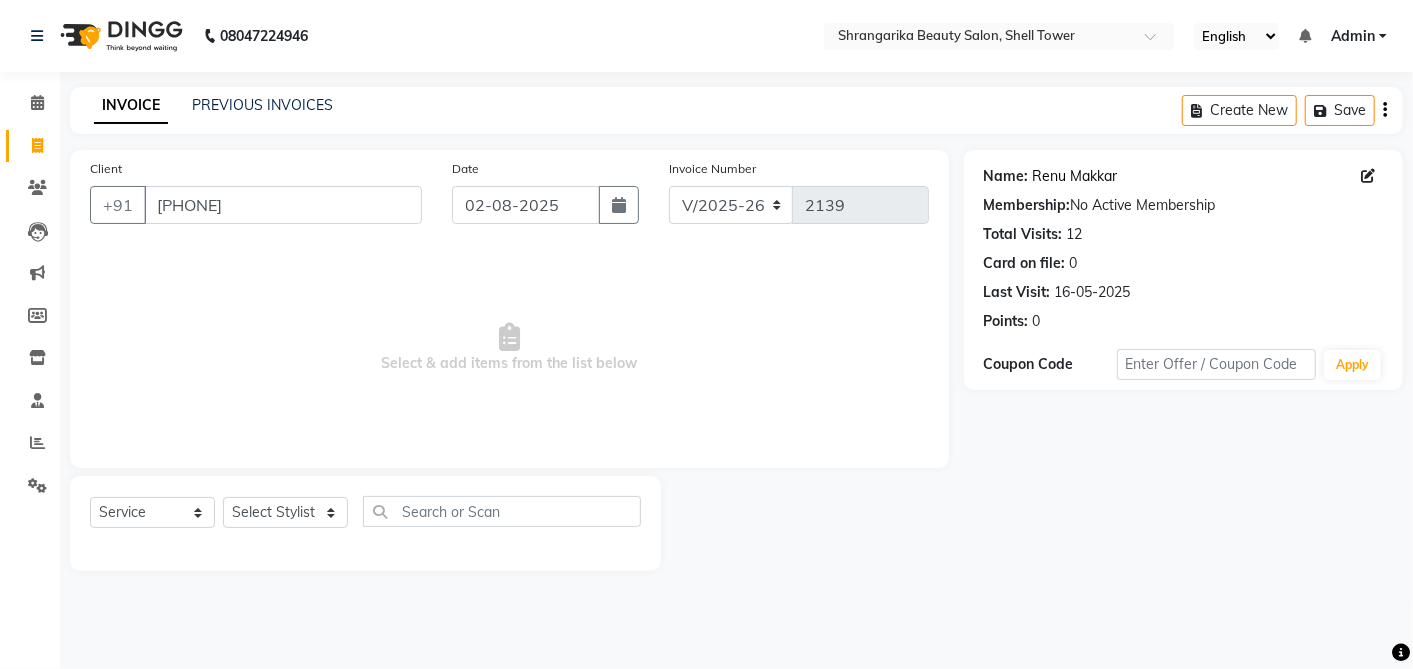 click on "Renu Makkar" 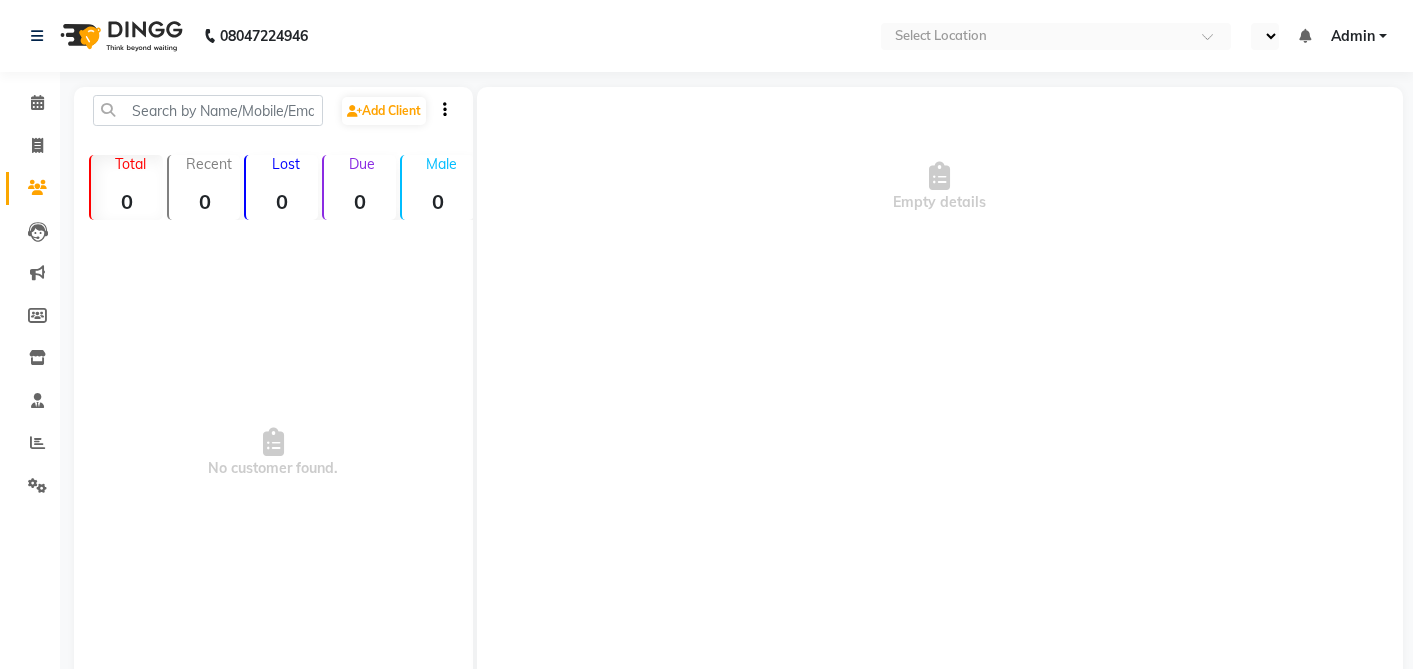 select on "en" 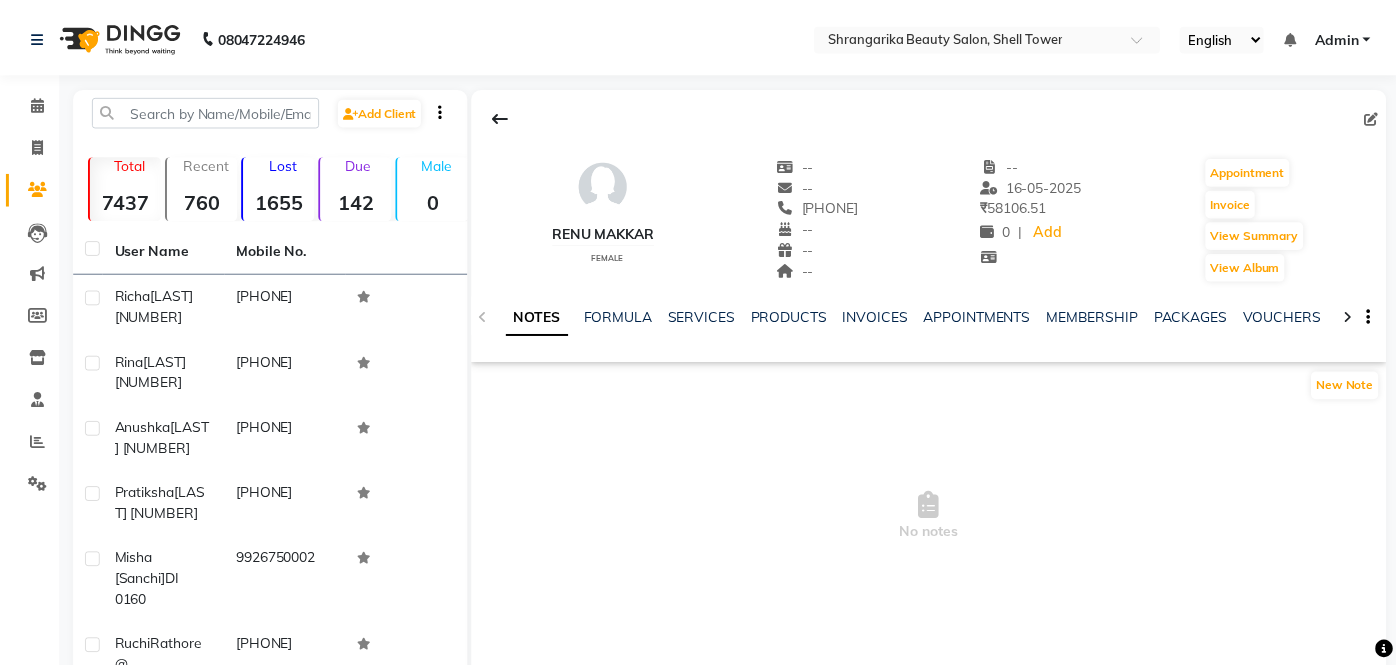 scroll, scrollTop: 0, scrollLeft: 0, axis: both 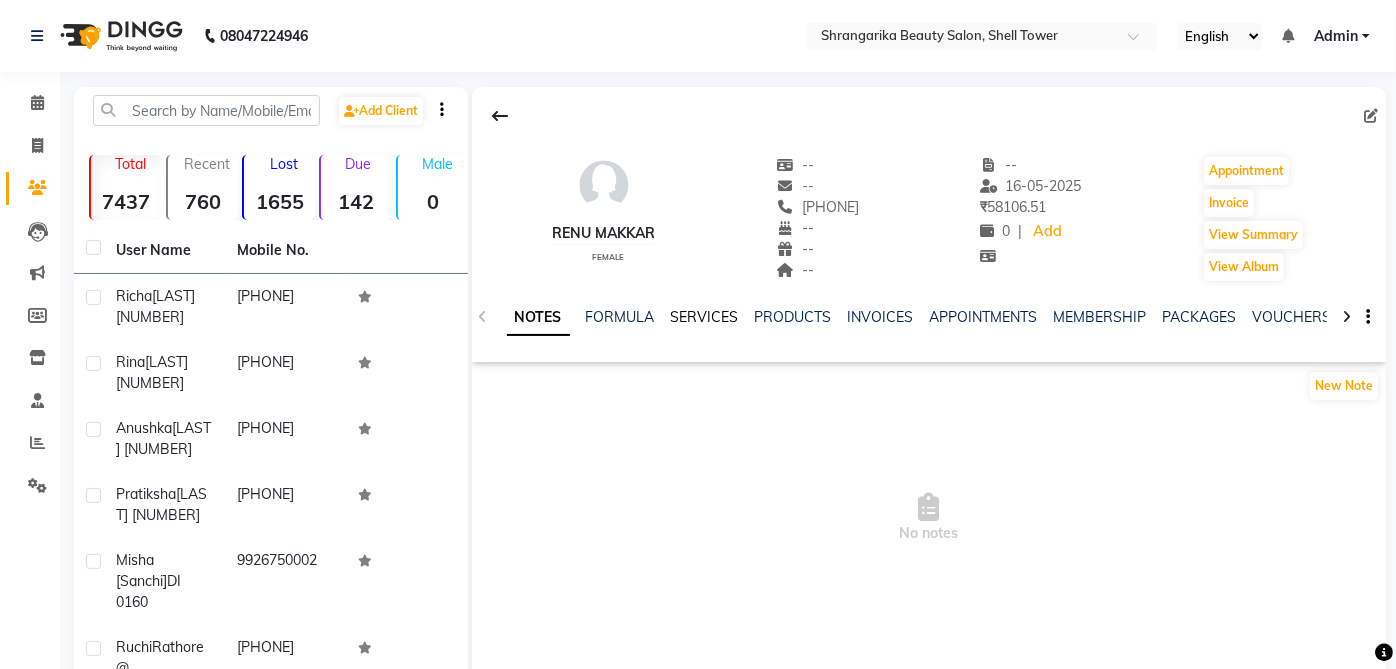 click on "SERVICES" 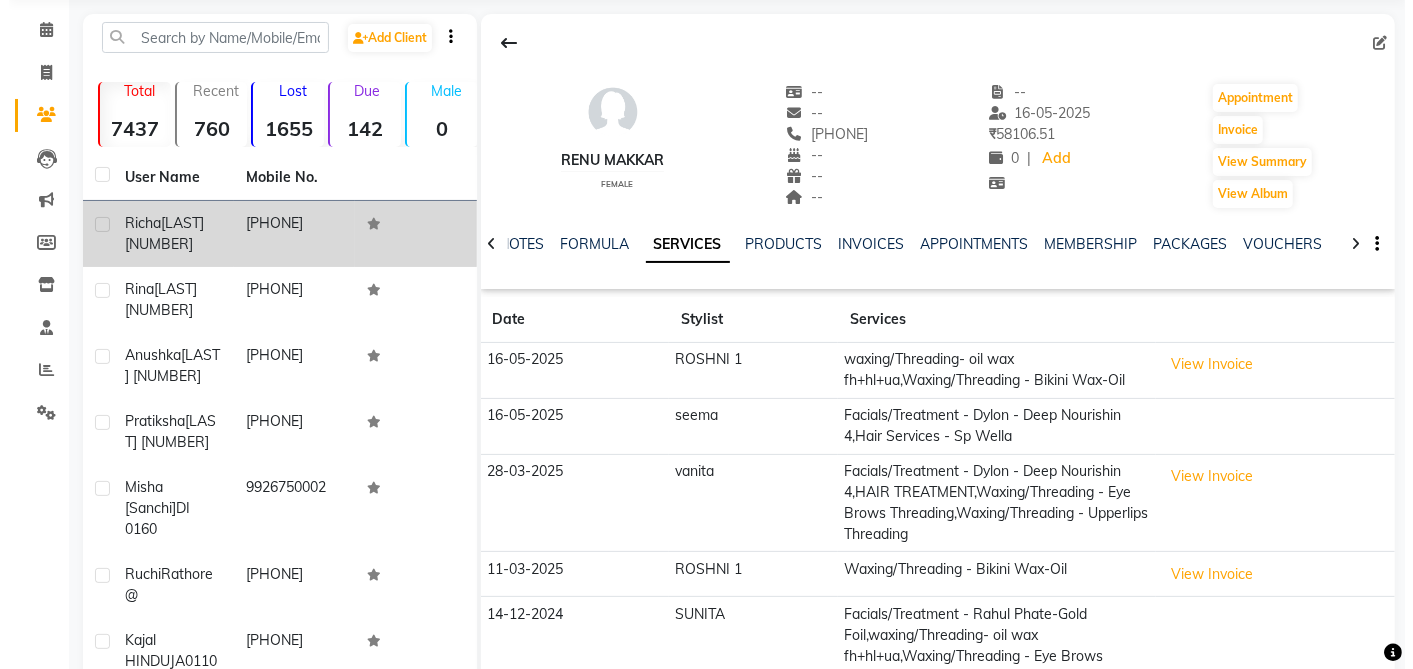 scroll, scrollTop: 0, scrollLeft: 0, axis: both 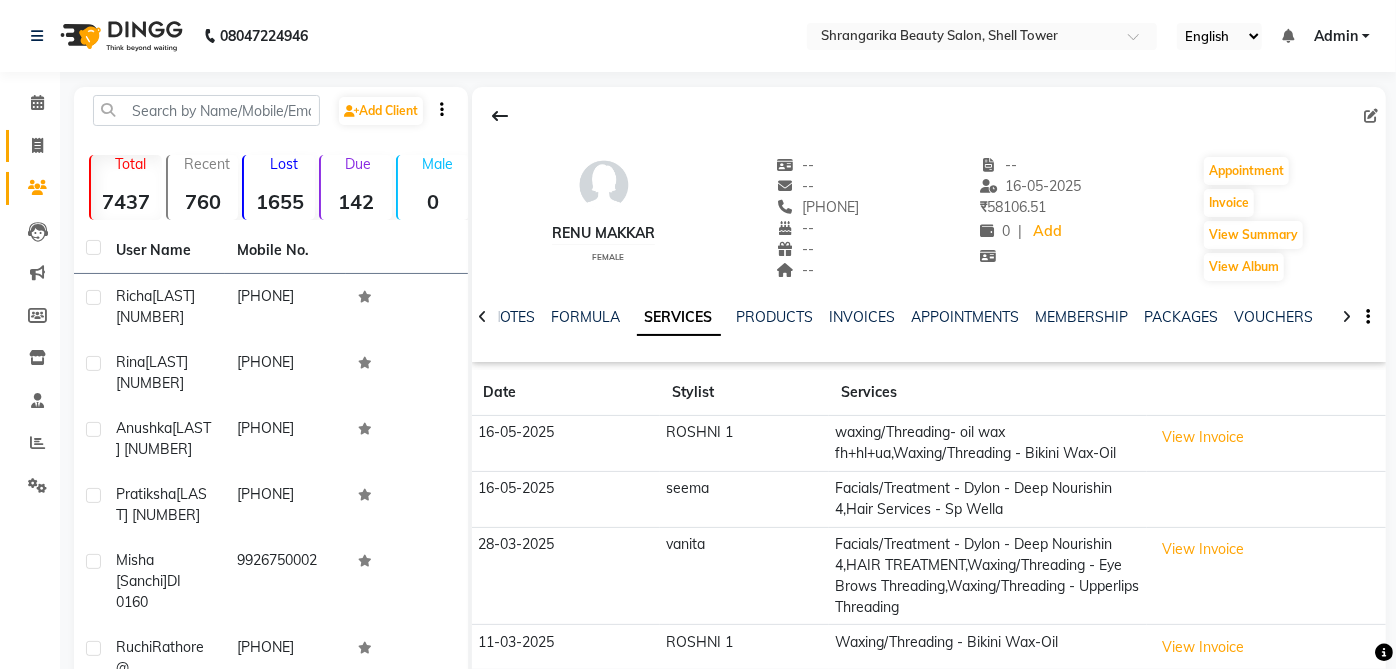 click 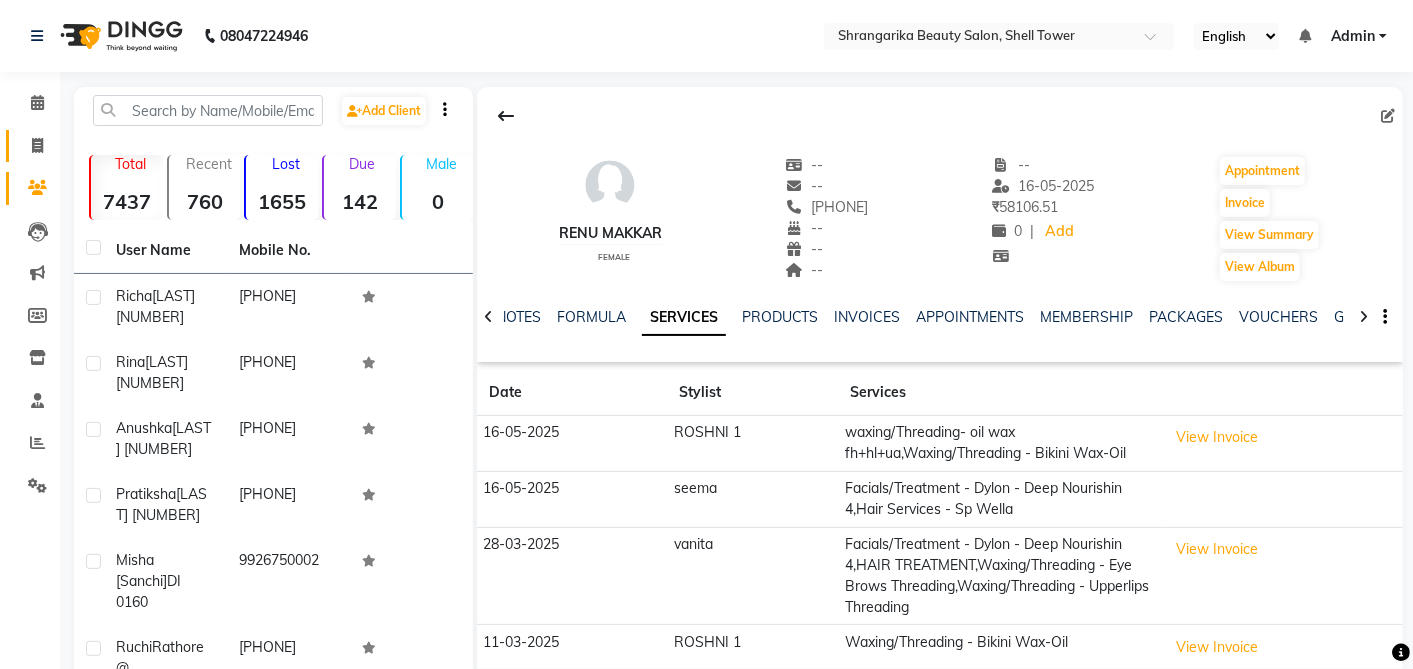 select on "5168" 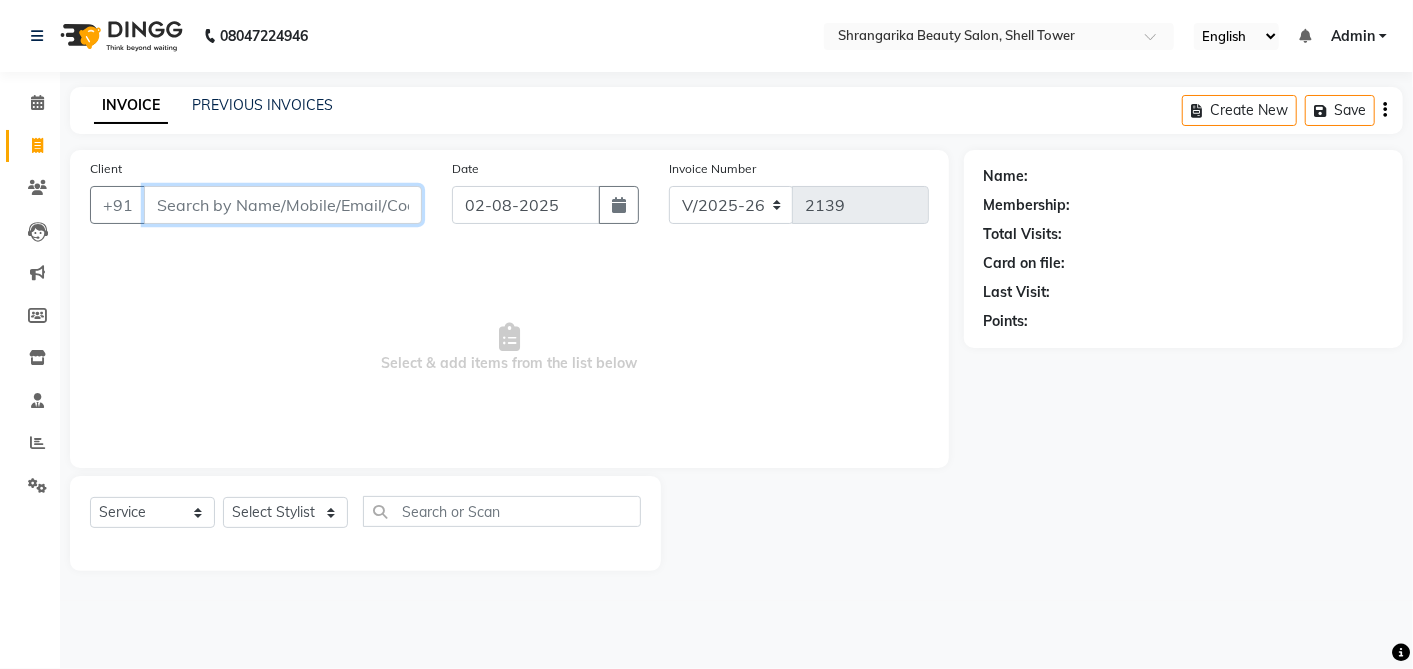 click on "Client" at bounding box center [283, 205] 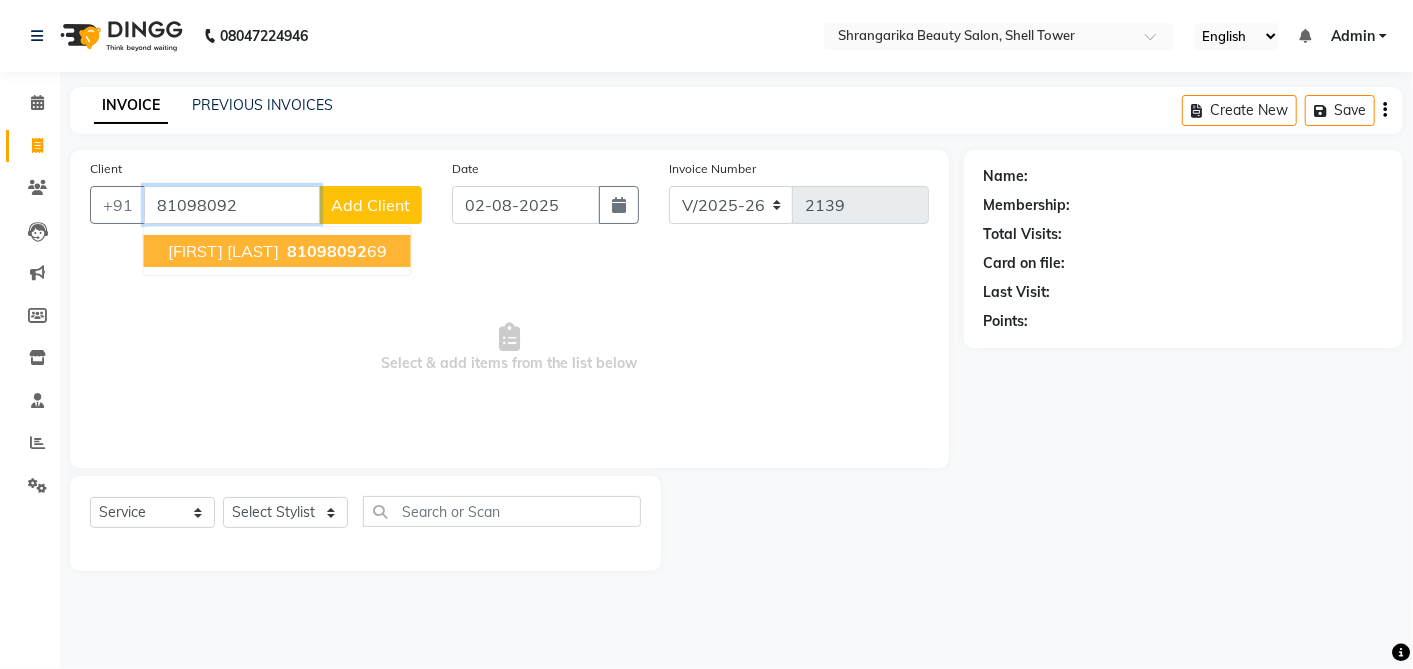 click on "81098092" at bounding box center [327, 251] 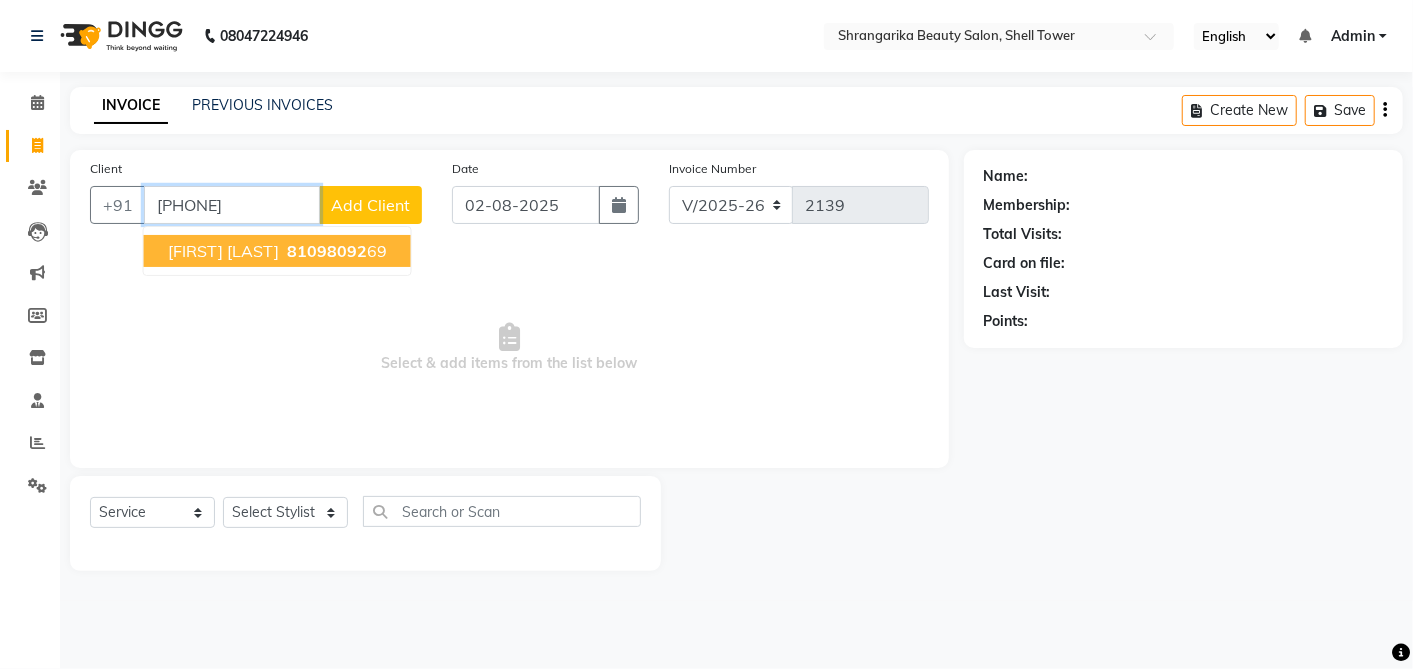 type on "[PHONE]" 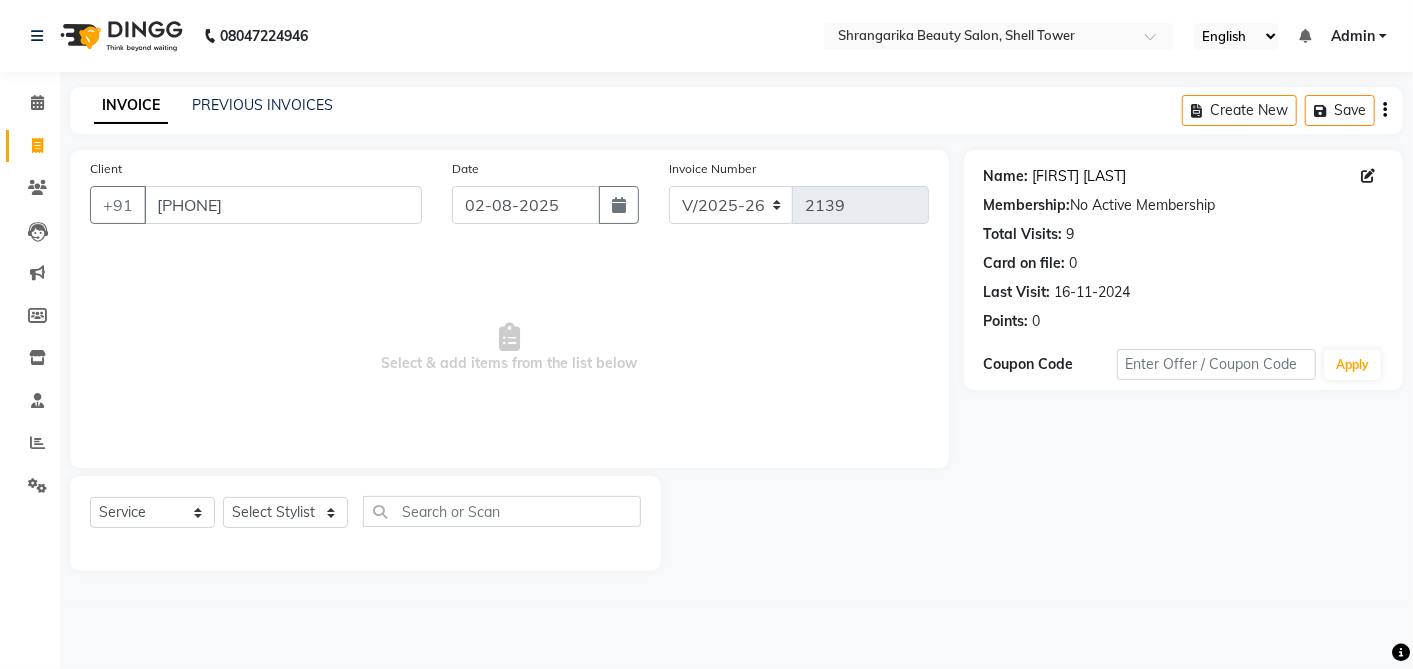 click on "[FIRST] [LAST]" 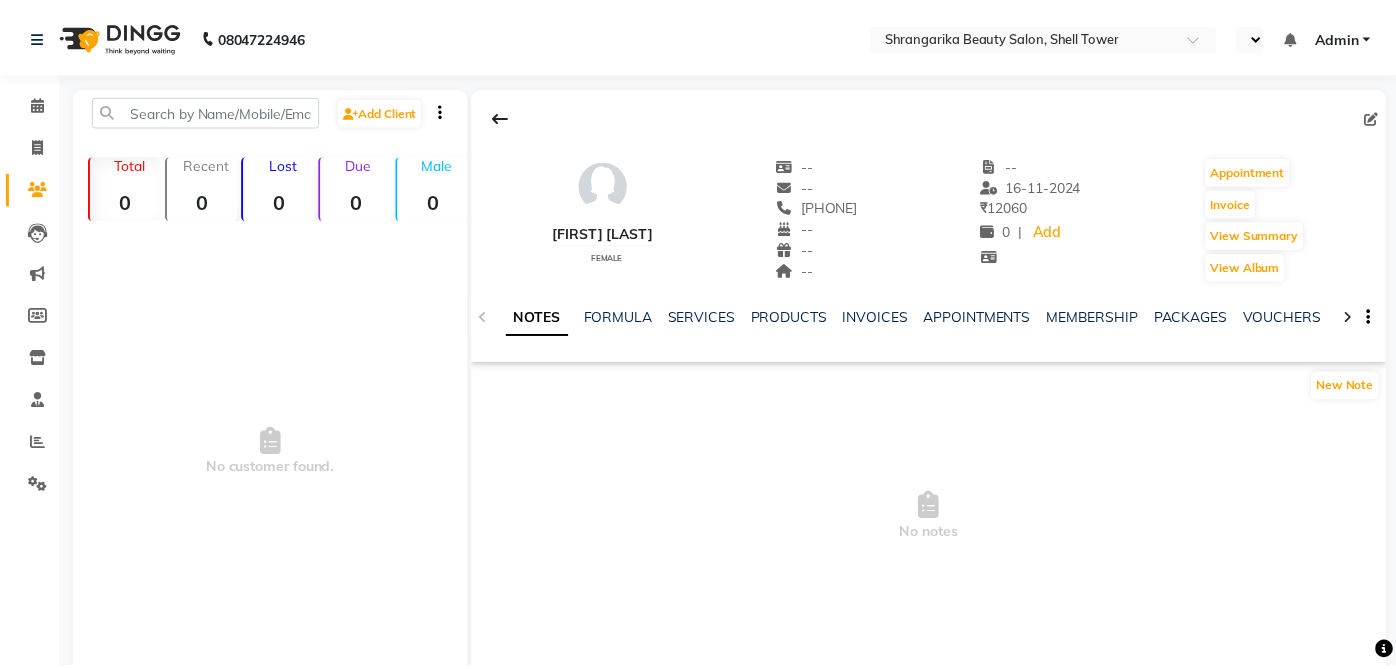 scroll, scrollTop: 0, scrollLeft: 0, axis: both 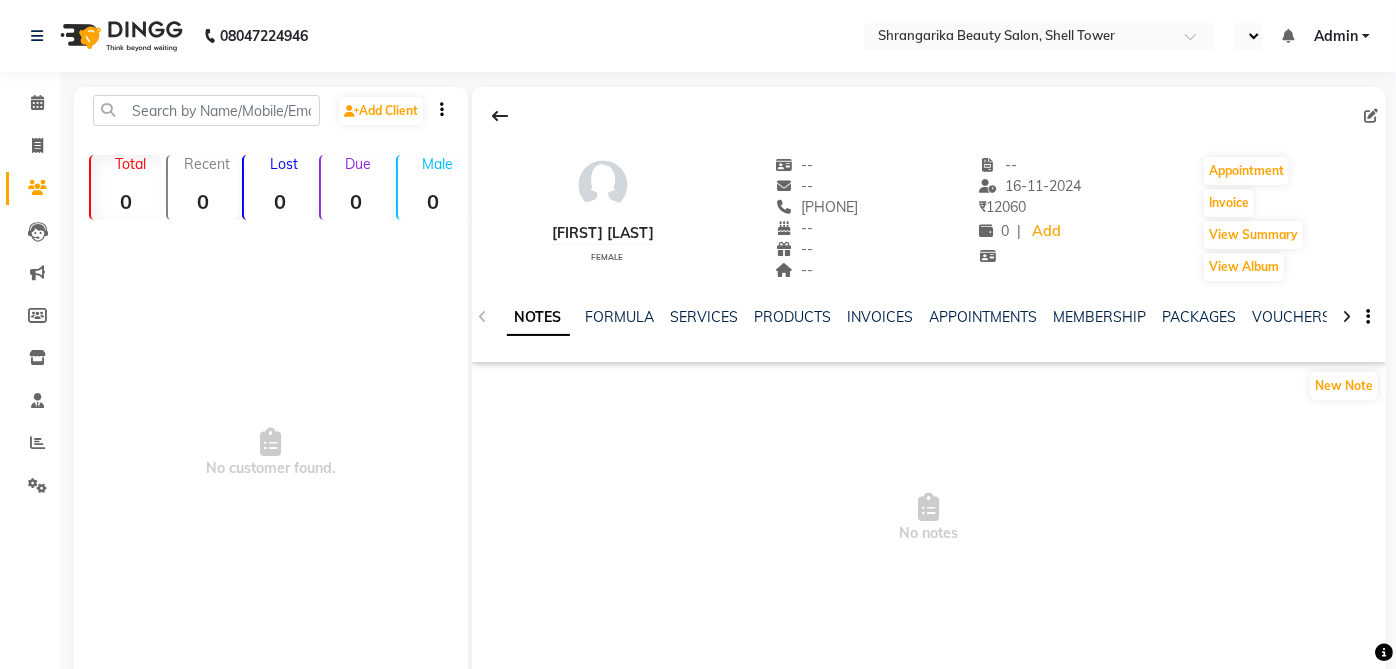 select on "en" 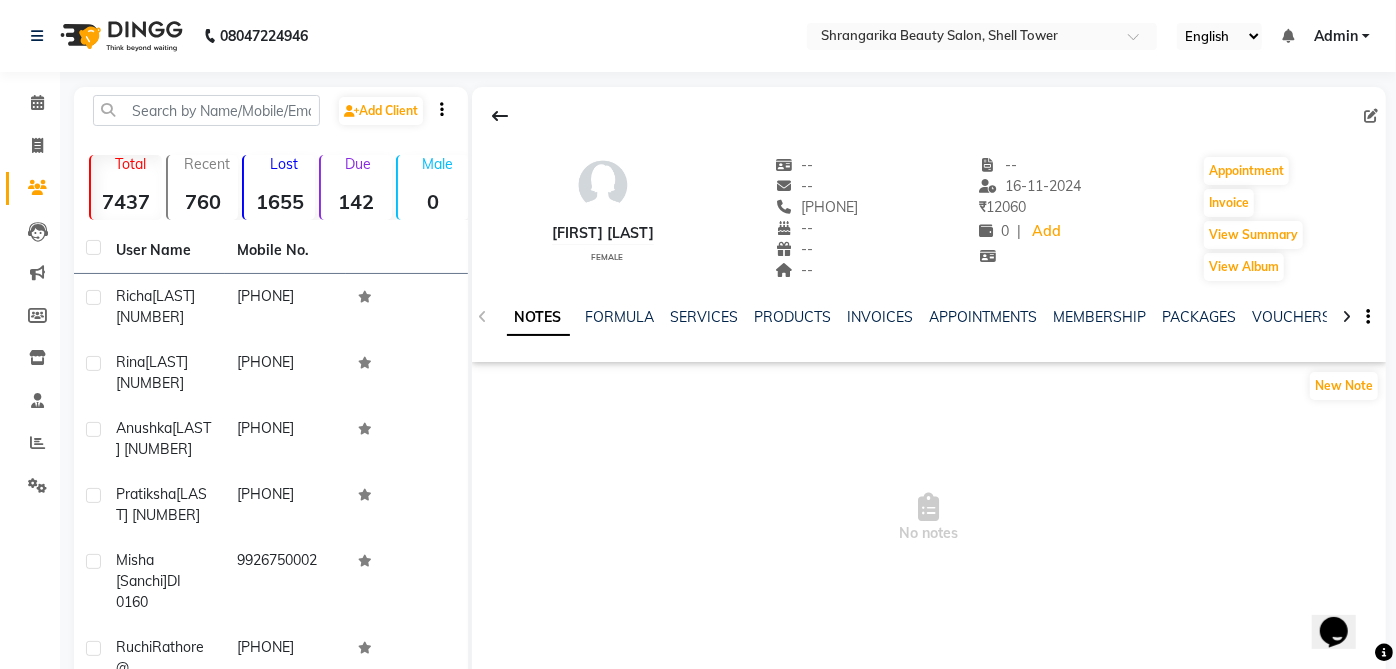 scroll, scrollTop: 0, scrollLeft: 0, axis: both 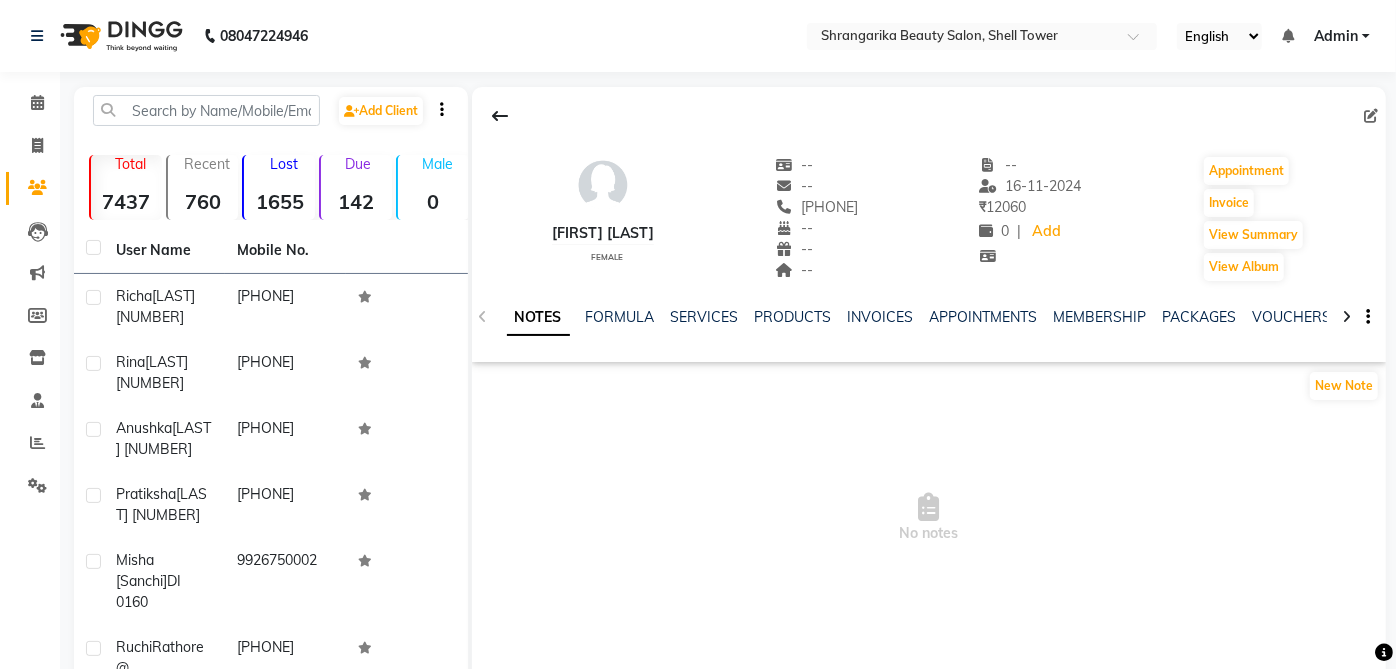 click on "NOTES FORMULA SERVICES PRODUCTS INVOICES APPOINTMENTS MEMBERSHIP PACKAGES VOUCHERS GIFTCARDS POINTS FORMS FAMILY CARDS WALLET" 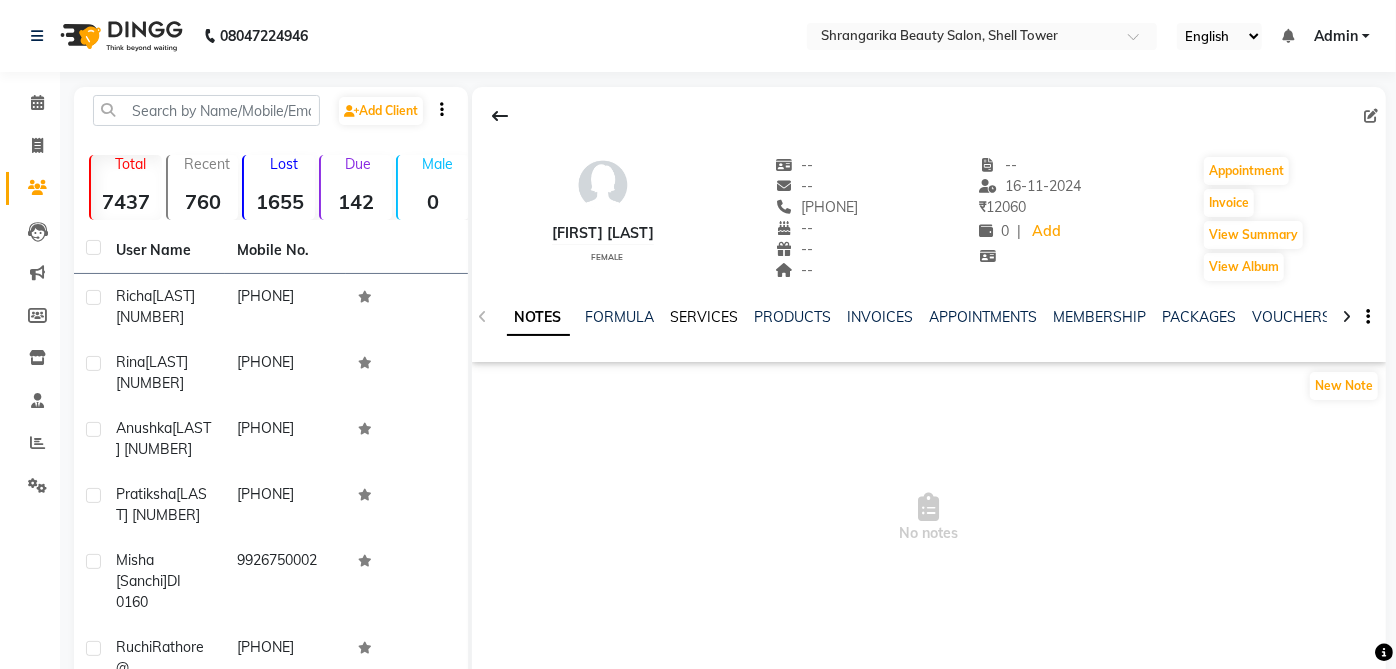 click on "SERVICES" 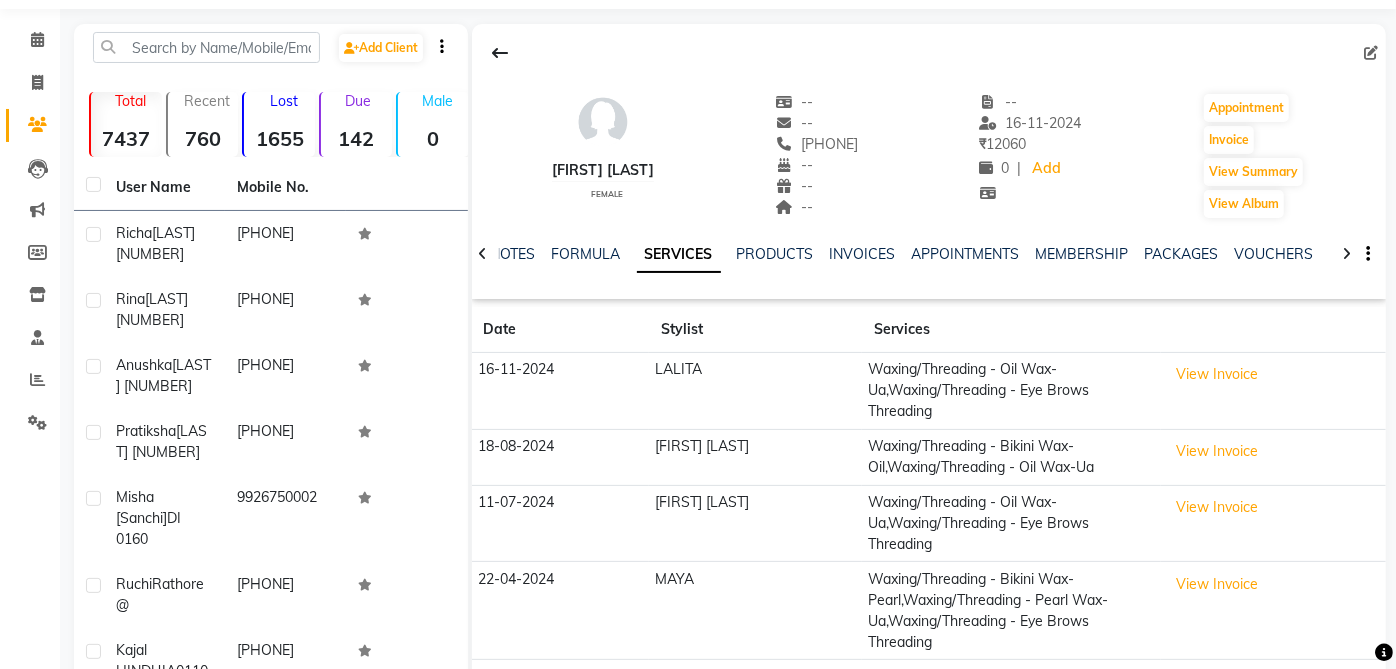 scroll, scrollTop: 0, scrollLeft: 0, axis: both 